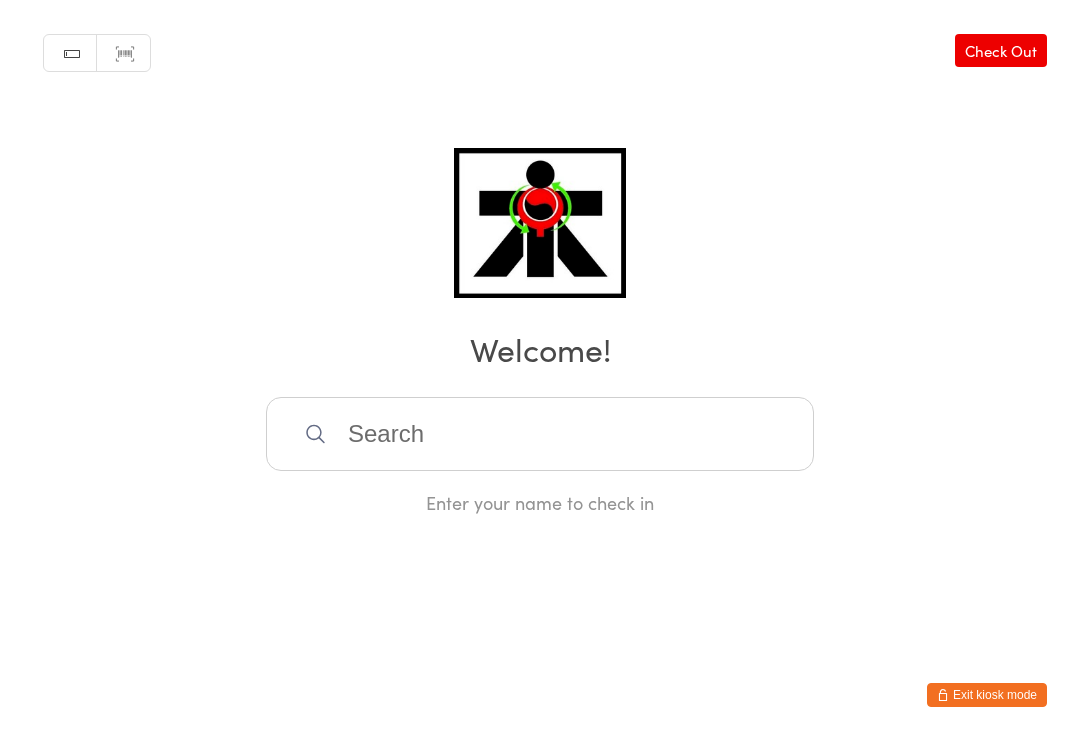 scroll, scrollTop: 0, scrollLeft: 0, axis: both 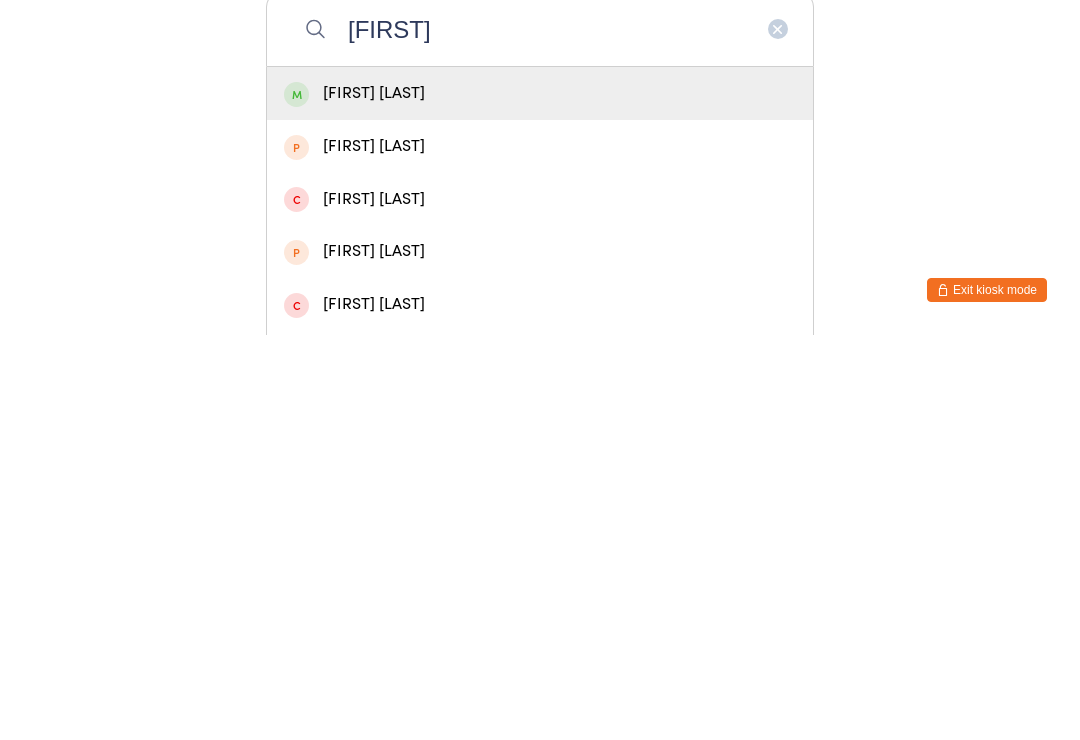 type on "[FIRST]" 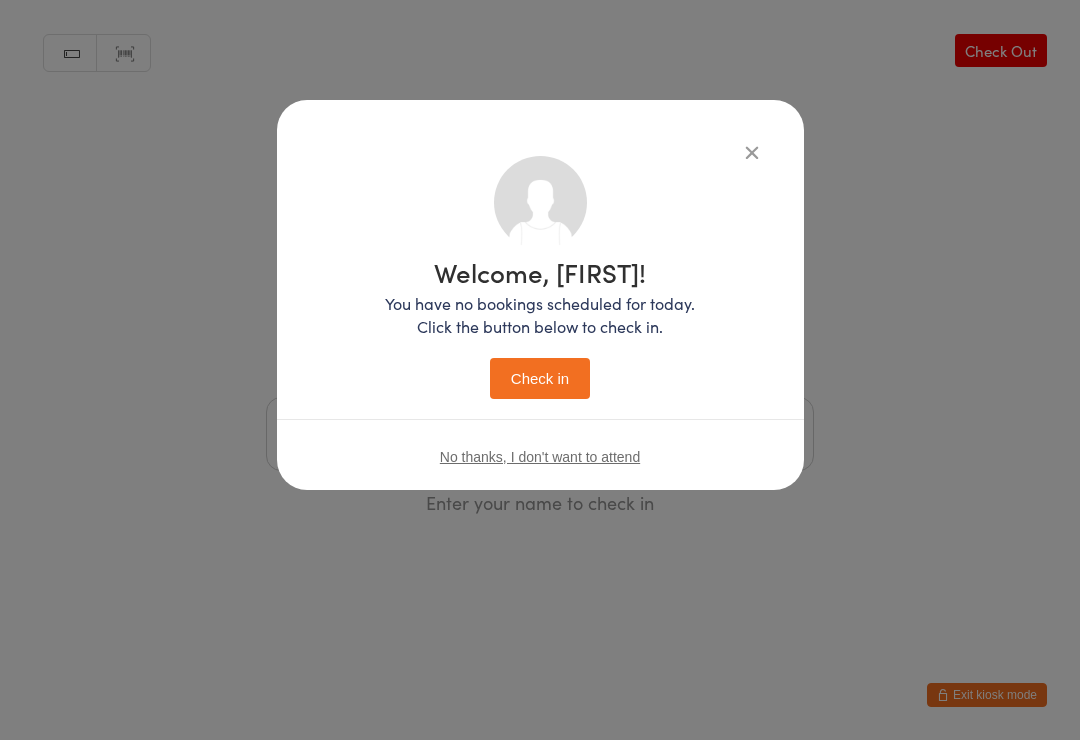 click on "Check in" at bounding box center [540, 378] 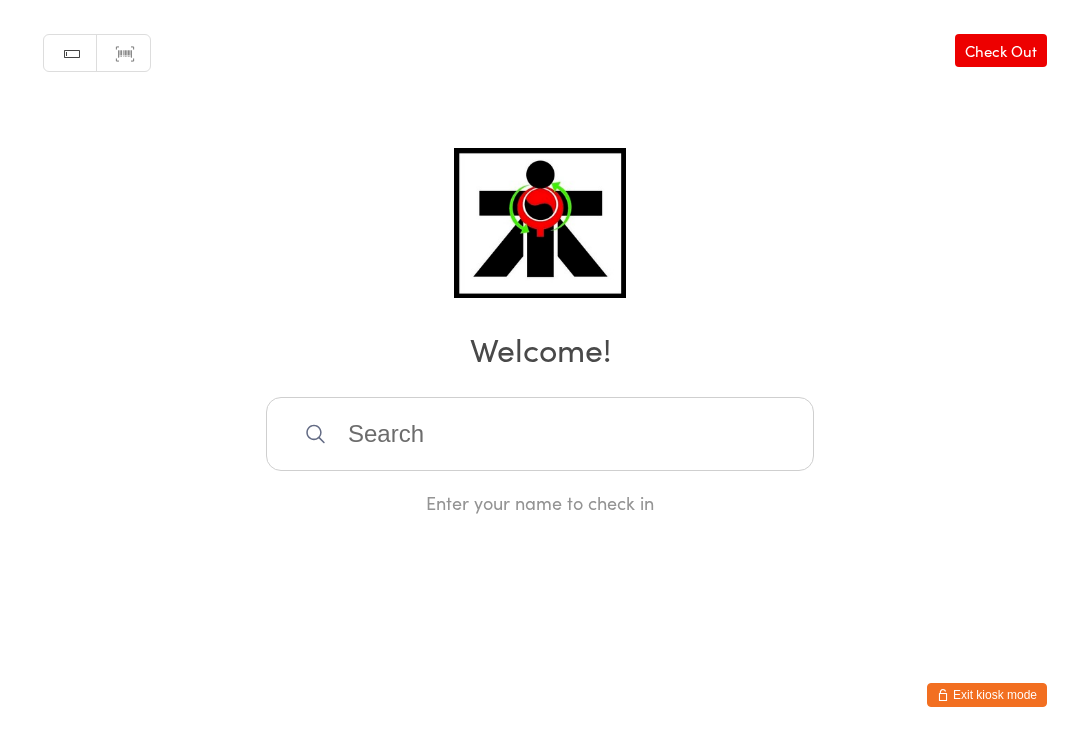 click at bounding box center (540, 434) 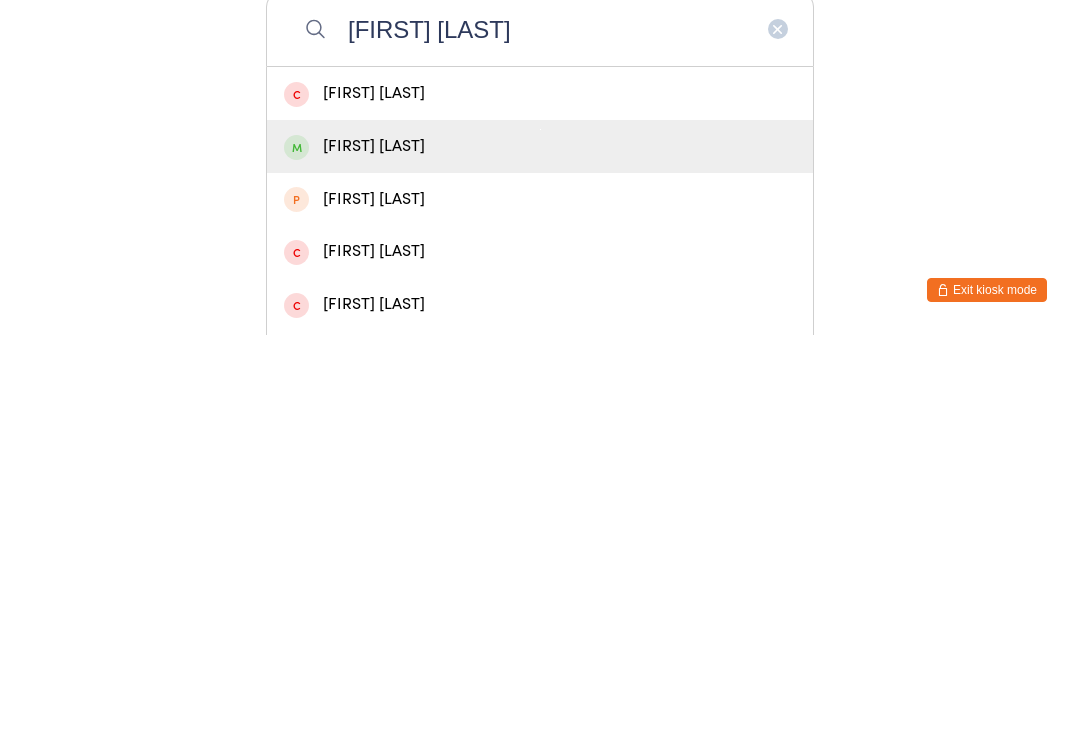type on "[FIRST] [LAST]" 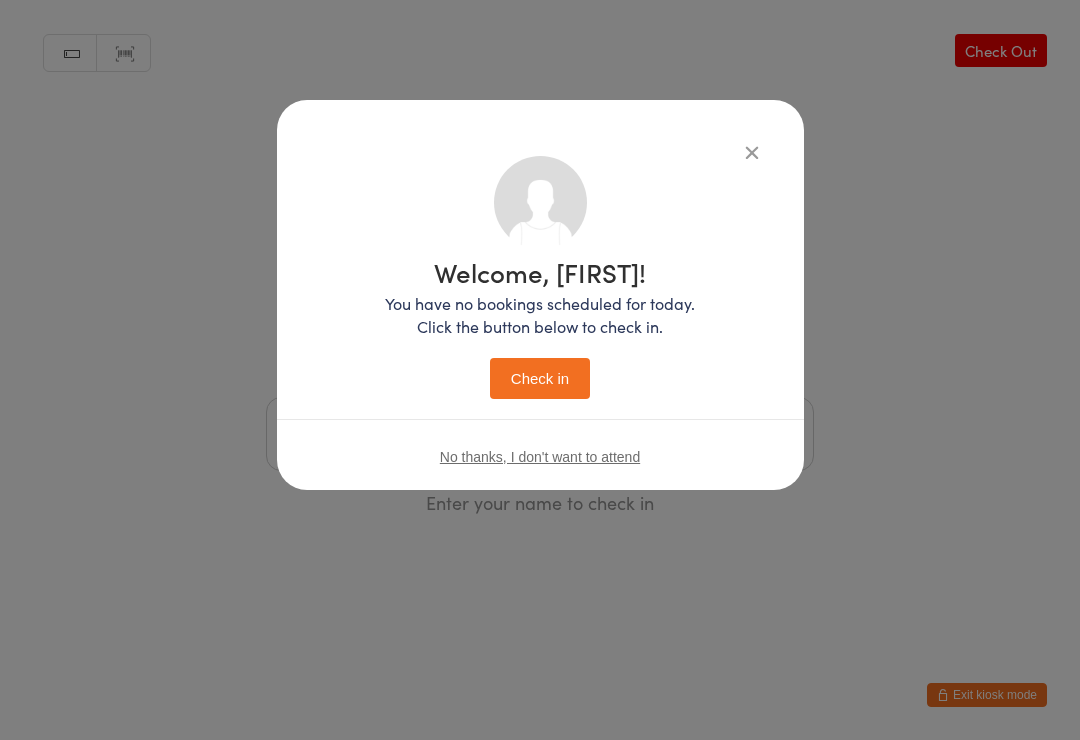 click on "Check in" at bounding box center (540, 378) 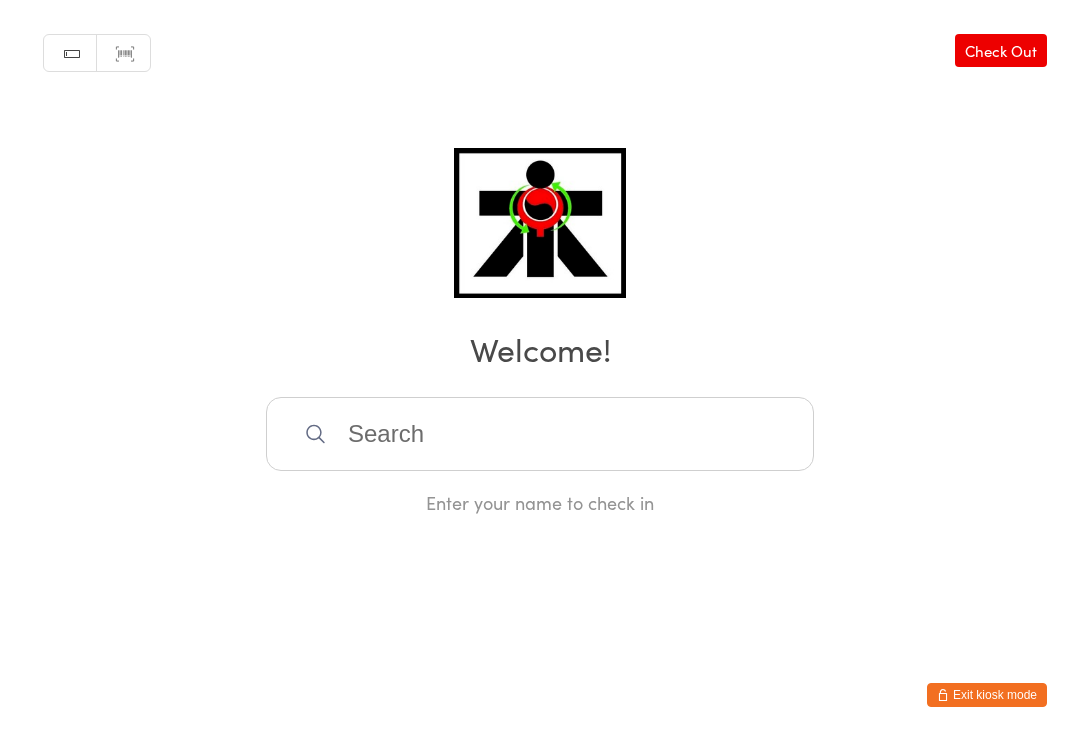 click at bounding box center [540, 434] 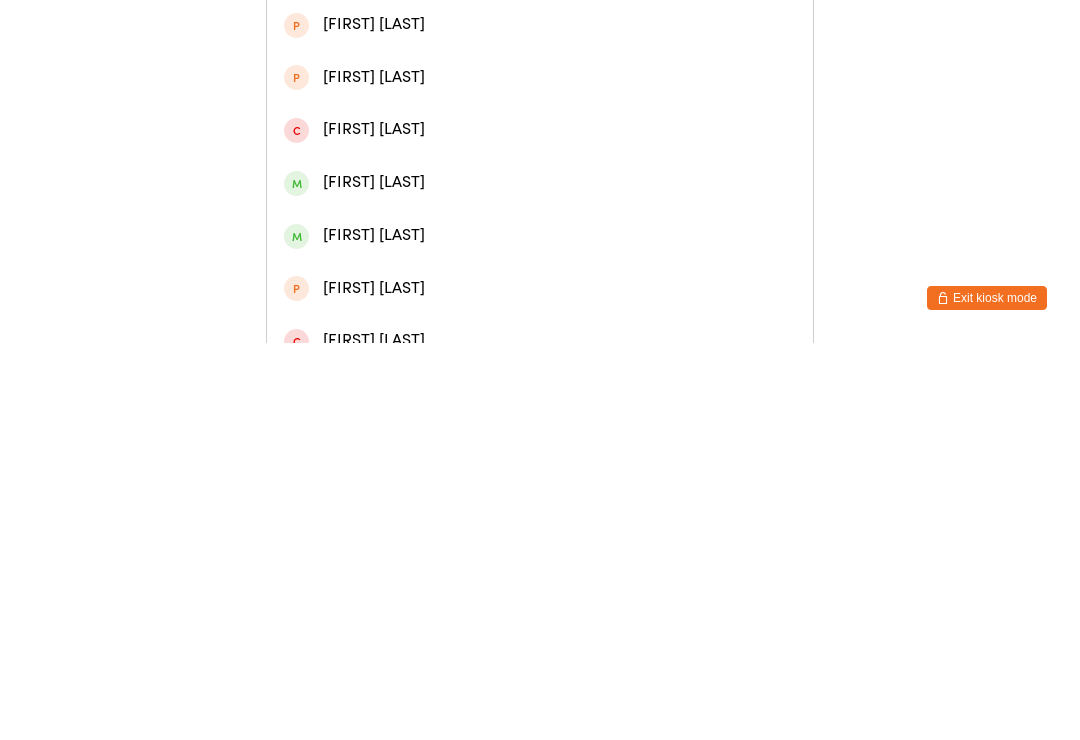 scroll, scrollTop: 133, scrollLeft: 0, axis: vertical 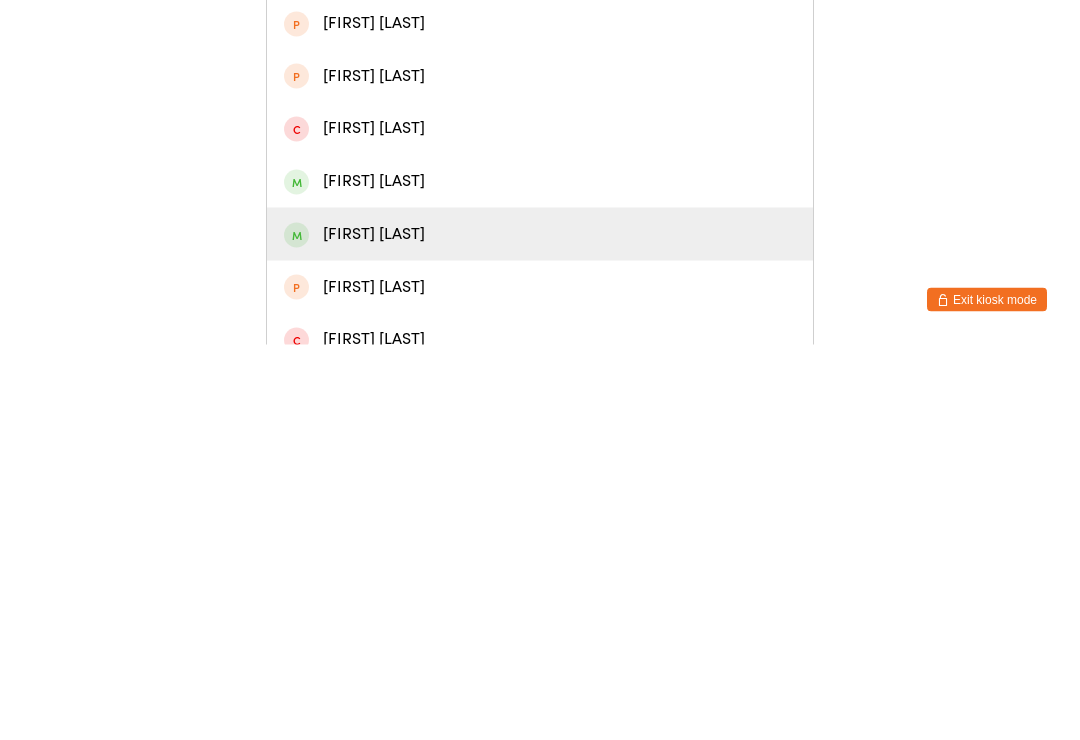 type on "Sebastian" 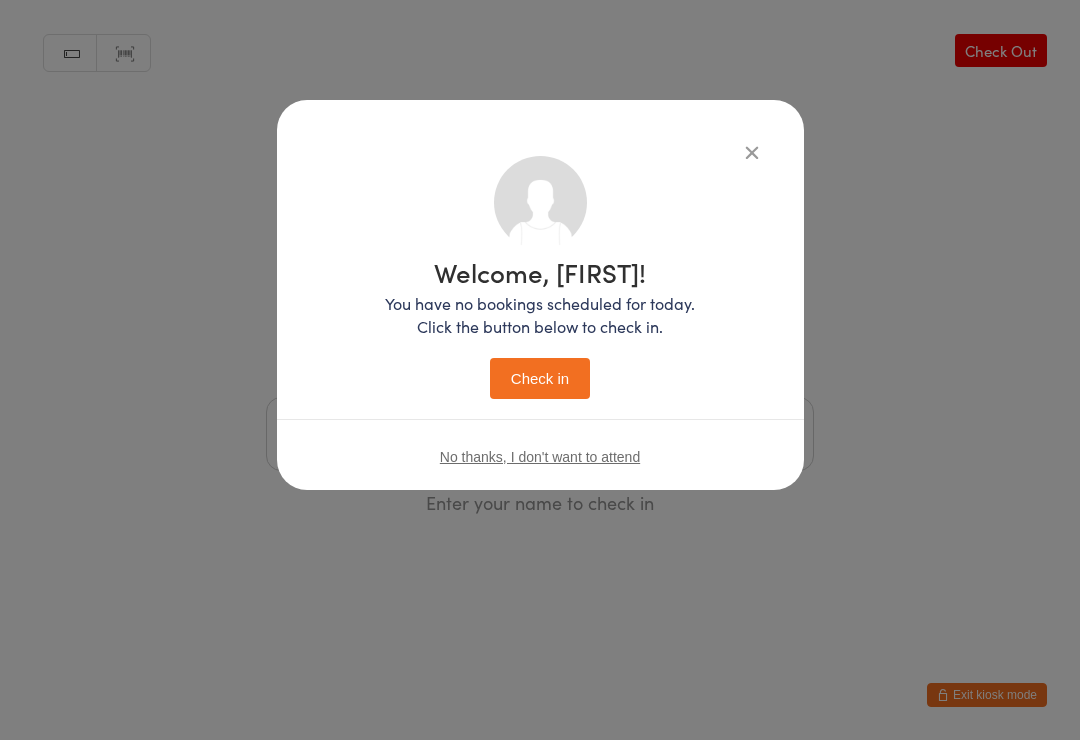 click on "Check in" at bounding box center [540, 378] 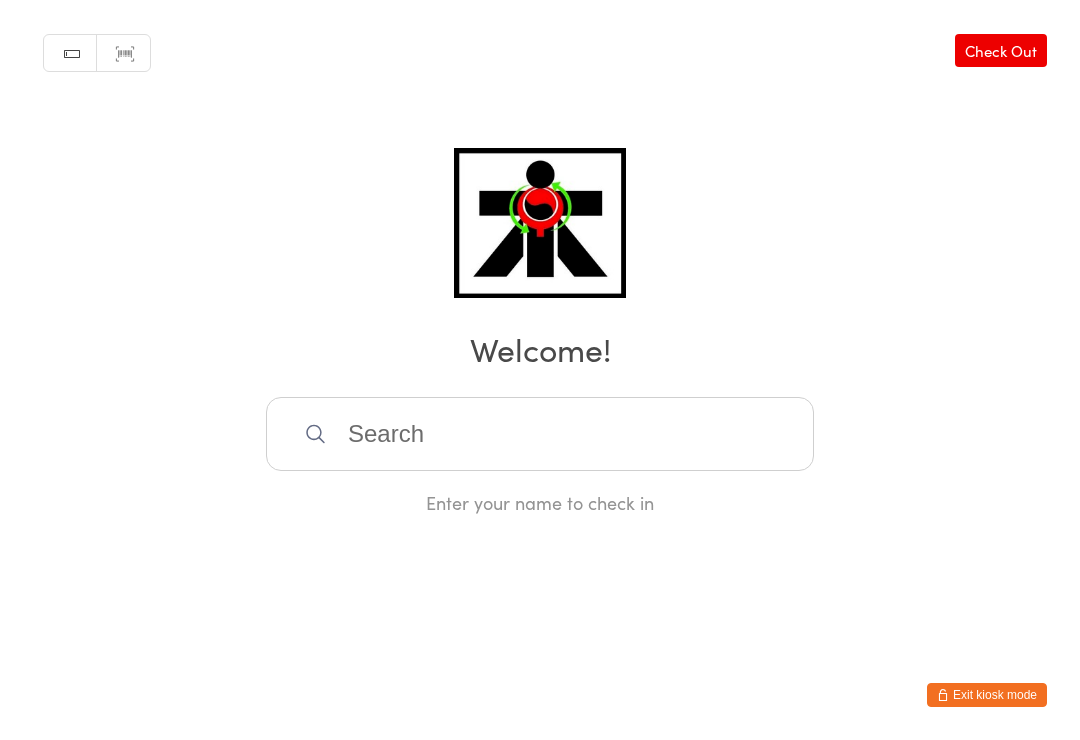 click at bounding box center (540, 434) 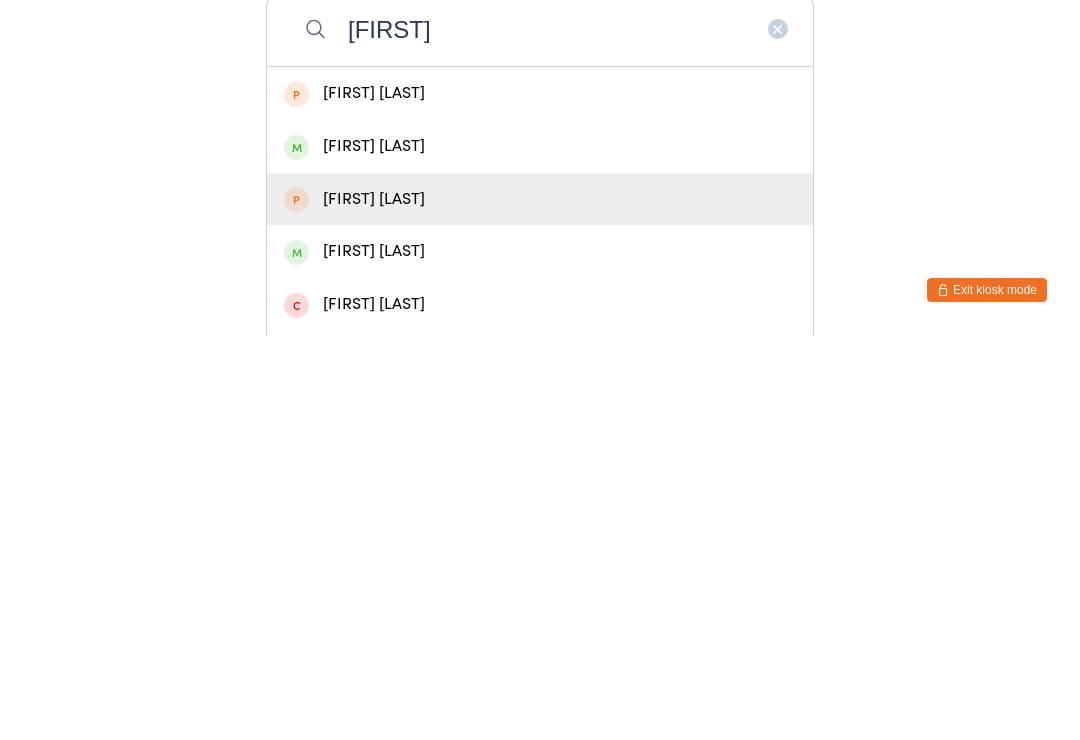 type on "[FIRST]" 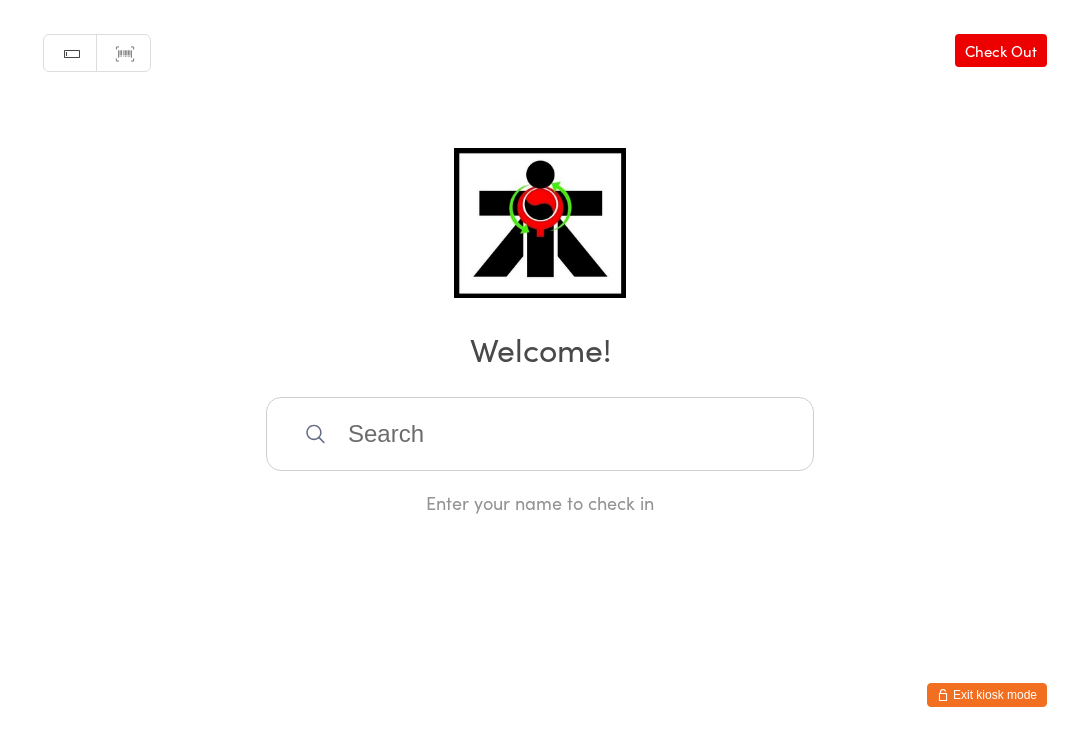 click at bounding box center (539, 223) 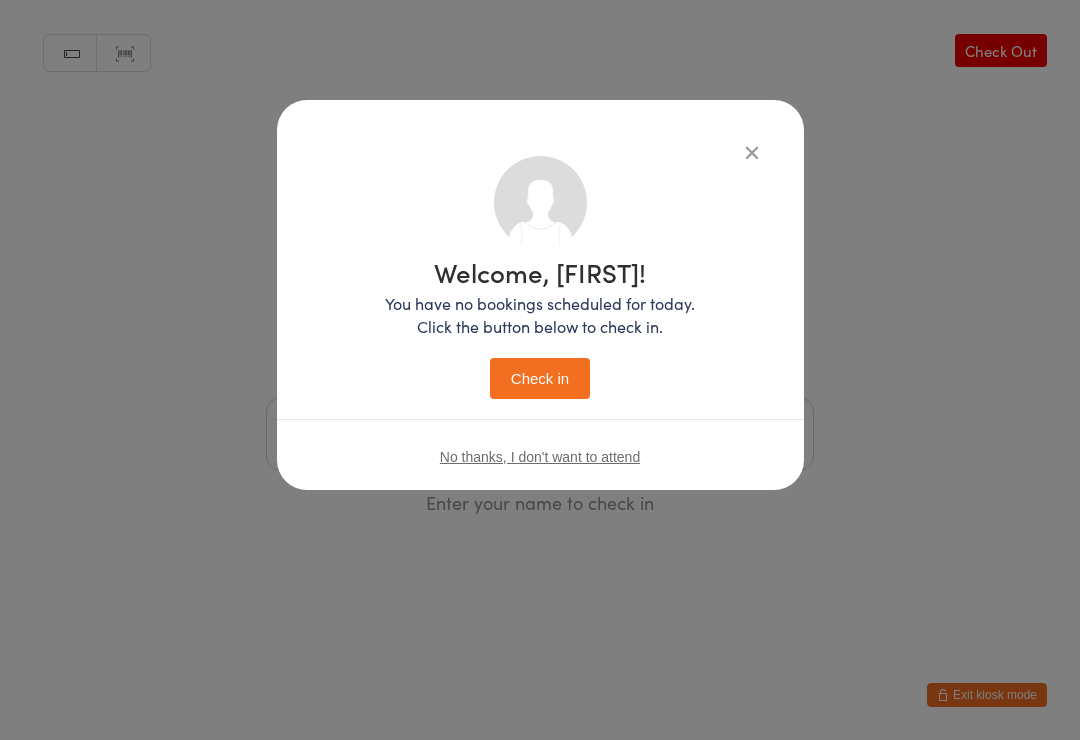 click on "Check in" at bounding box center [540, 378] 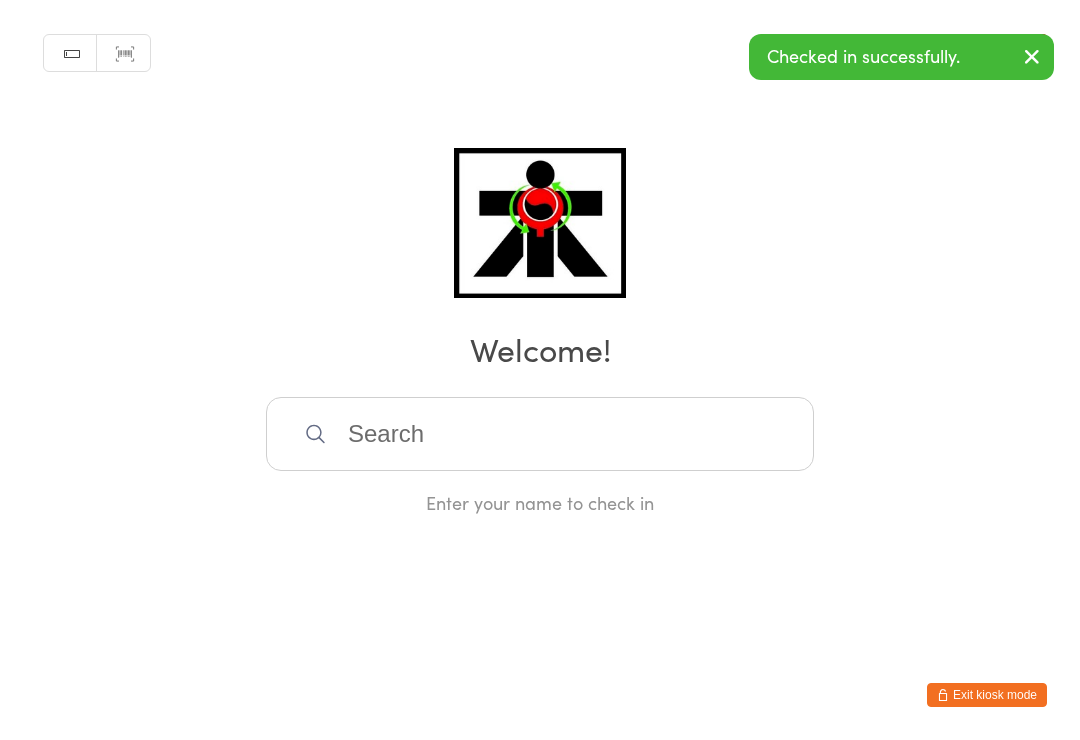 click at bounding box center (540, 434) 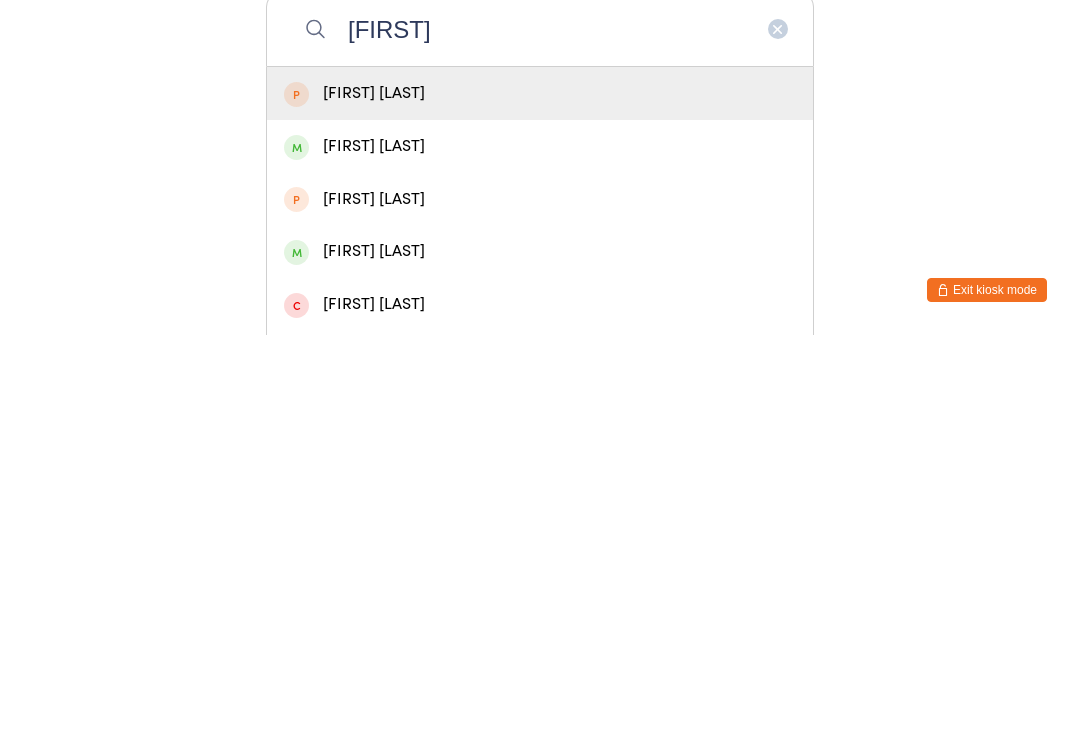 type on "[FIRST]" 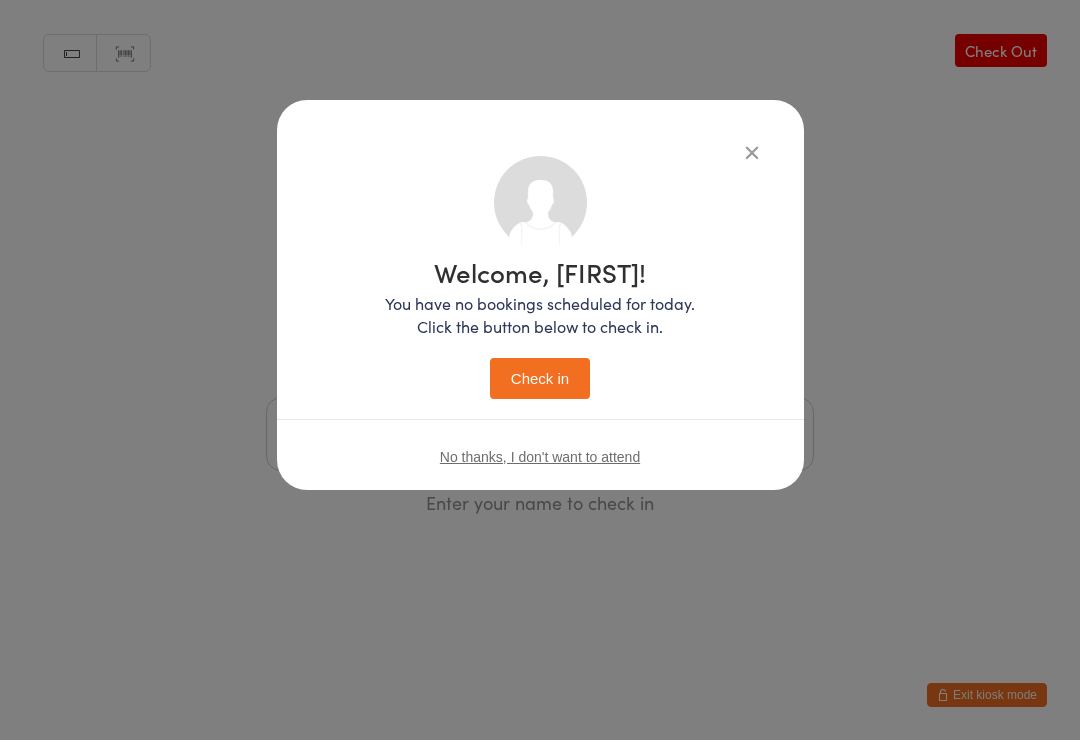 click on "Check in" at bounding box center [540, 378] 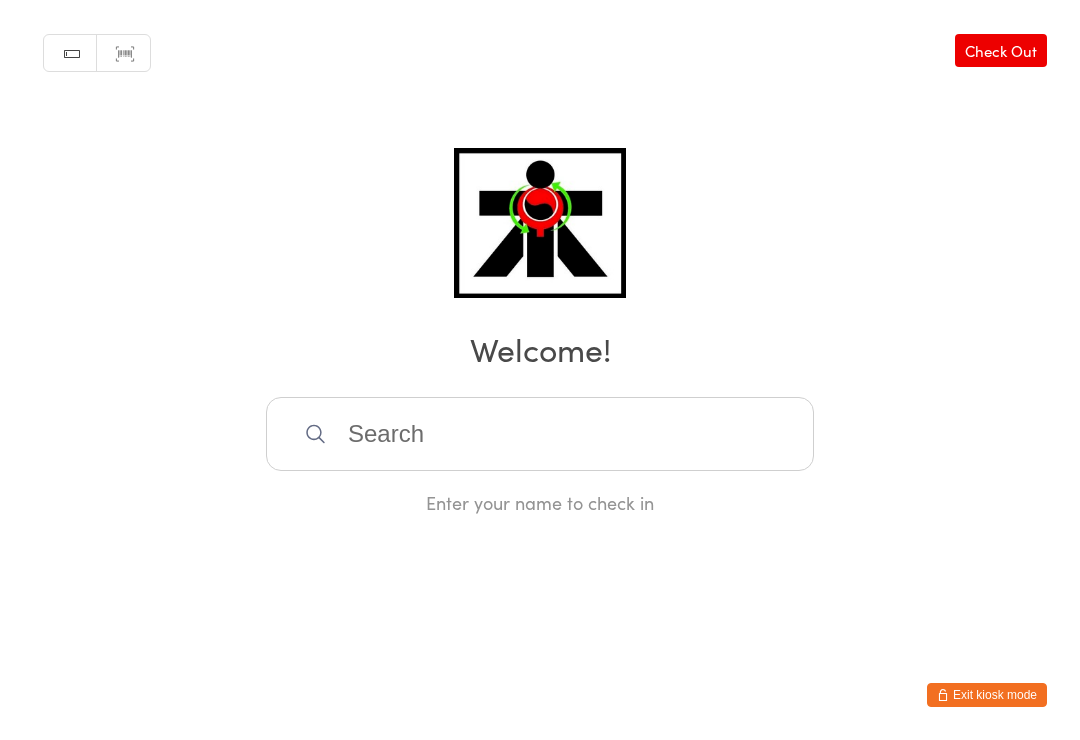 click at bounding box center (540, 434) 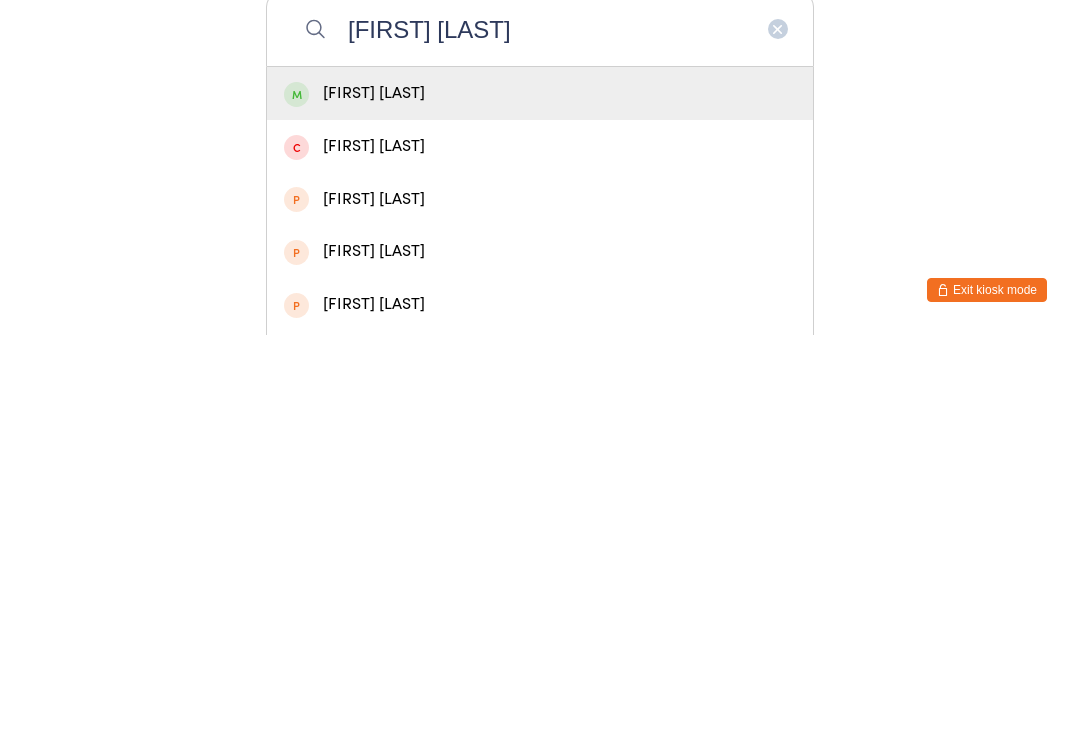 type on "[FIRST] [LAST]" 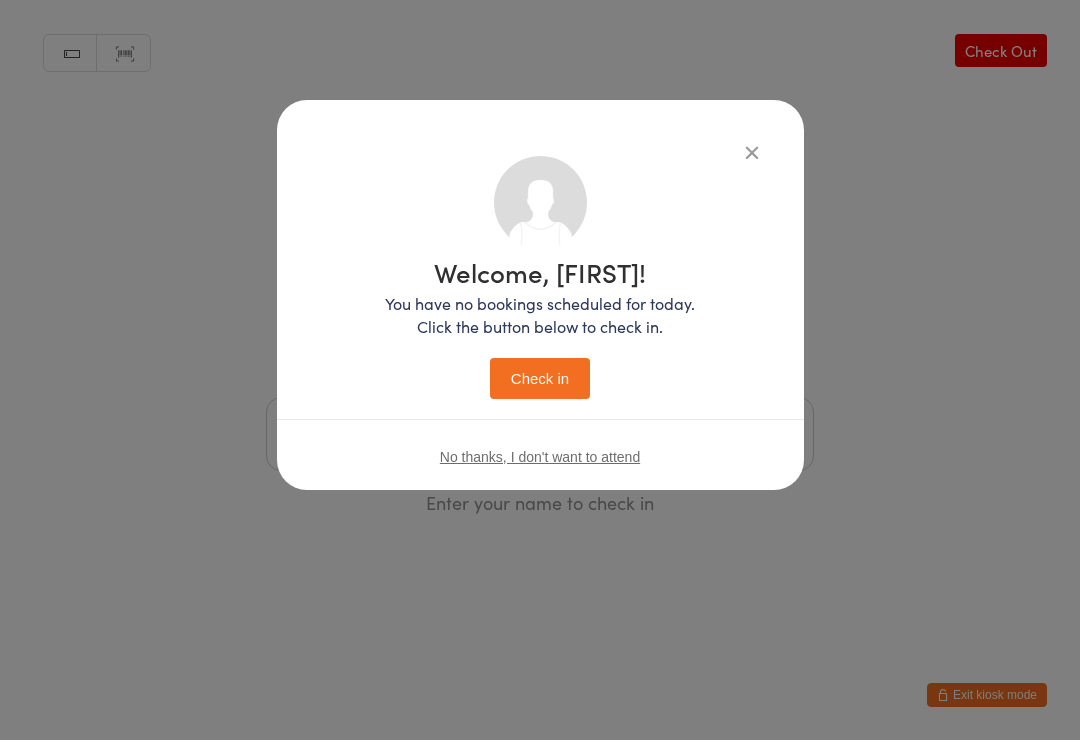 click on "Check in" at bounding box center (540, 378) 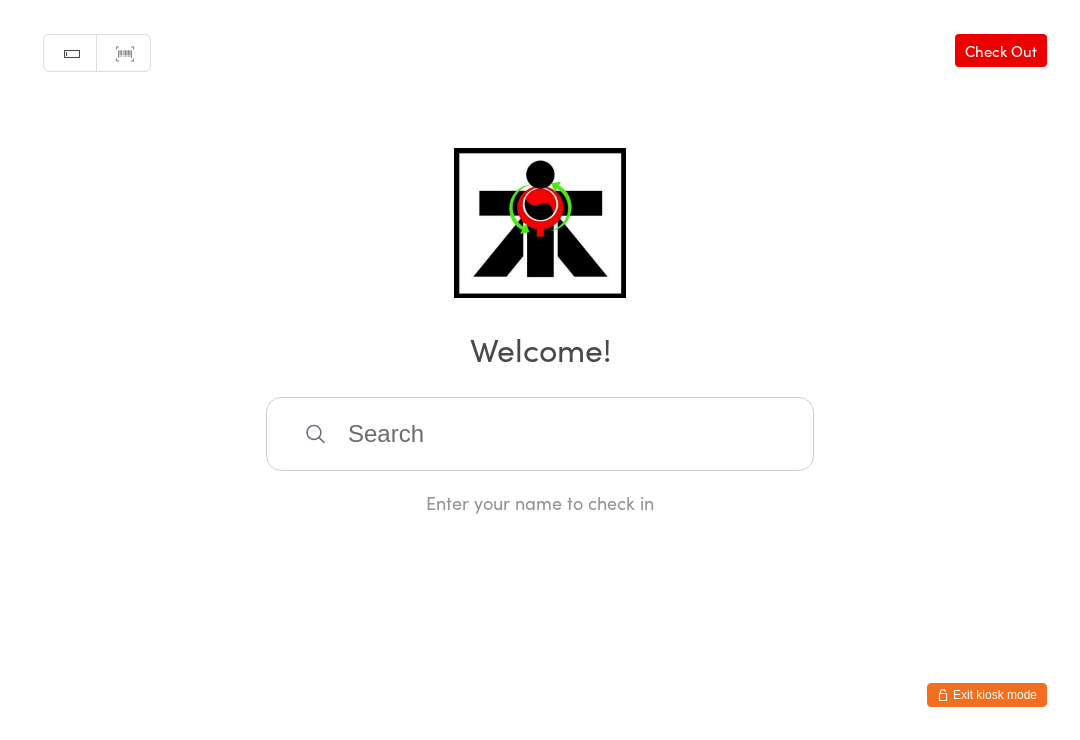 click at bounding box center (540, 434) 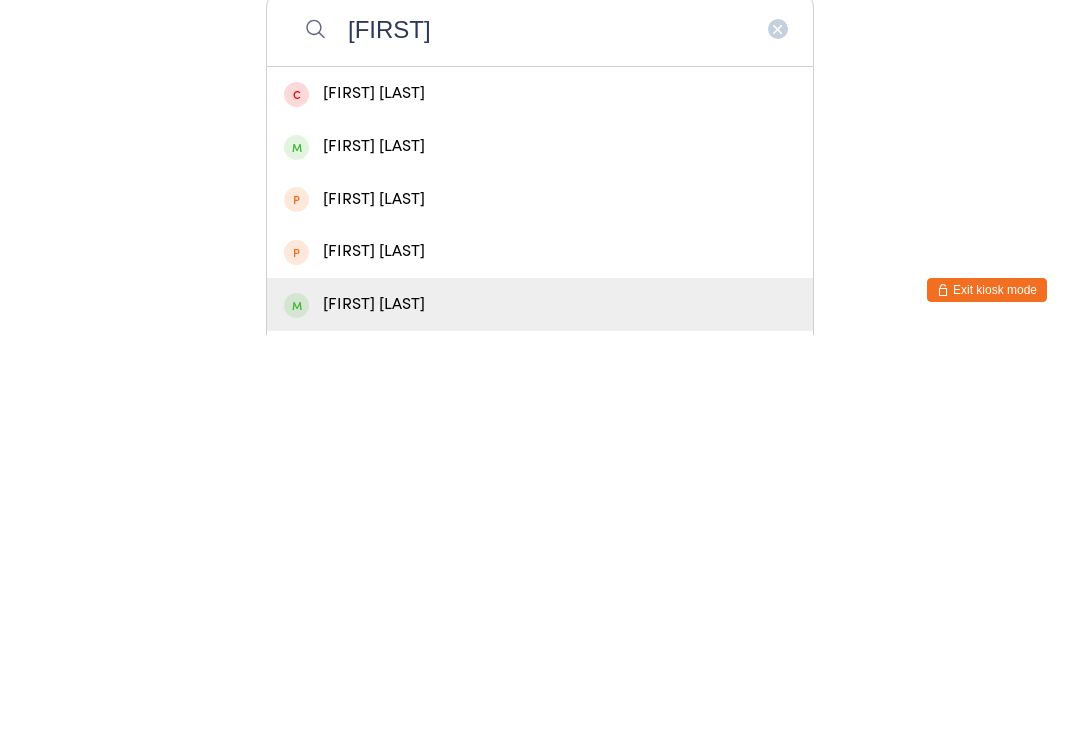 type on "[FIRST]" 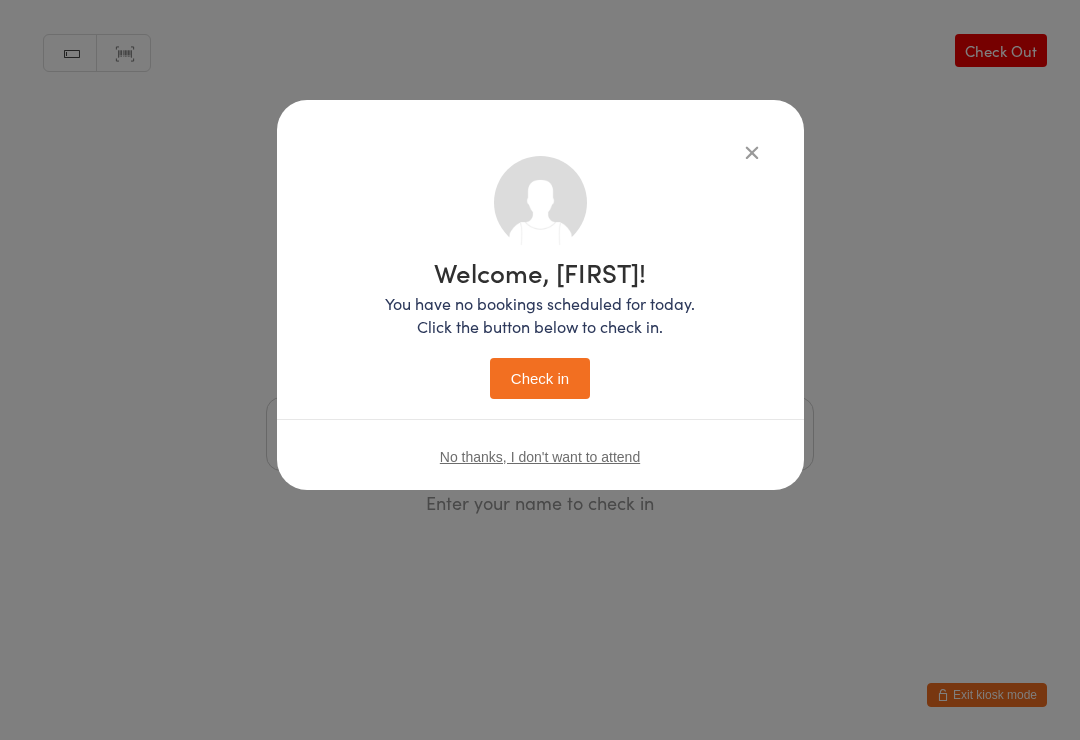 click on "Check in" at bounding box center [540, 378] 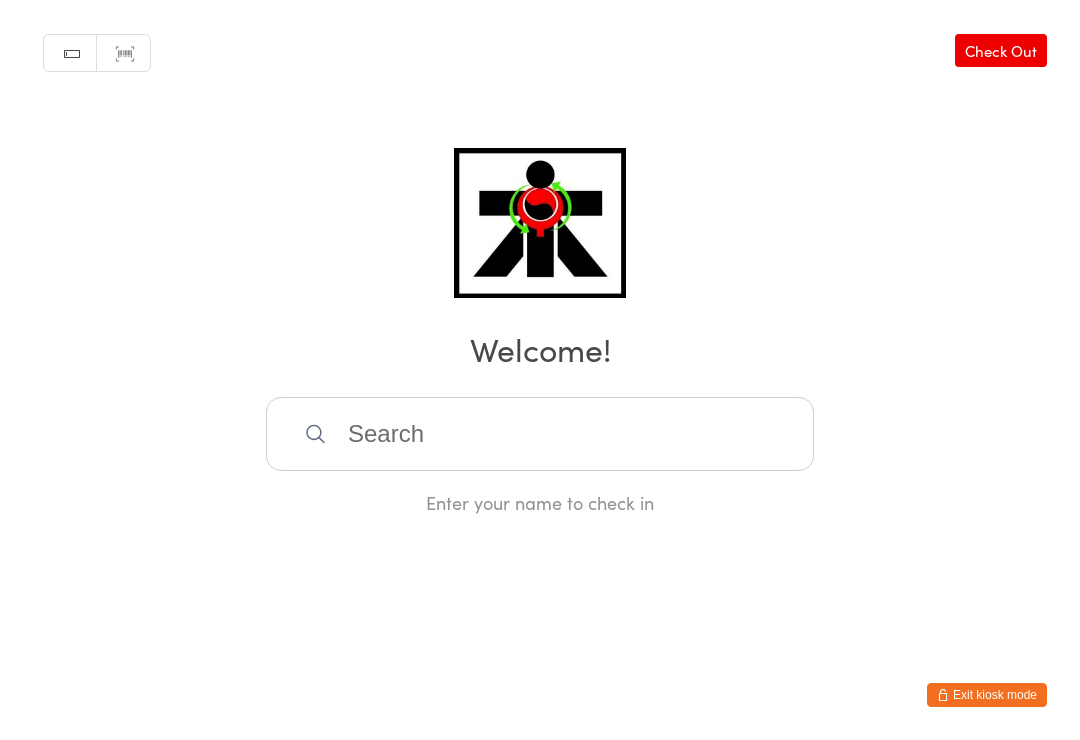 click at bounding box center (540, 434) 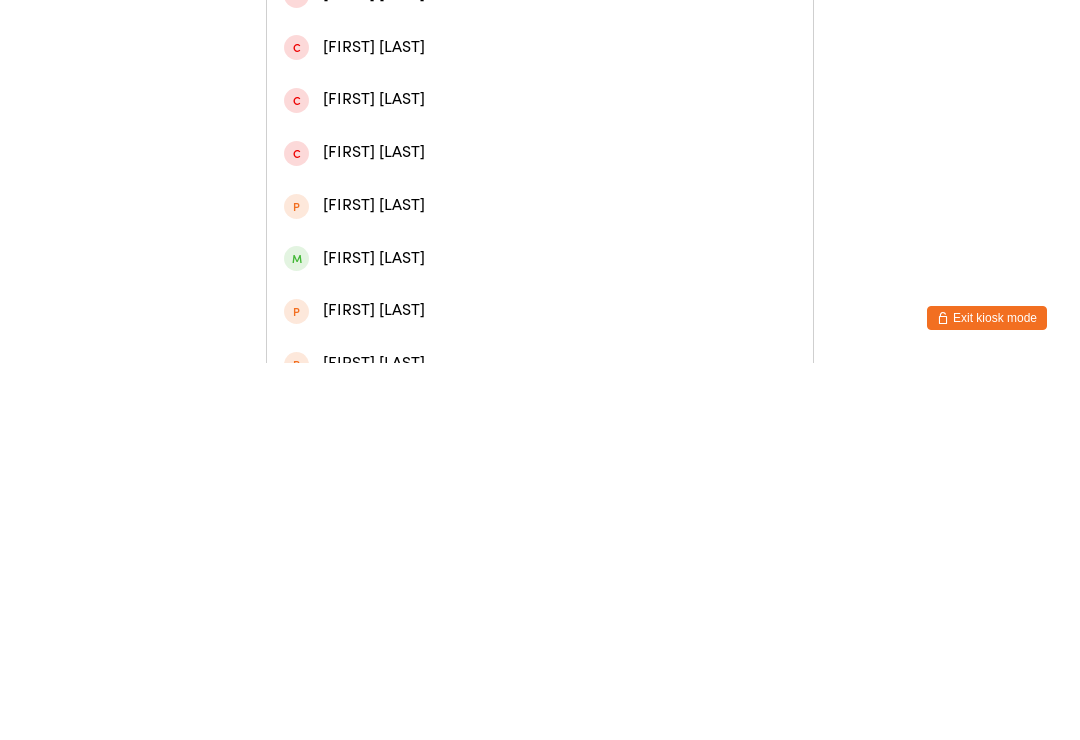 scroll, scrollTop: 187, scrollLeft: 0, axis: vertical 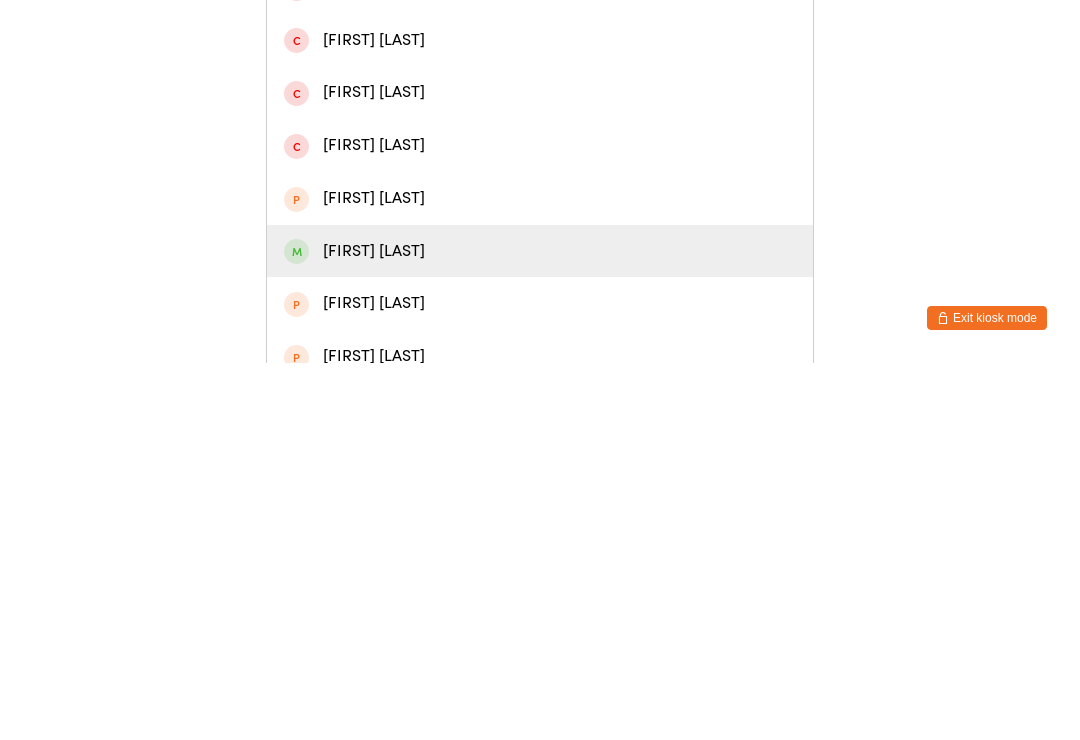 type on "[FIRST]" 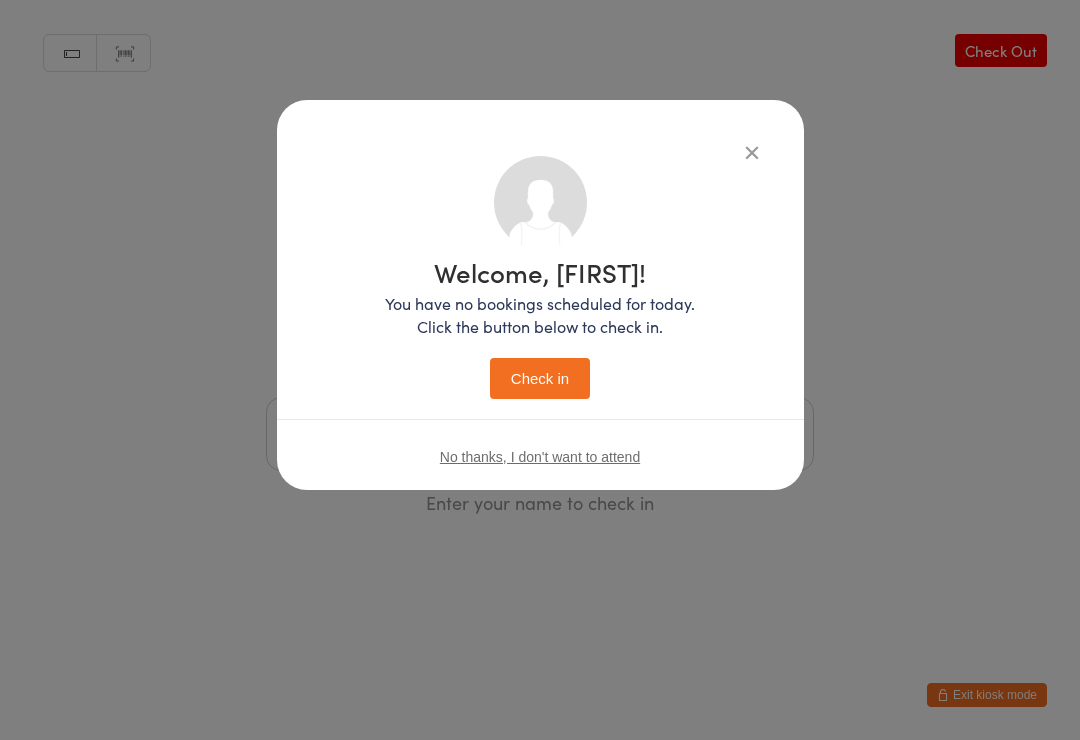 click on "Check in" at bounding box center (540, 378) 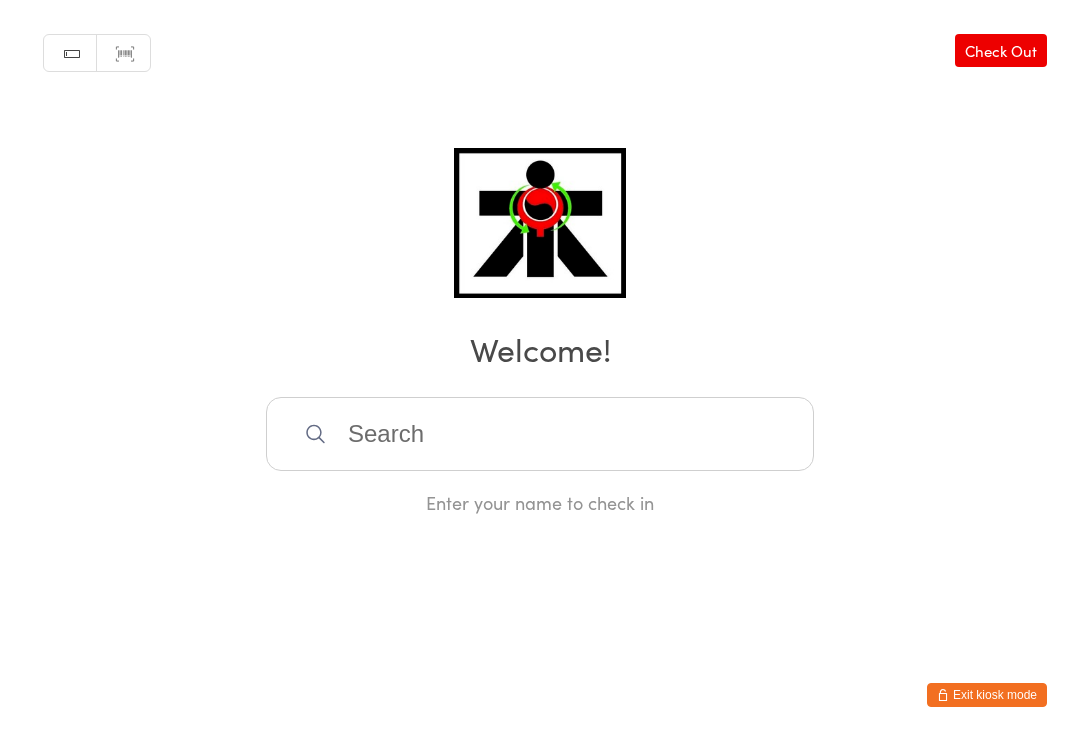 click at bounding box center [540, 434] 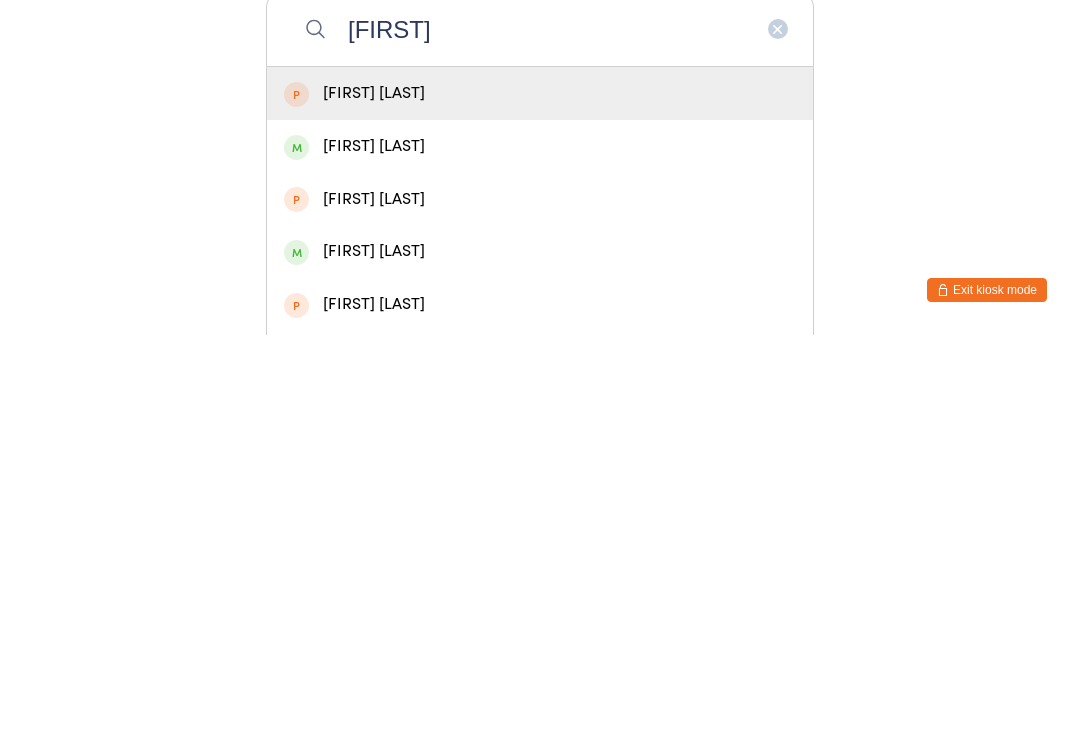 type on "[FIRST]" 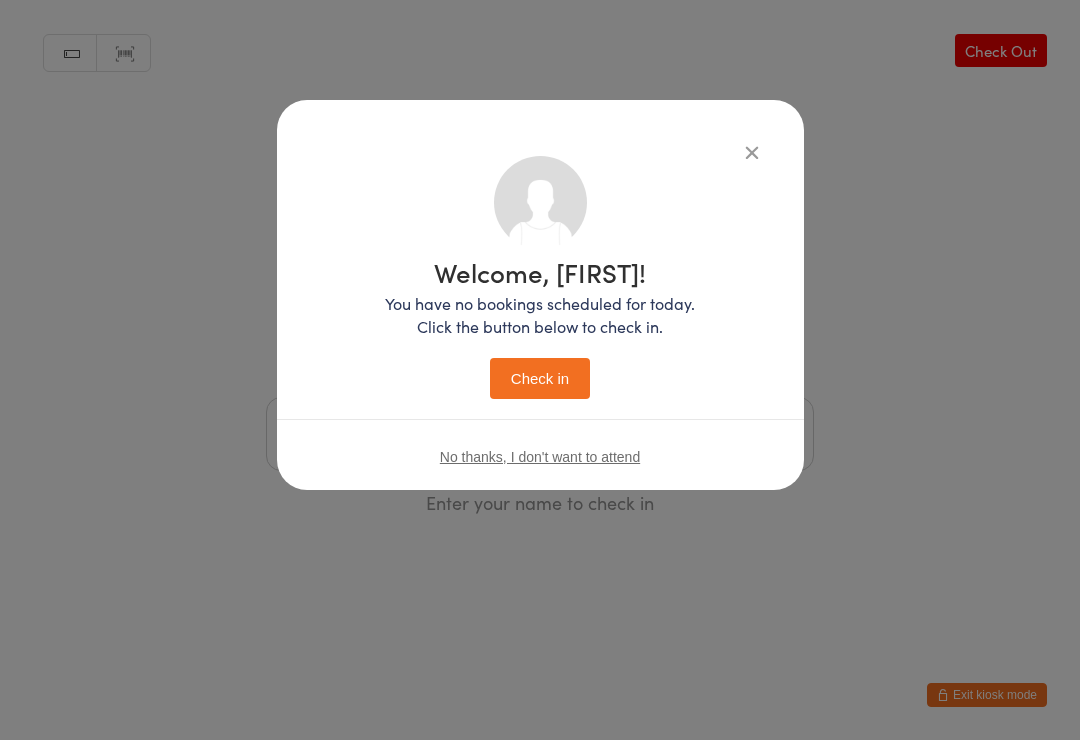 click on "Check in" at bounding box center (540, 378) 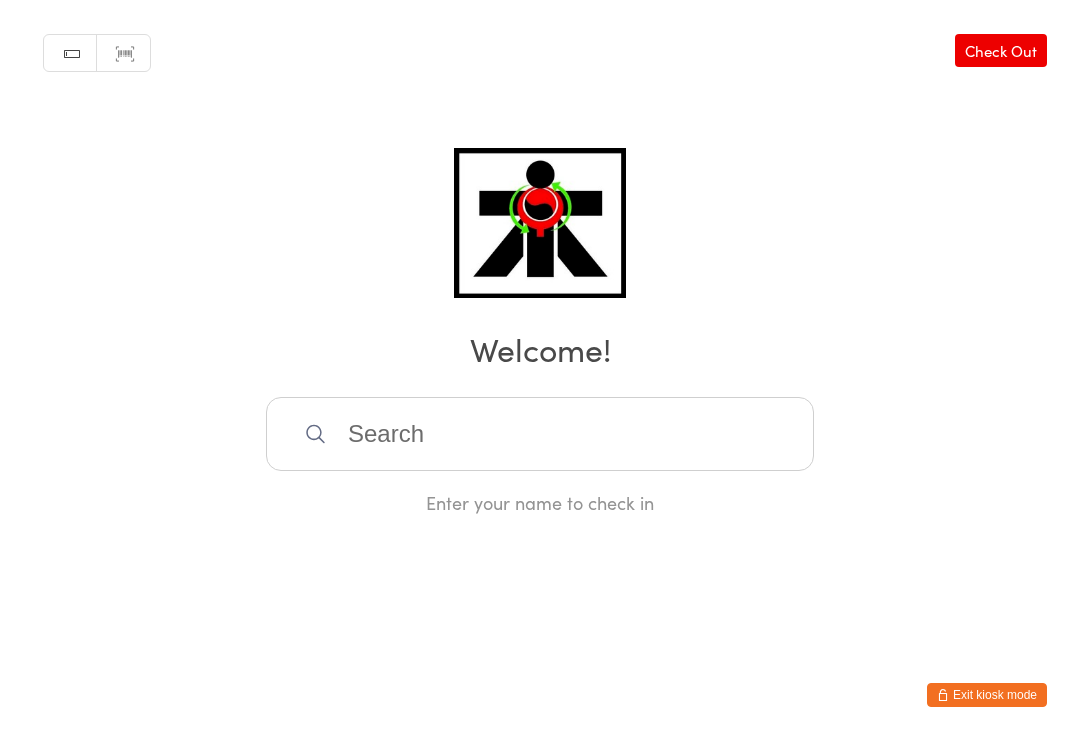 click at bounding box center (540, 434) 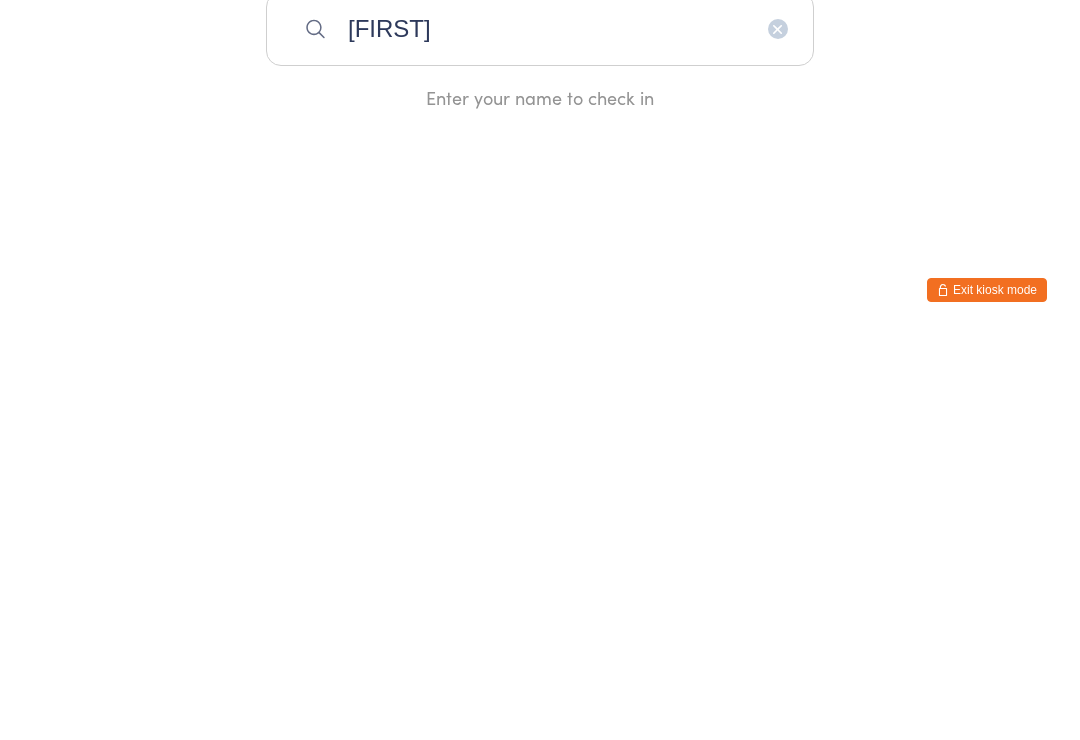 type on "[FIRST]" 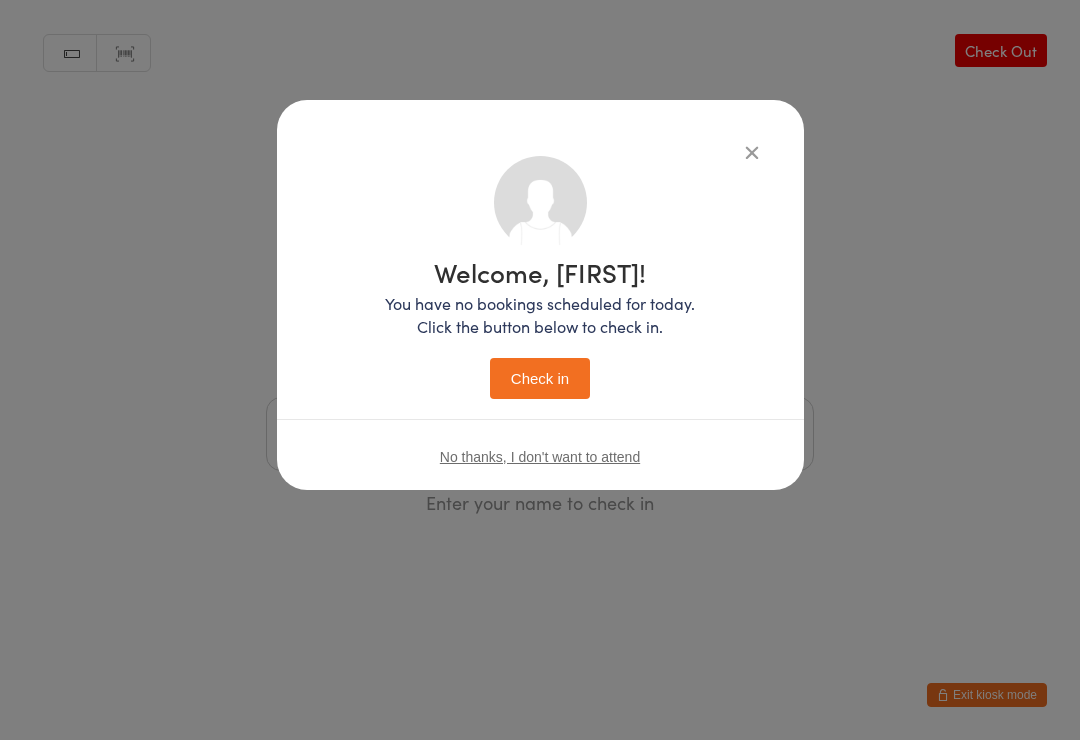click on "Check in" at bounding box center [540, 378] 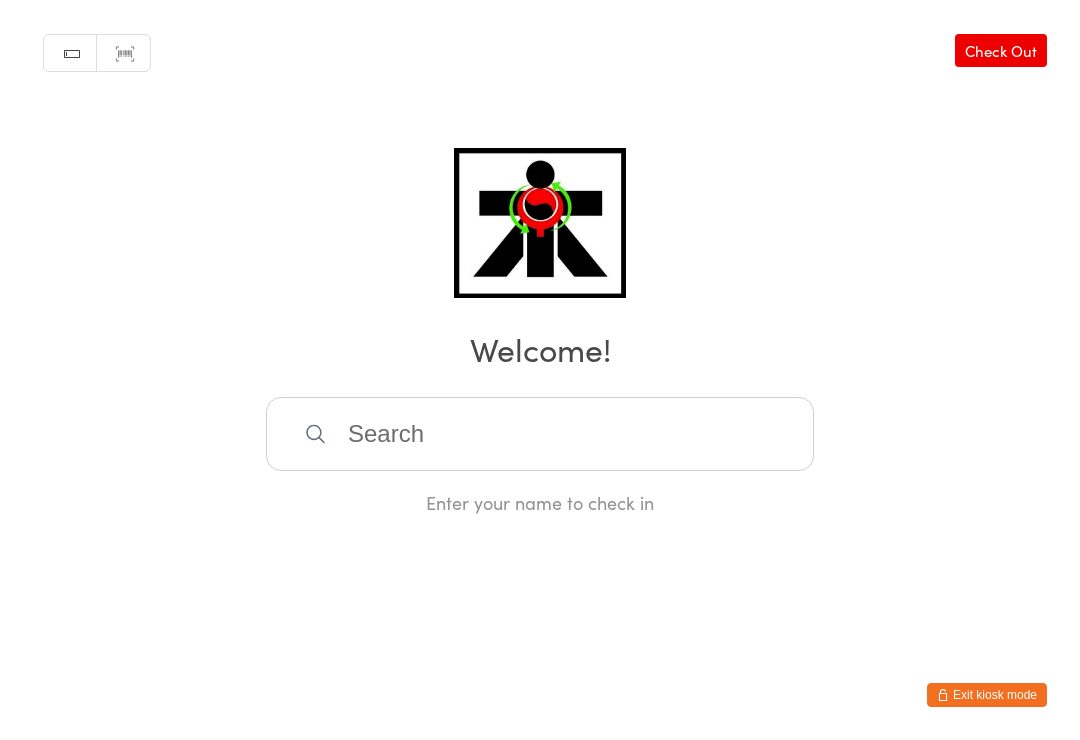 click at bounding box center [540, 434] 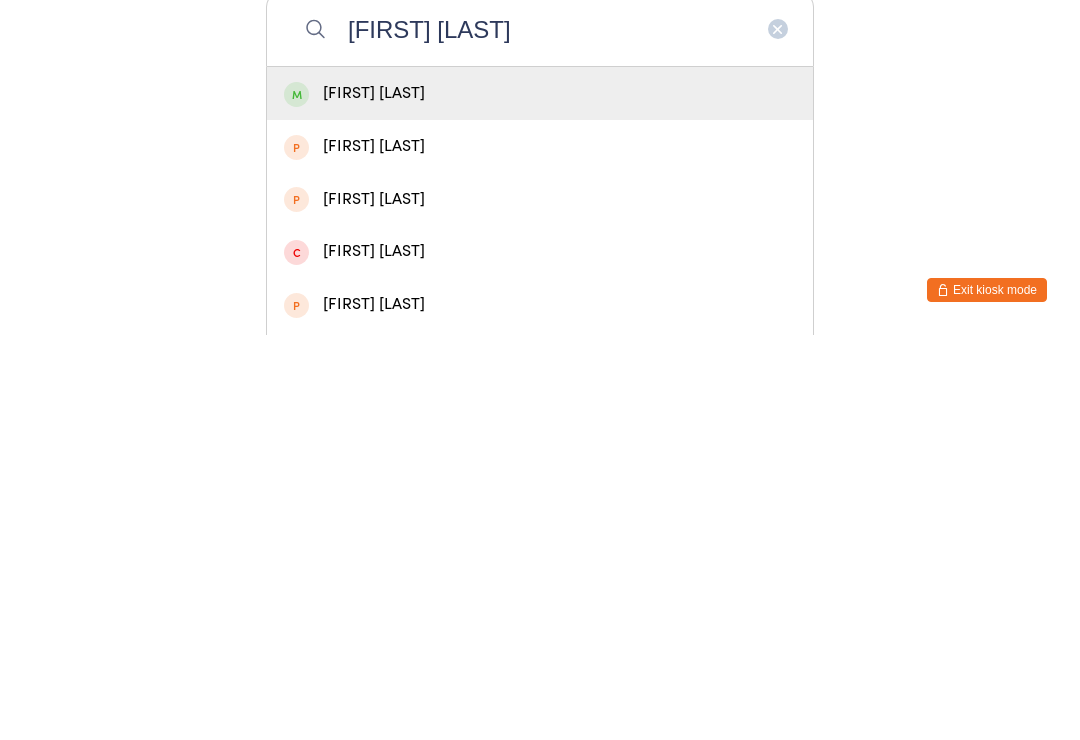 type on "[FIRST] [LAST]" 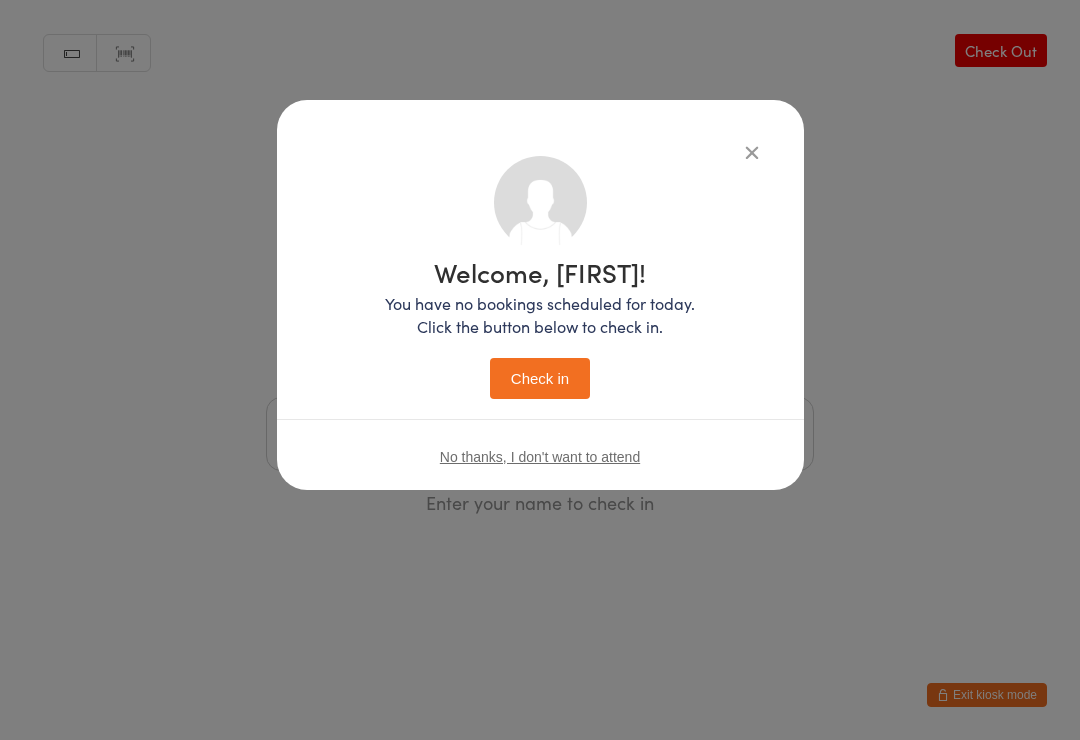 click on "Check in" at bounding box center [540, 378] 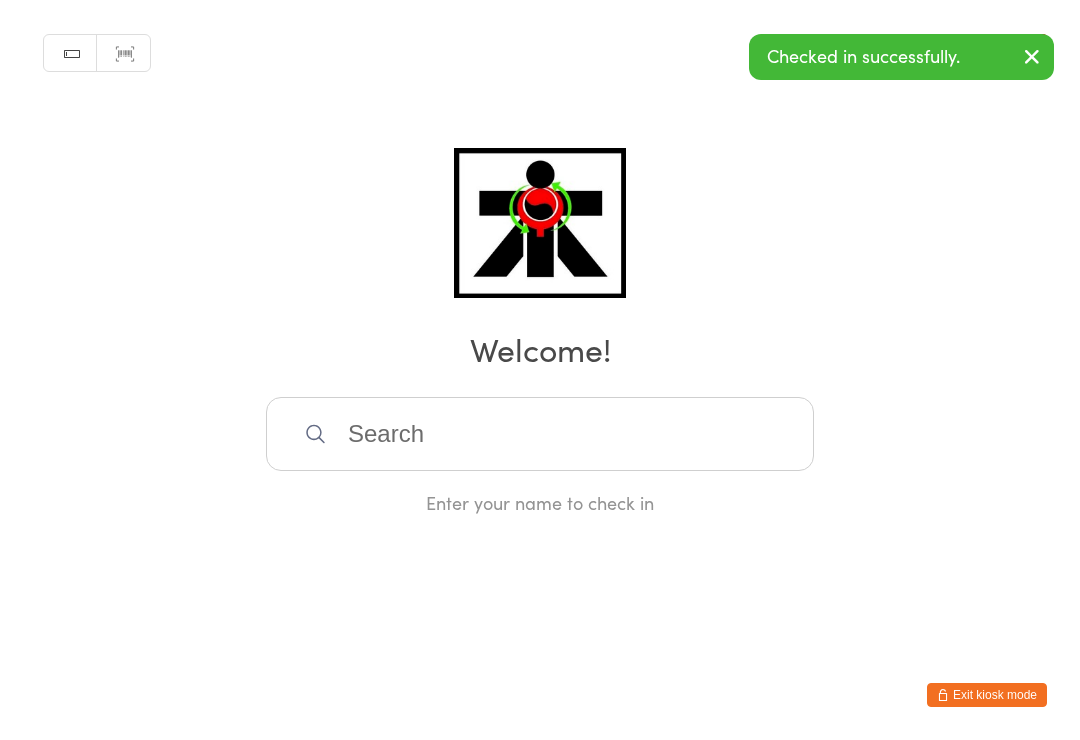click at bounding box center [540, 434] 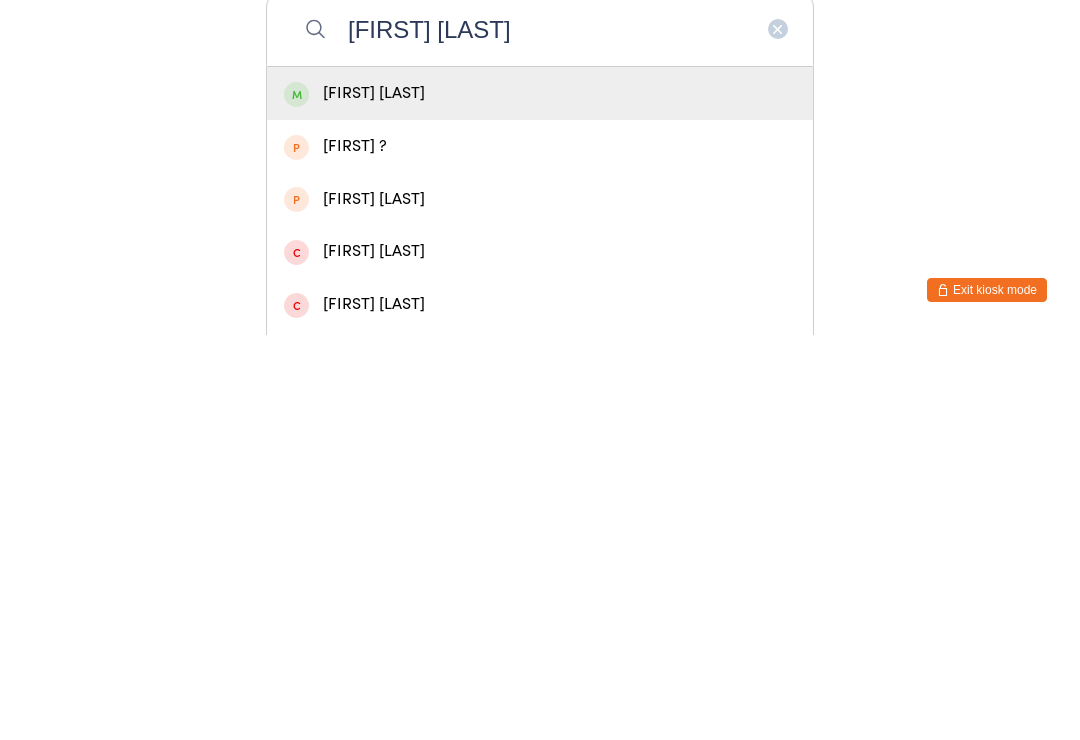type on "[FIRST] [LAST]" 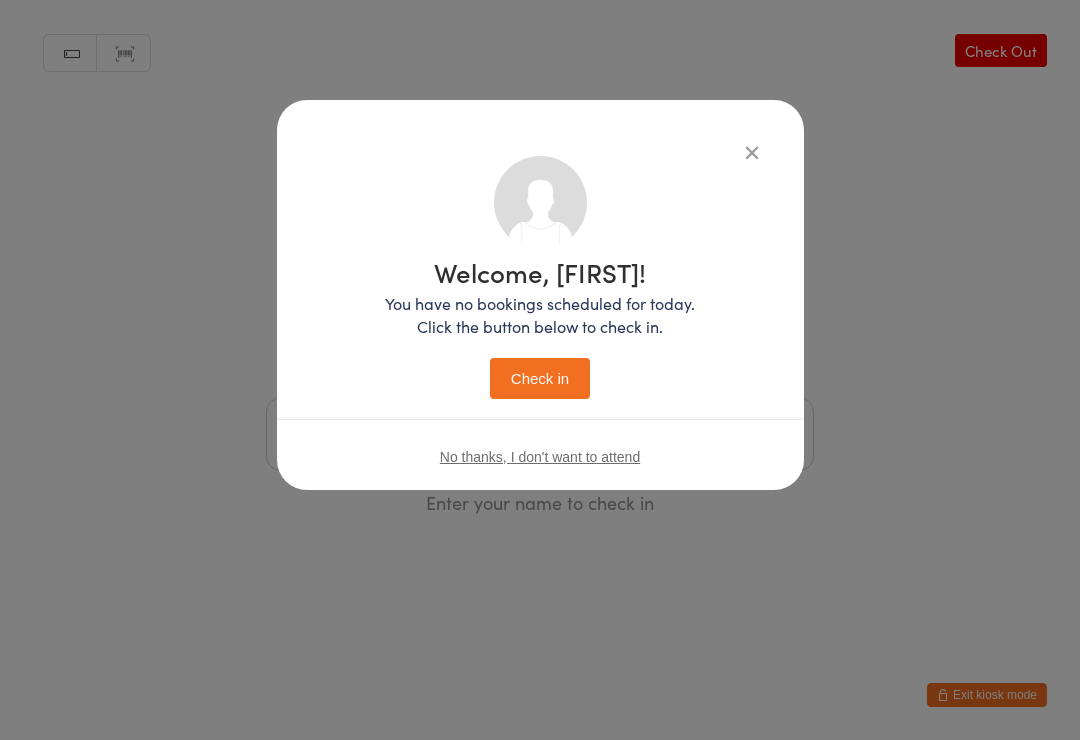 click on "Check in" at bounding box center (540, 378) 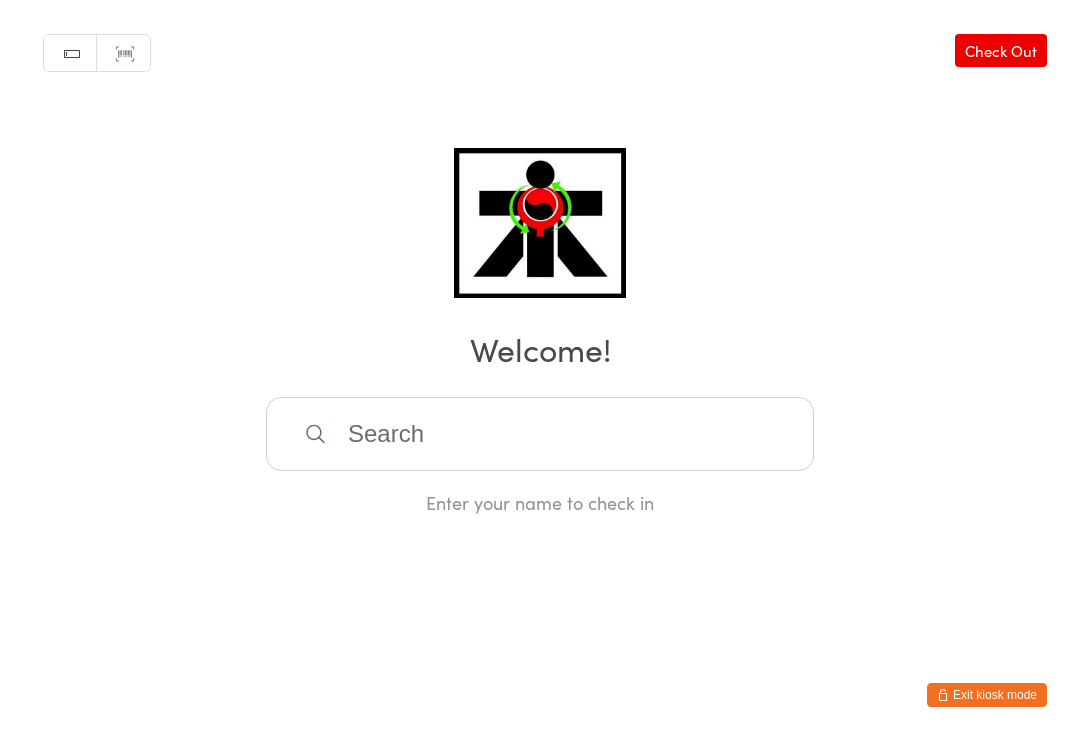 click on "Manual search Scanner input Check Out Welcome! Enter your name to check in" at bounding box center (540, 257) 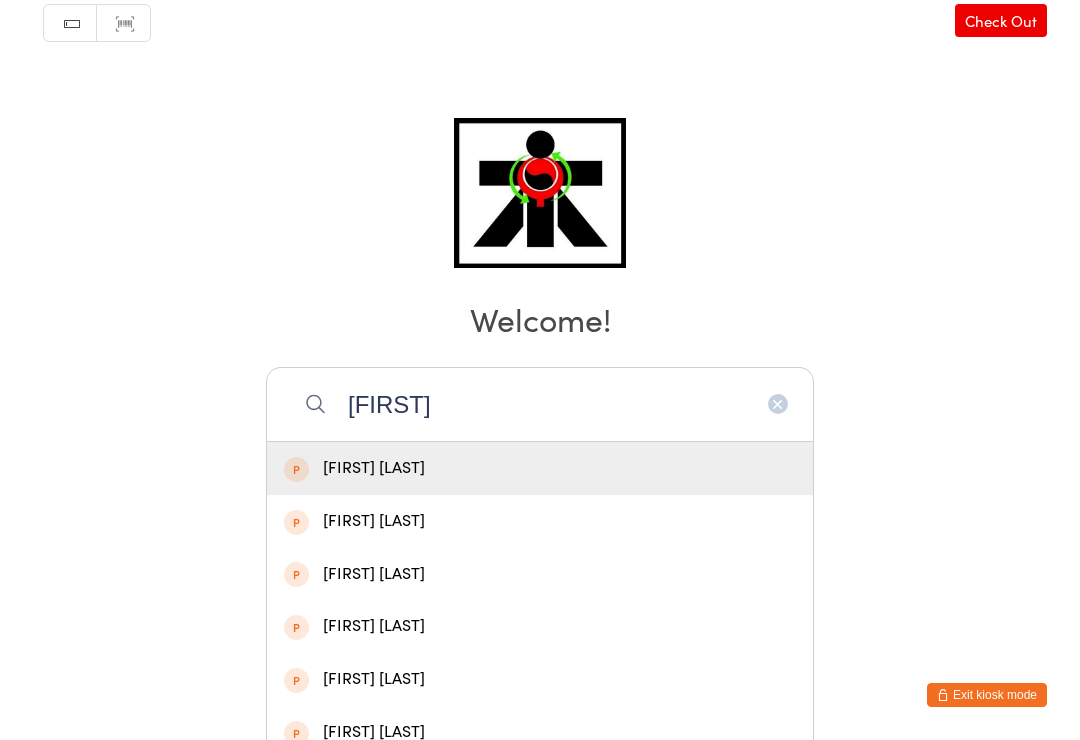 scroll, scrollTop: 0, scrollLeft: 0, axis: both 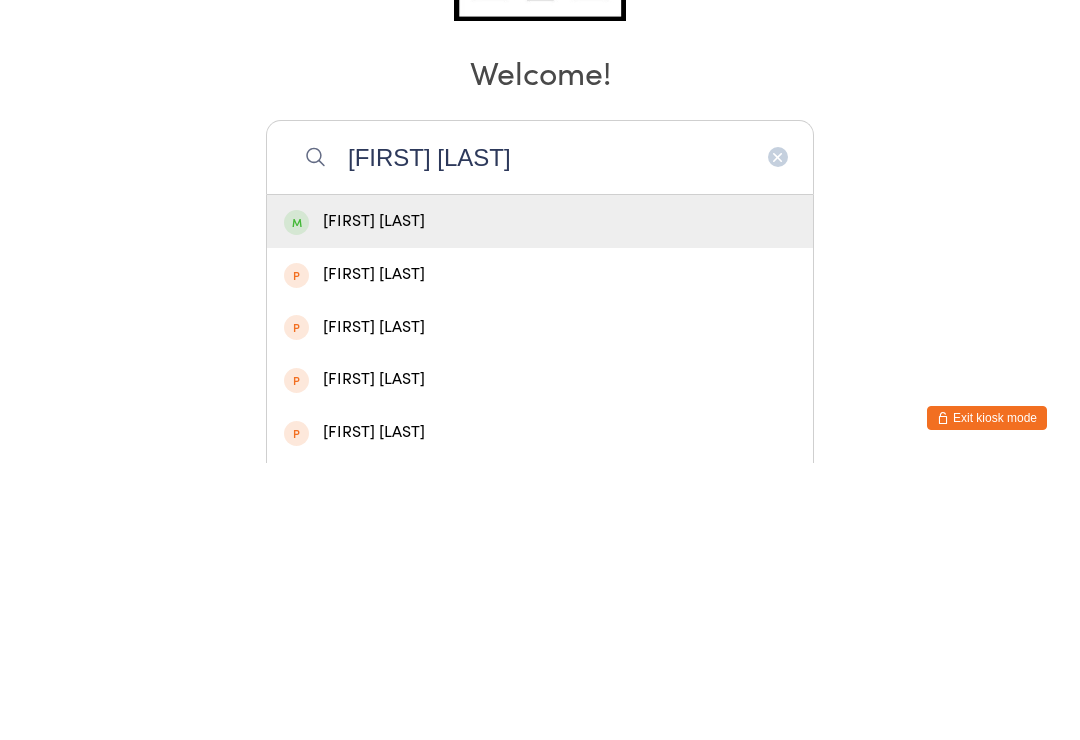 type on "[FIRST] [LAST]" 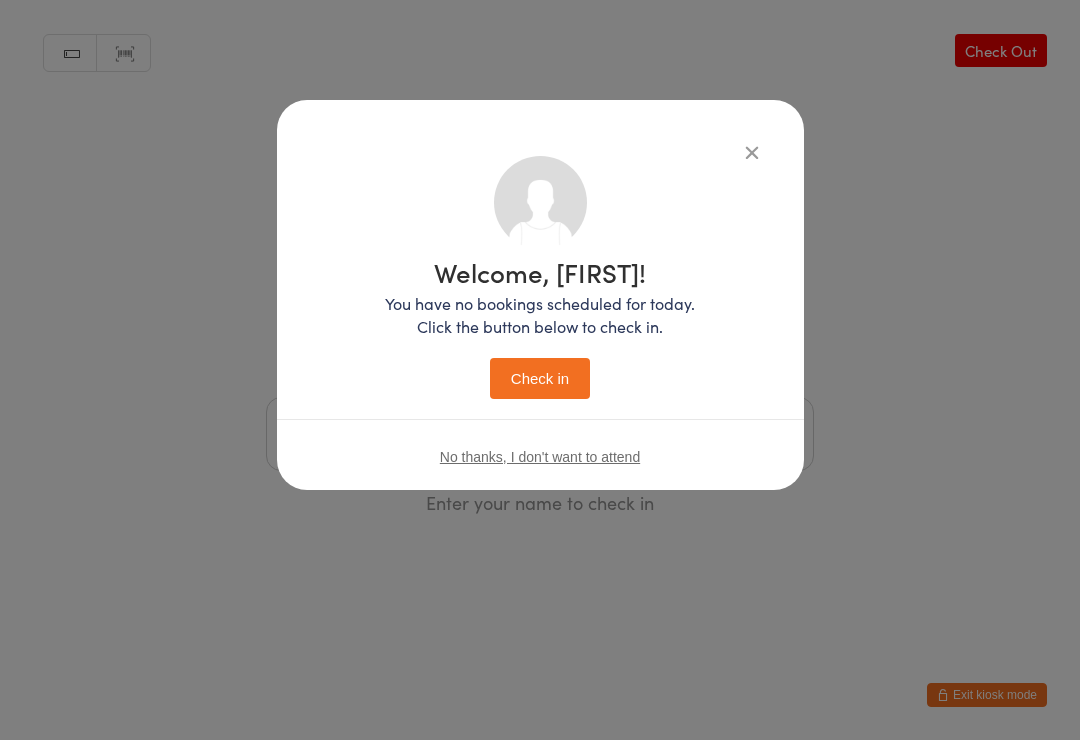 click on "Check in" at bounding box center (540, 378) 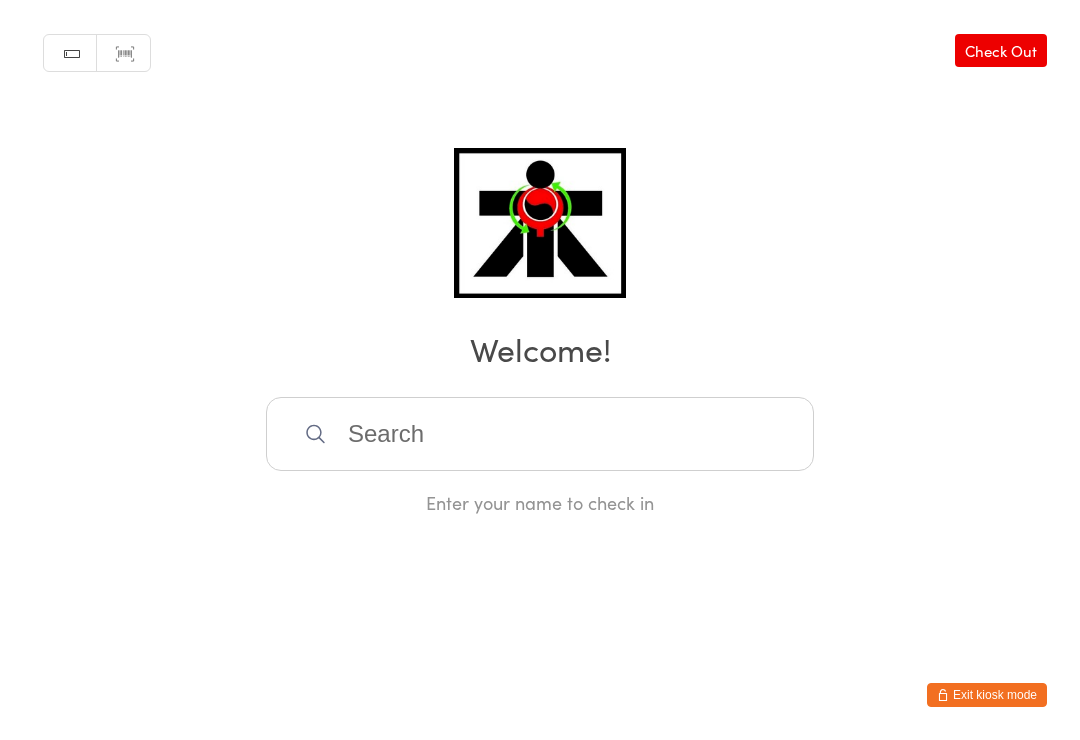 click at bounding box center [540, 434] 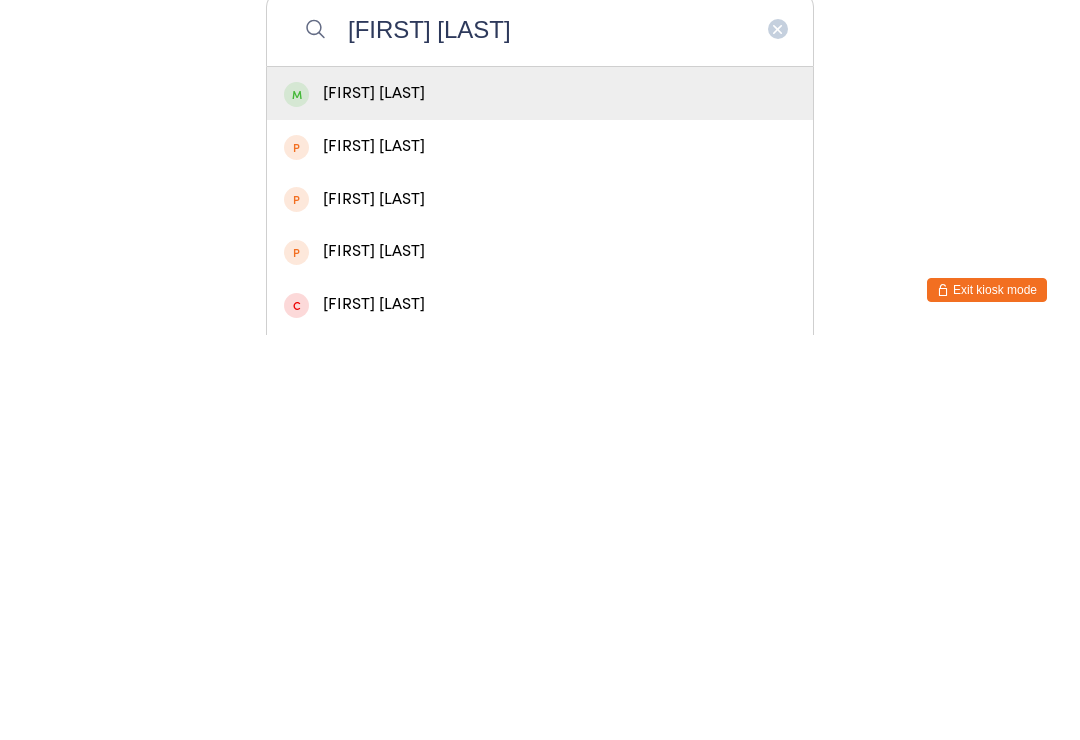 type on "[FIRST] [LAST]" 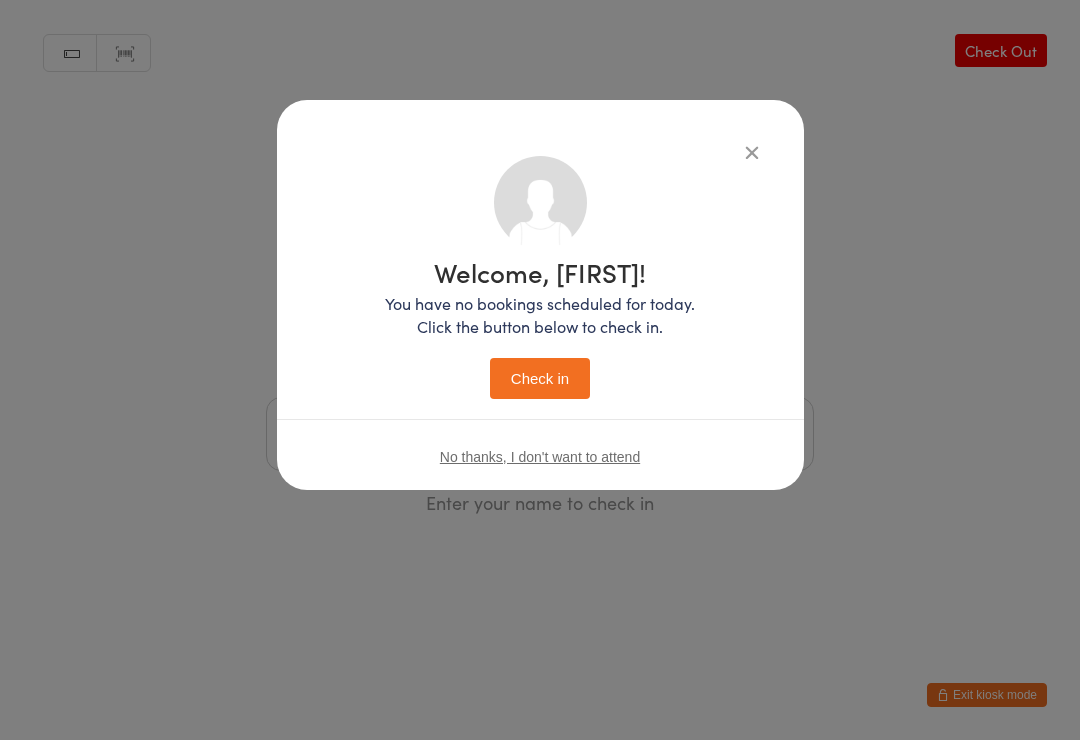 click on "Check in" at bounding box center [540, 378] 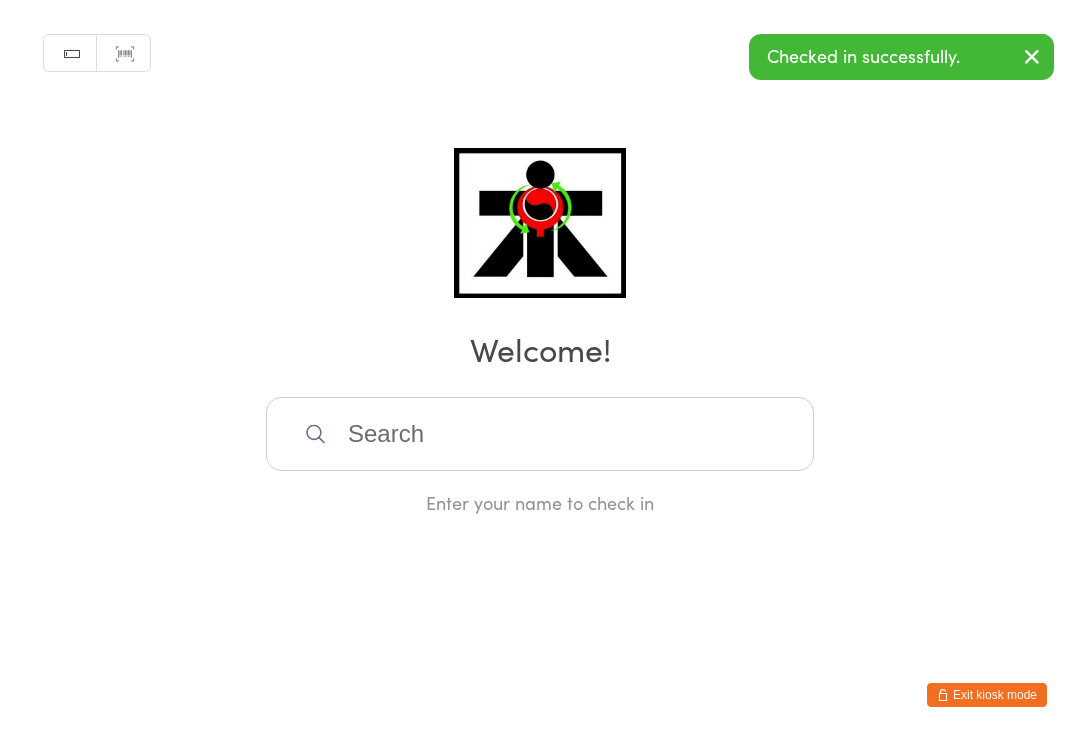 click at bounding box center (540, 434) 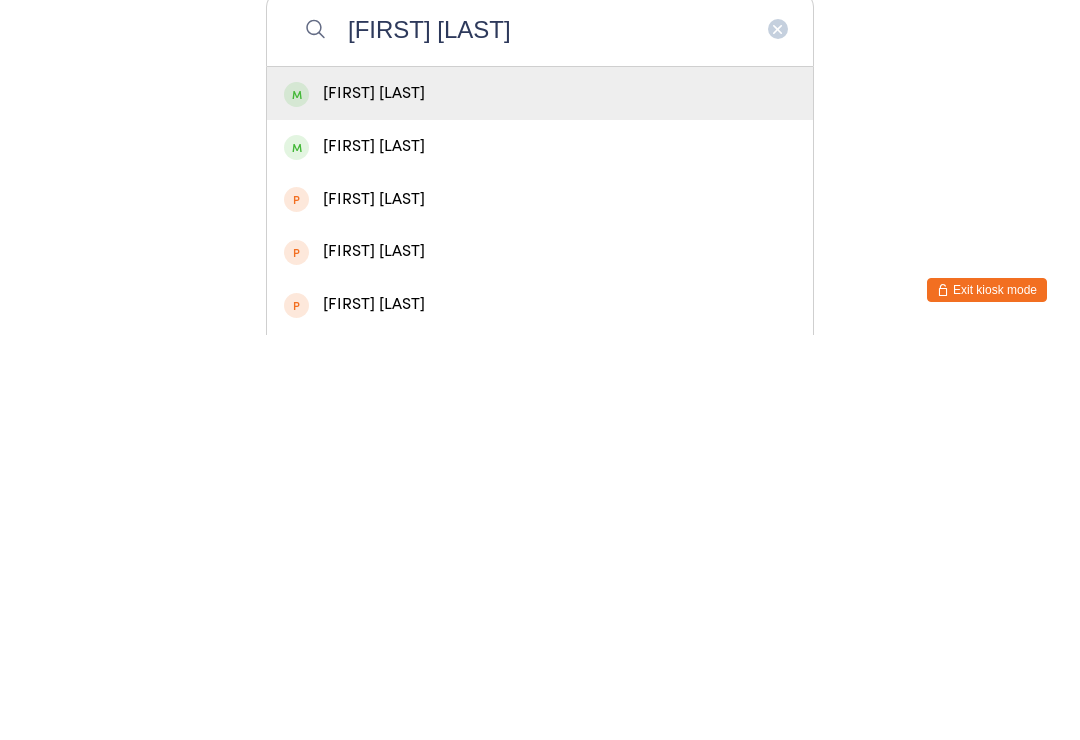 type on "[FIRST] [LAST]" 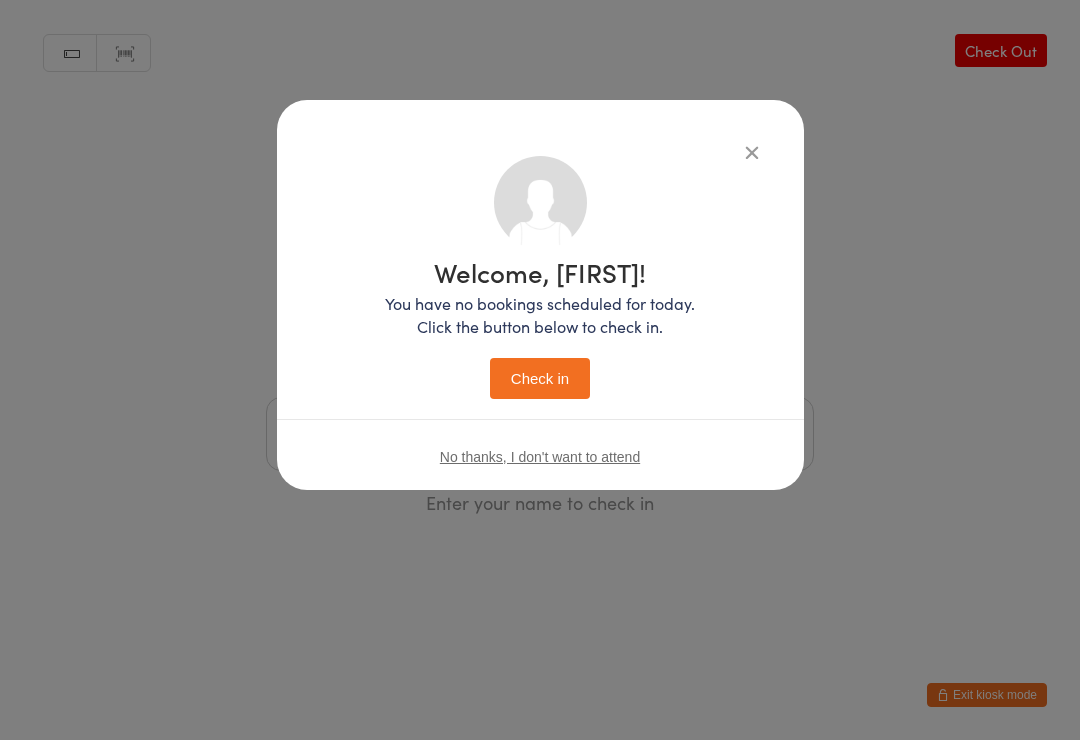 click on "Check in" at bounding box center [540, 378] 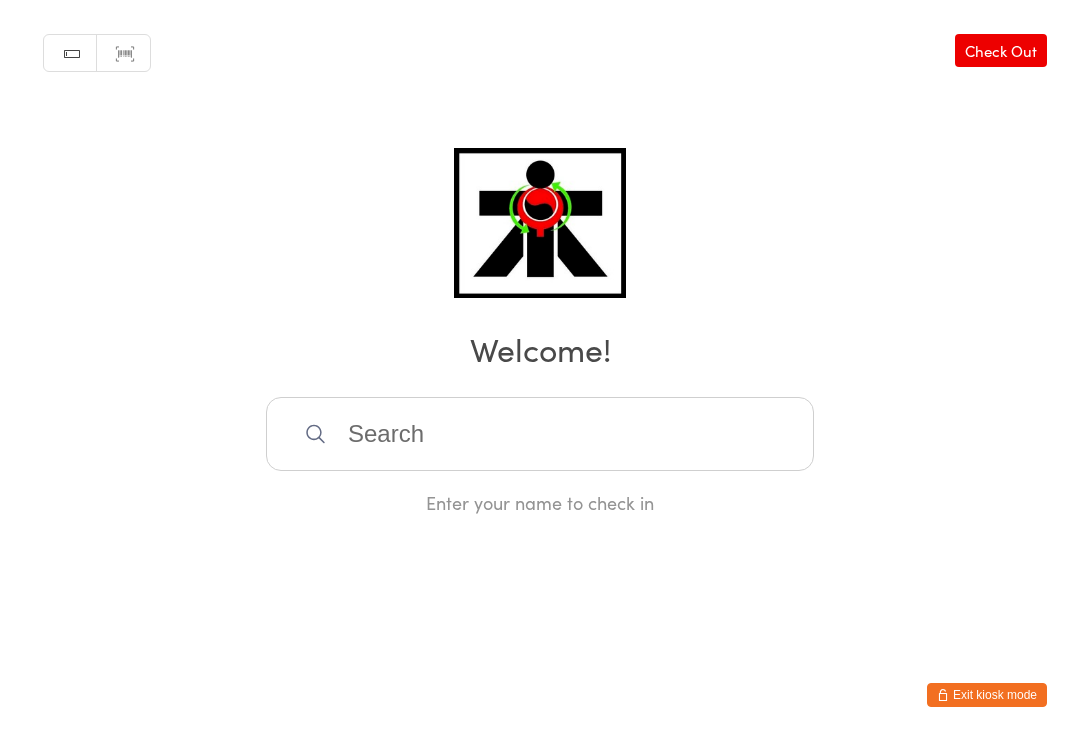 click at bounding box center (540, 434) 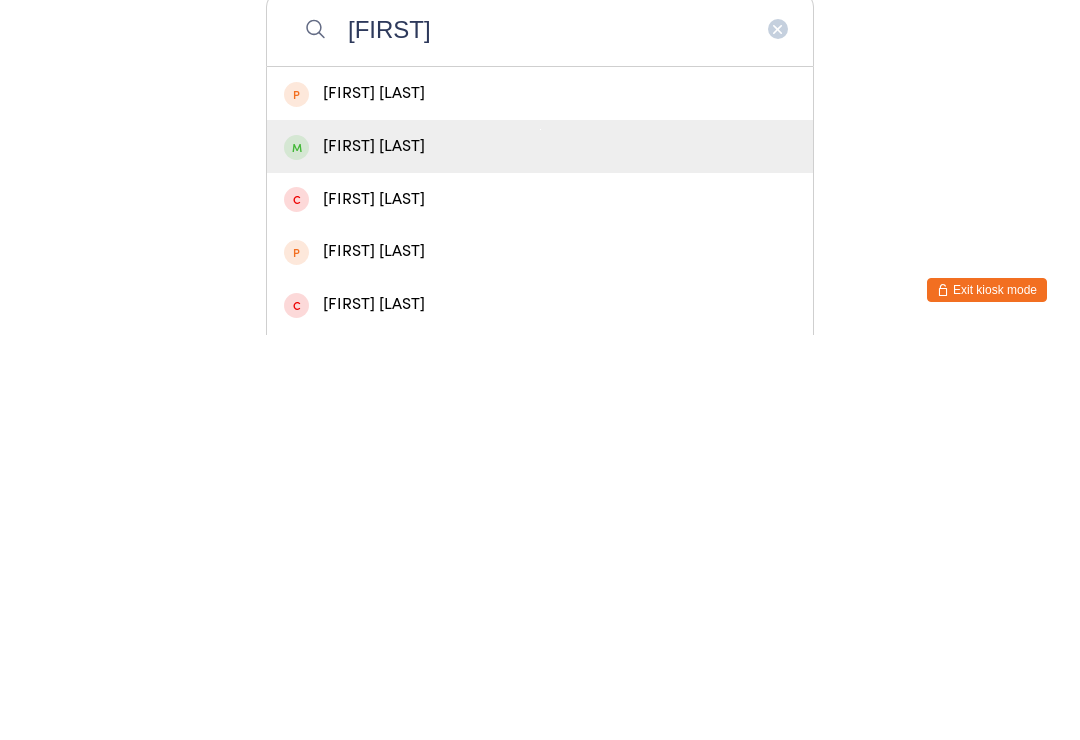 type on "[FIRST]" 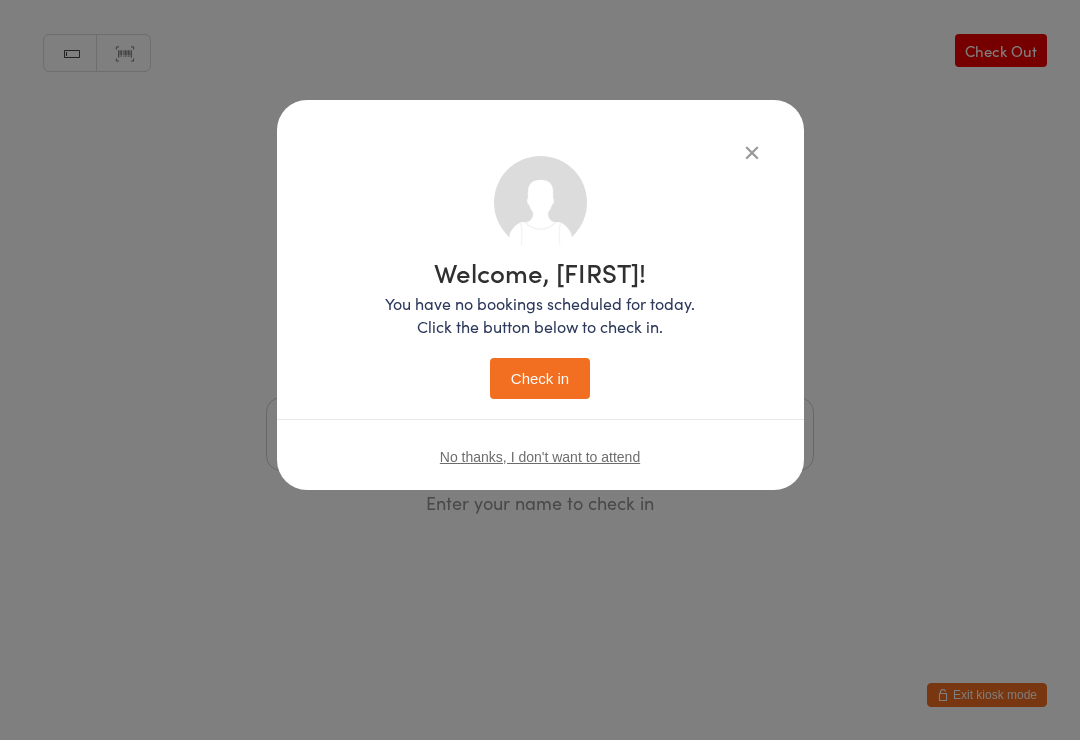 click on "Check in" at bounding box center (540, 378) 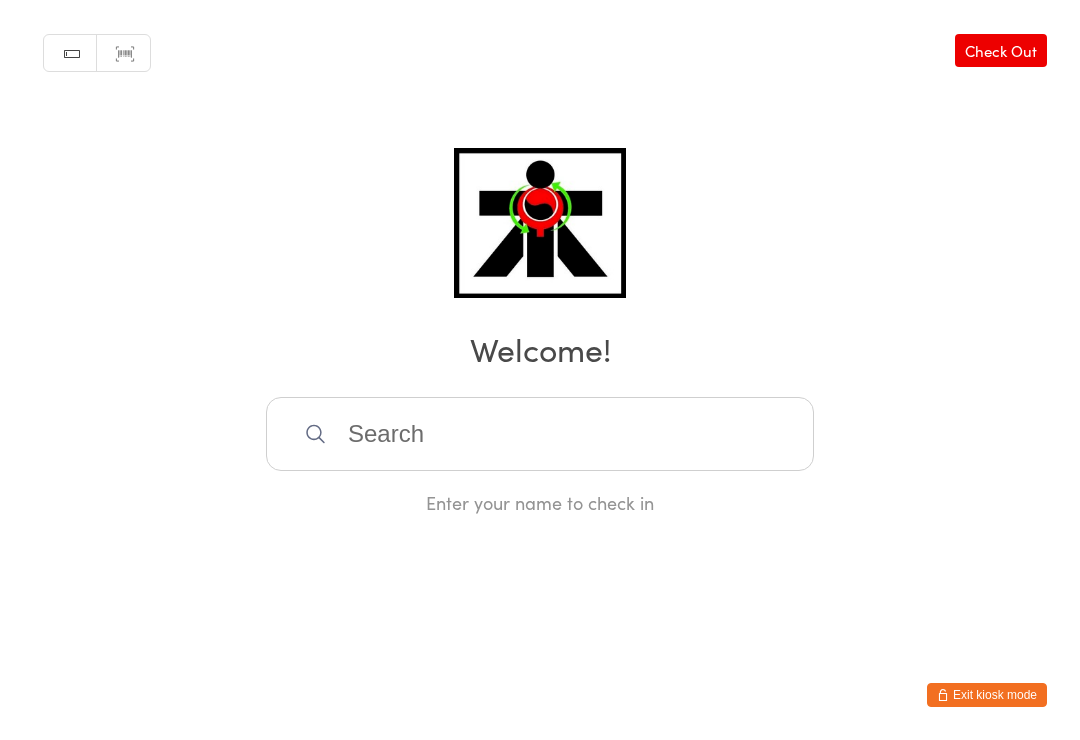 click on "You have now entered Kiosk Mode. Members will be able to check themselves in using the search field below. Click "Exit kiosk mode" below to exit Kiosk Mode at any time. Checked in successfully. Manual search Scanner input Check Out Welcome! Enter your name to check in Exit kiosk mode" at bounding box center [540, 370] 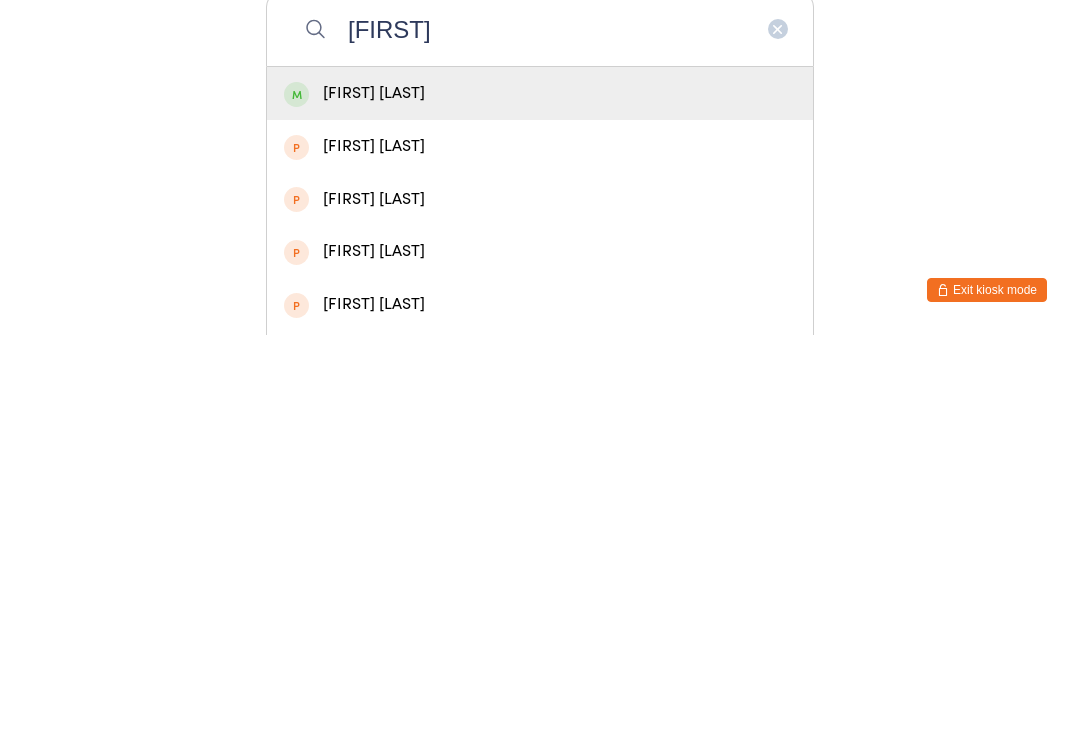 type on "[FIRST]" 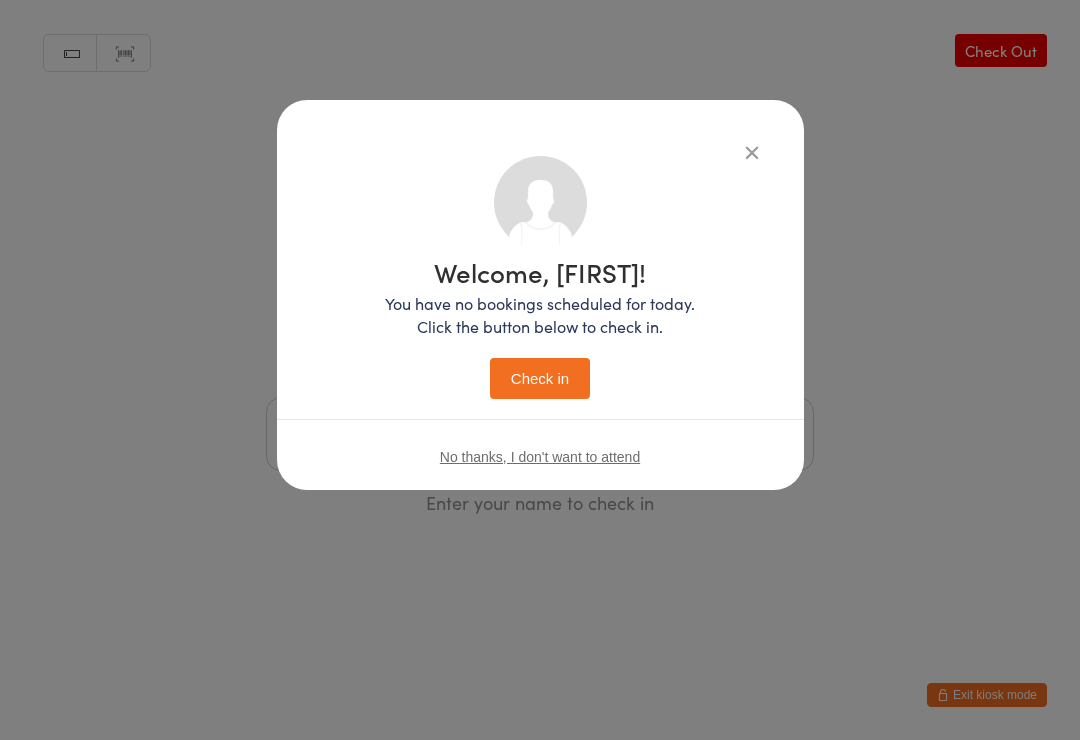 click on "Check in" at bounding box center (540, 378) 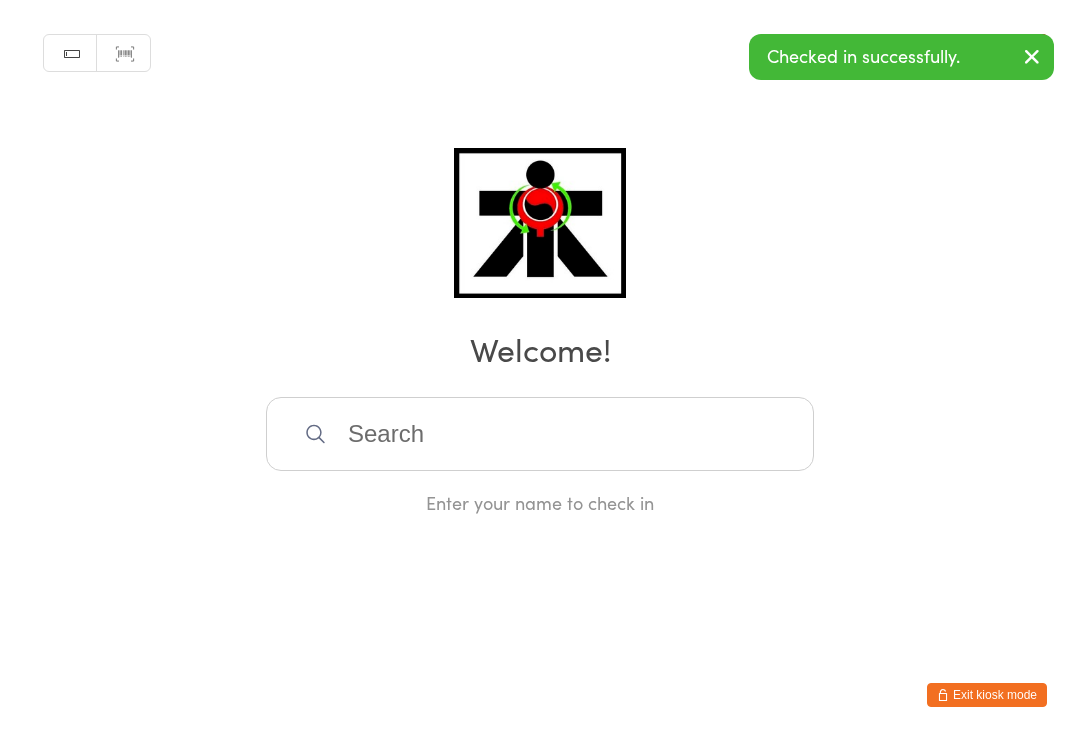 click at bounding box center (540, 434) 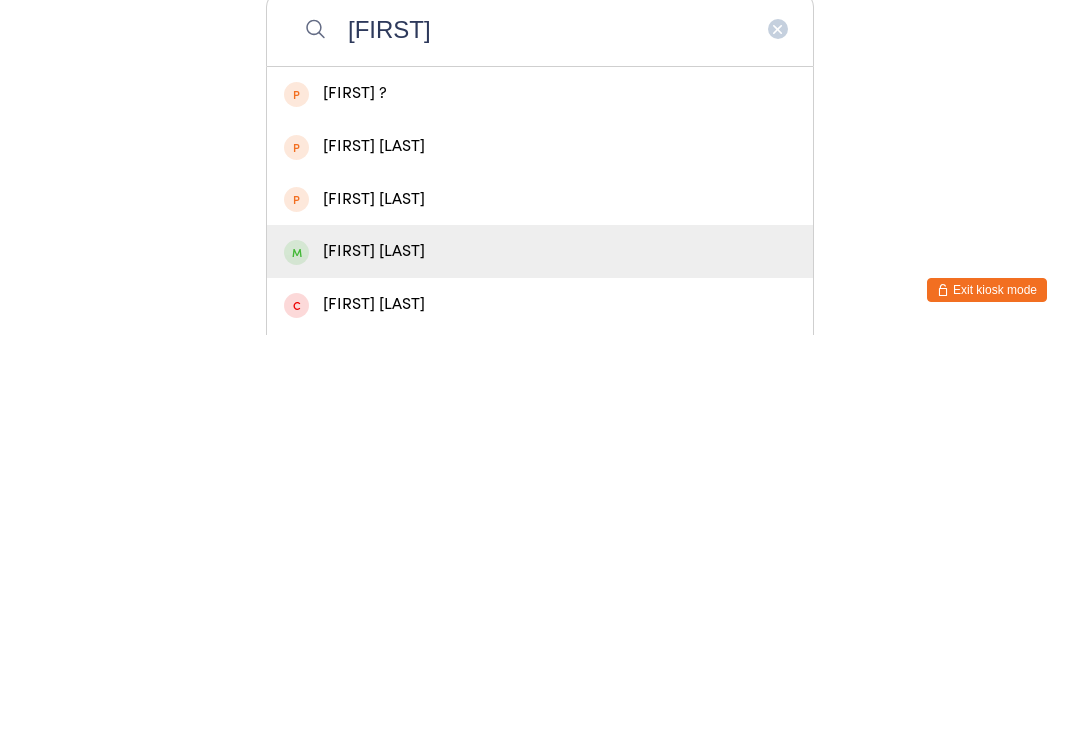 type on "[FIRST]" 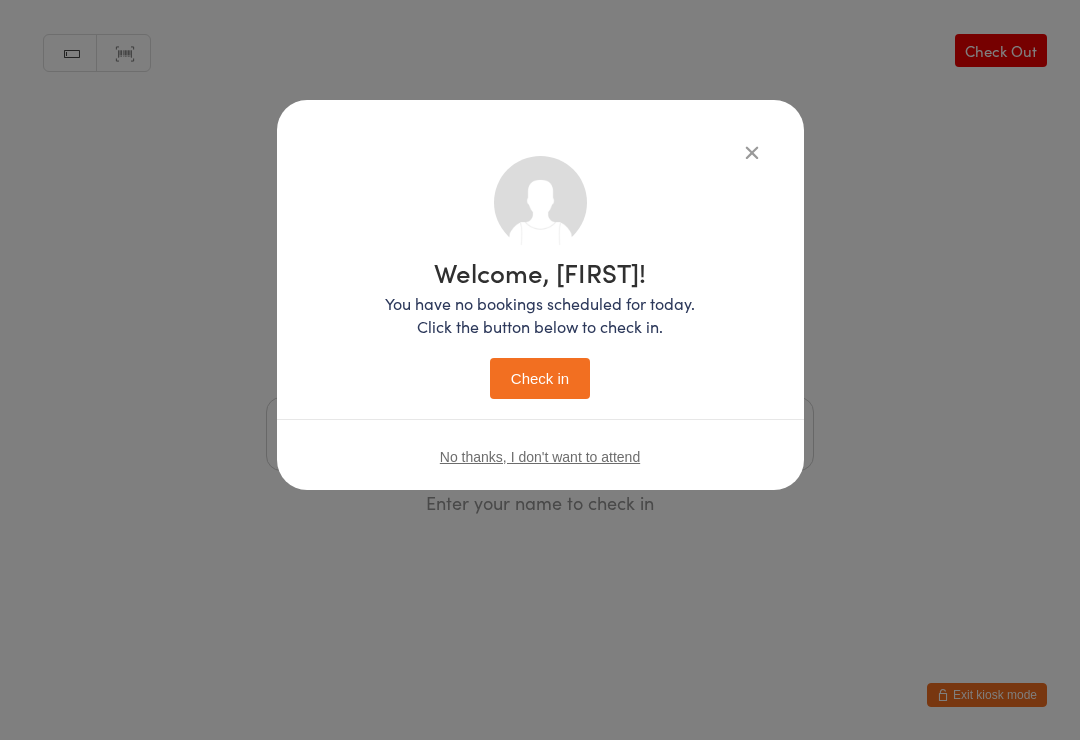 click on "Check in" at bounding box center [540, 378] 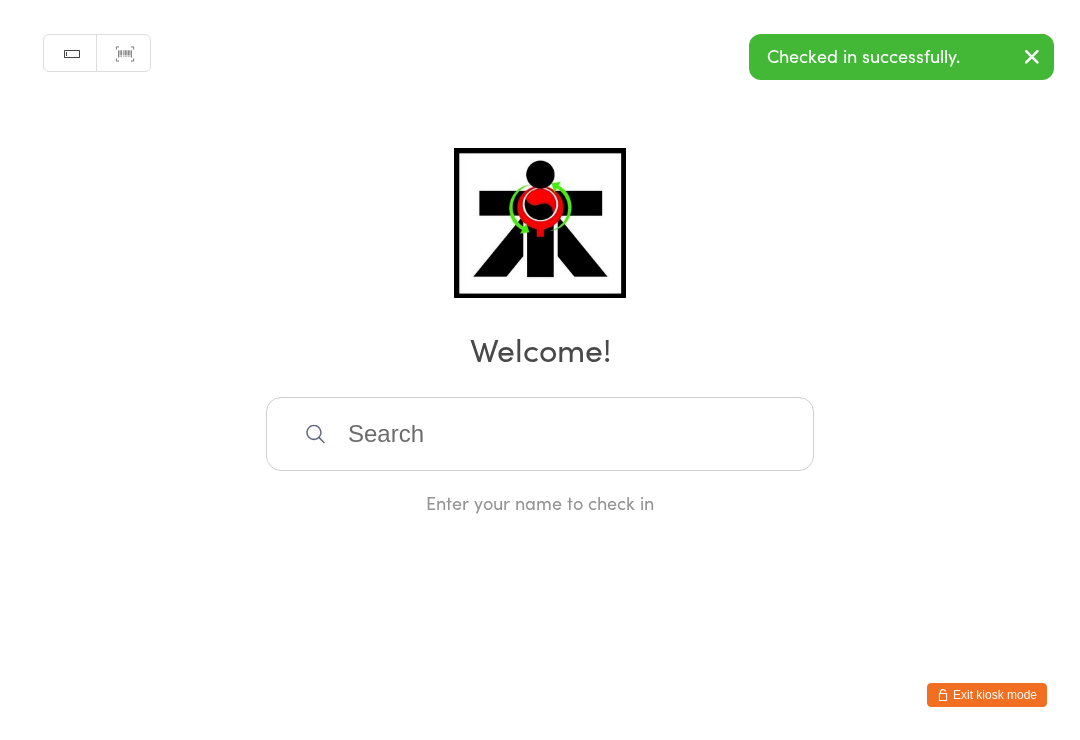 click at bounding box center [540, 434] 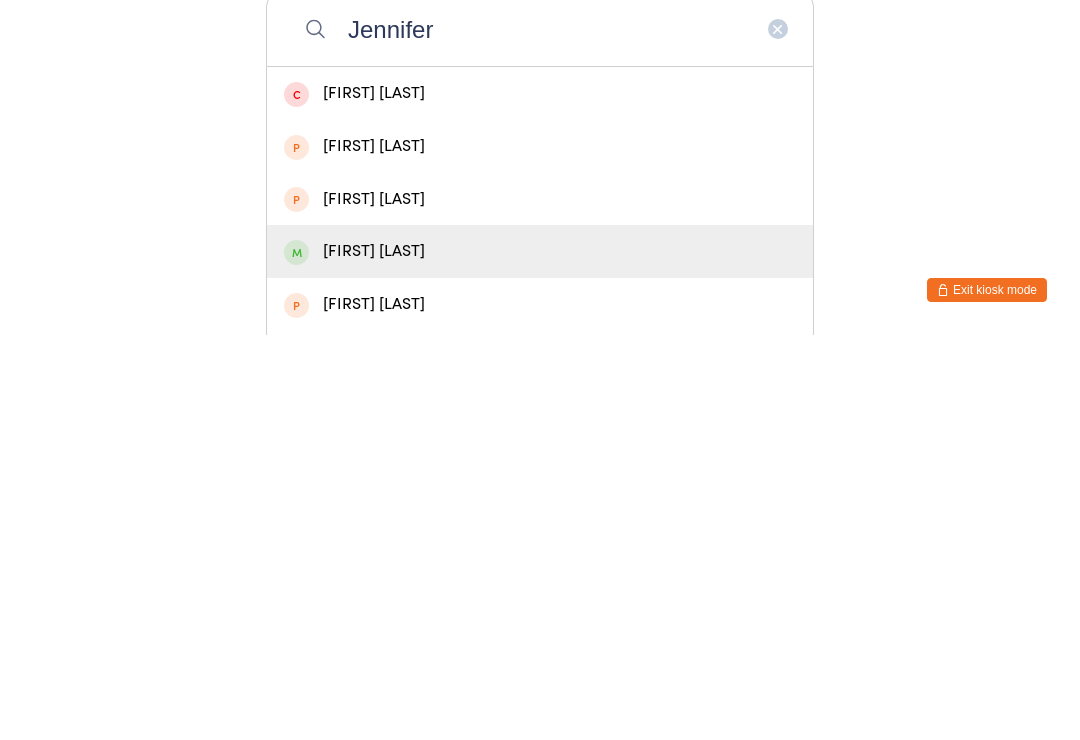 type on "Jennifer" 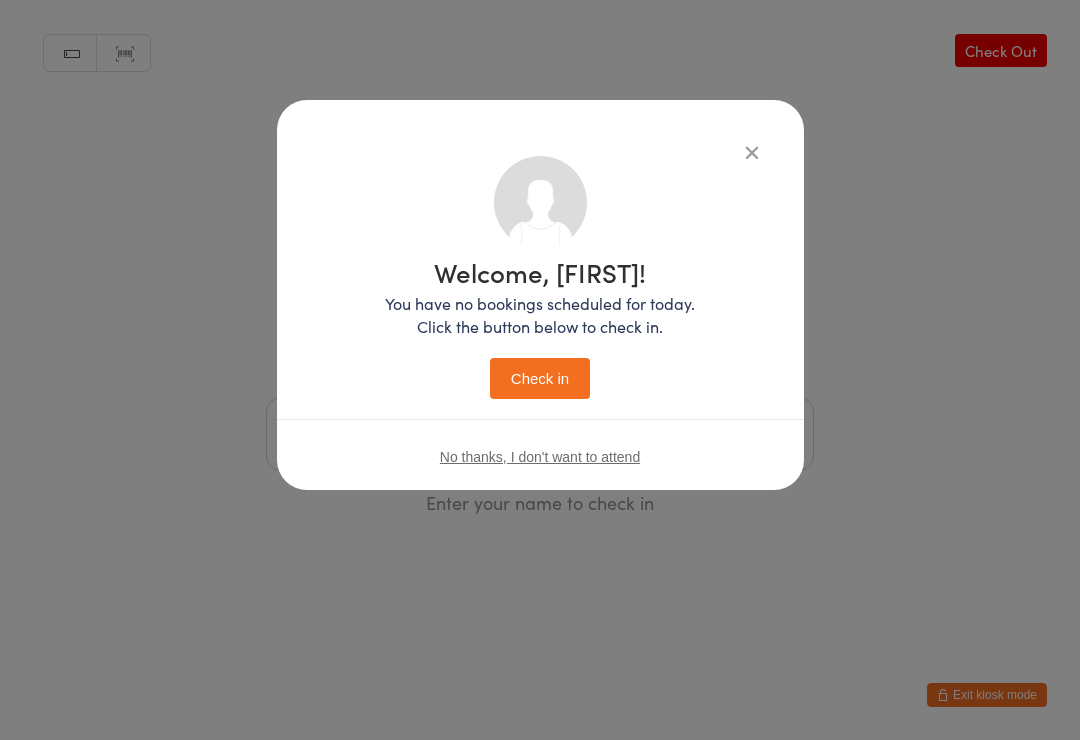 click on "Check in" at bounding box center [540, 378] 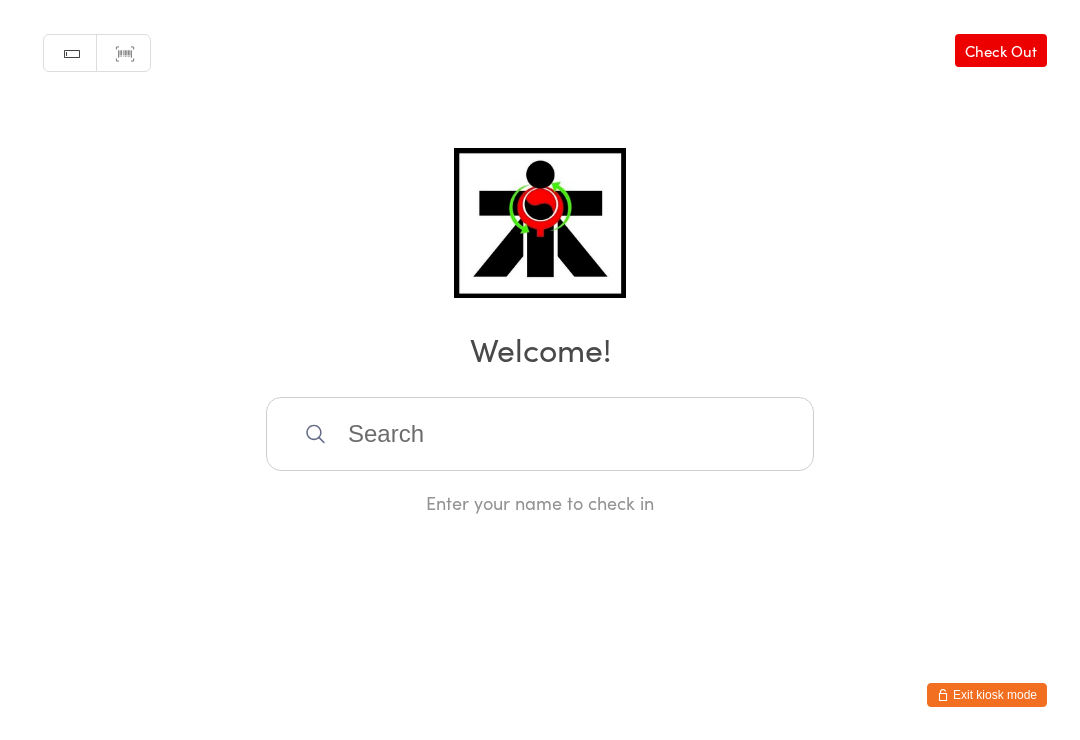 click at bounding box center (540, 434) 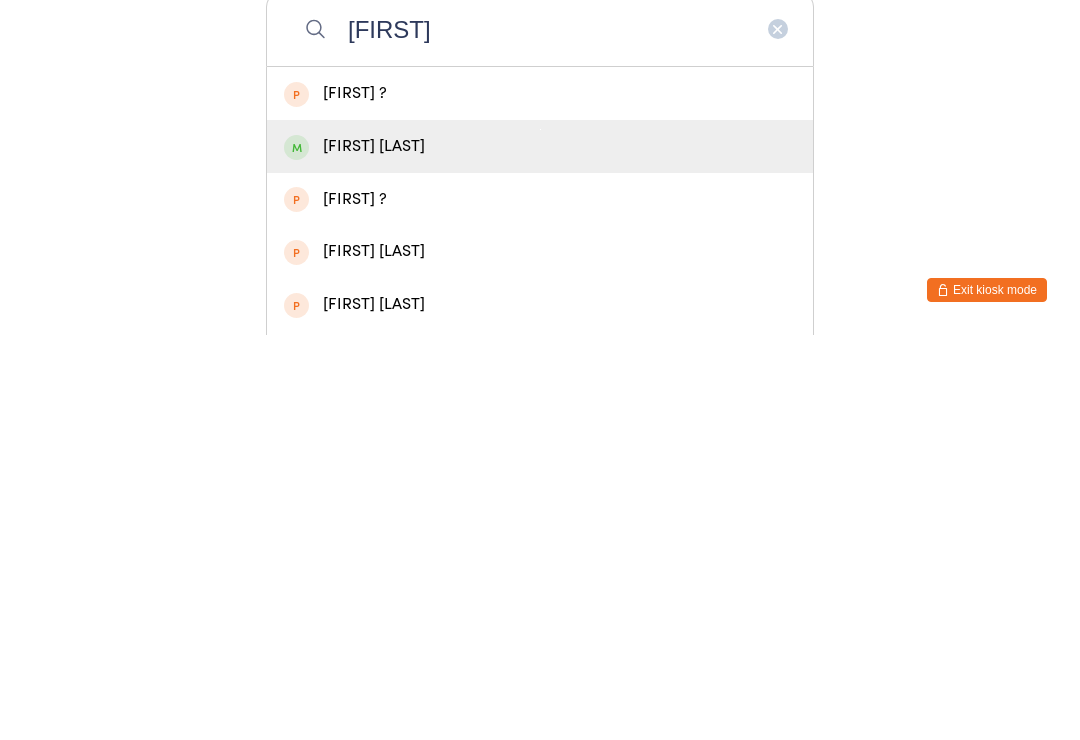 type on "[FIRST]" 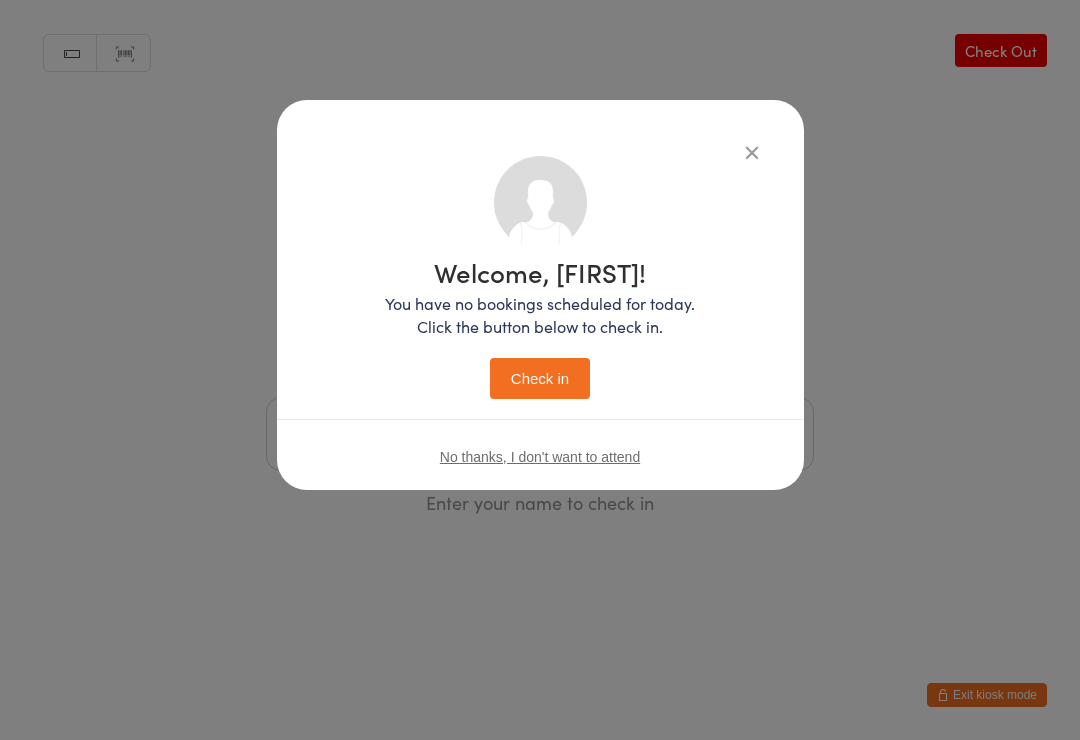 click on "Check in" at bounding box center (540, 378) 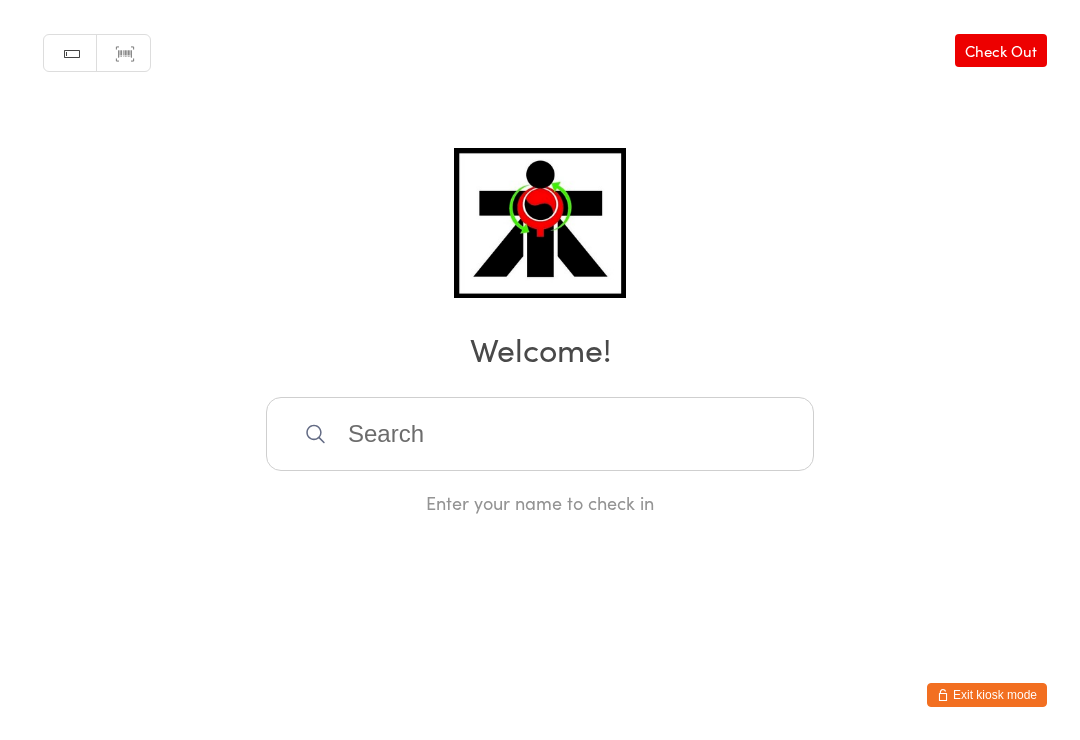 click at bounding box center (540, 434) 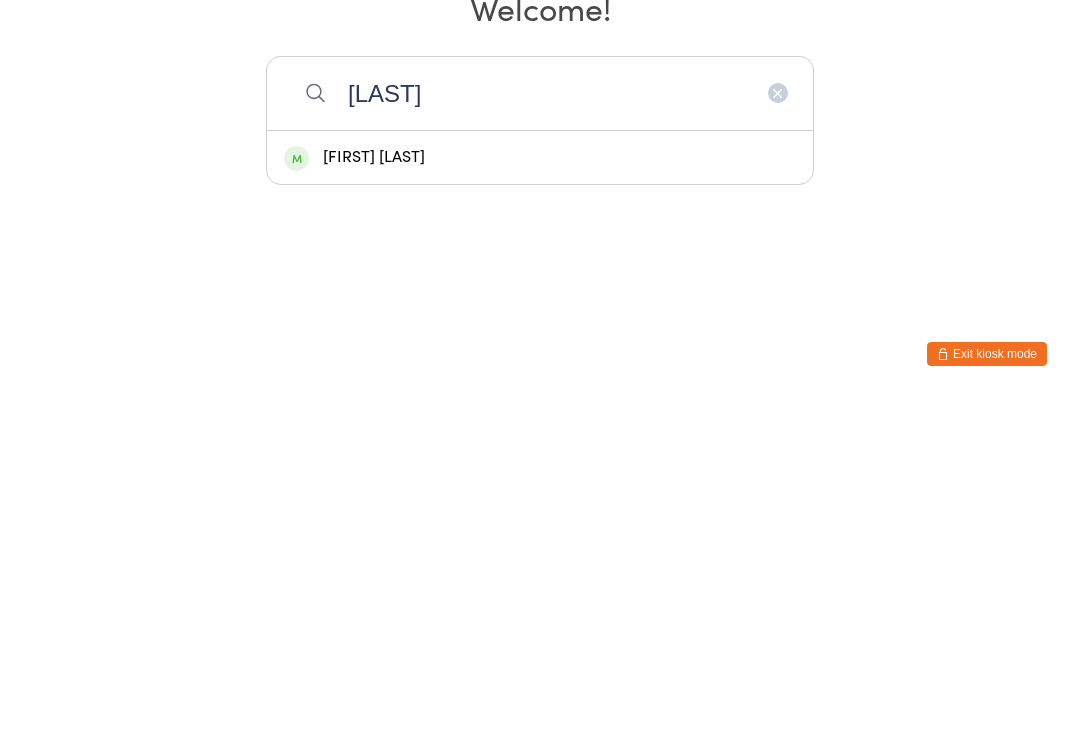 click on "[LAST]" at bounding box center [540, 434] 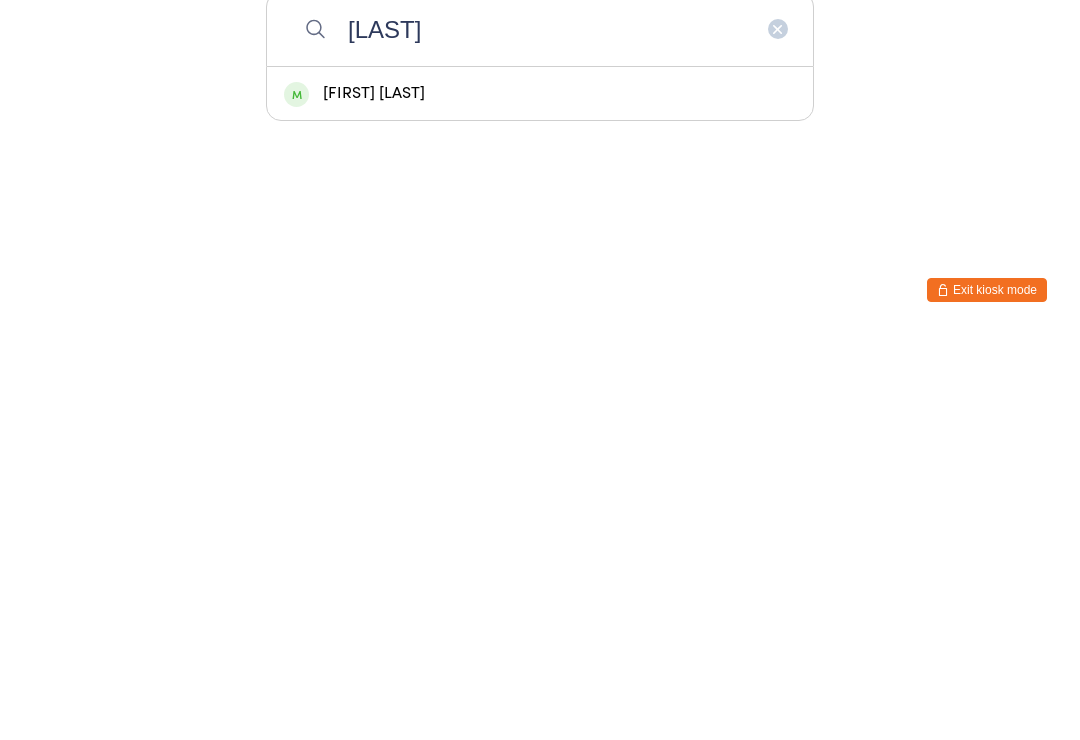 type on "[LAST]" 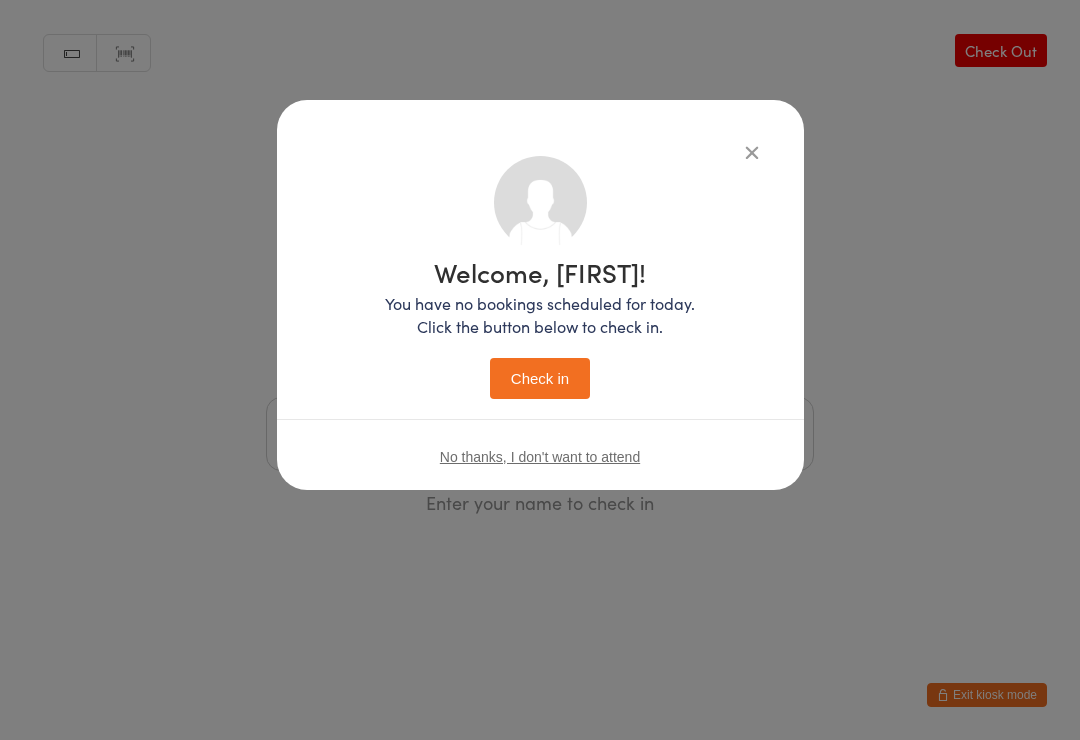 click on "Check in" at bounding box center (540, 378) 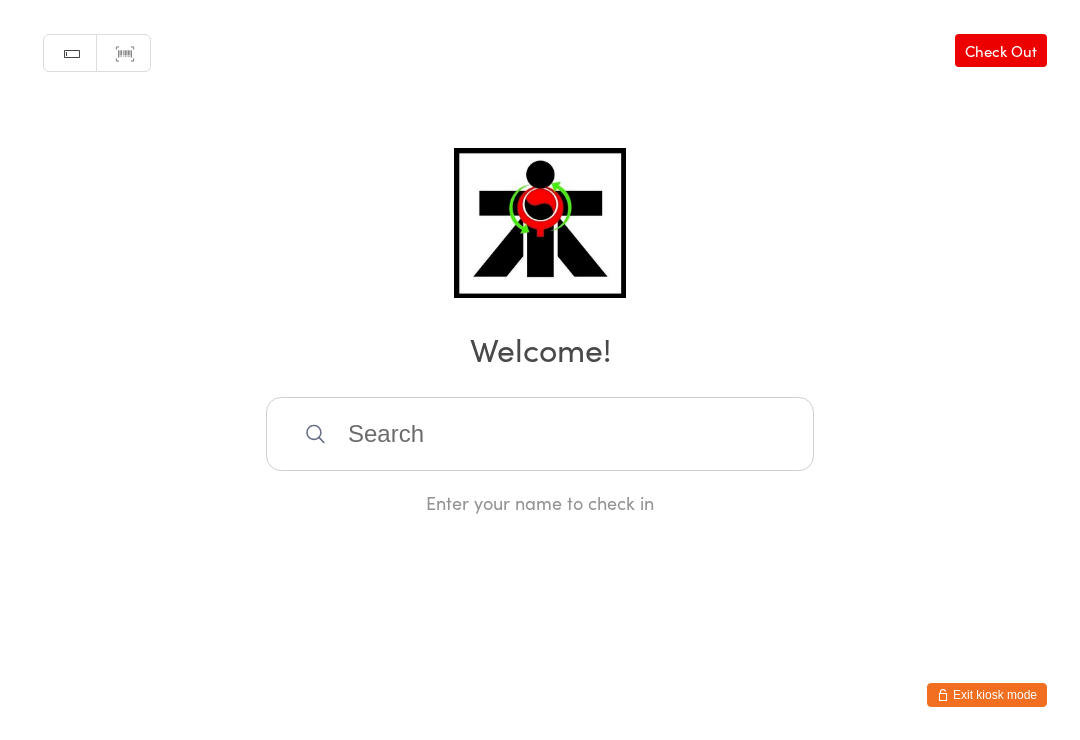 click at bounding box center [540, 434] 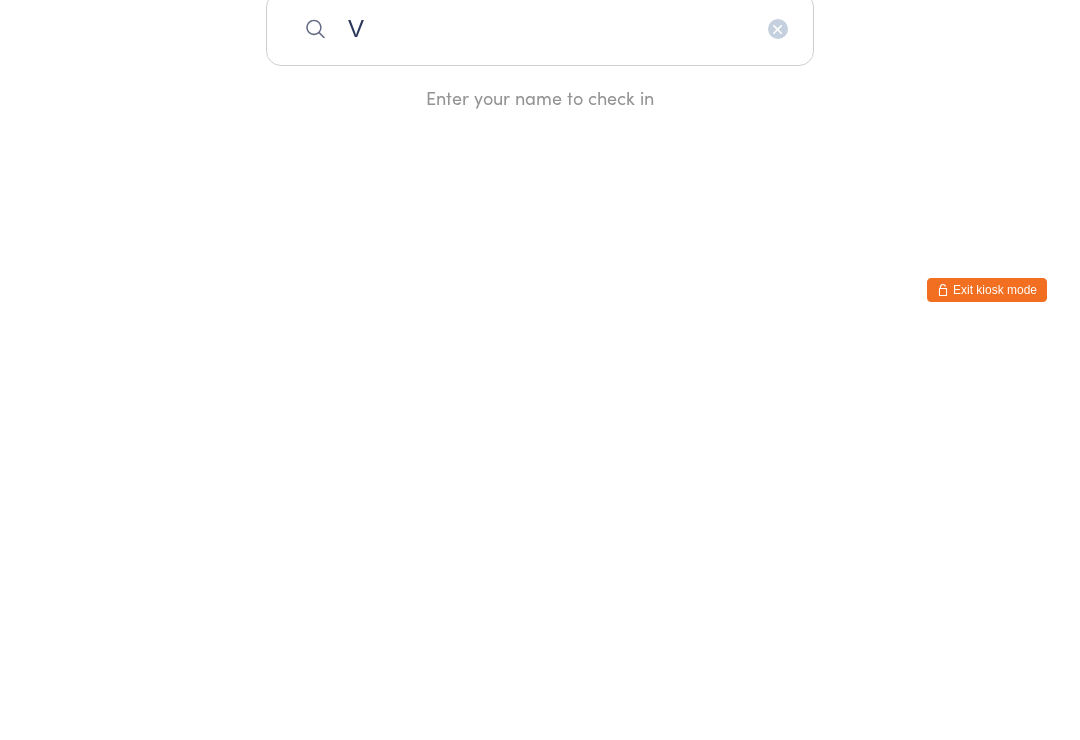 type on "Vi" 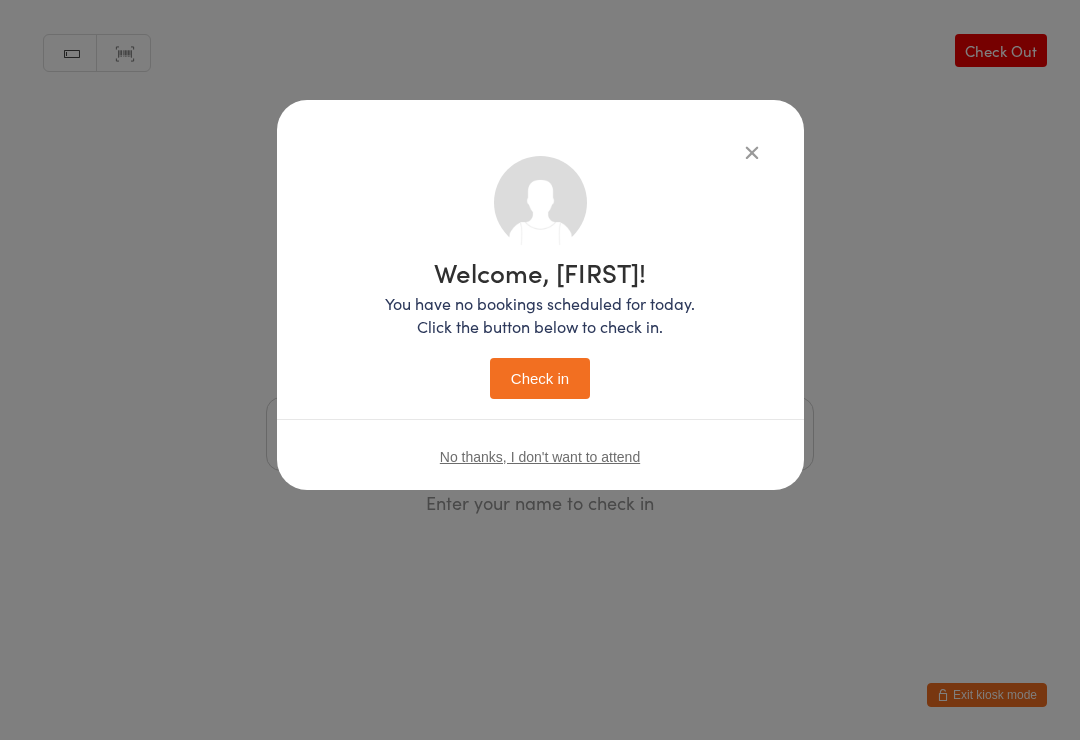 click on "Check in" at bounding box center [540, 378] 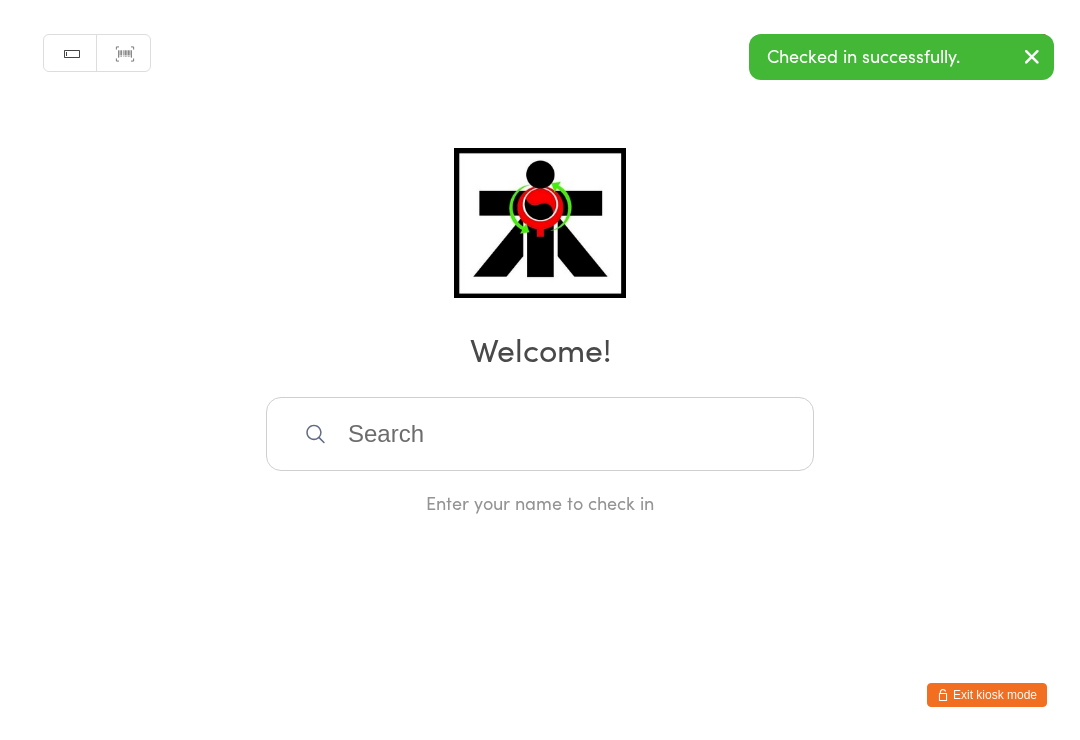 click at bounding box center (540, 434) 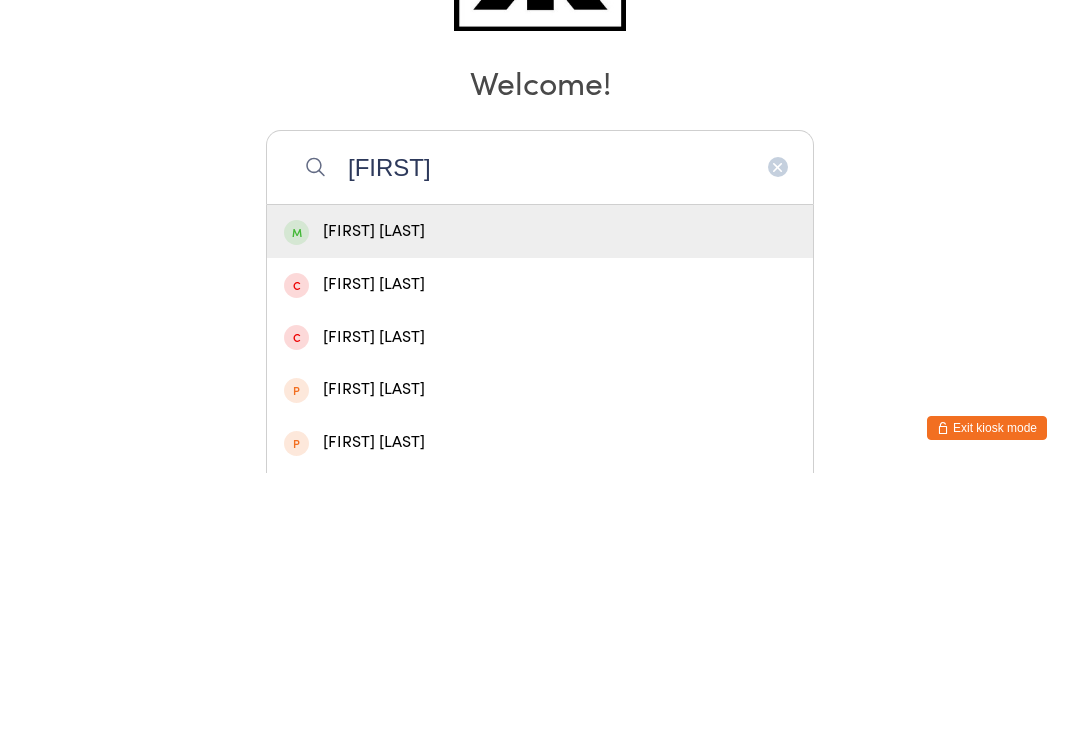 type on "[FIRST]" 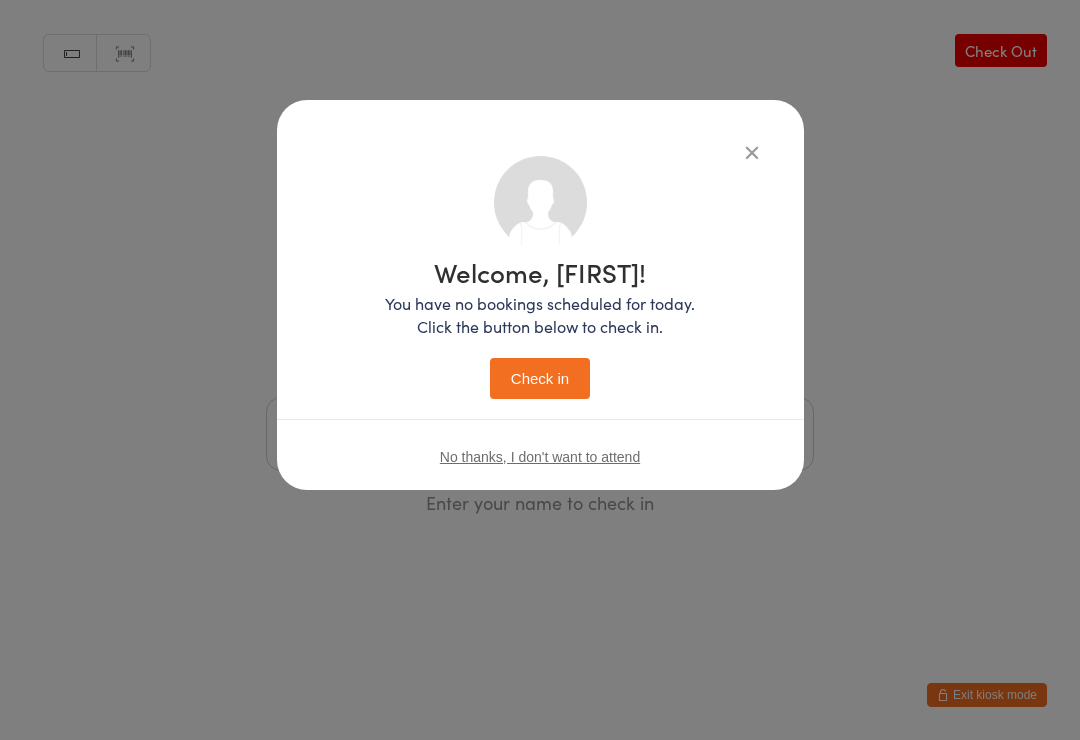 click on "Check in" at bounding box center (540, 378) 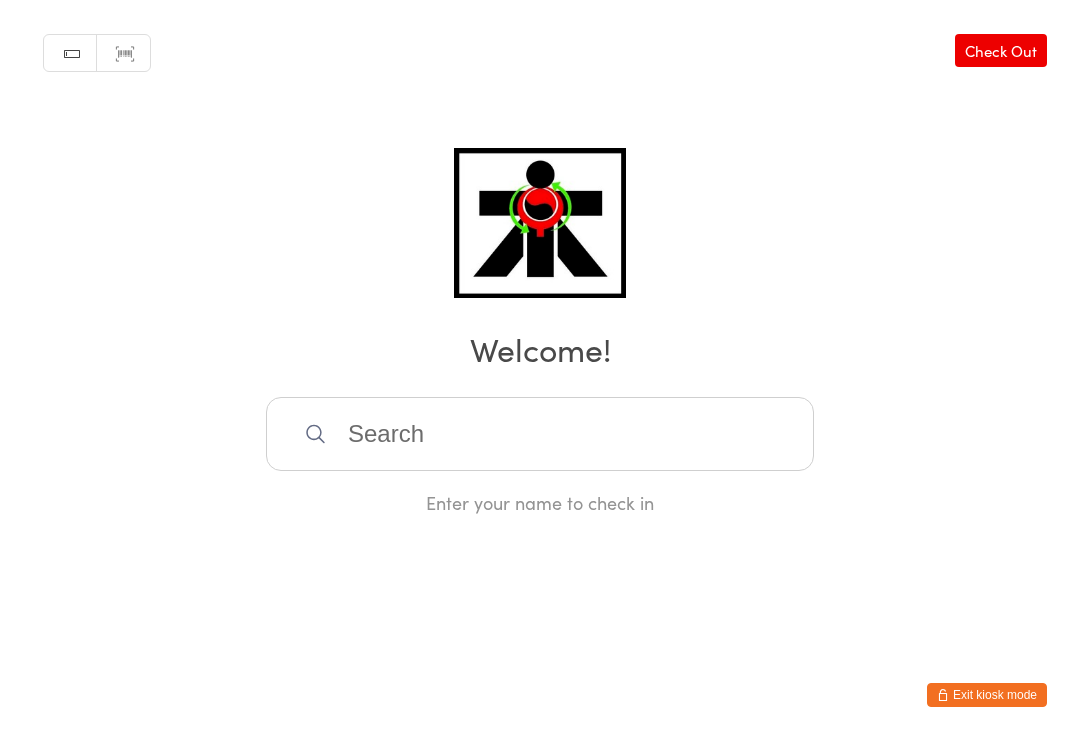 click at bounding box center [540, 434] 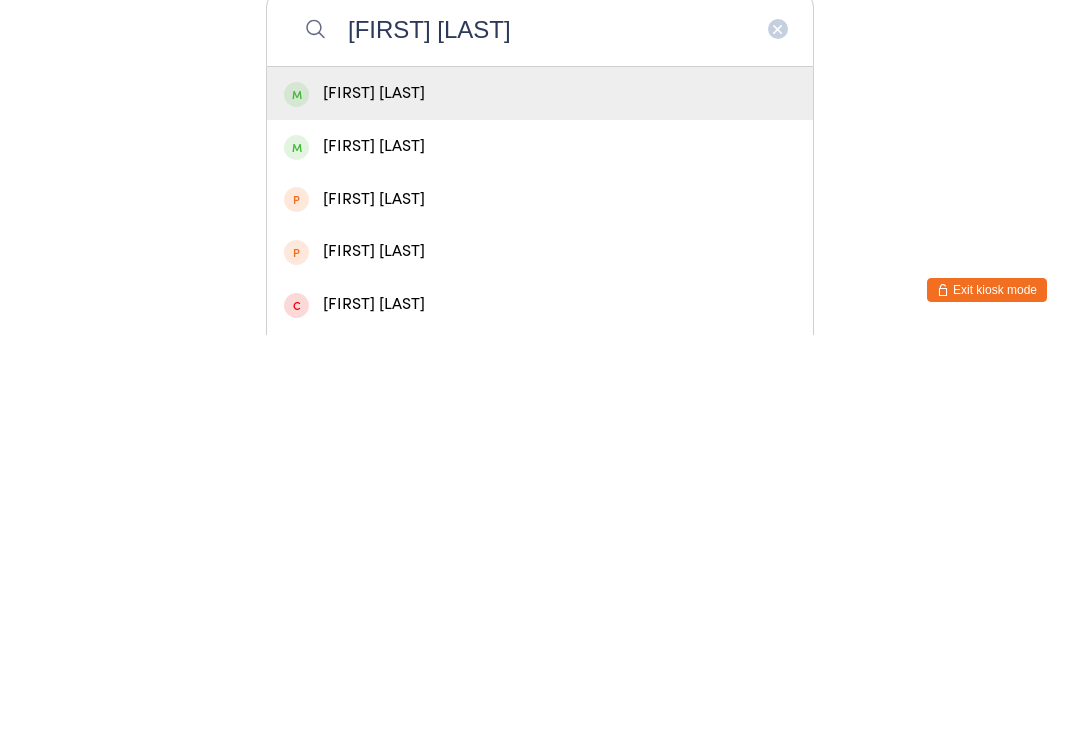 type on "[FIRST] [LAST]" 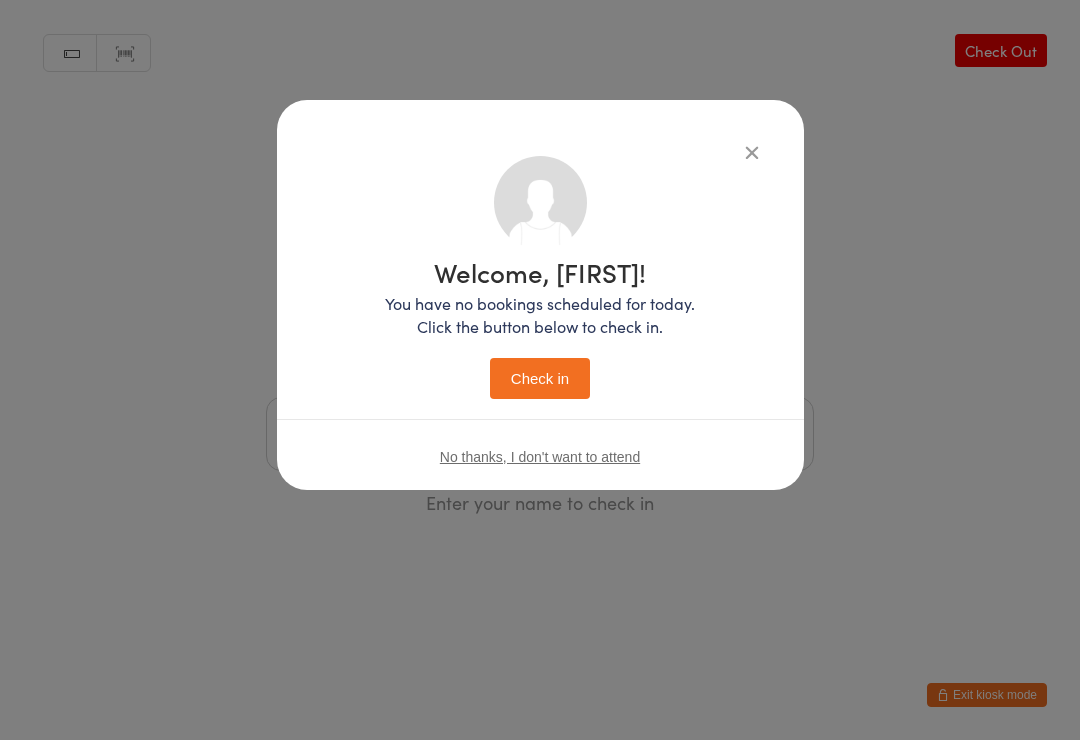 click on "Check in" at bounding box center (540, 378) 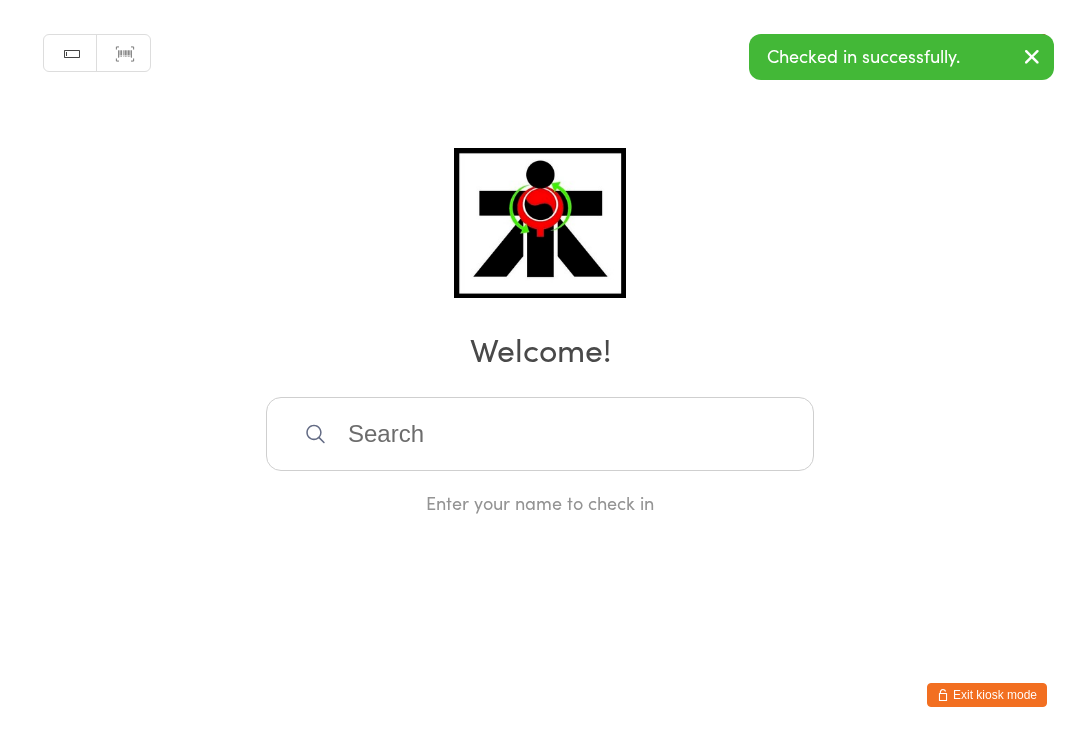 click at bounding box center [540, 434] 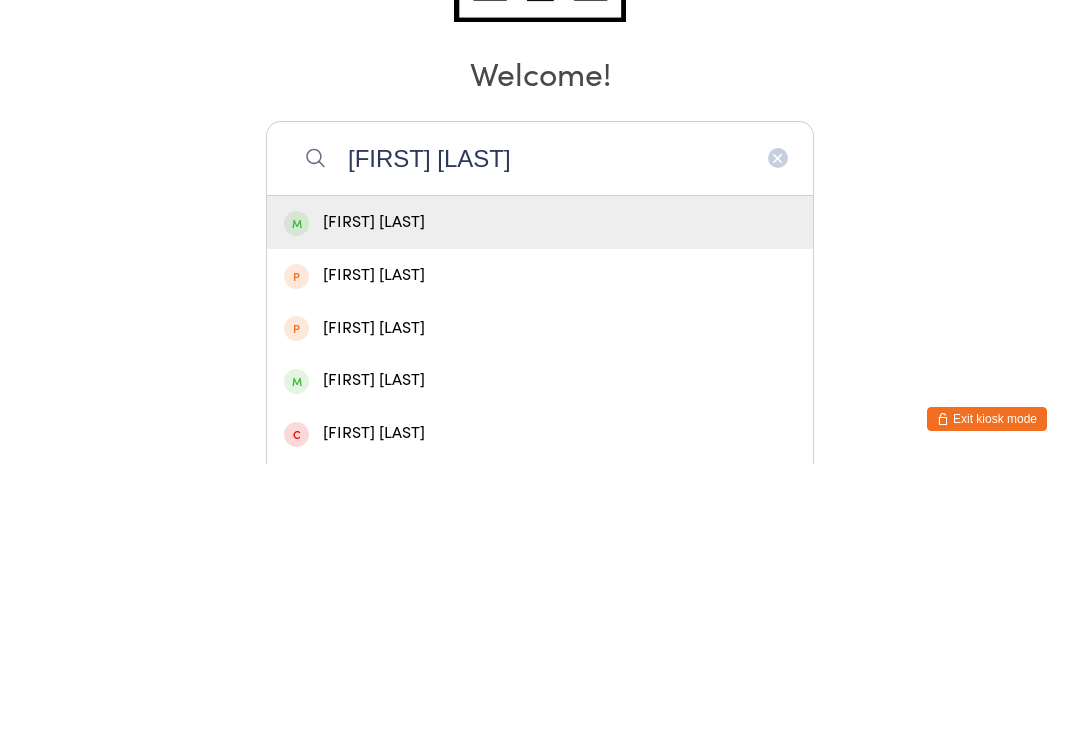 type on "[FIRST] [LAST]" 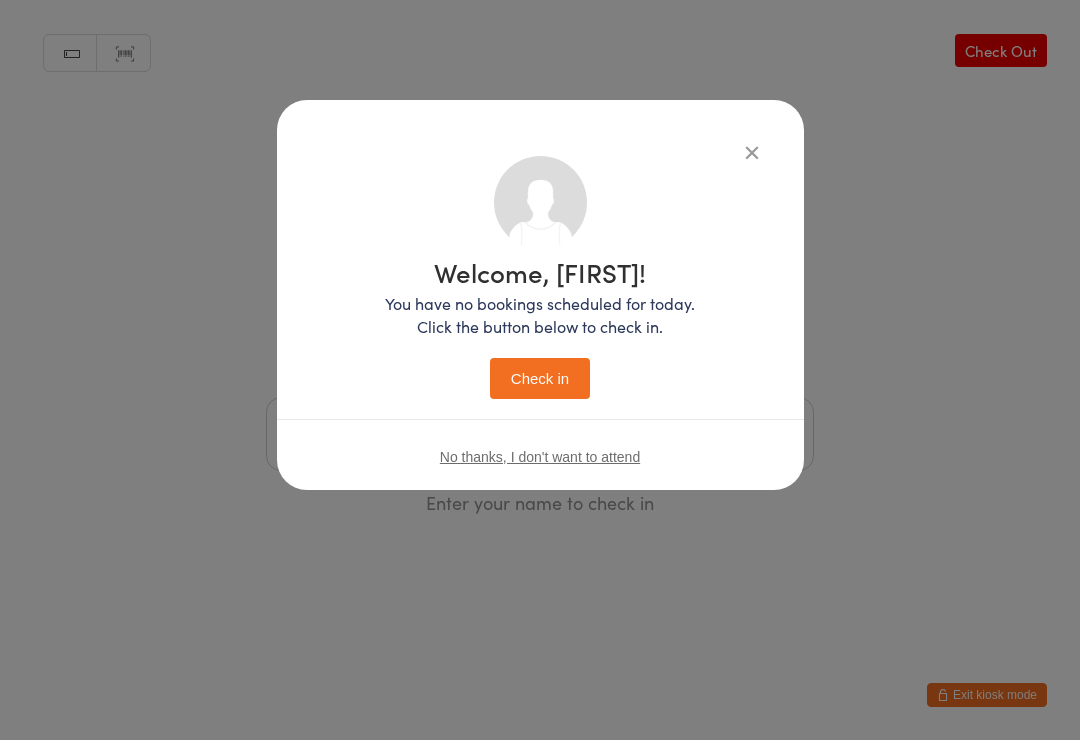 click on "Check in" at bounding box center (540, 378) 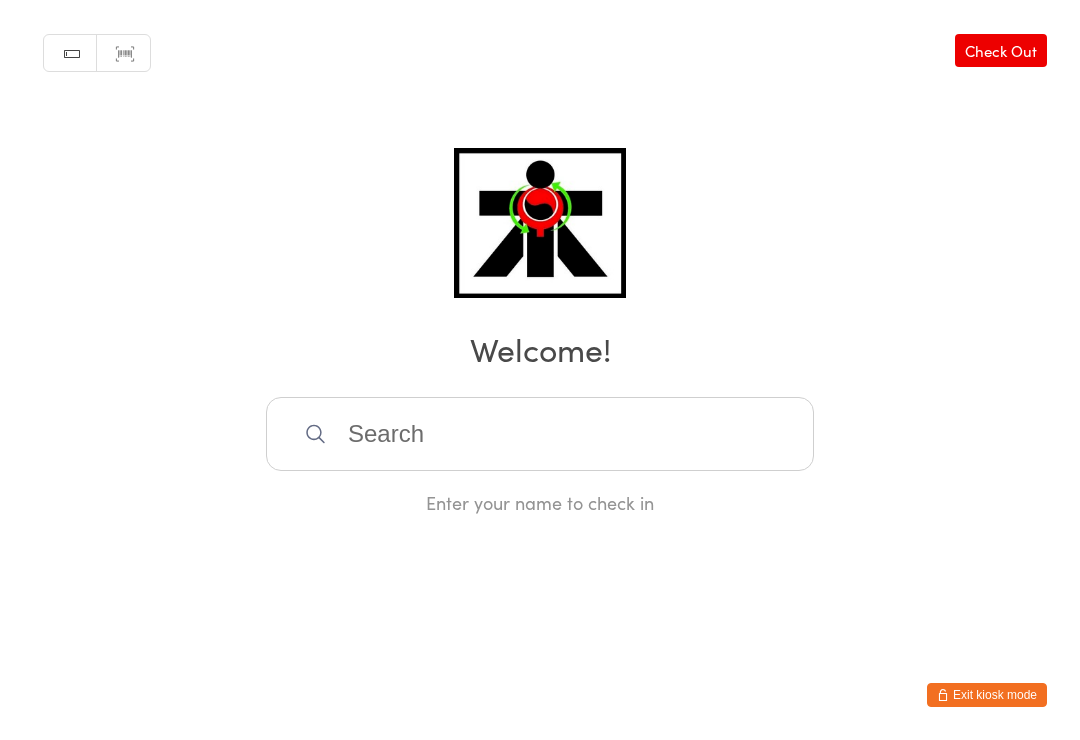 click at bounding box center (540, 434) 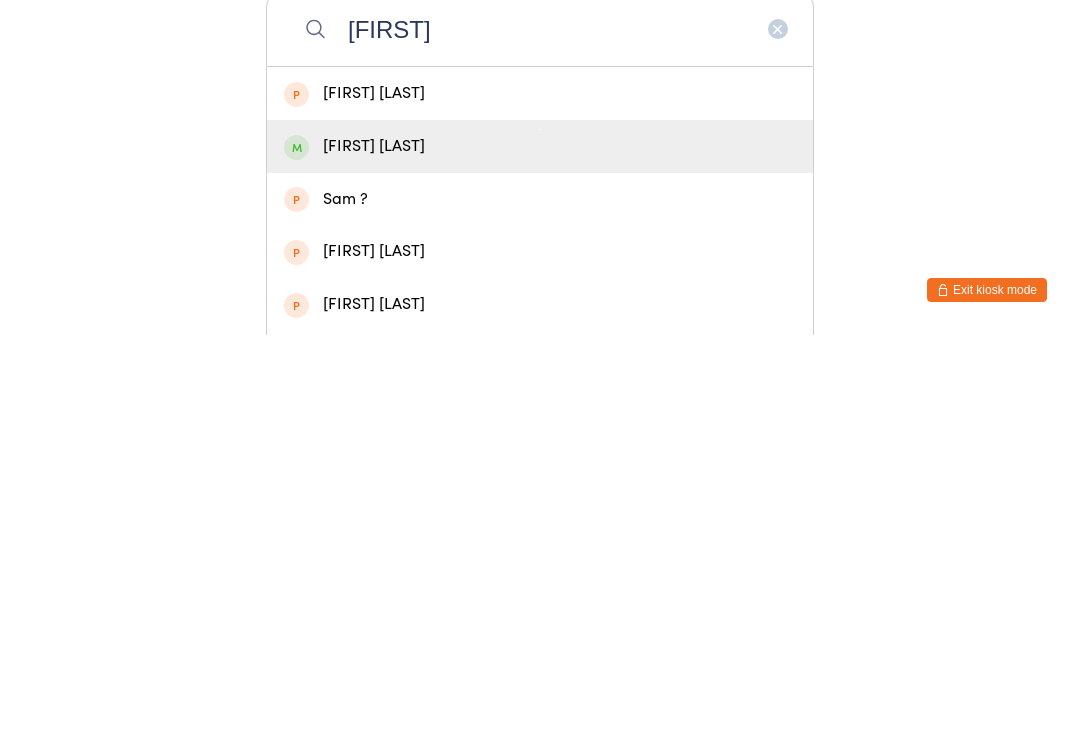 type on "[FIRST]" 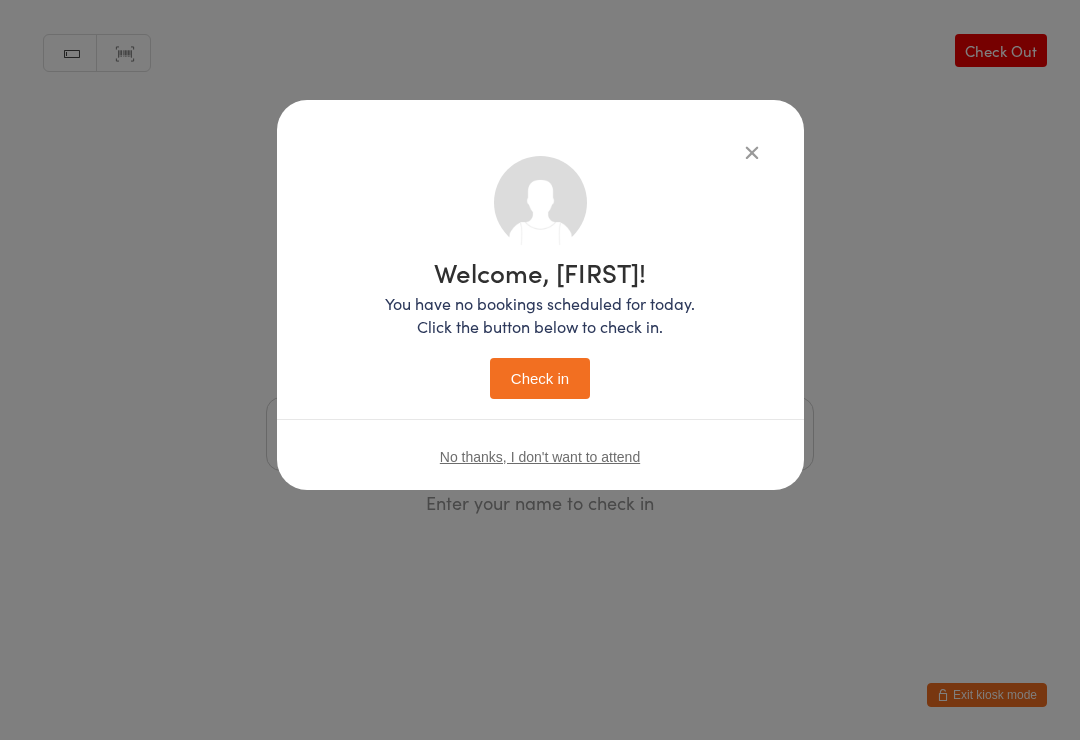 click on "Check in" at bounding box center [540, 378] 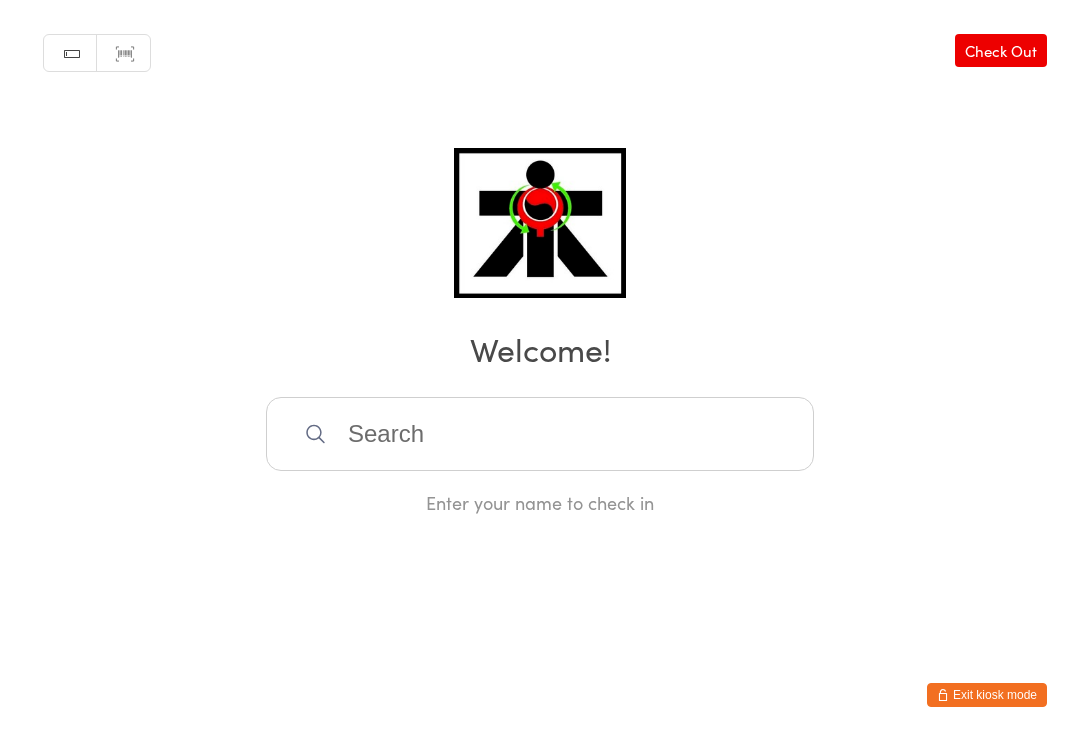 click at bounding box center [540, 434] 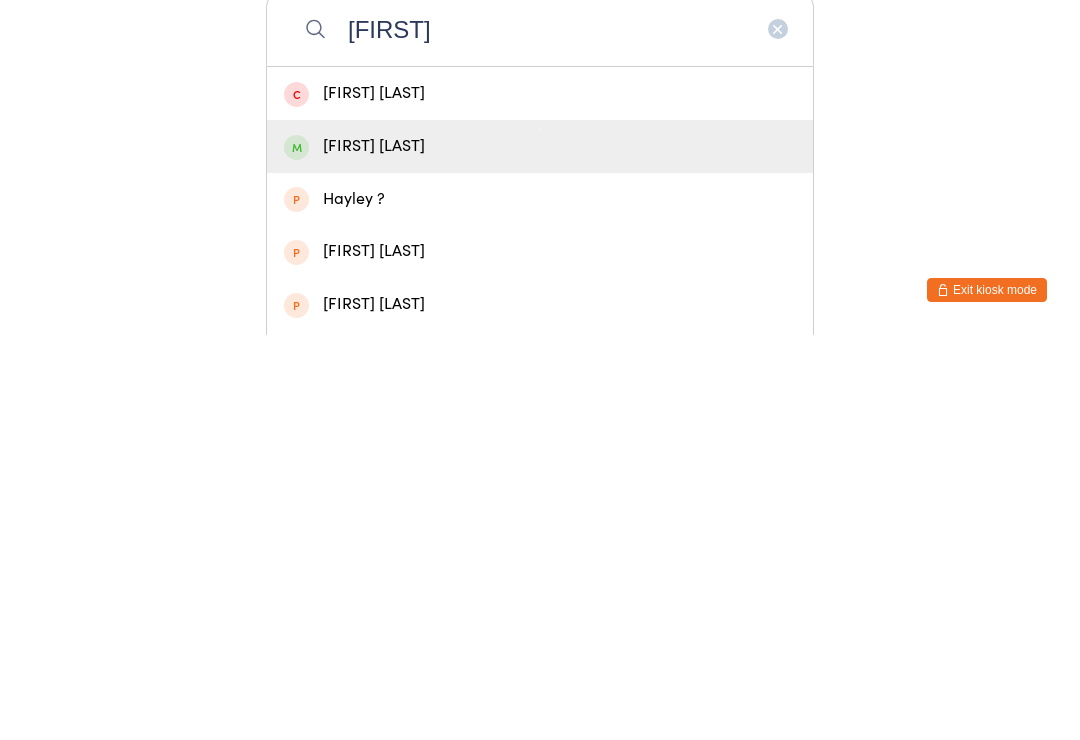 type on "[FIRST]" 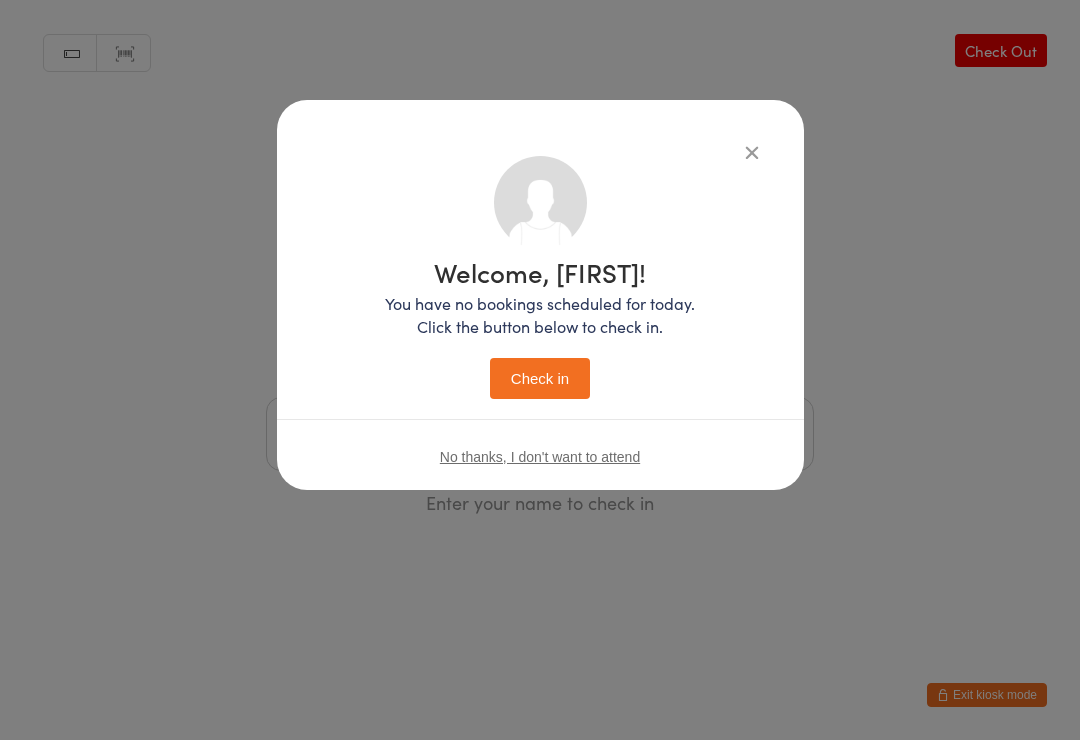 click on "Check in" at bounding box center [540, 378] 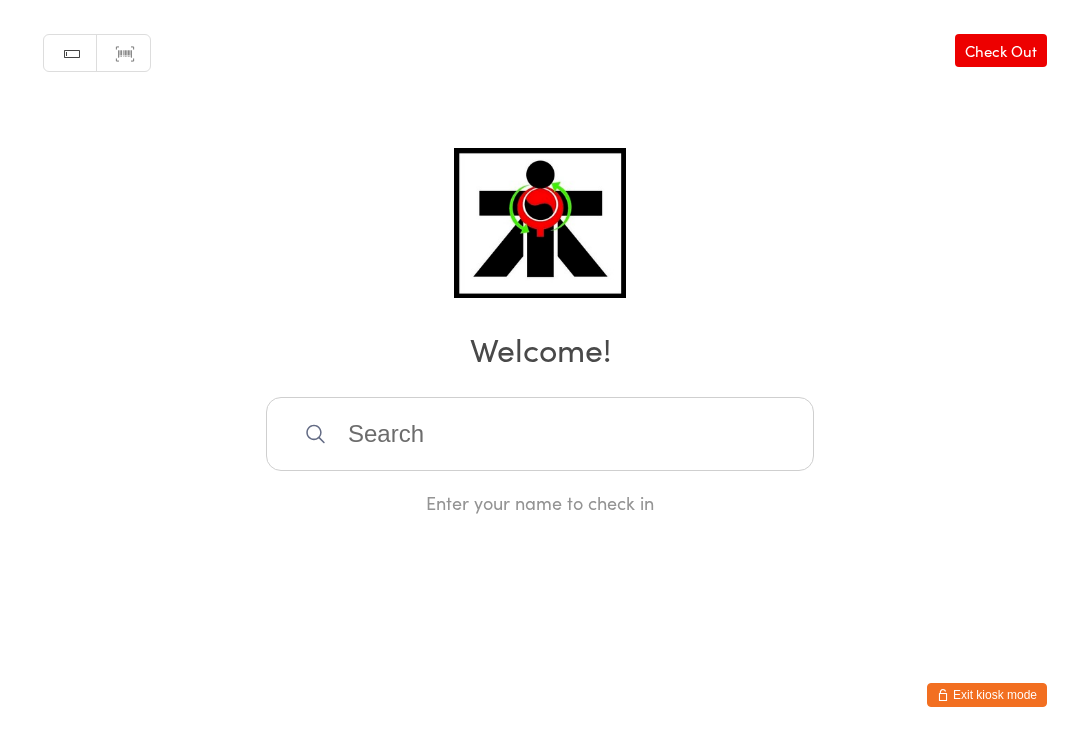 click on "You have now entered Kiosk Mode. Members will be able to check themselves in using the search field below. Click "Exit kiosk mode" below to exit Kiosk Mode at any time. Checked in successfully. Manual search Scanner input Check Out Welcome! Enter your name to check in Exit kiosk mode" at bounding box center [540, 370] 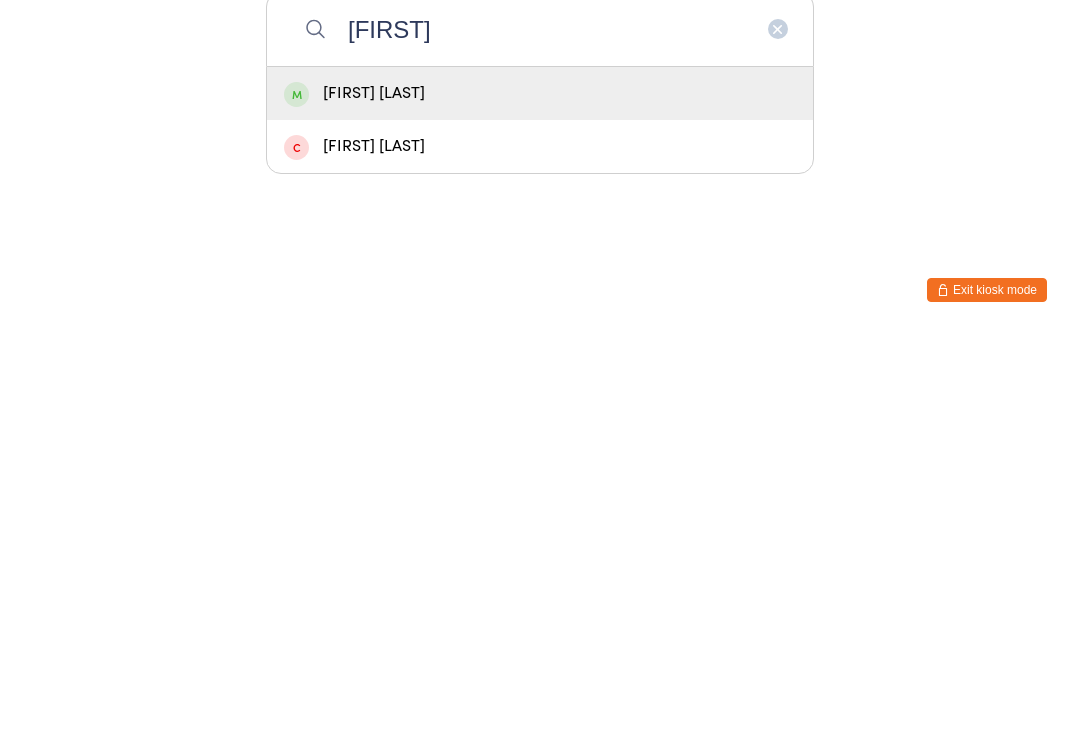 type on "[FIRST]" 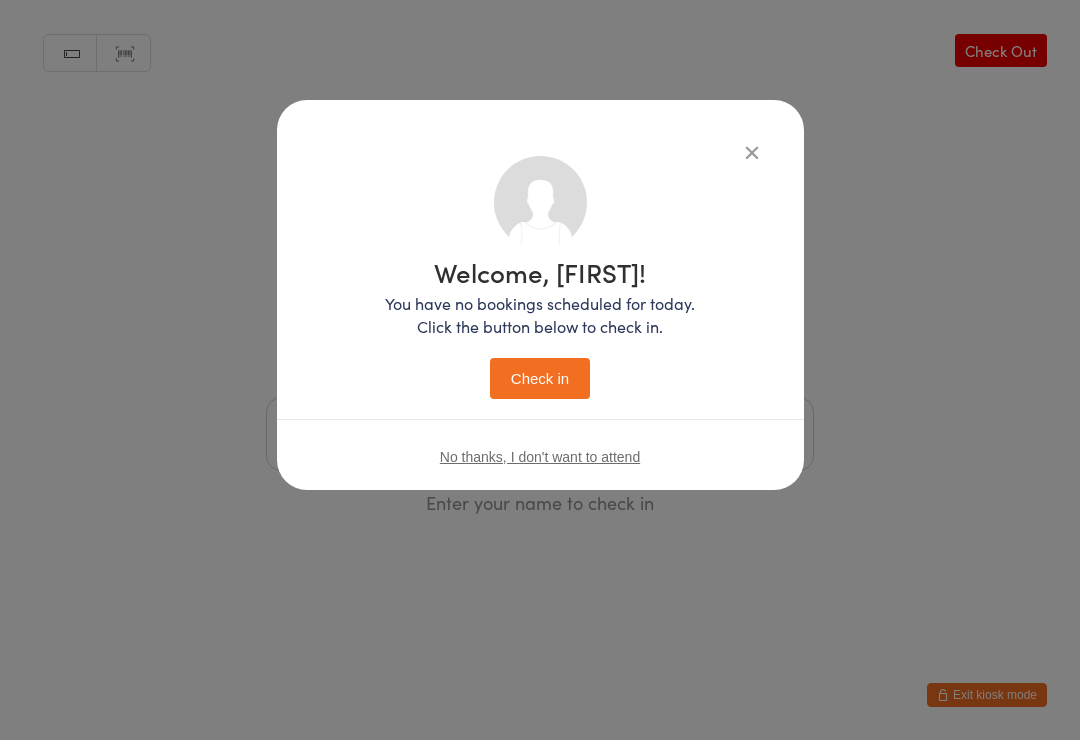 click on "Check in" at bounding box center (540, 378) 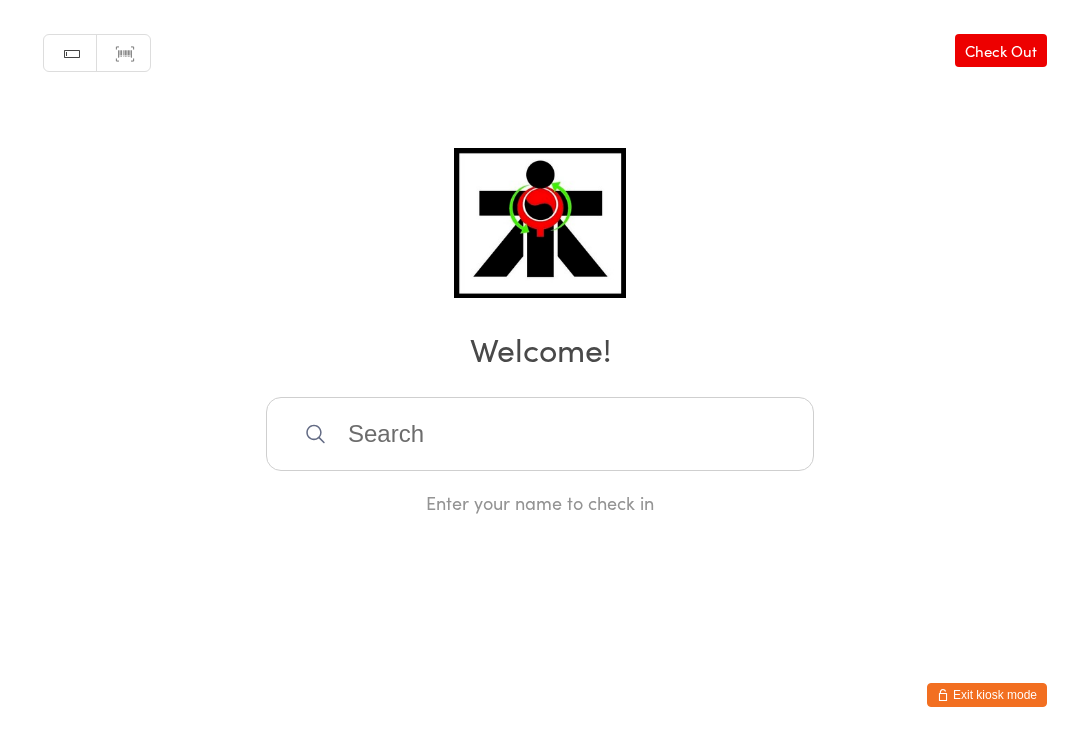 click at bounding box center (540, 434) 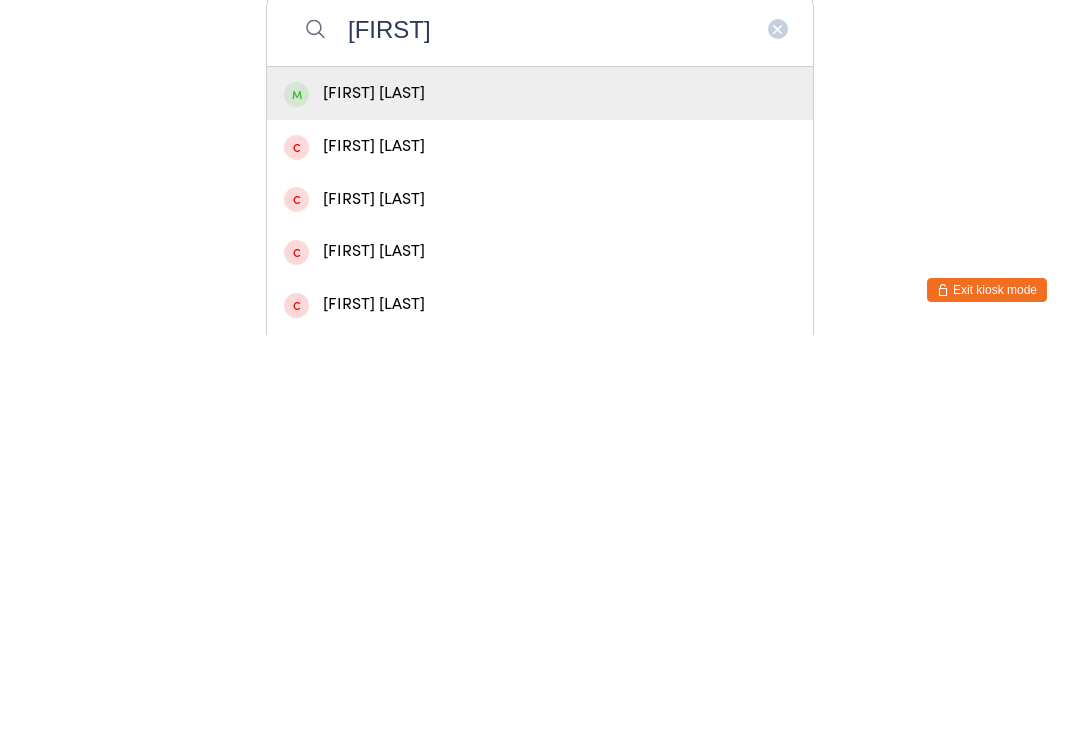 type on "[FIRST]" 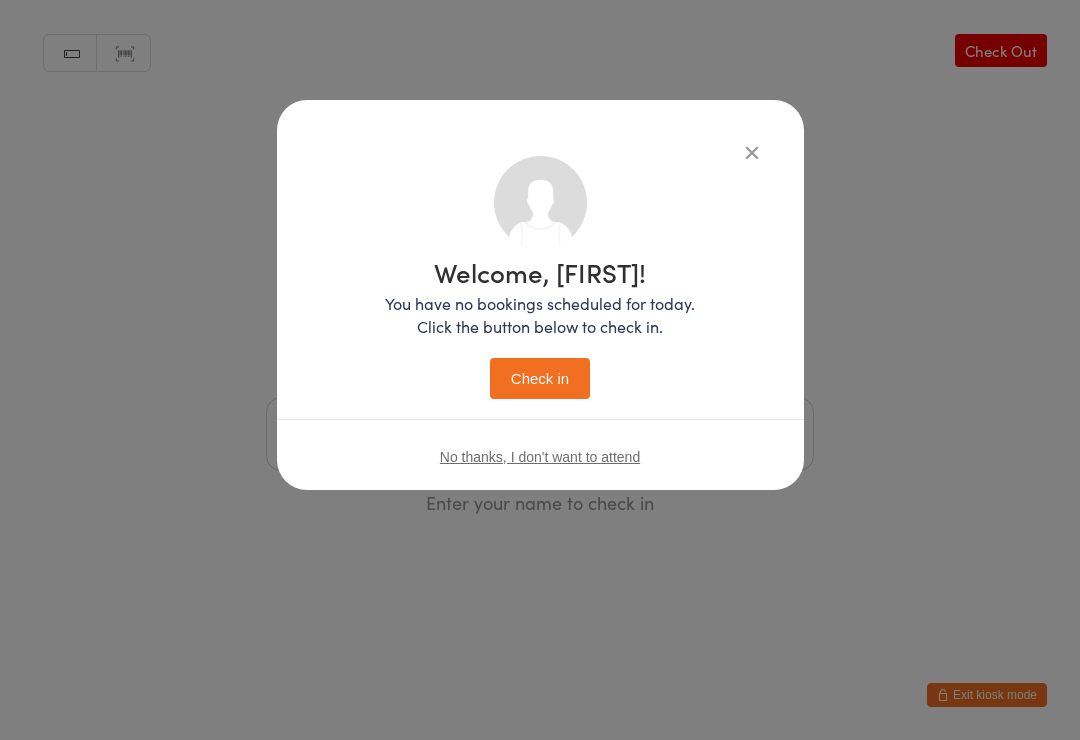 click on "Check in" at bounding box center (540, 378) 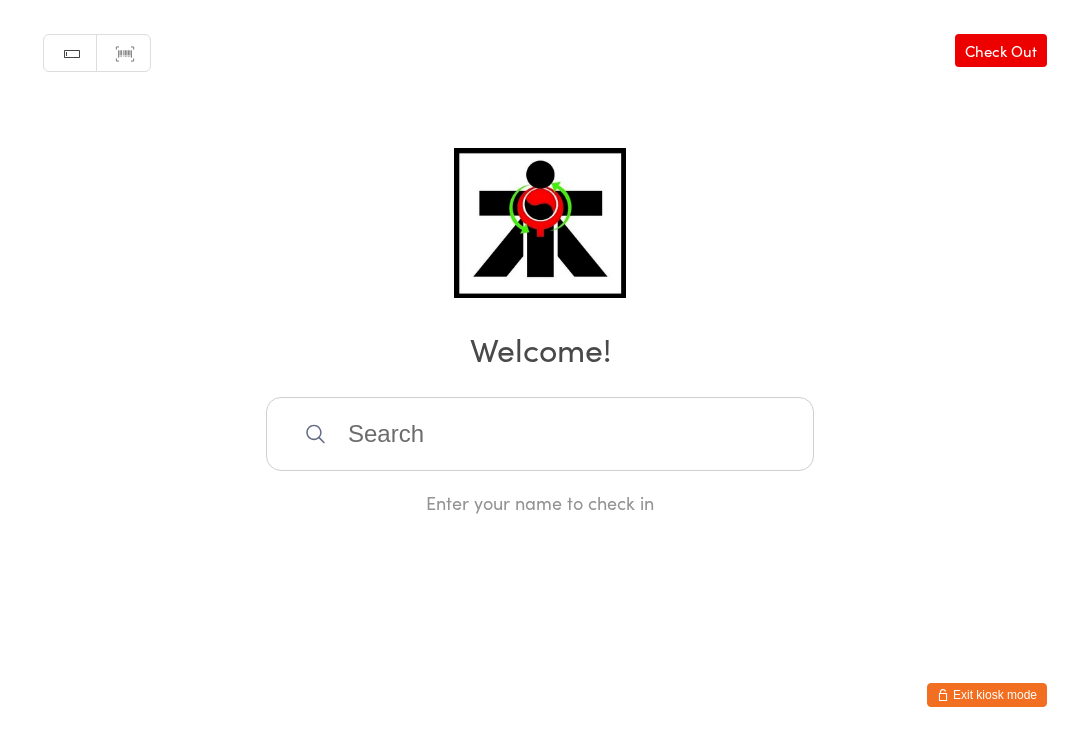 click at bounding box center [540, 434] 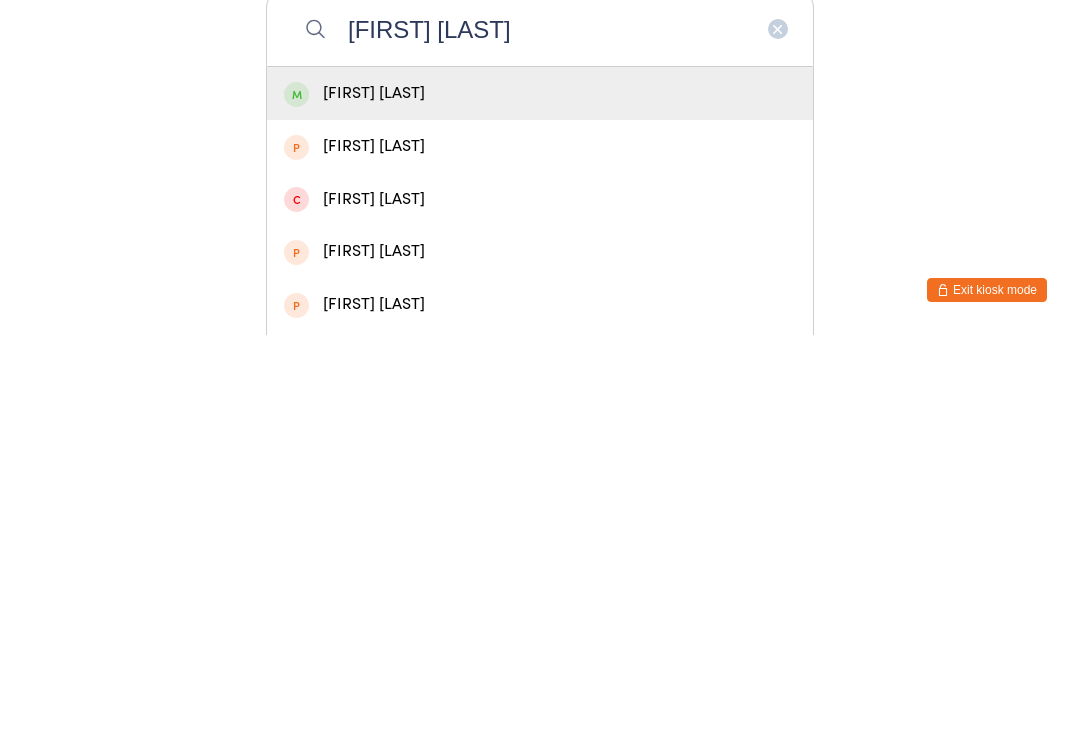 type on "[FIRST] [LAST]" 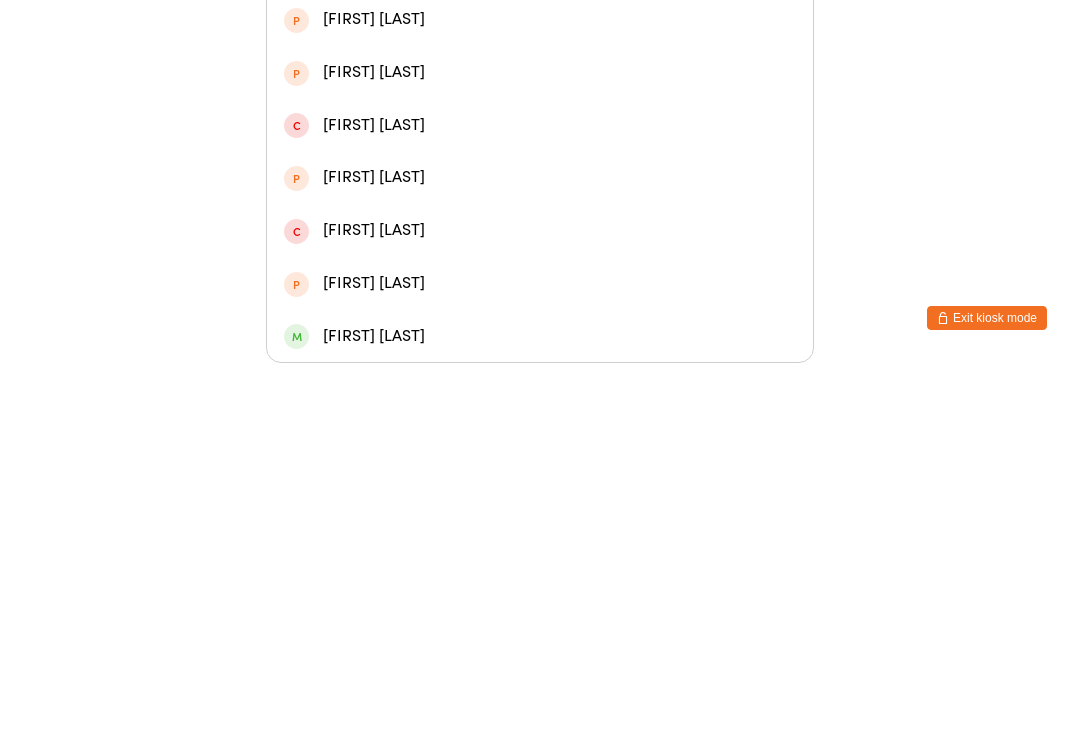 scroll, scrollTop: 0, scrollLeft: 0, axis: both 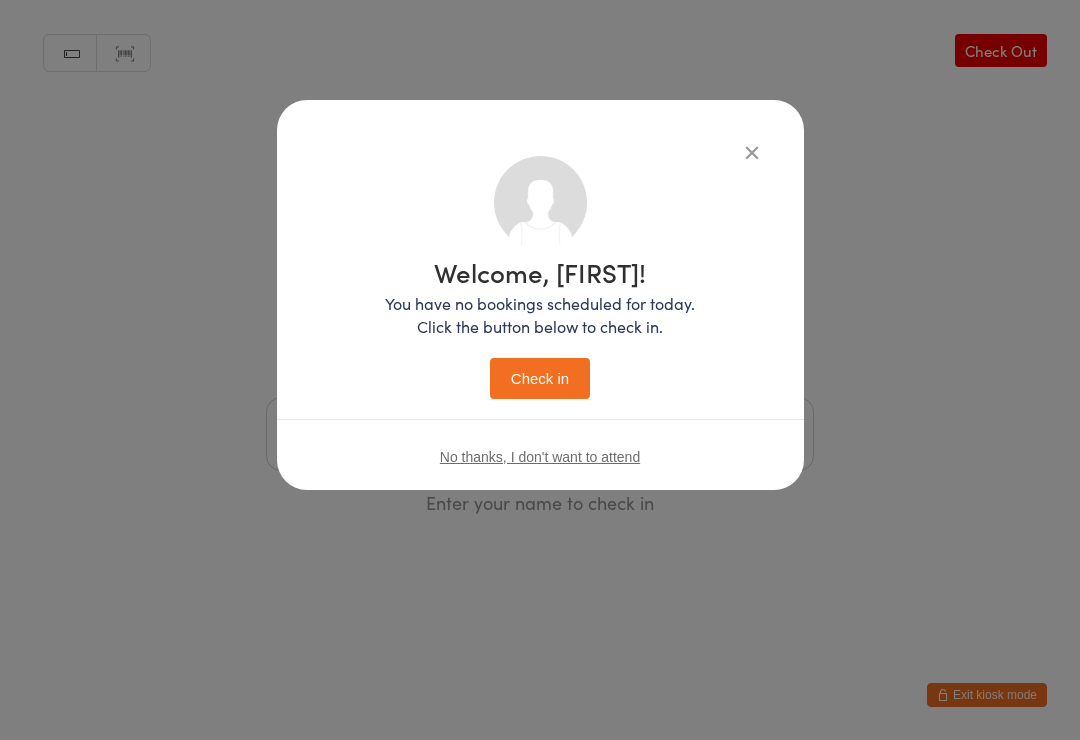 click on "Check in" at bounding box center [540, 378] 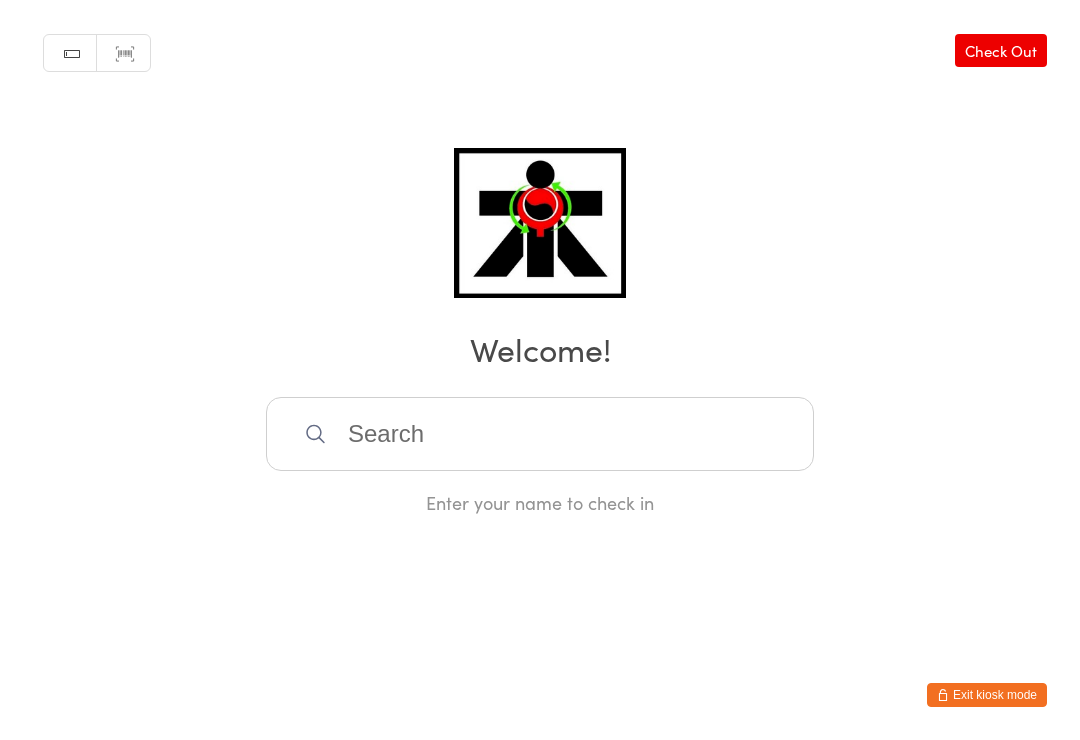 click at bounding box center (540, 434) 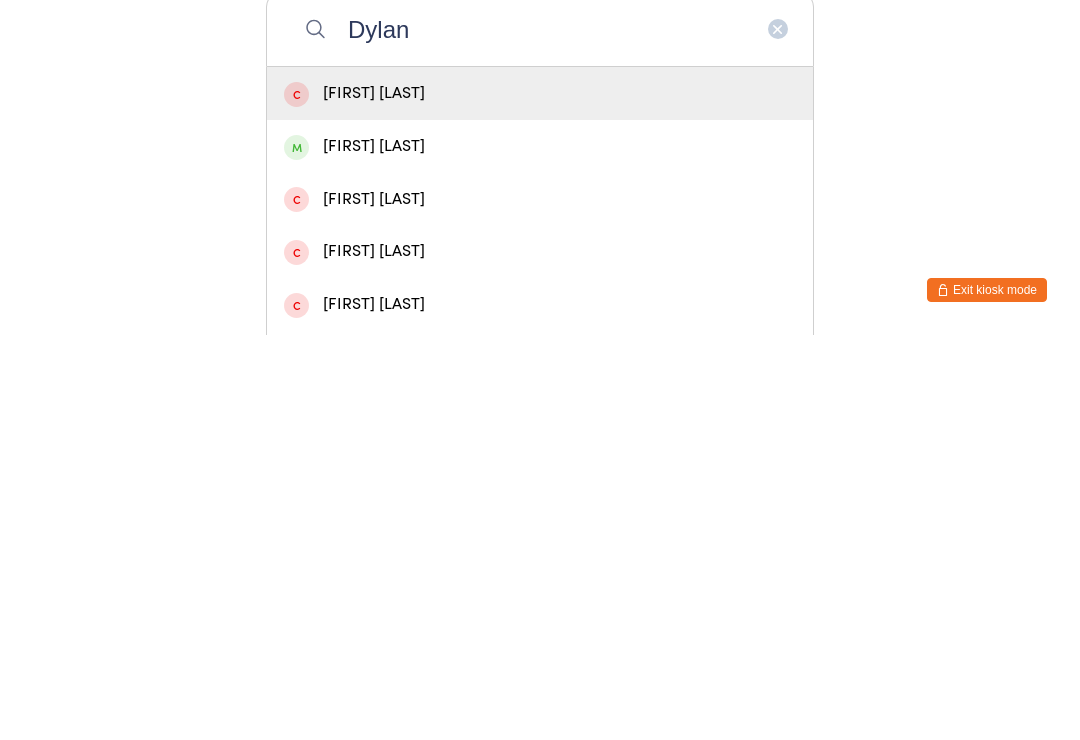 type on "Dylan" 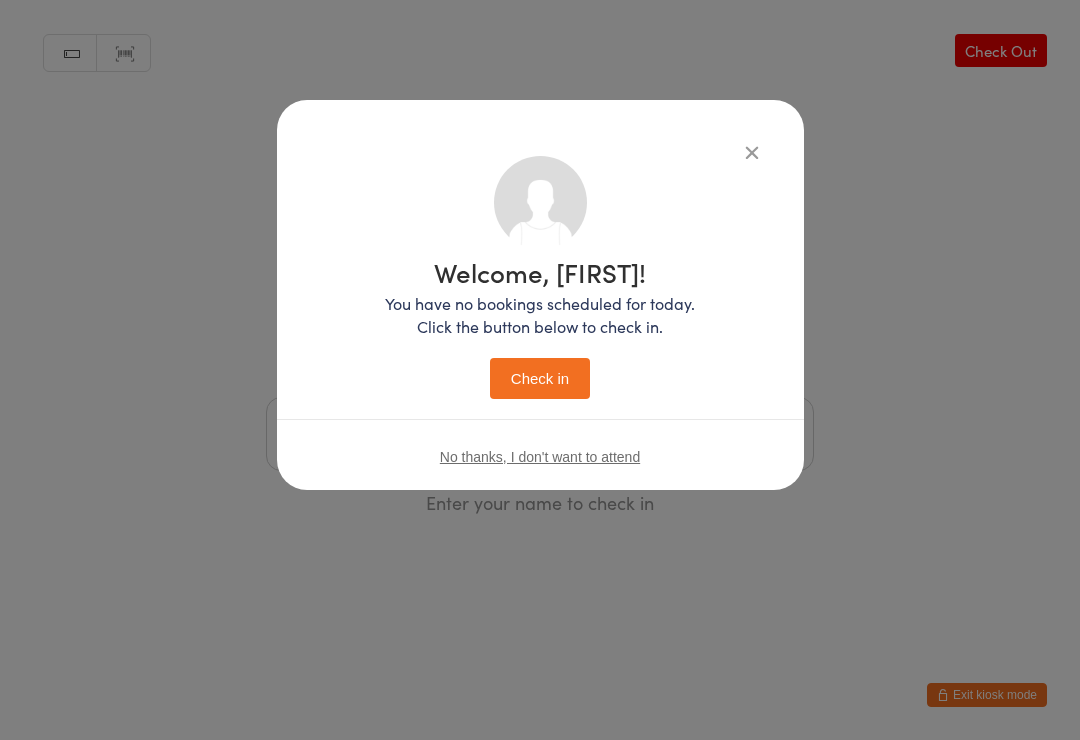 click on "Check in" at bounding box center (540, 378) 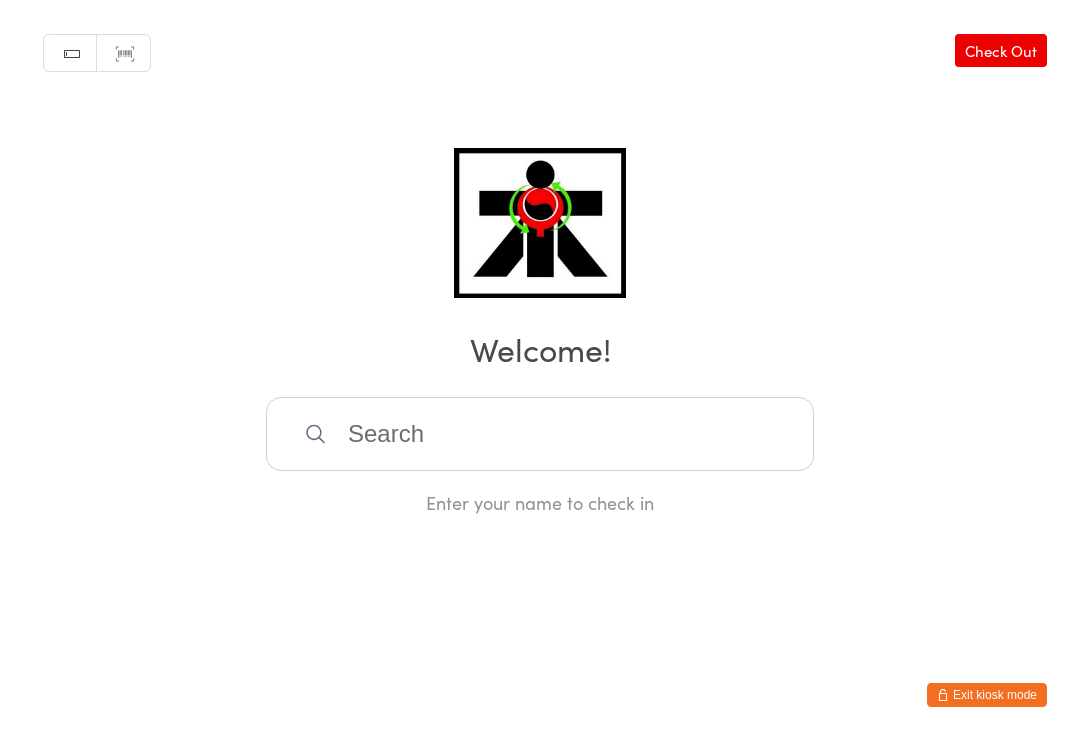 click at bounding box center [540, 434] 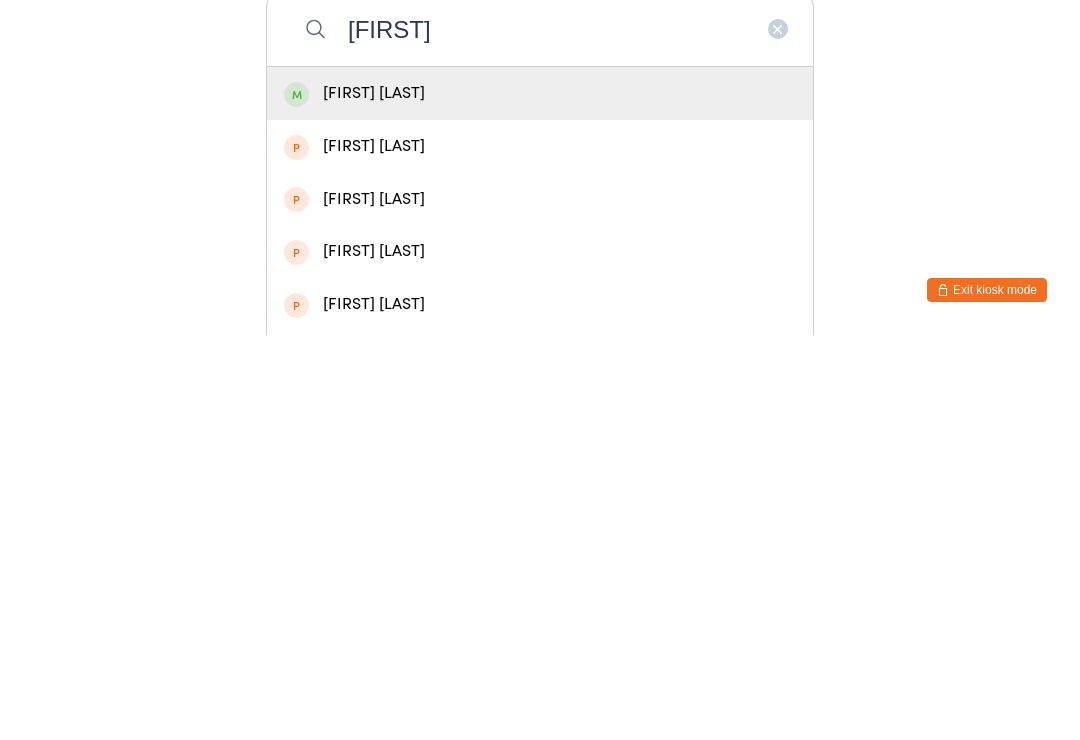 type on "[FIRST]" 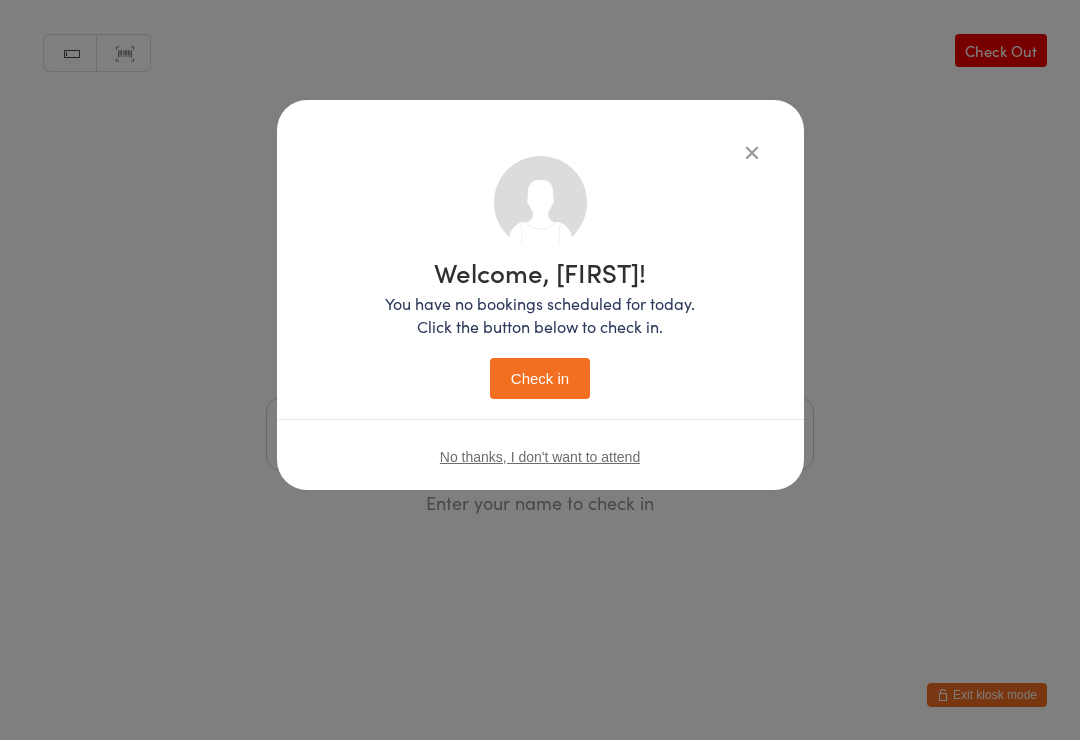click on "Check in" at bounding box center [540, 378] 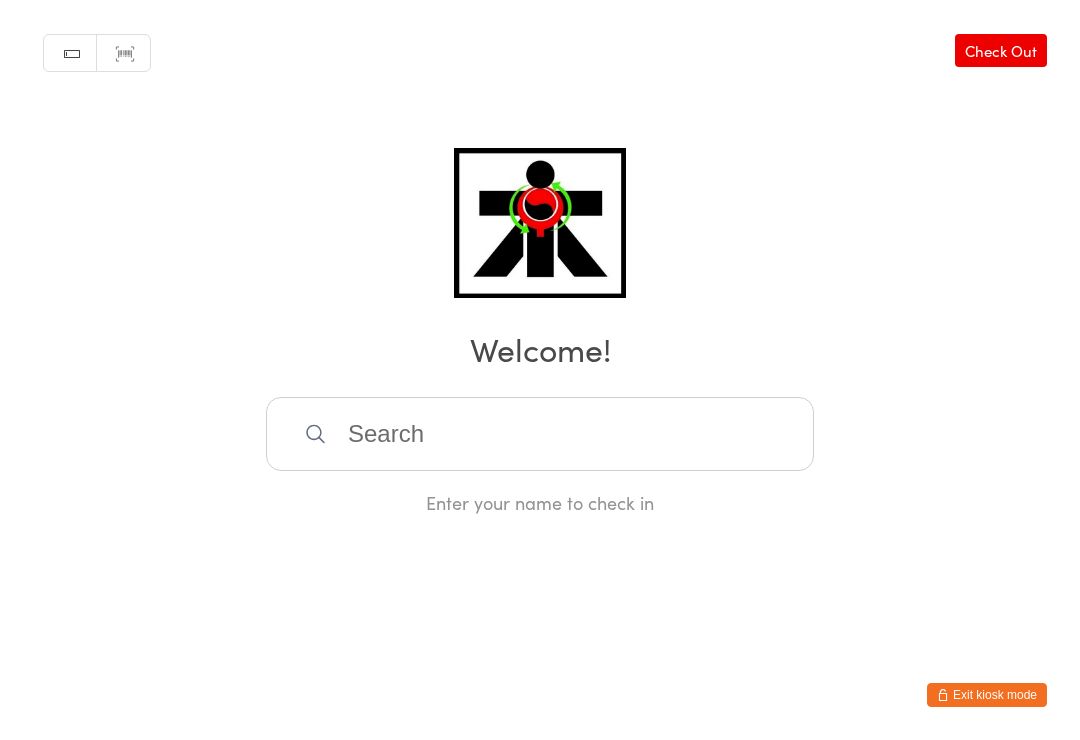 click at bounding box center [540, 434] 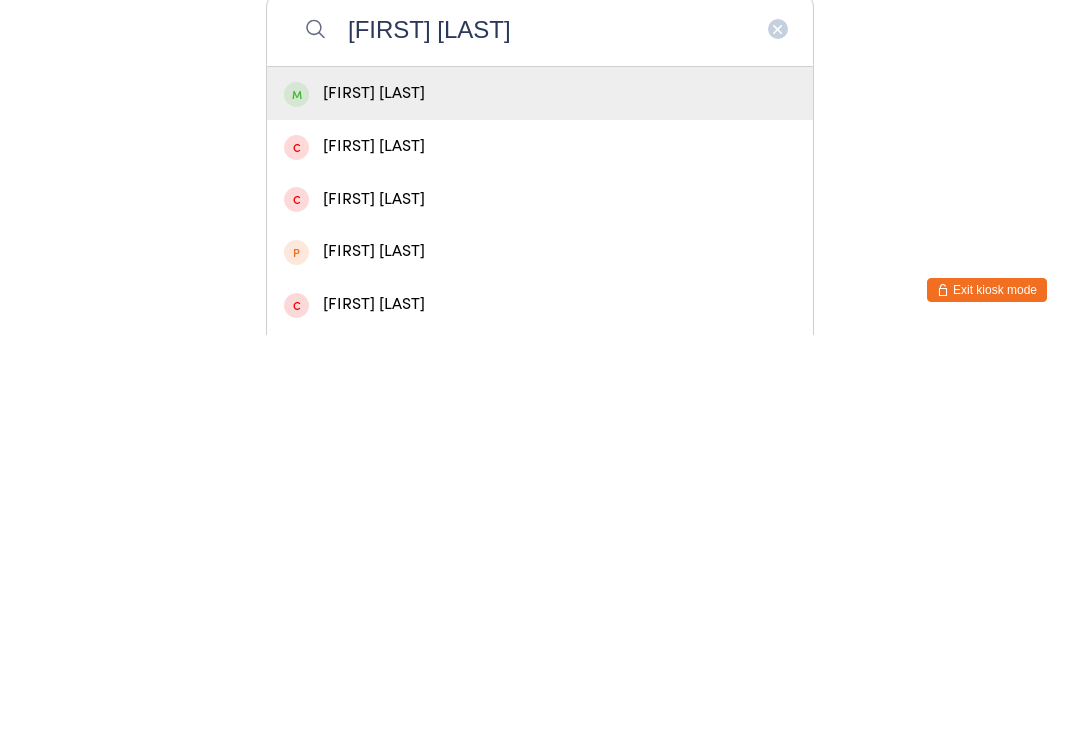 type on "[FIRST] [LAST]" 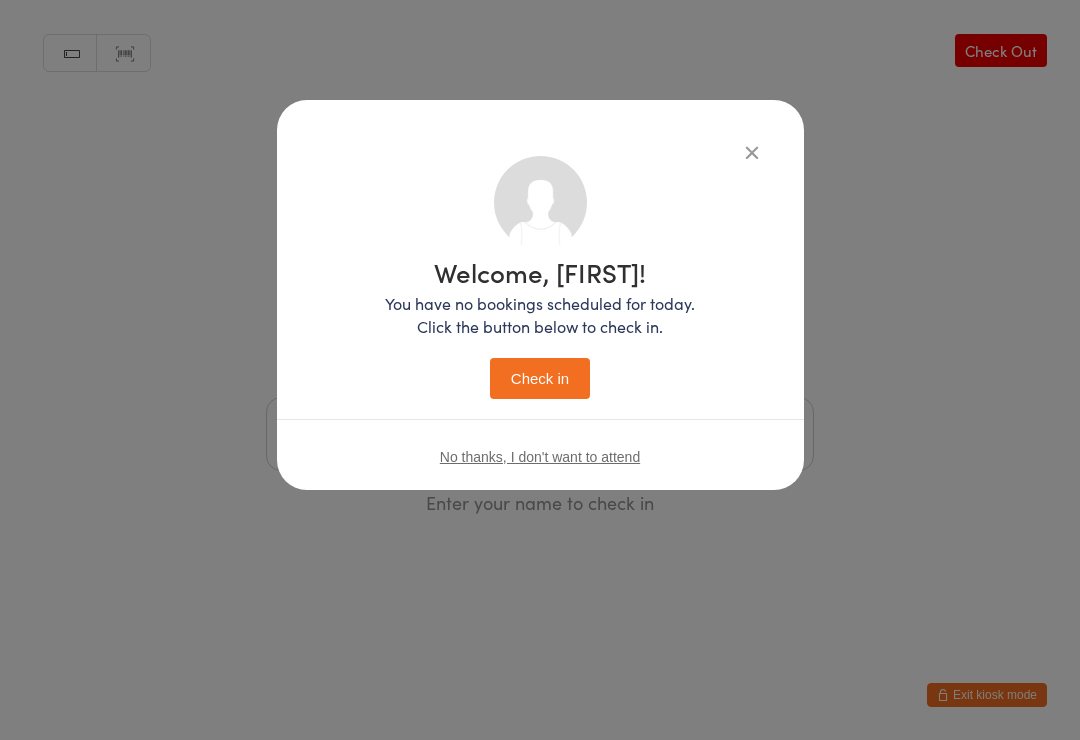 click on "Check in" at bounding box center [540, 378] 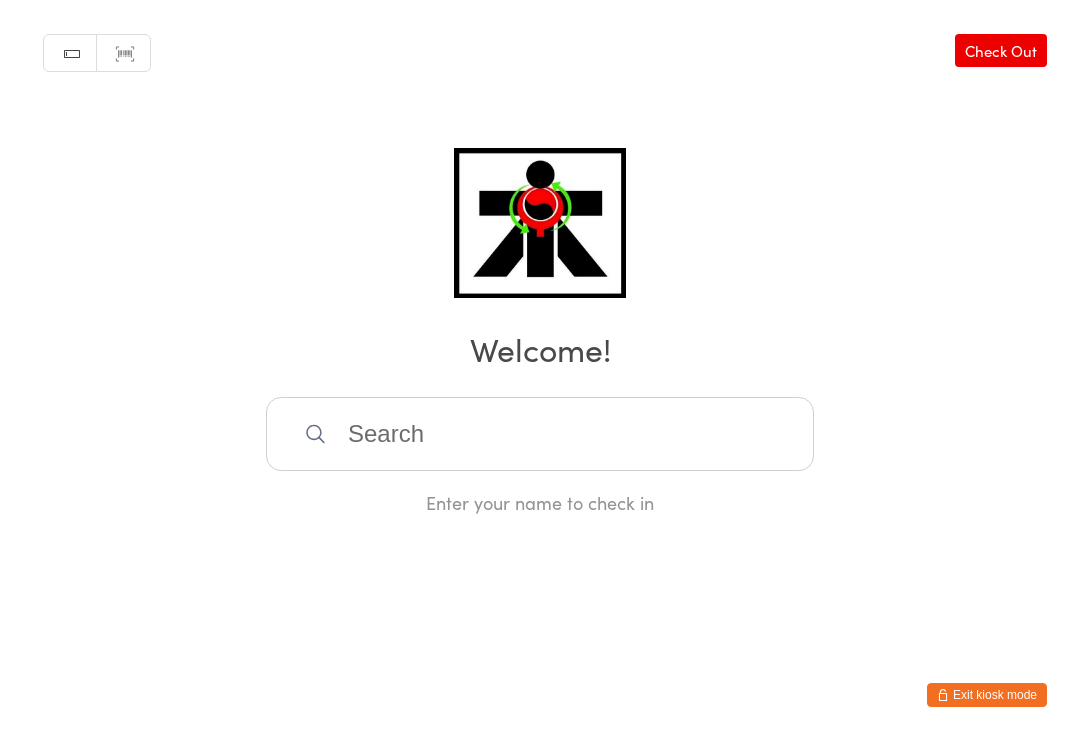 click at bounding box center (540, 434) 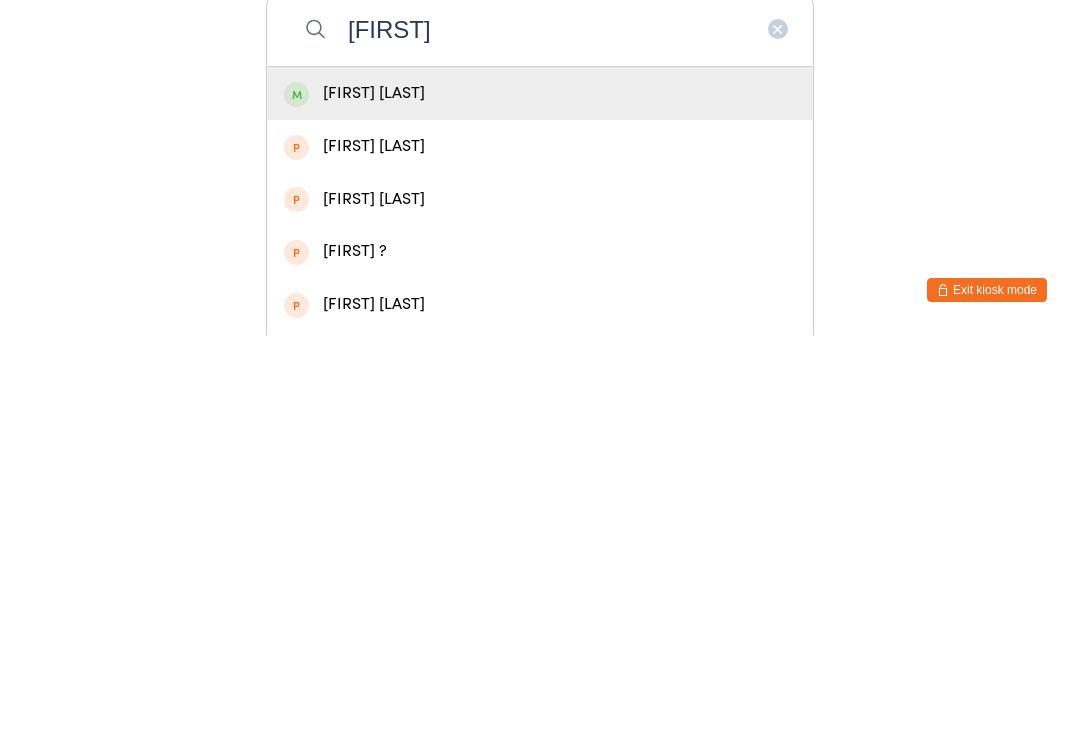 type on "[FIRST]" 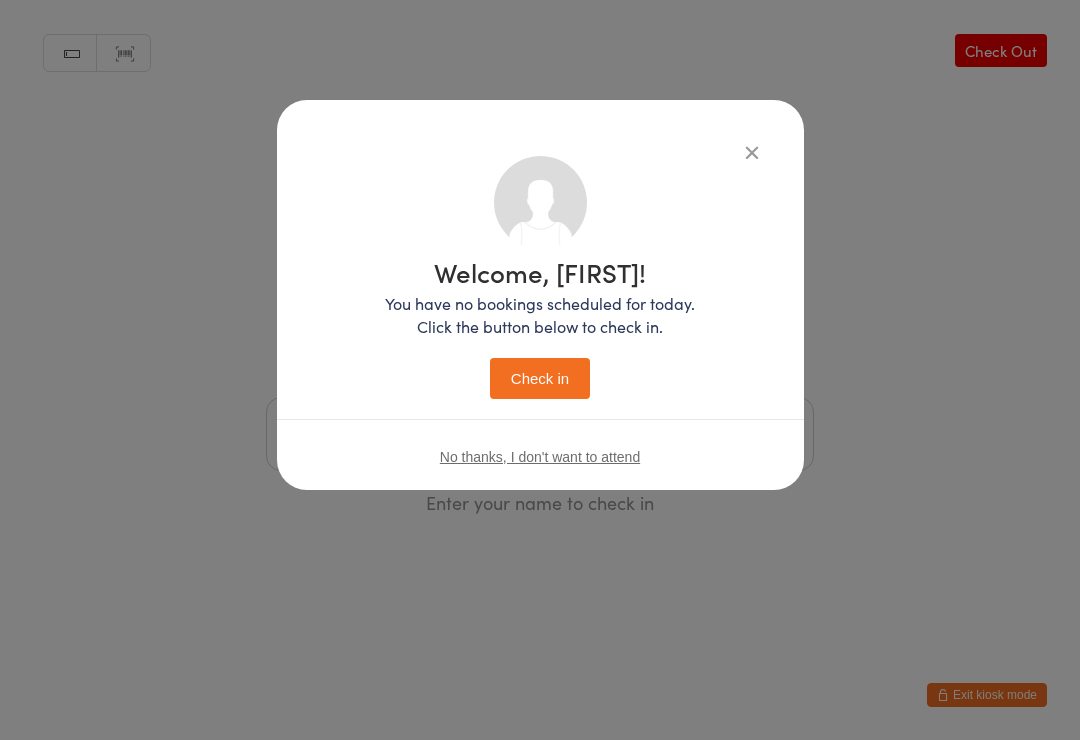 click on "Check in" at bounding box center [540, 378] 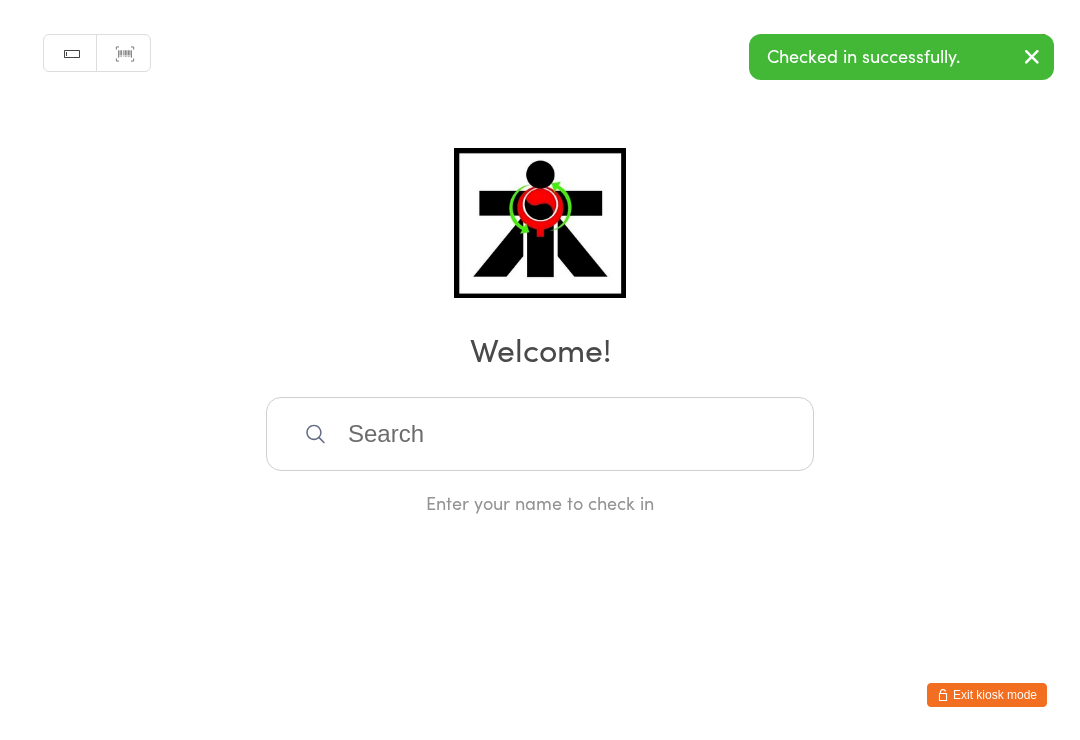 click at bounding box center (540, 434) 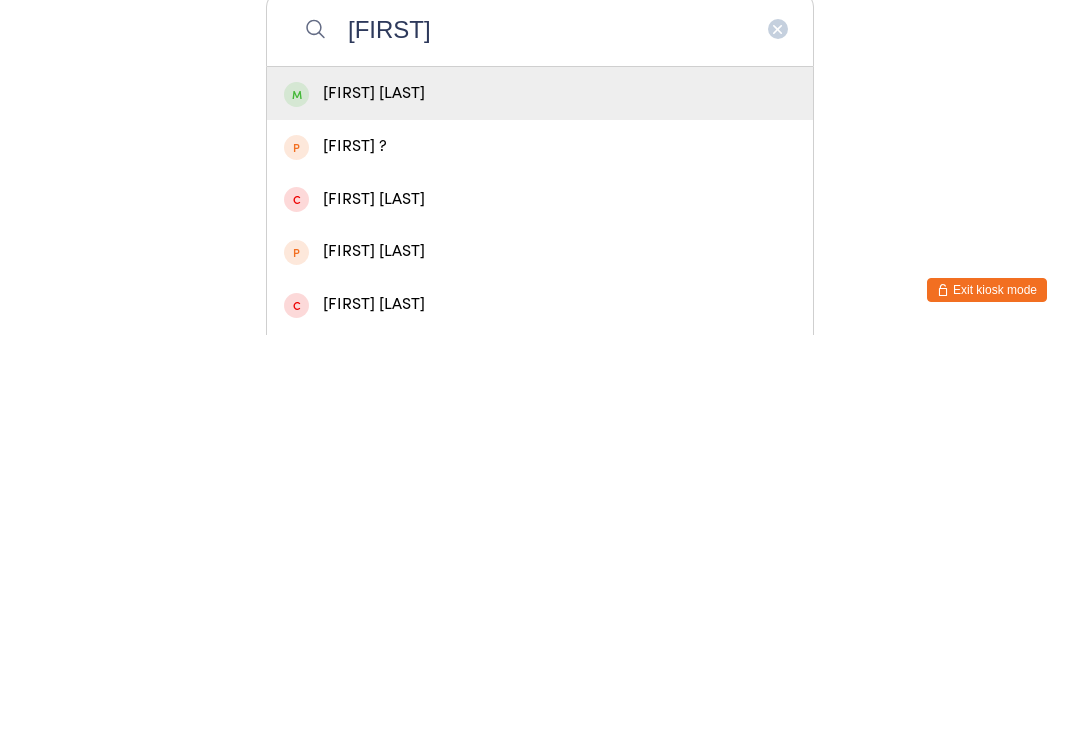 type on "[FIRST]" 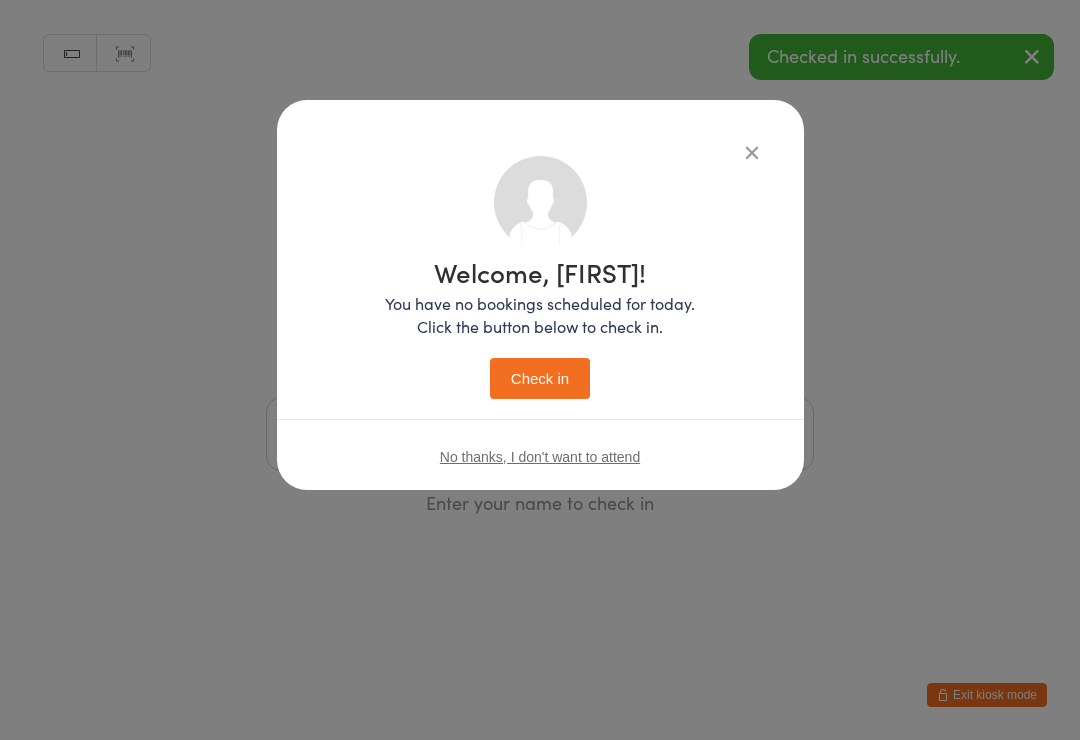 click on "Check in" at bounding box center [540, 378] 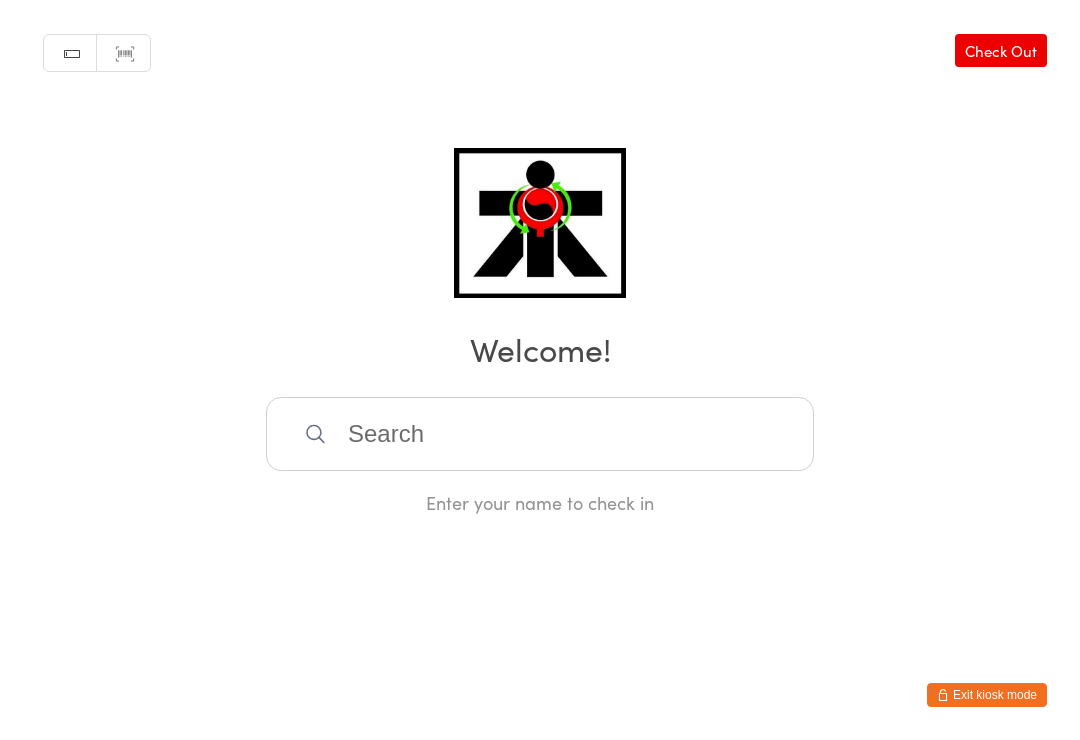 click at bounding box center (540, 434) 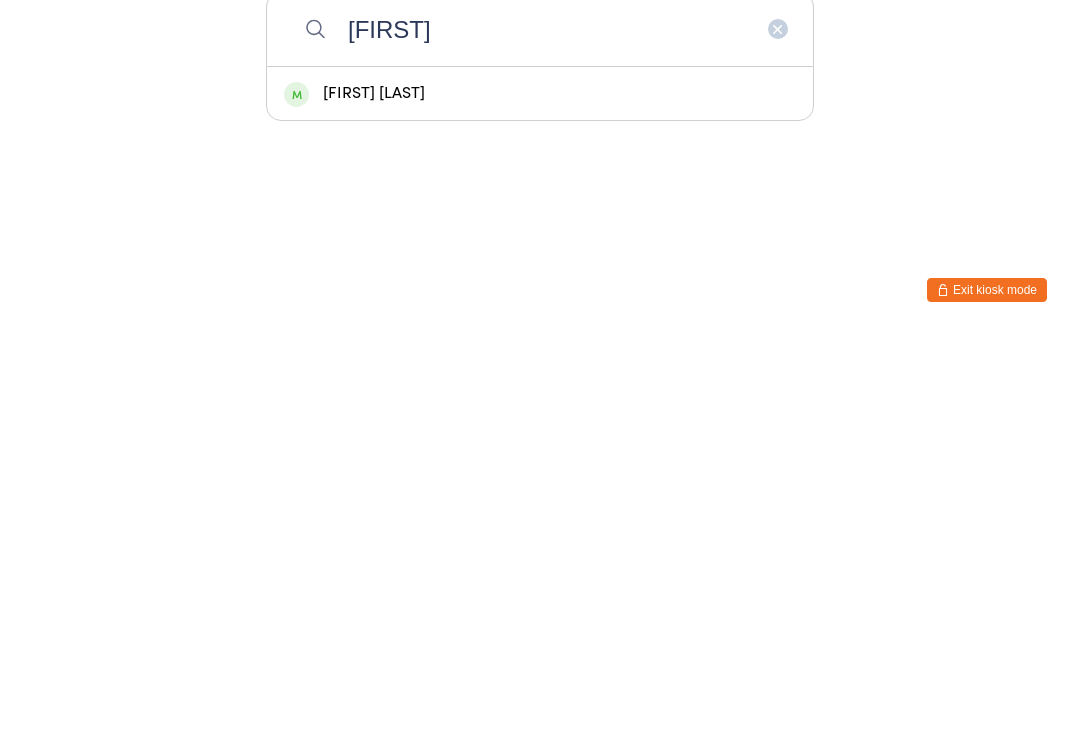 type on "[FIRST]" 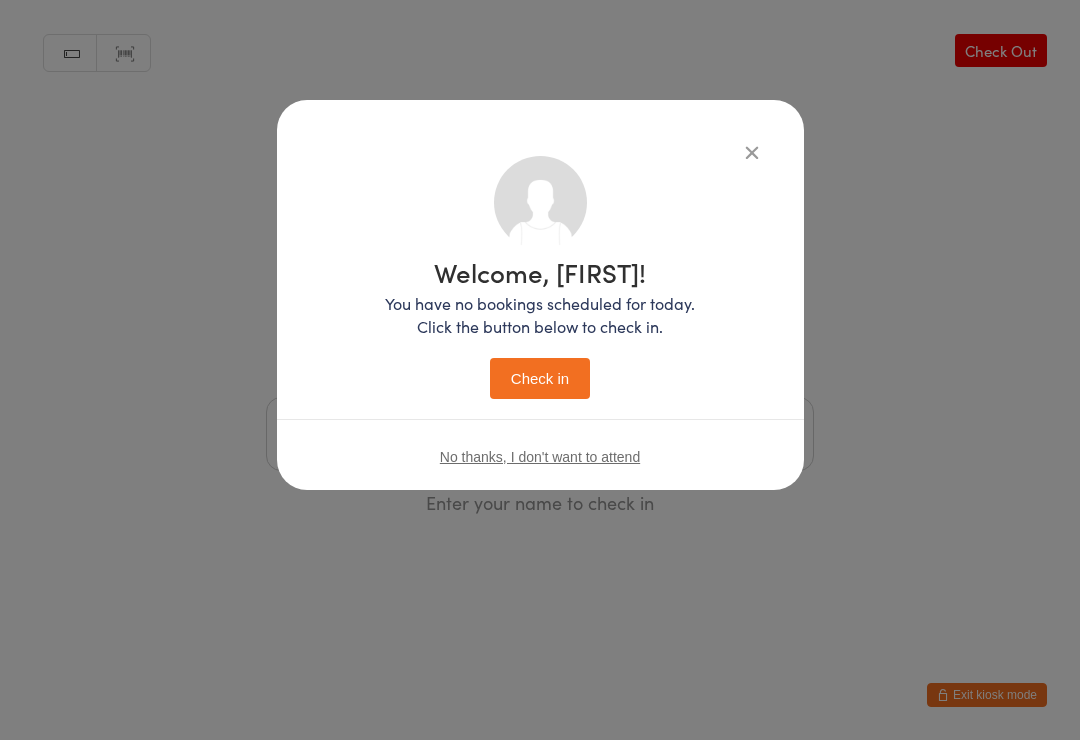 click on "Check in" at bounding box center [540, 378] 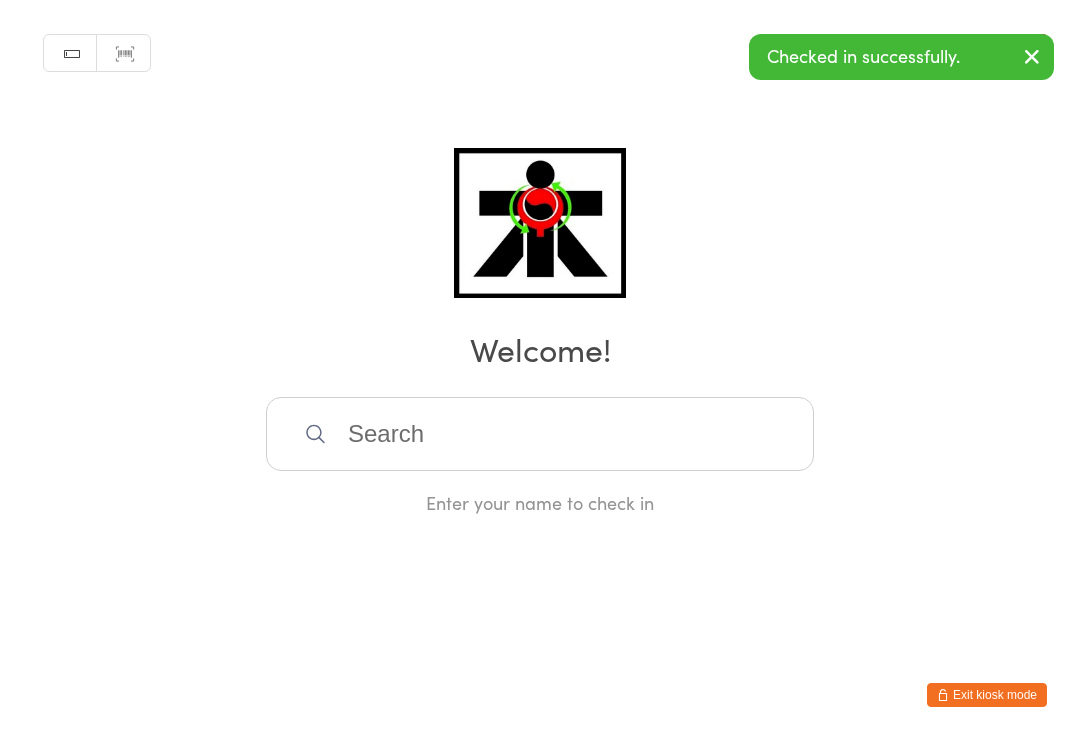 click at bounding box center (540, 434) 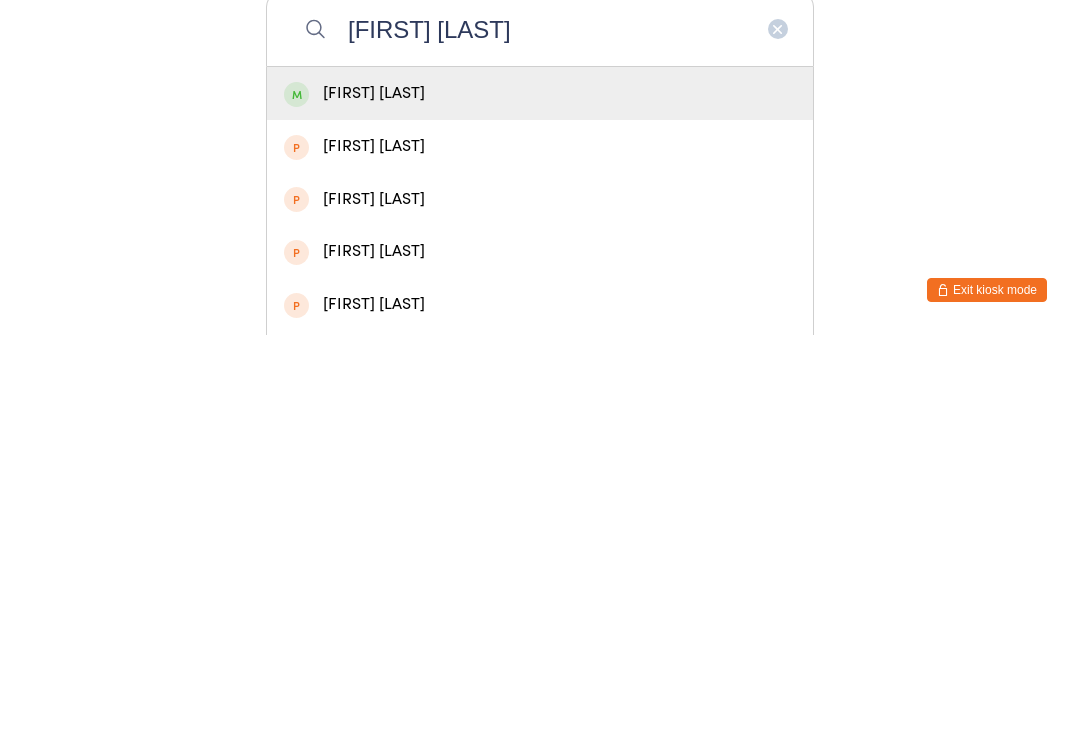 type on "[FIRST] [LAST]" 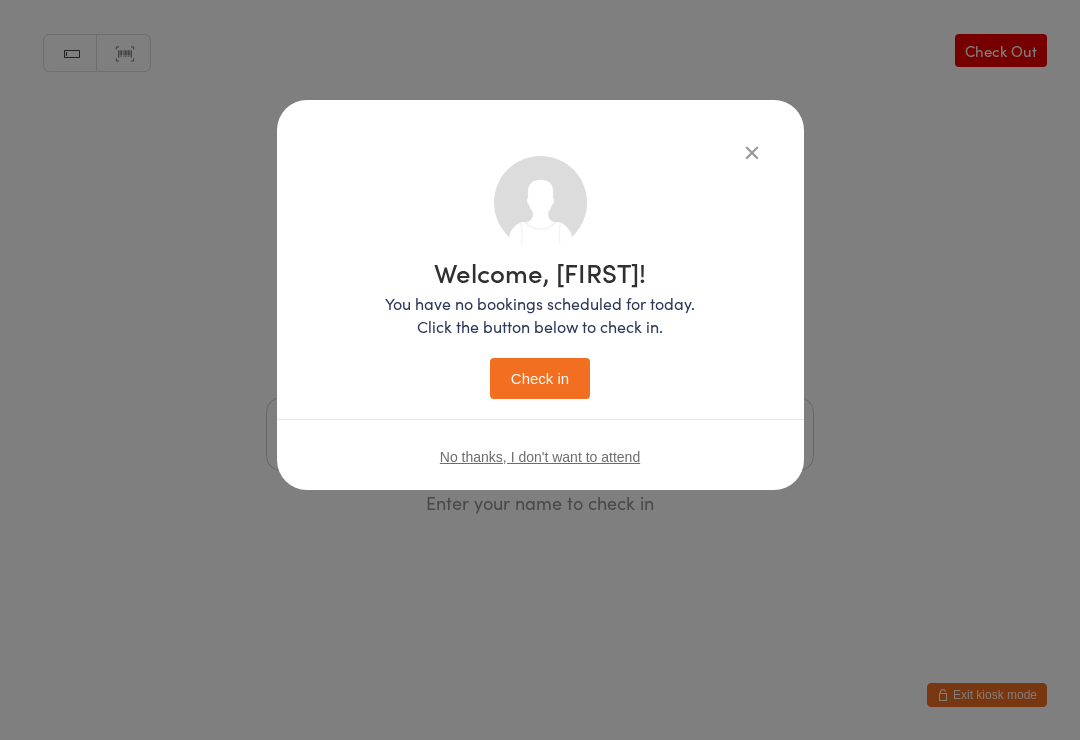 click on "Check in" at bounding box center [540, 378] 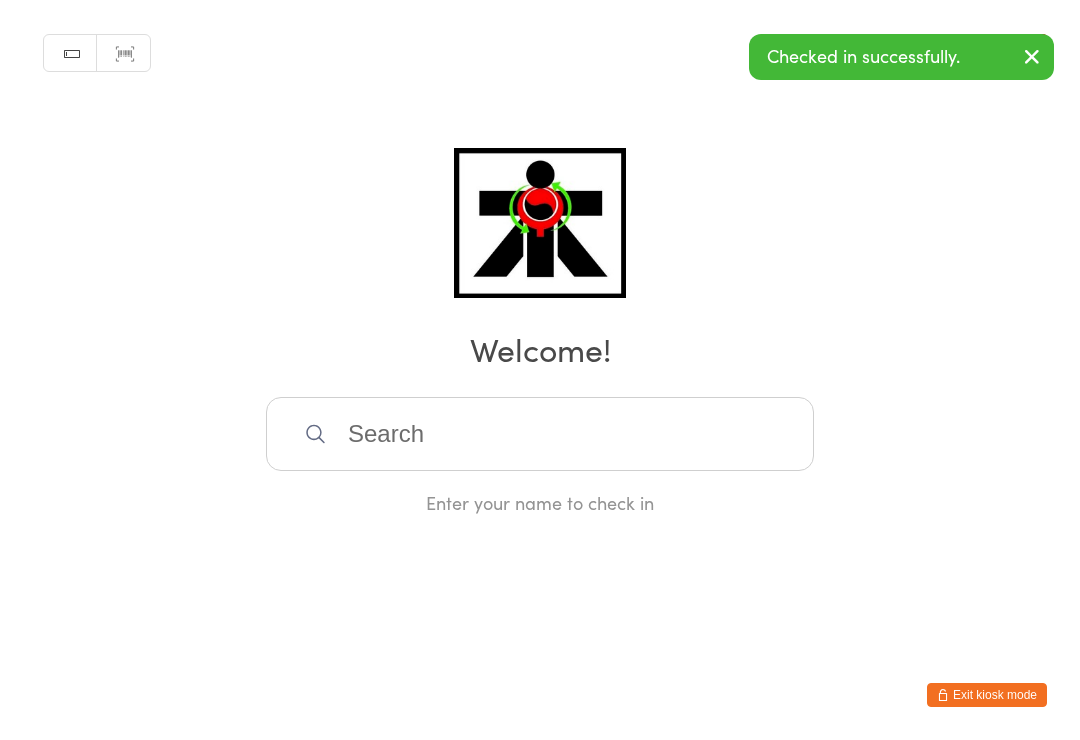 click at bounding box center (540, 434) 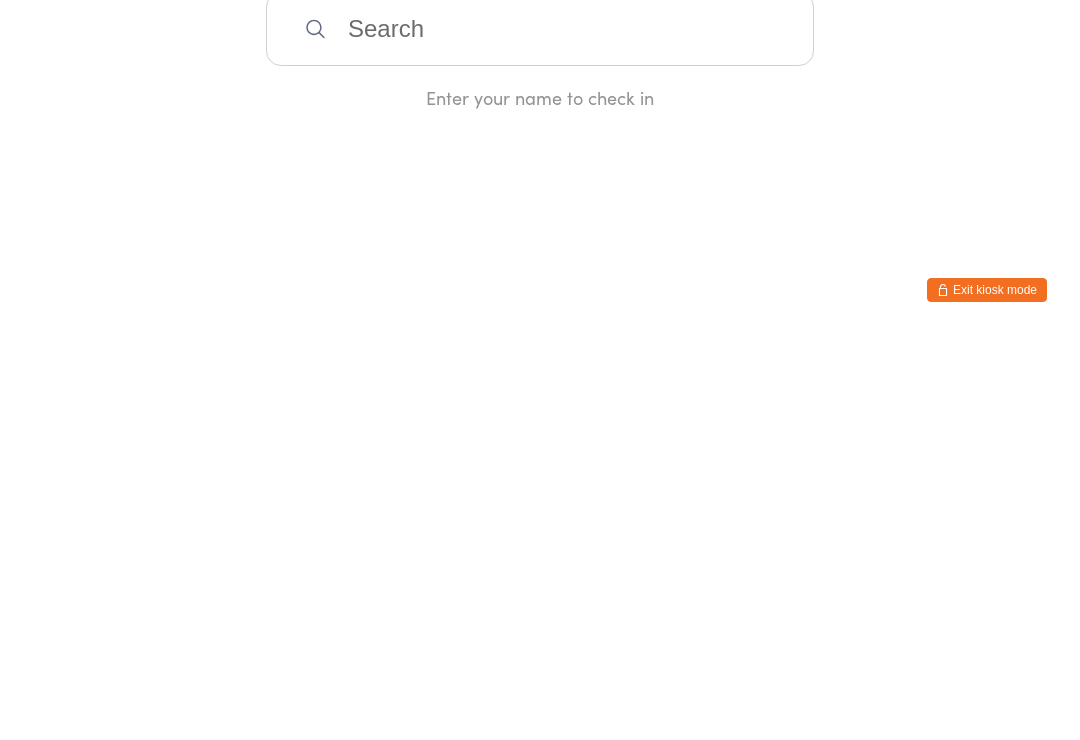 type on "D" 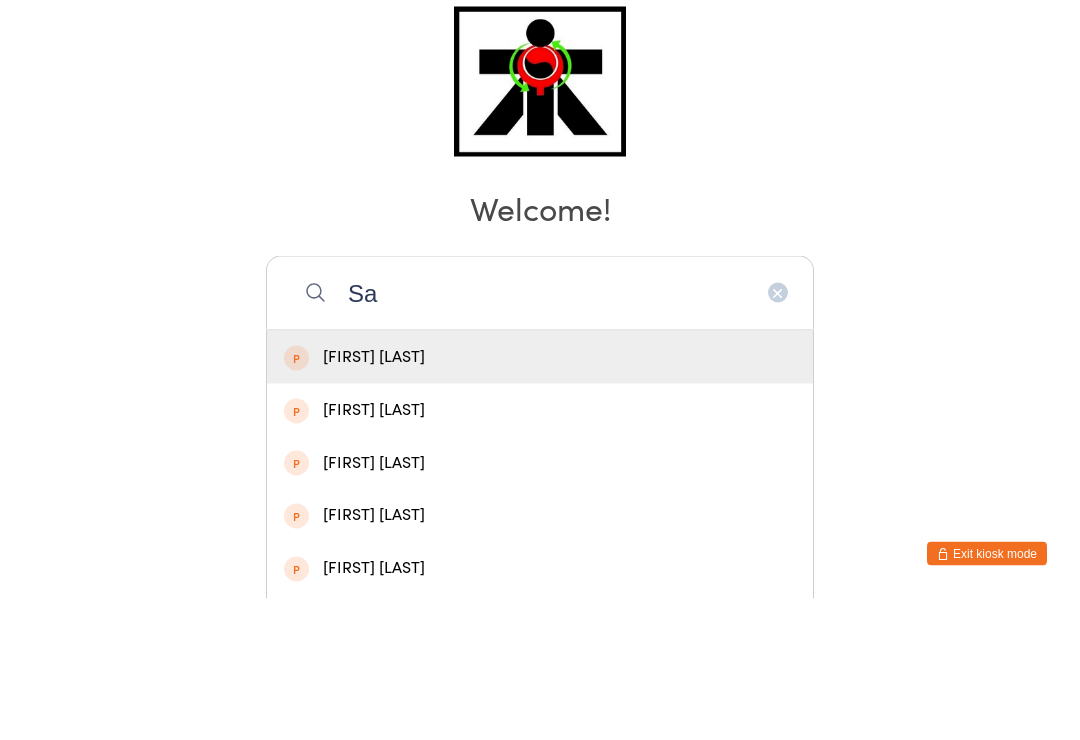 type on "S" 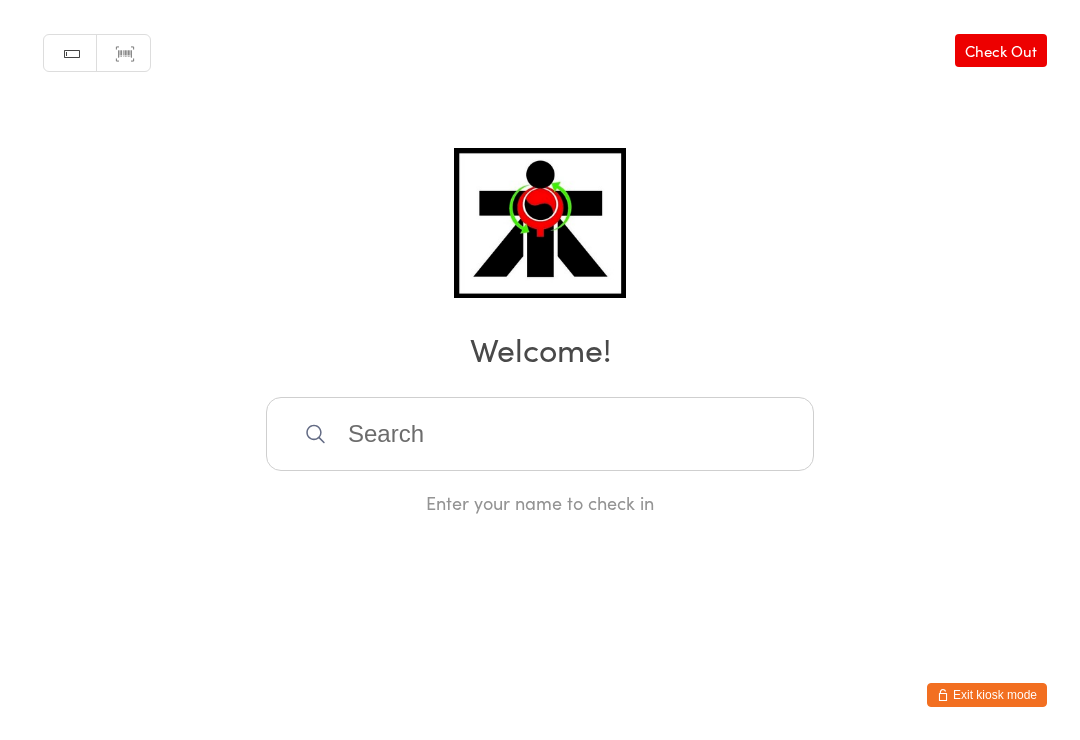 click on "Manual search Scanner input Check Out Welcome! Enter your name to check in" at bounding box center [540, 257] 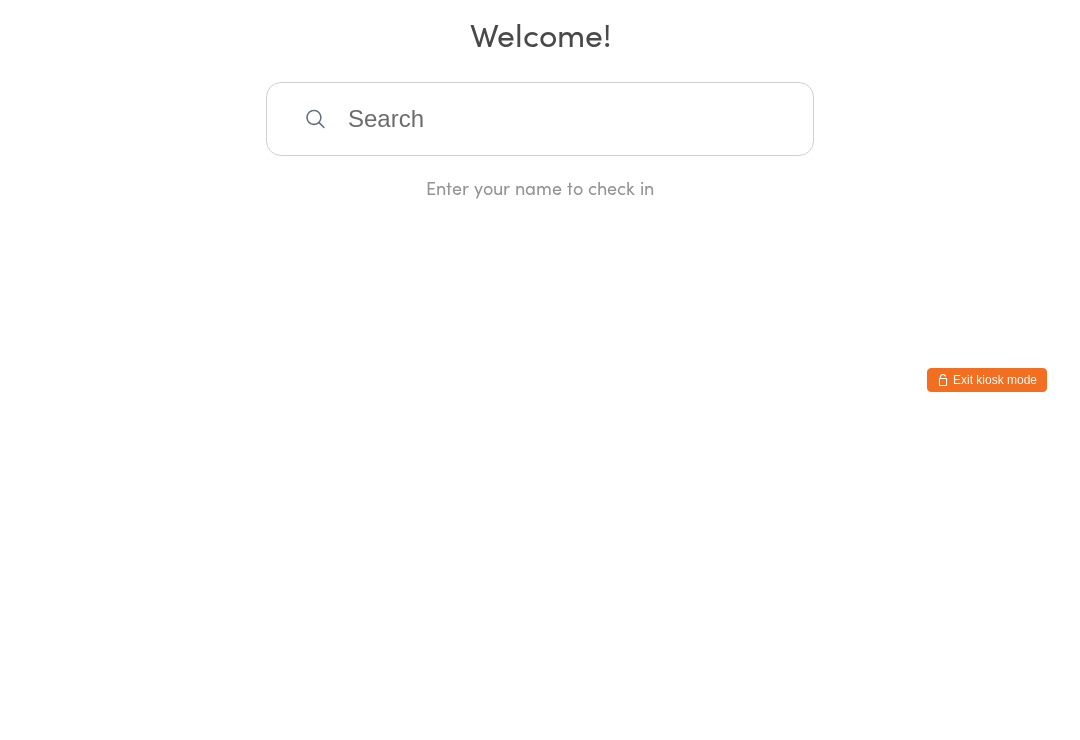 type on "U" 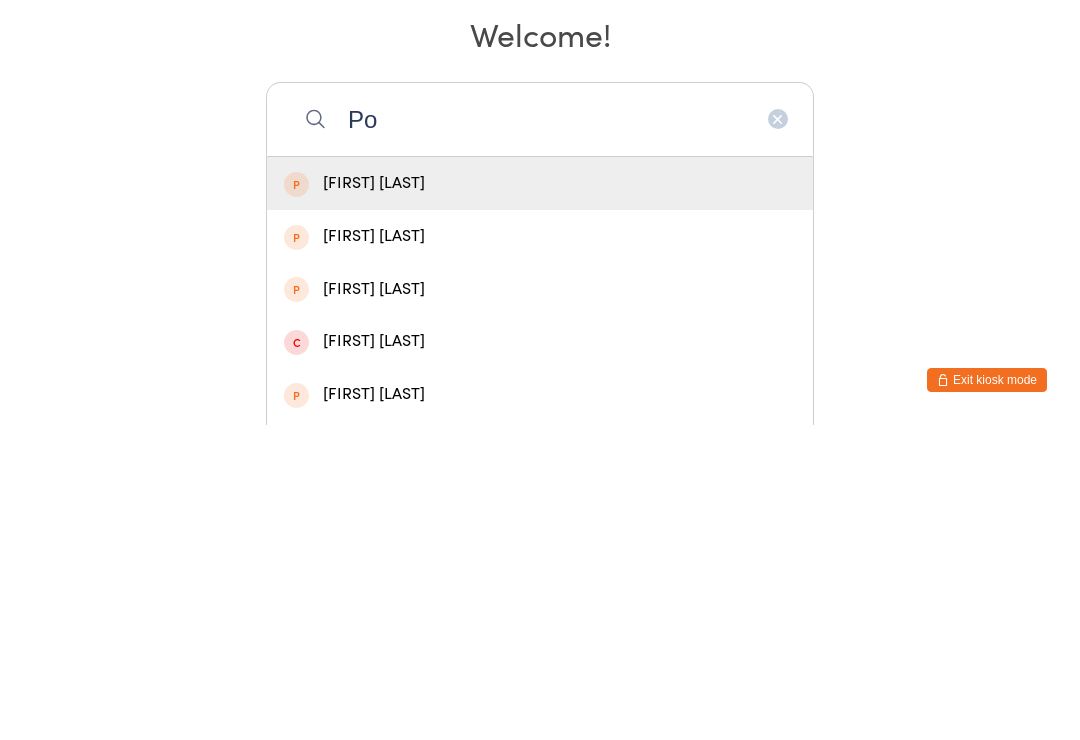 type on "P" 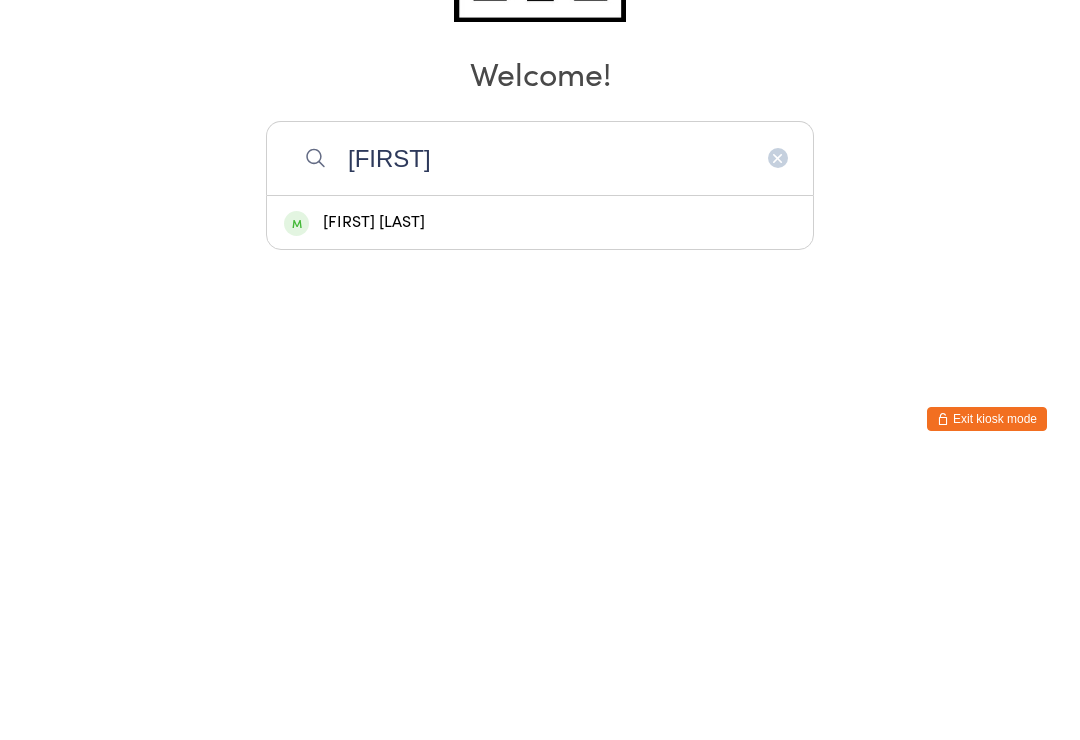 type on "[FIRST]" 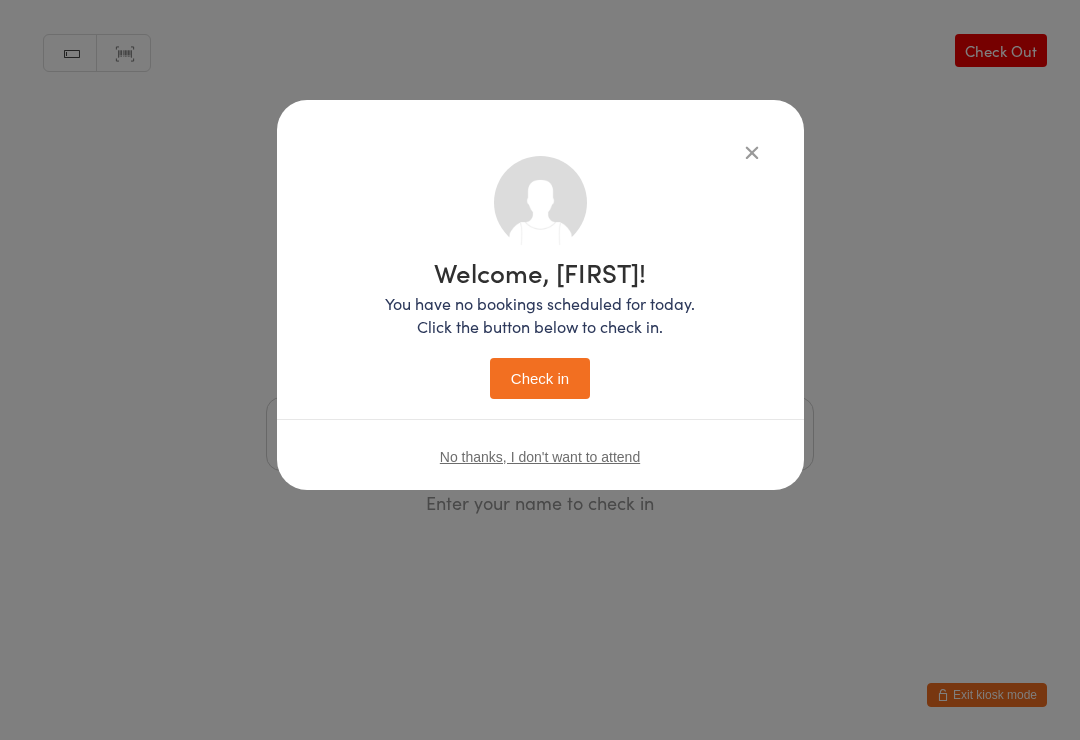 click on "Check in" at bounding box center (540, 378) 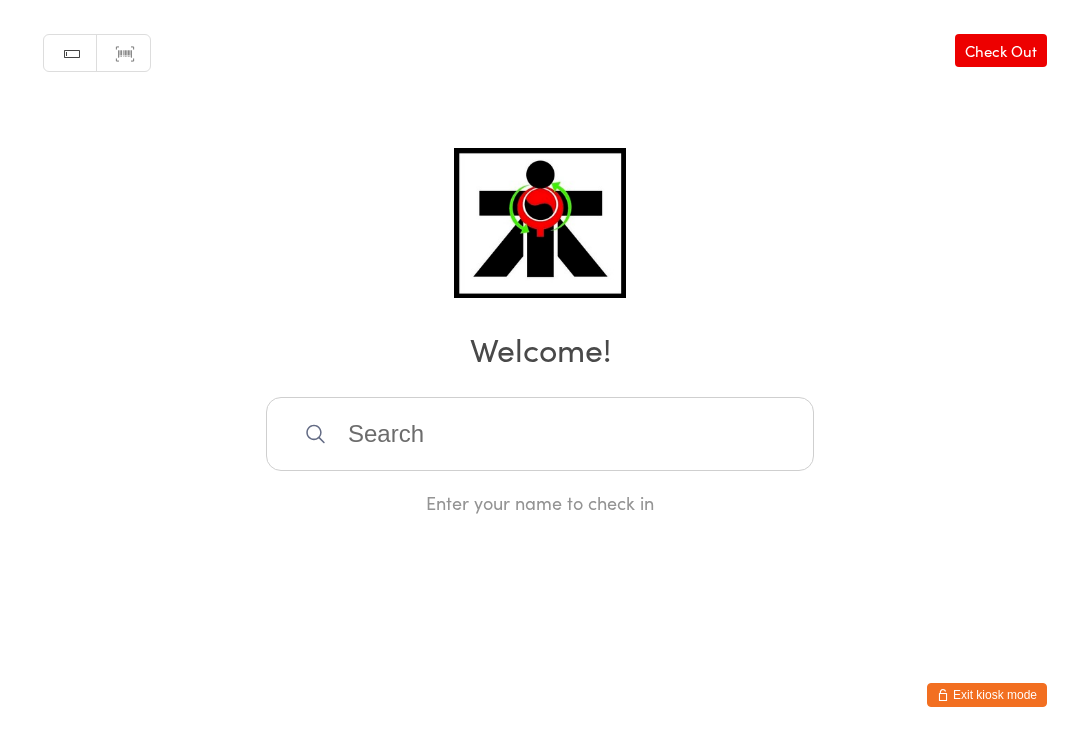 click at bounding box center (540, 434) 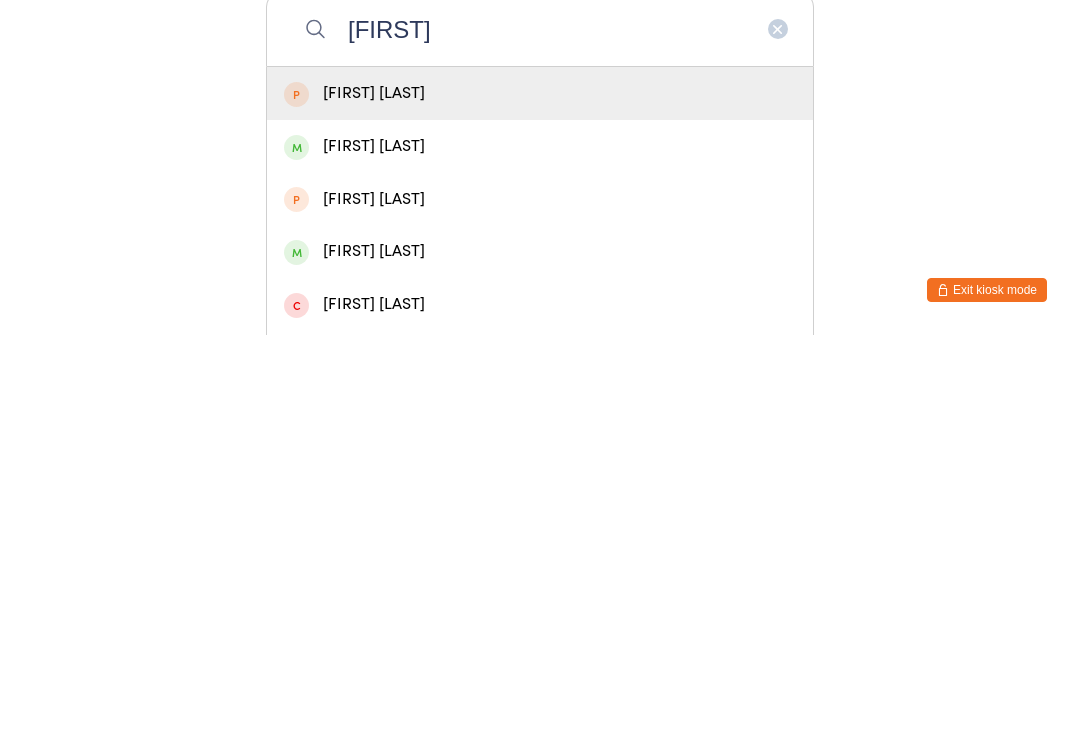 type on "[FIRST]" 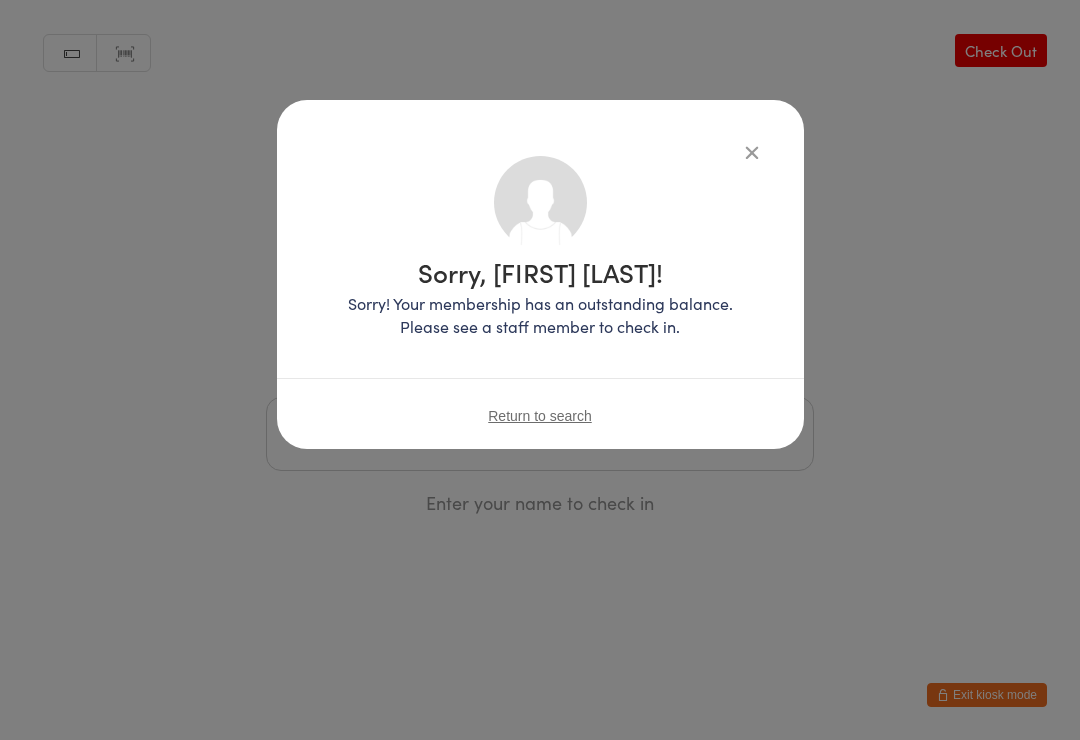 click on "Sorry, [FIRST] [LAST]! Sorry! Your membership has an outstanding balance. Please see a staff member to check in. Return to search" at bounding box center [540, 274] 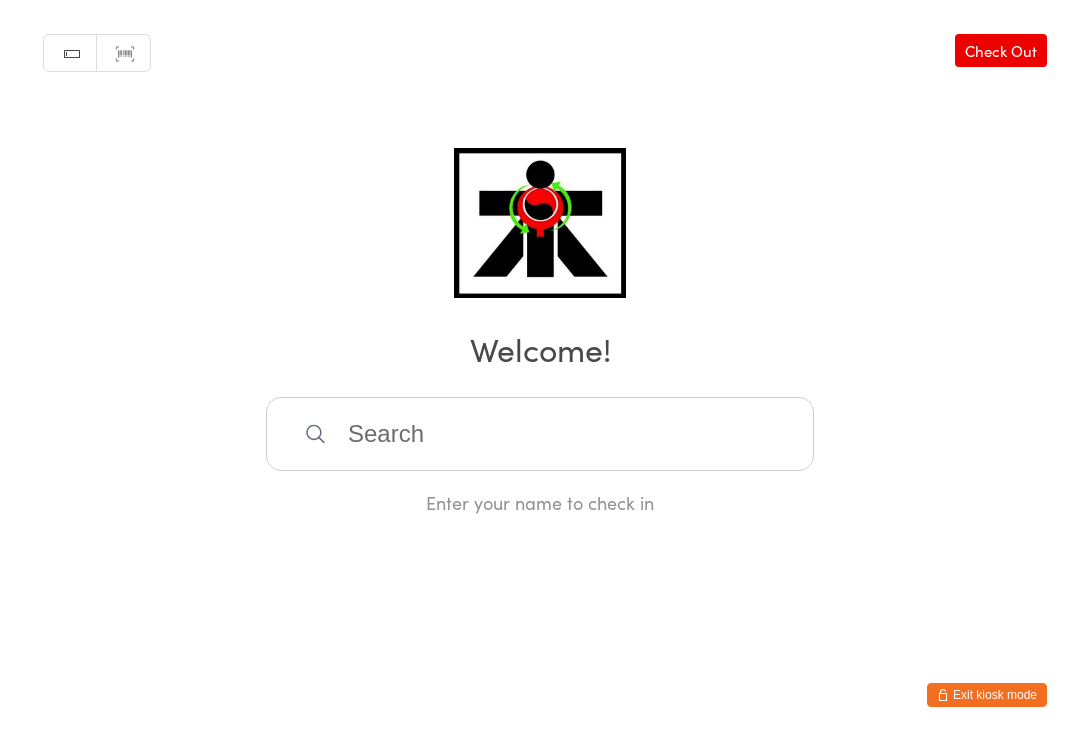click at bounding box center (540, 434) 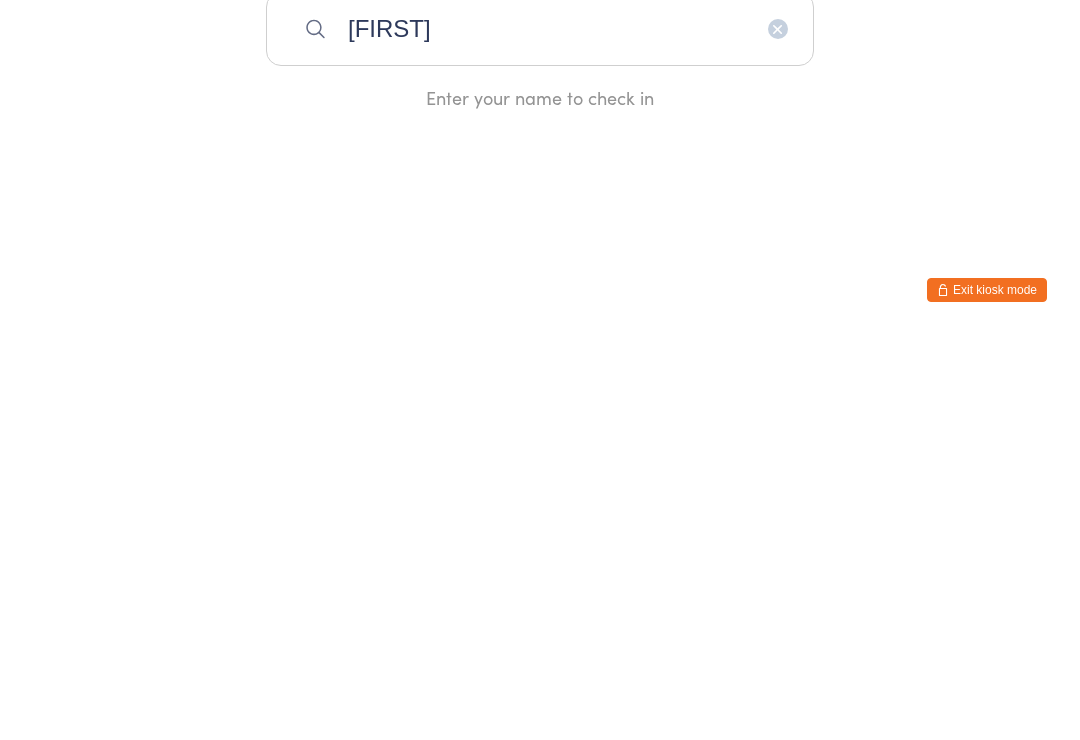 type on "[FIRST]" 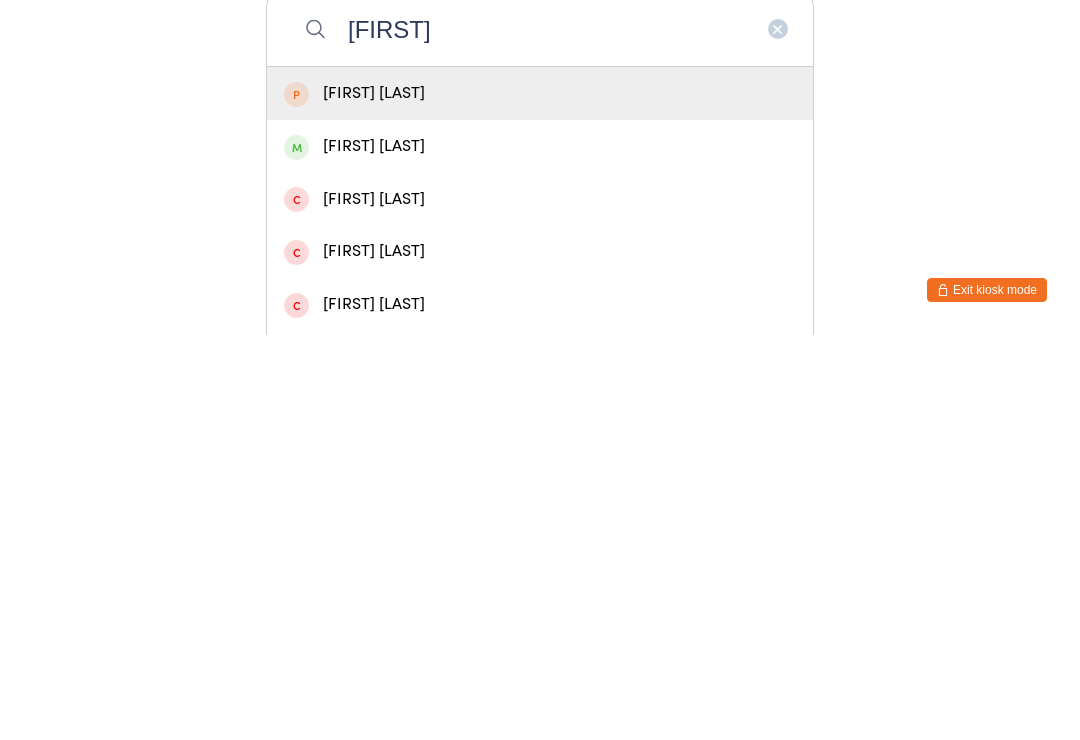 click on "[FIRST] [LAST]" at bounding box center [540, 551] 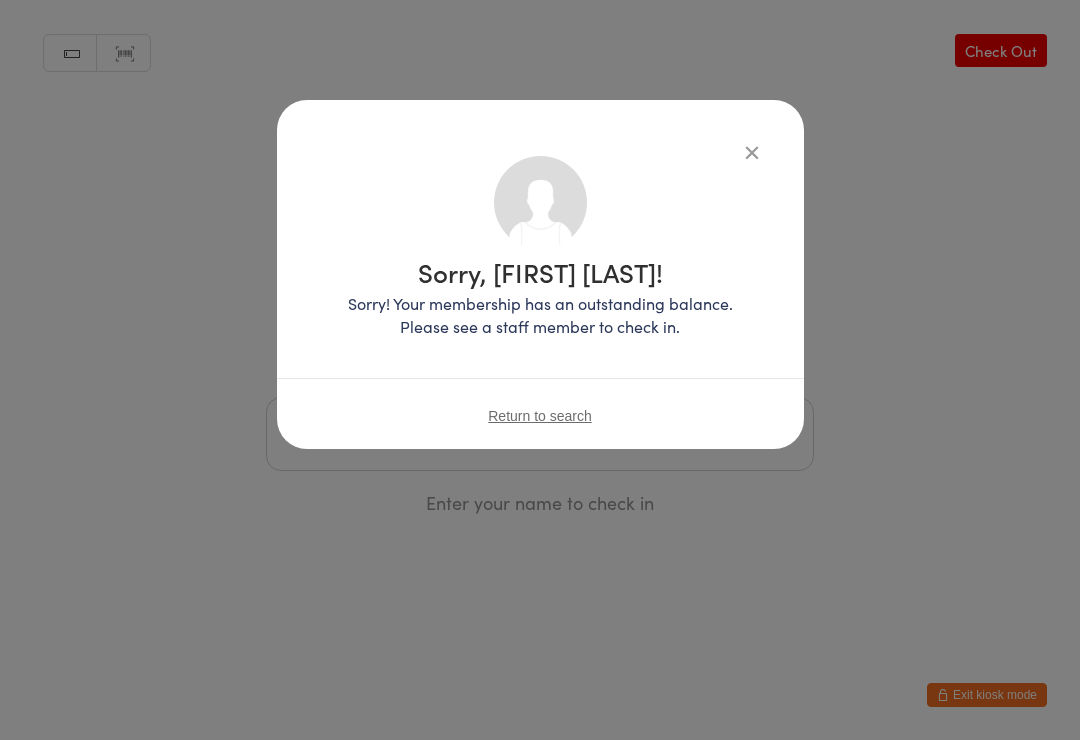click on "Sorry, [FIRST] [LAST]! Sorry! Your membership has an outstanding balance. Please see a staff member to check in. Return to search" at bounding box center [540, 274] 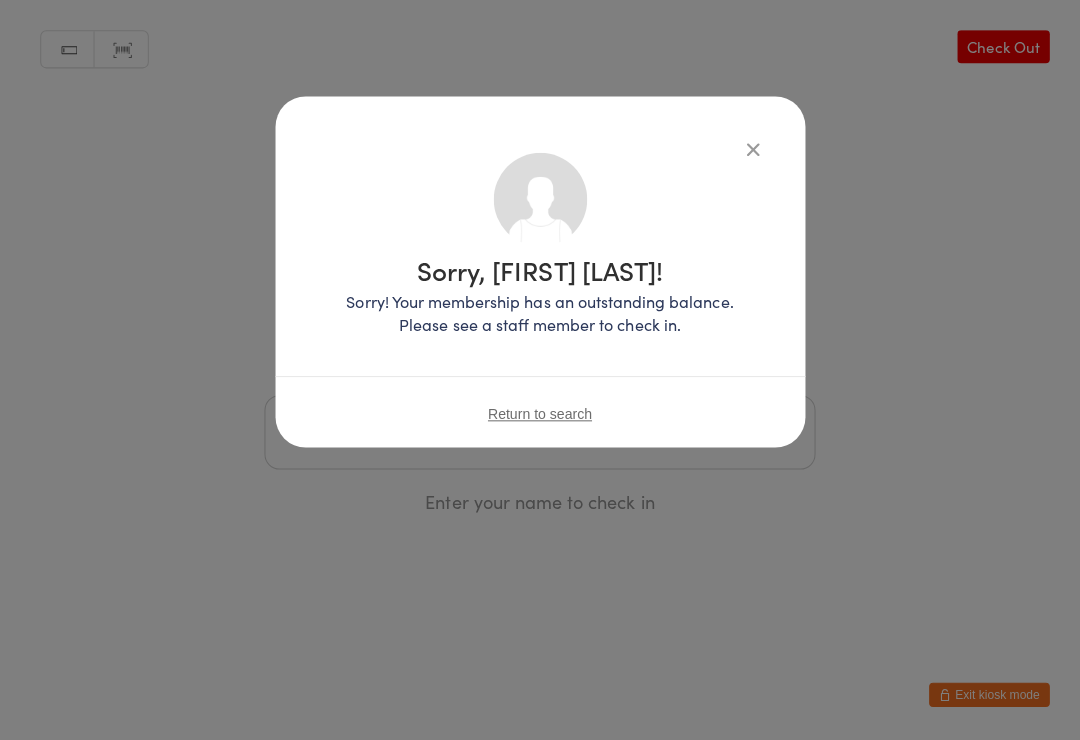 click at bounding box center [752, 152] 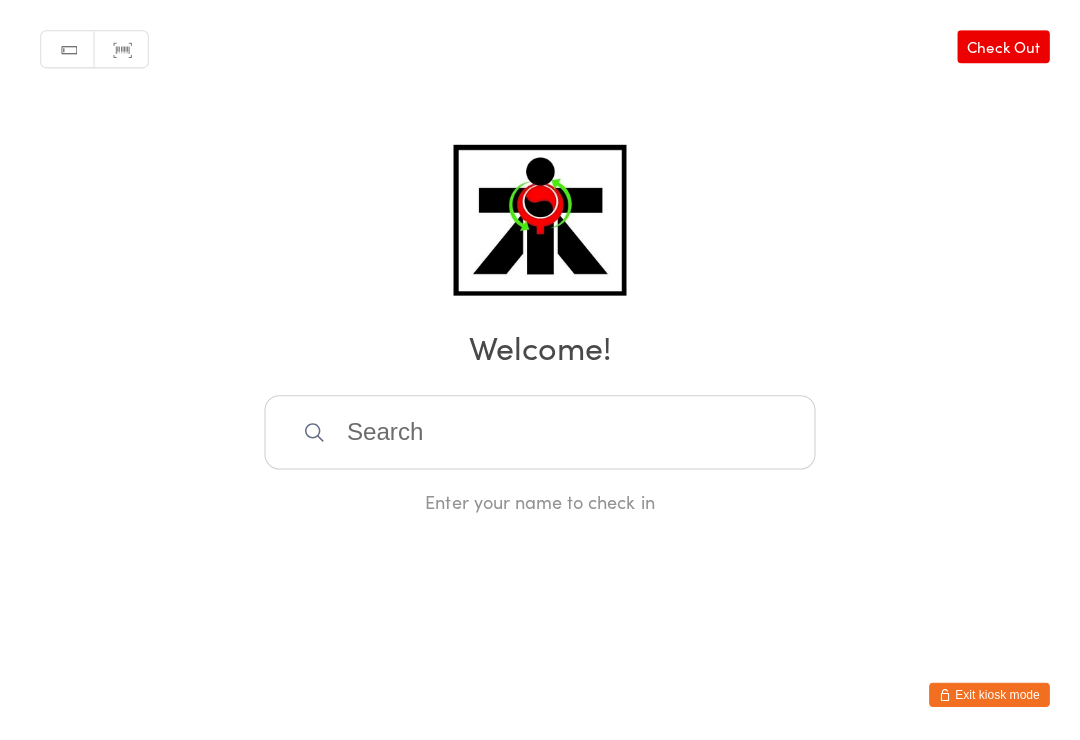click at bounding box center (540, 434) 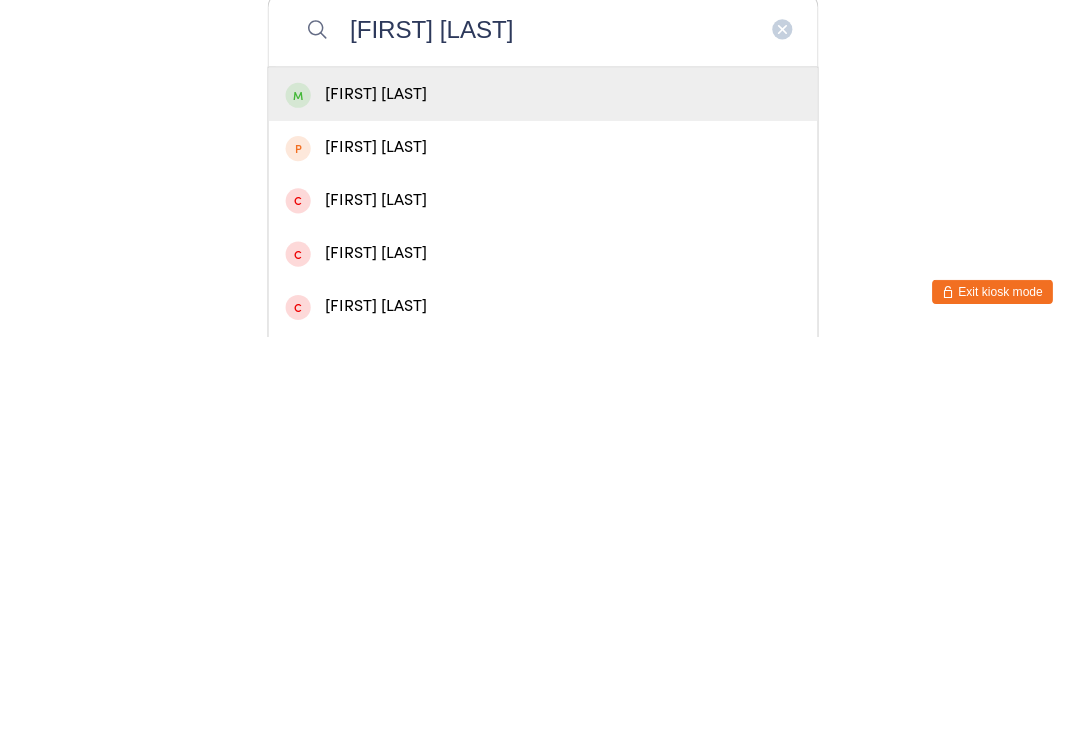 type on "[FIRST] [LAST]" 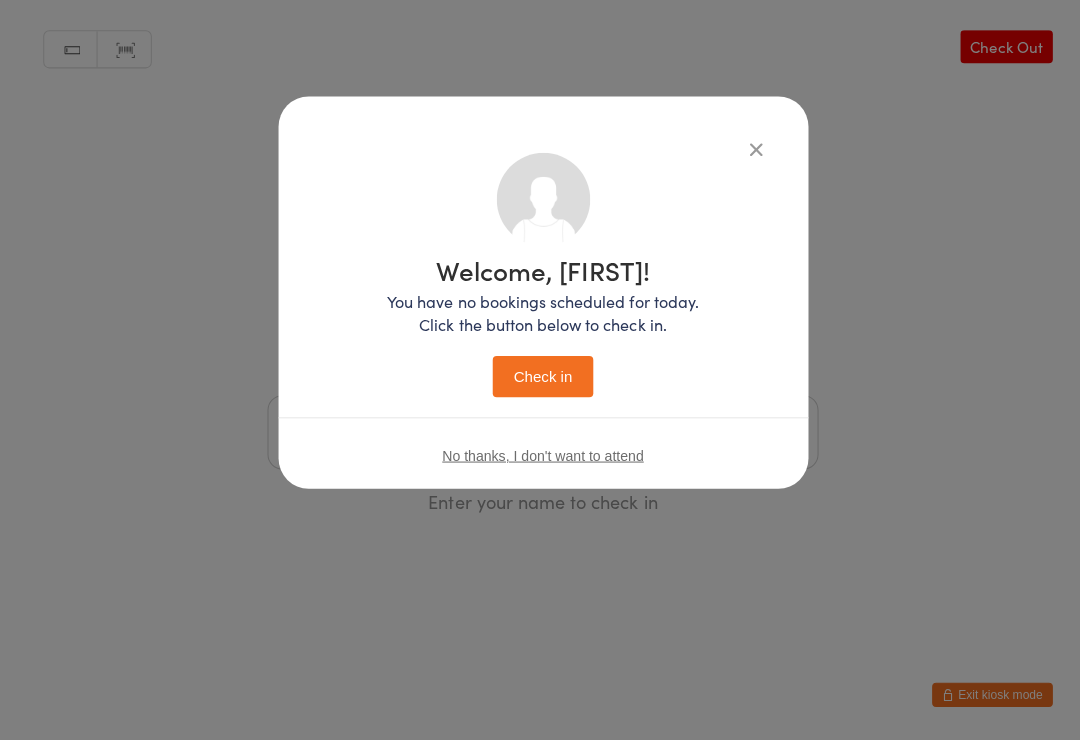 click on "Check in" at bounding box center [540, 378] 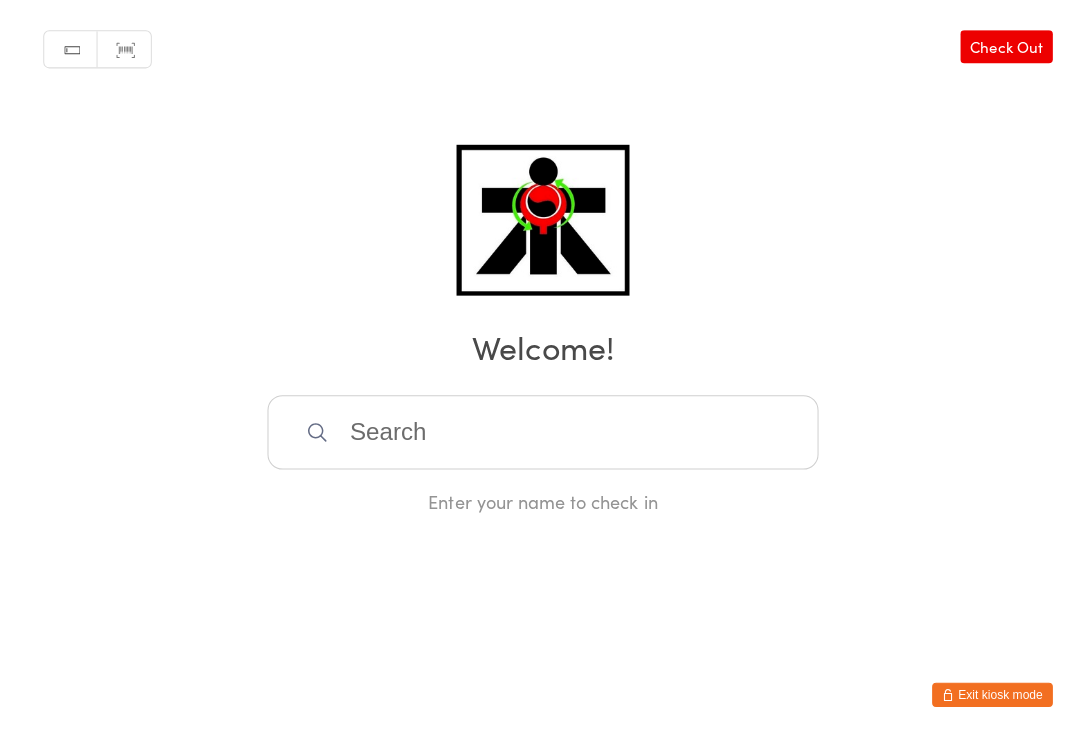 click at bounding box center (540, 434) 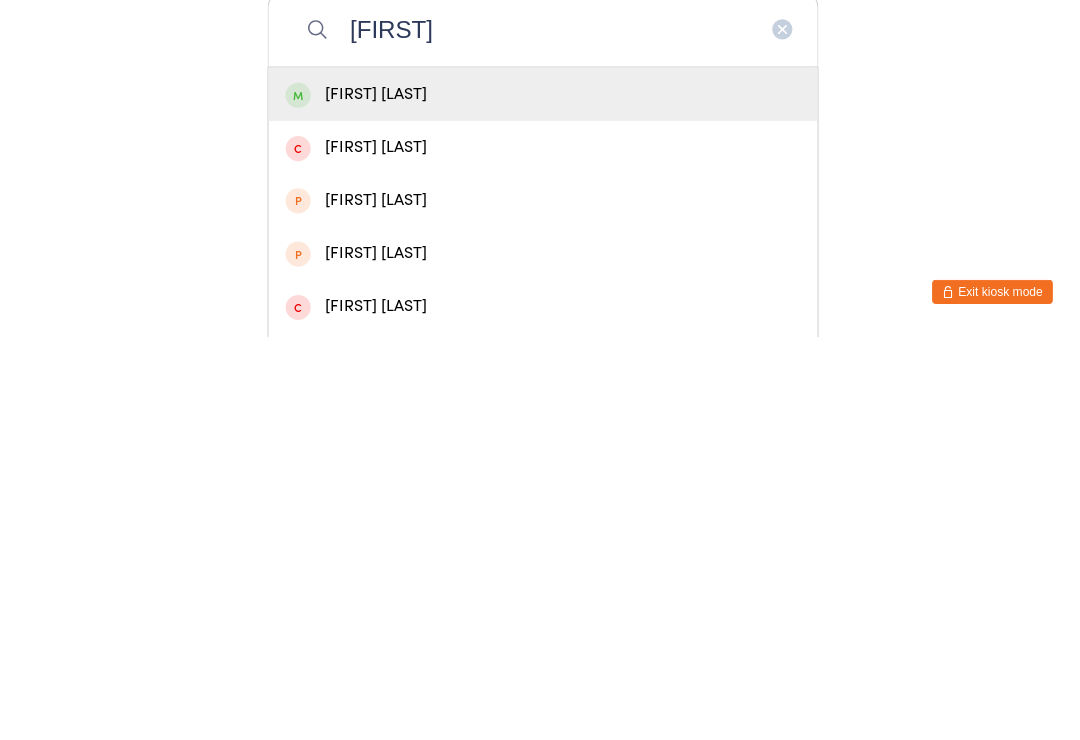 type on "[FIRST]" 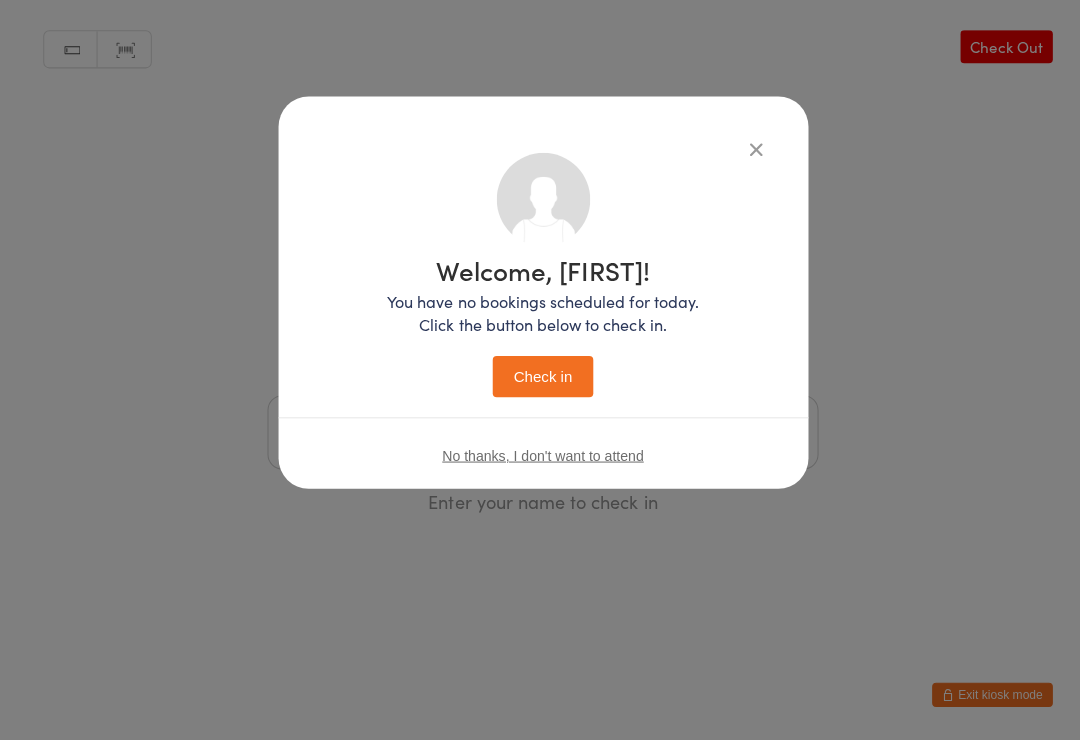 click on "Check in" at bounding box center (540, 378) 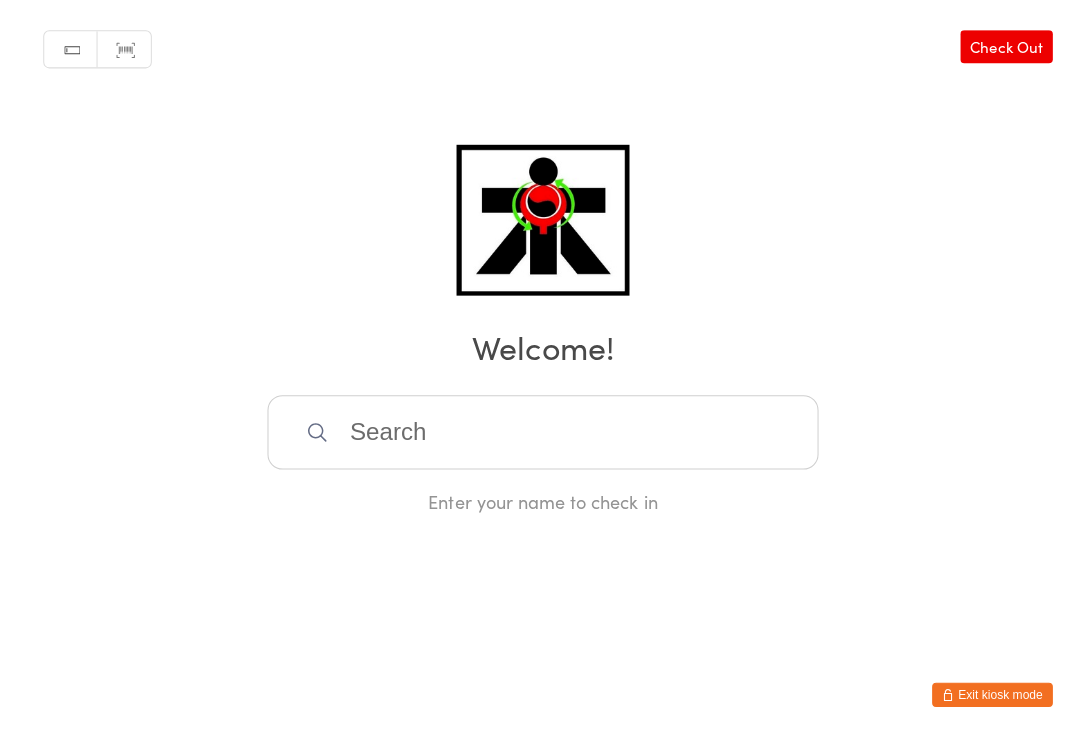 click at bounding box center (540, 434) 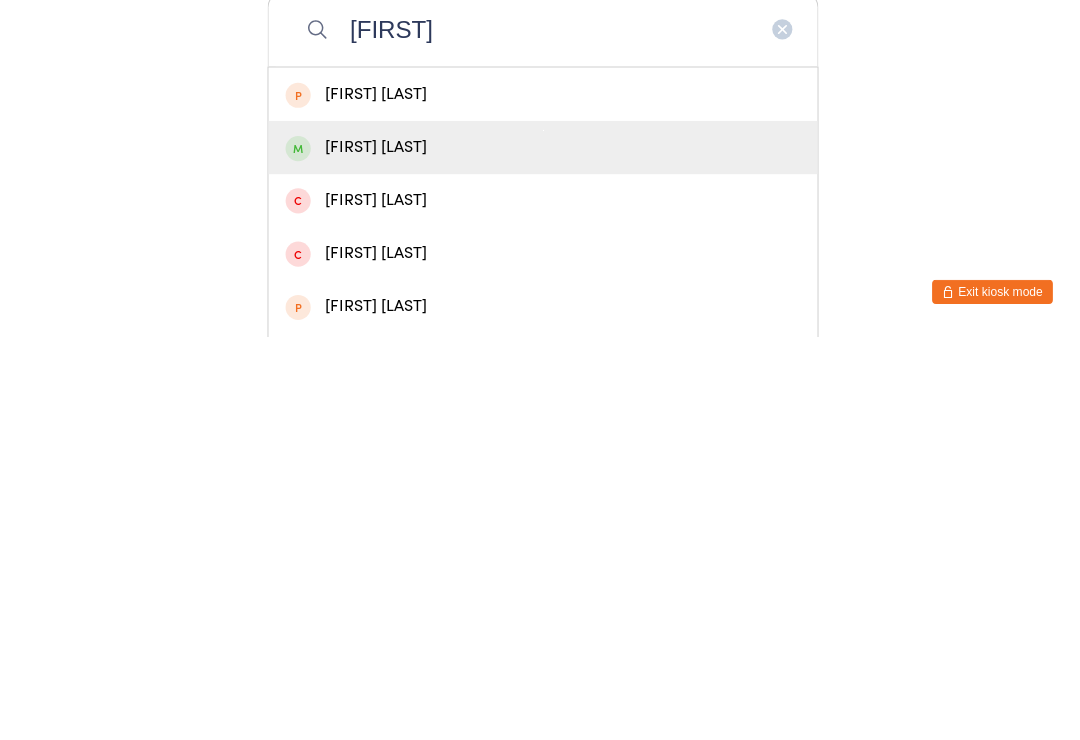 type on "[FIRST]" 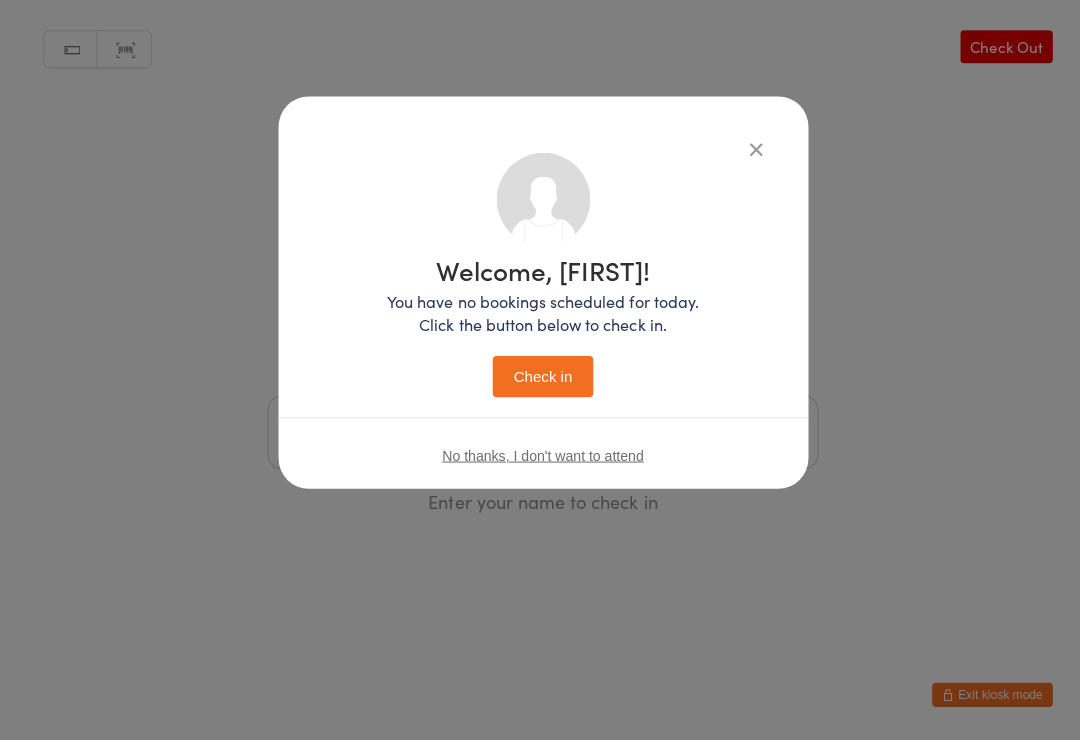 click on "Welcome, [FIRST]! You have no bookings scheduled for today. Click the button below to check in. Check in" at bounding box center [540, 329] 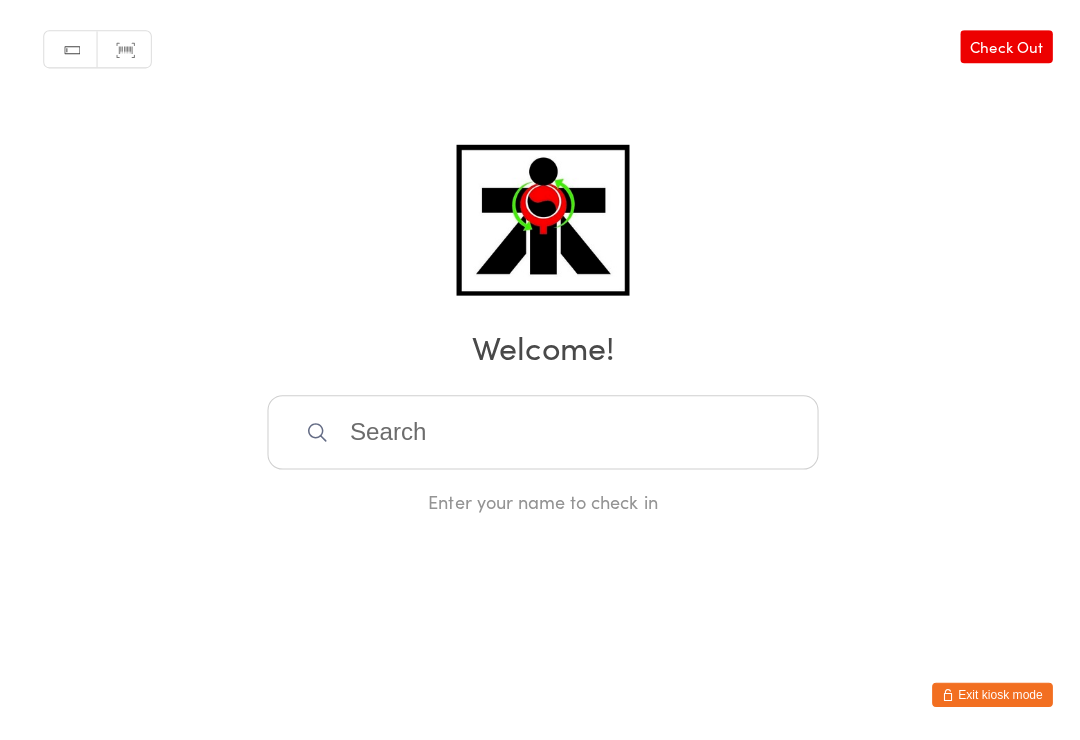 click at bounding box center [540, 434] 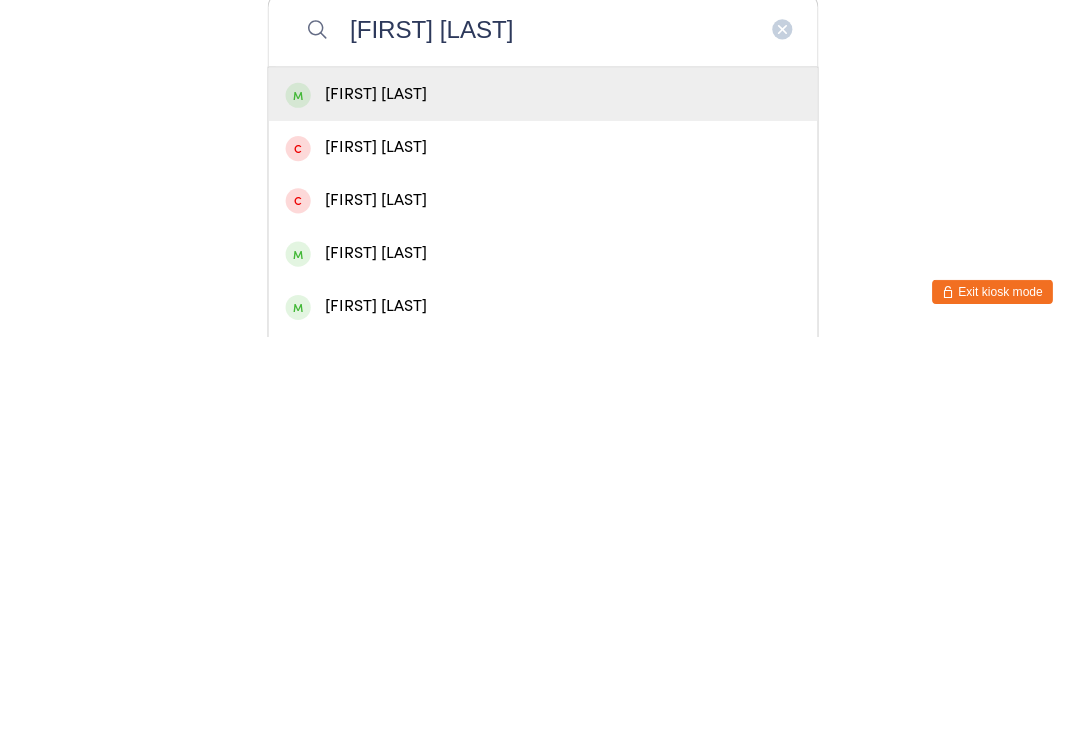 type on "[FIRST] [LAST]" 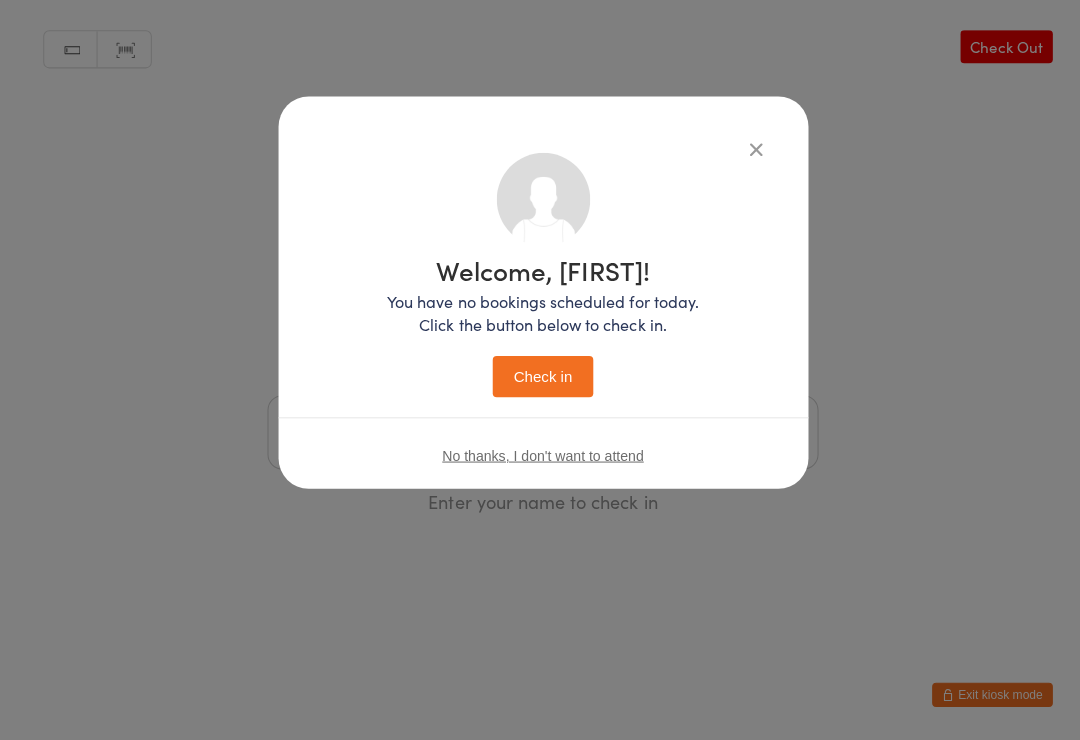 click on "Check in" at bounding box center (540, 378) 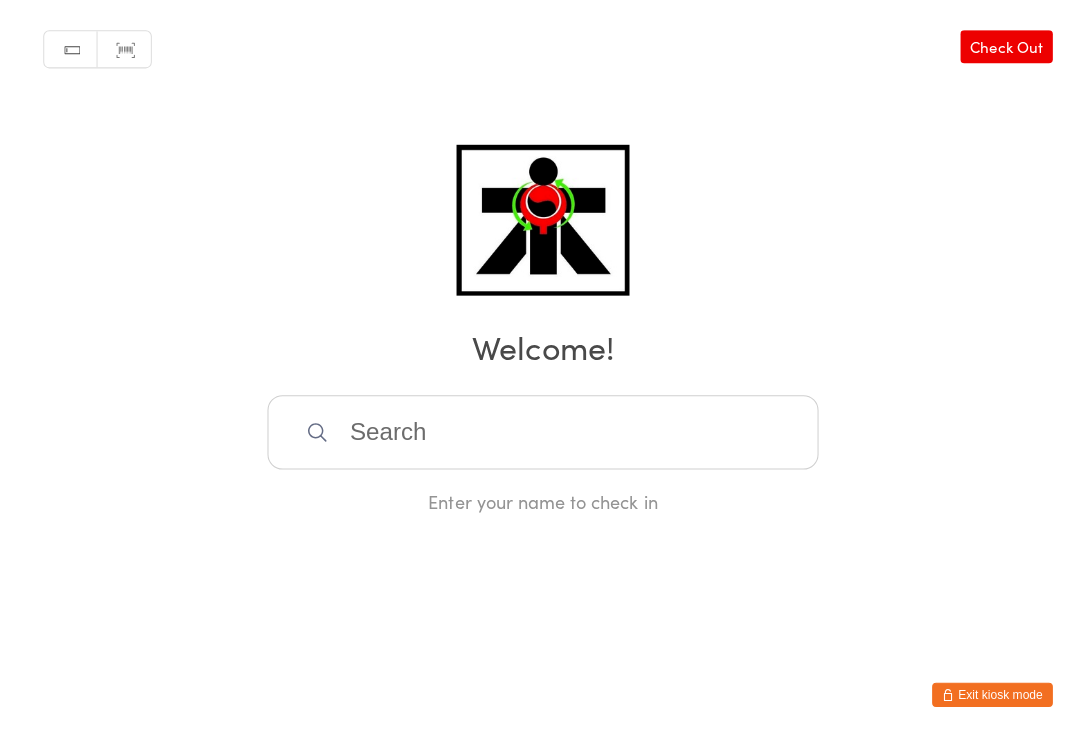 click at bounding box center [540, 434] 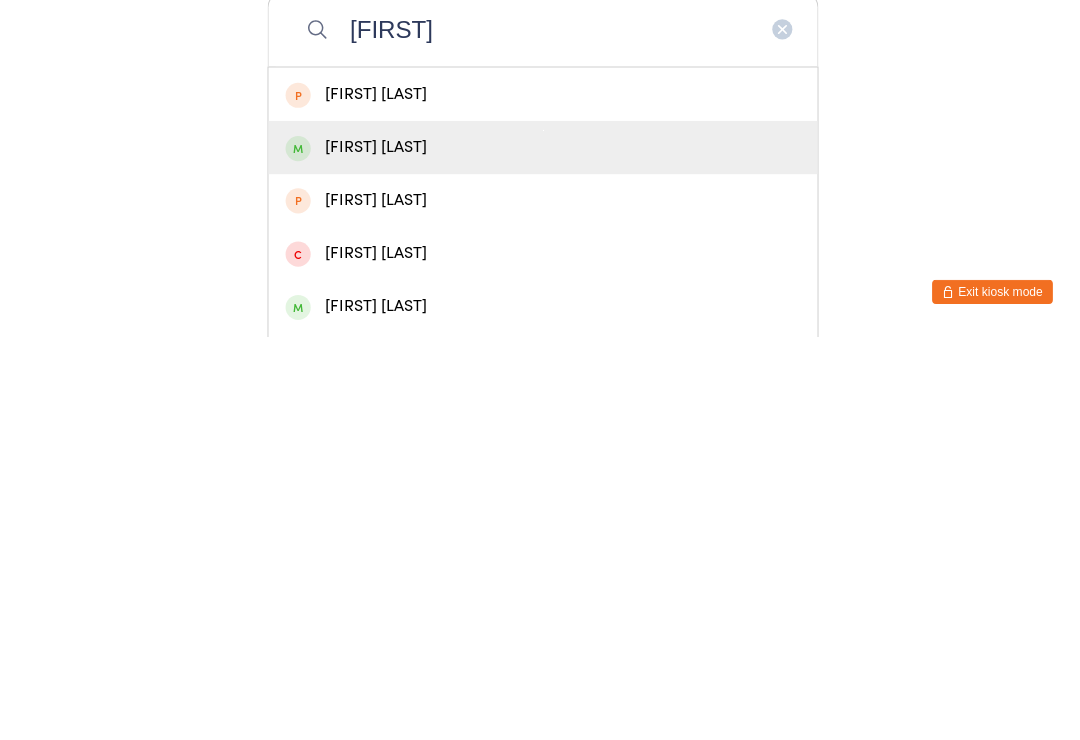 type on "[FIRST]" 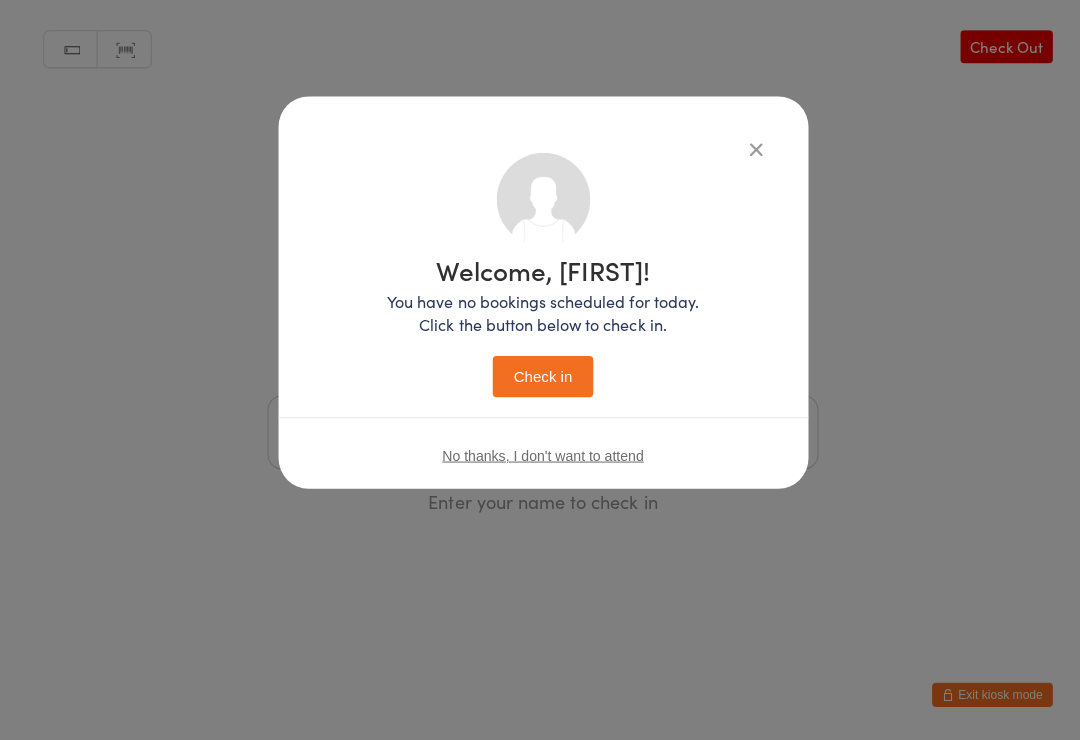 click on "Check in" at bounding box center (540, 378) 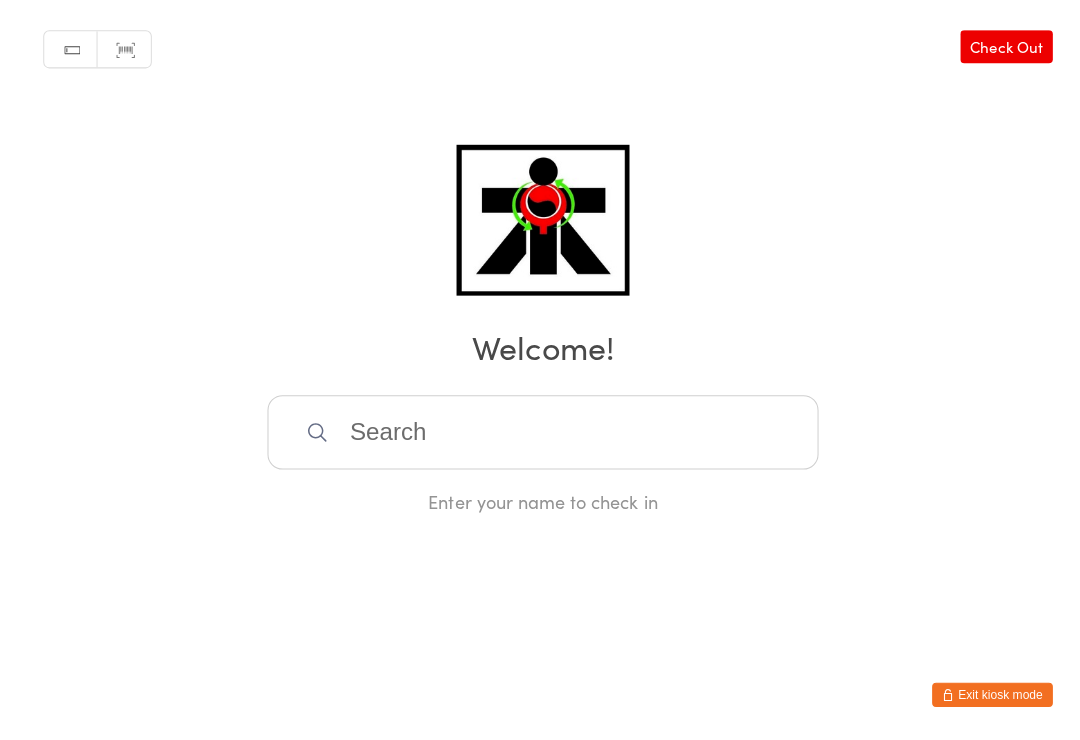 click at bounding box center [540, 434] 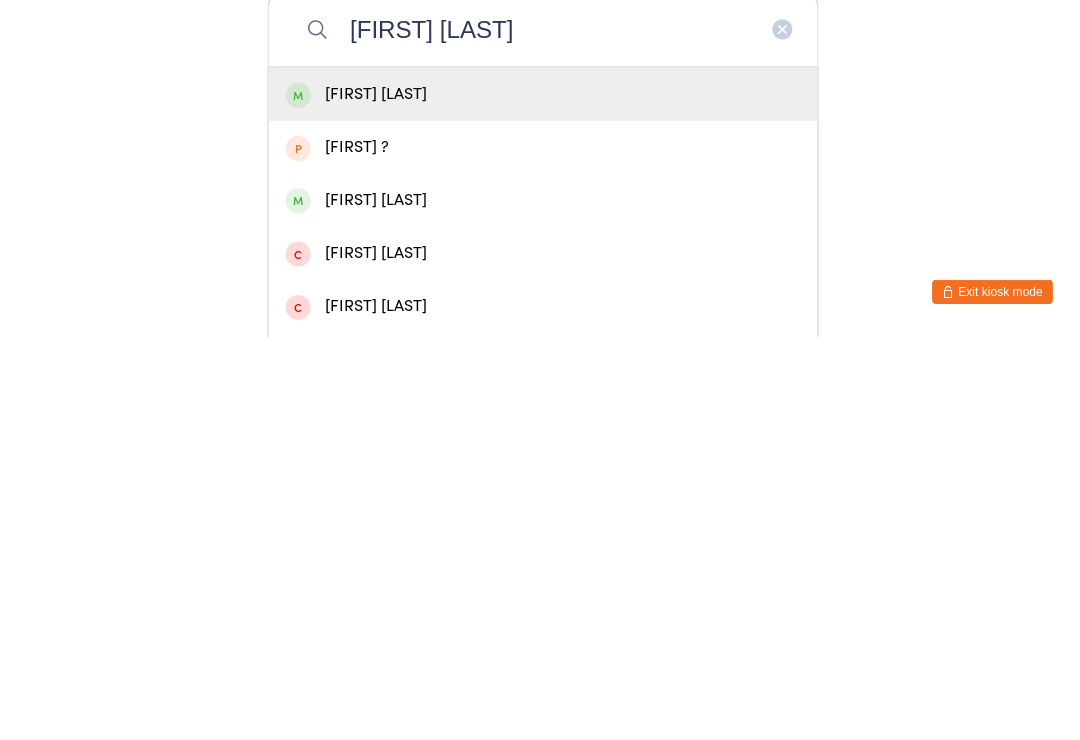 type on "[FIRST] [LAST]" 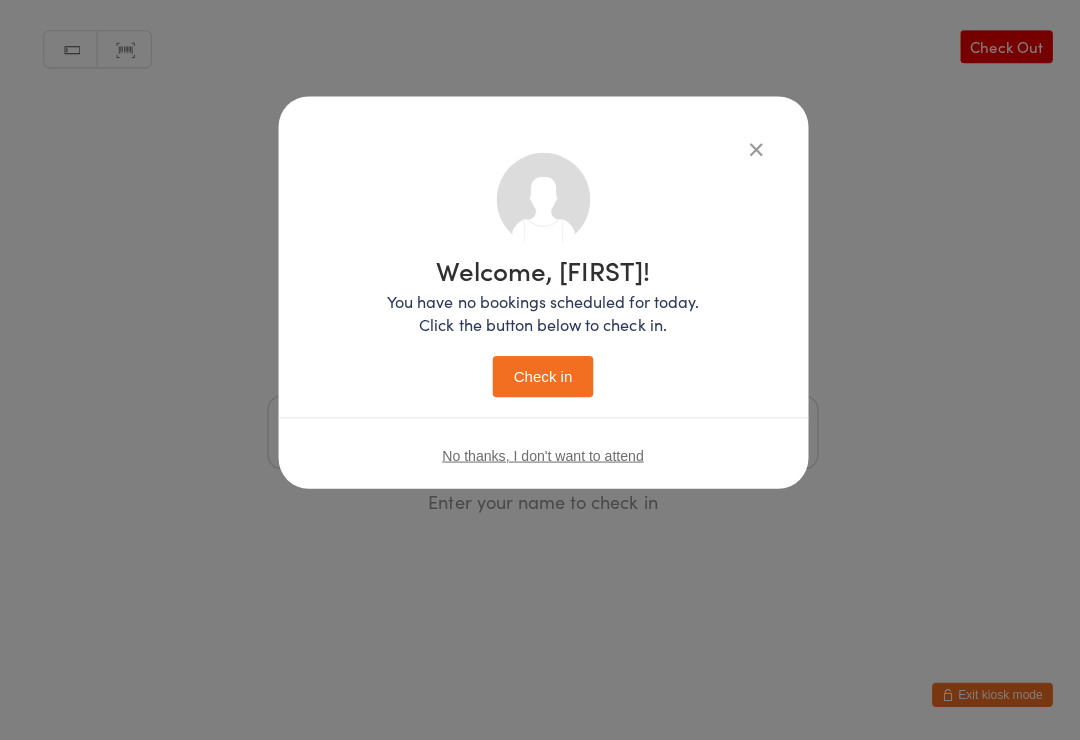 click on "Check in" at bounding box center [540, 378] 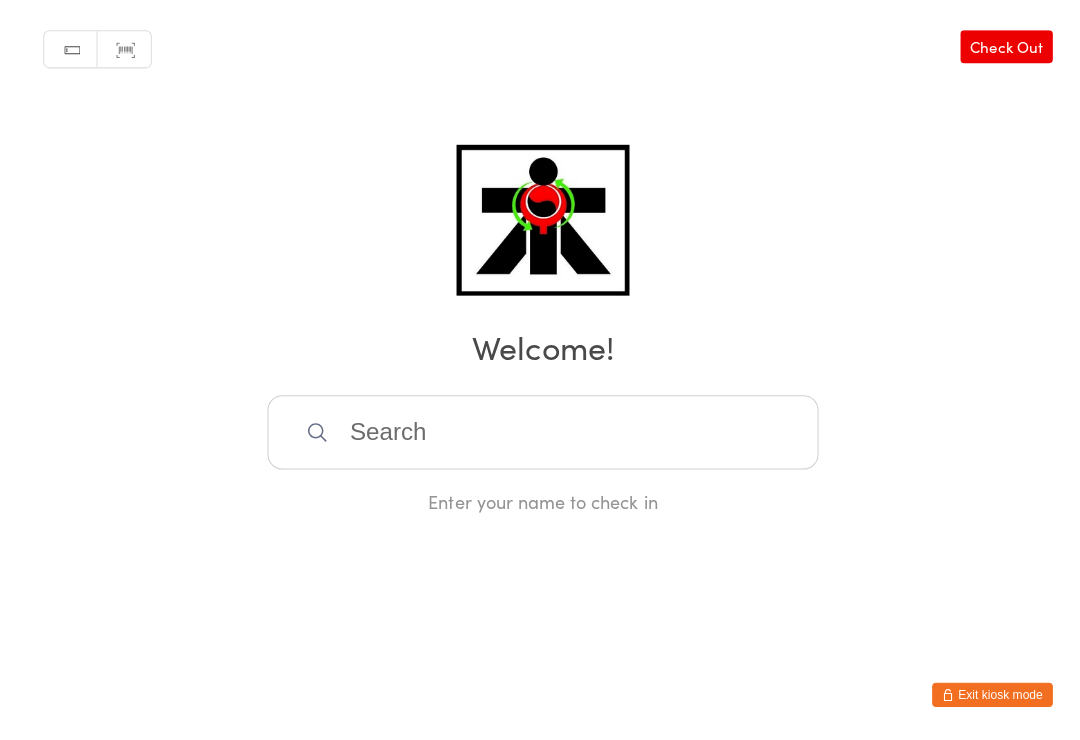 click on "Enter your name to check in" at bounding box center (540, 502) 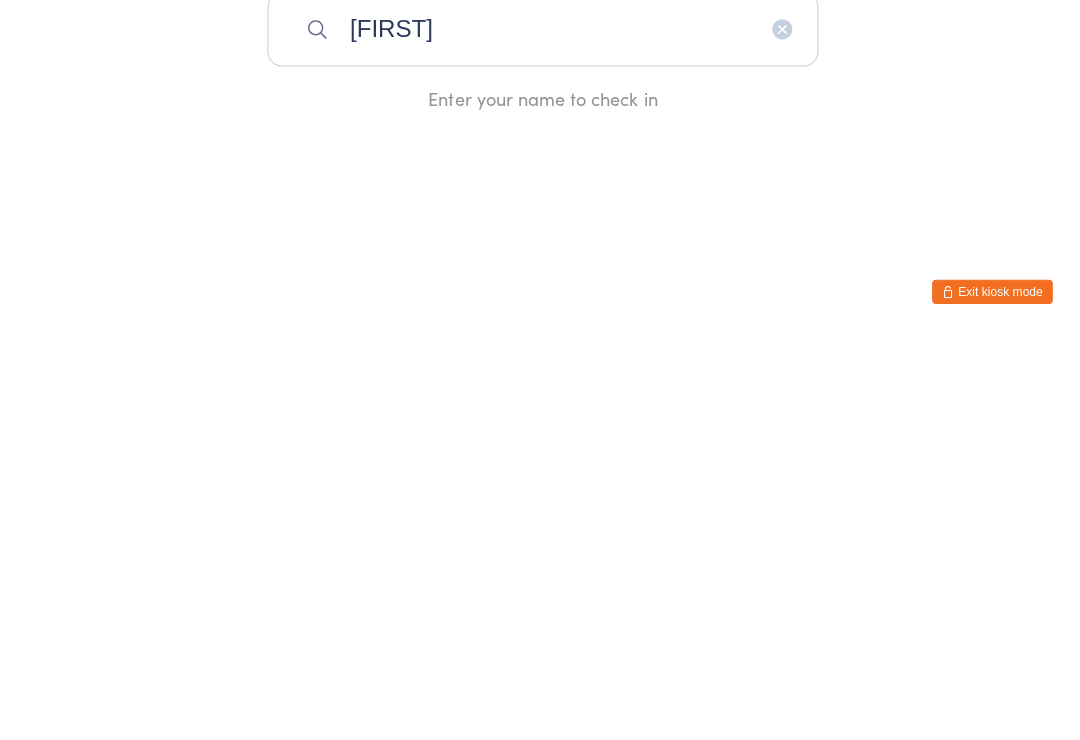 type on "[FIRST]" 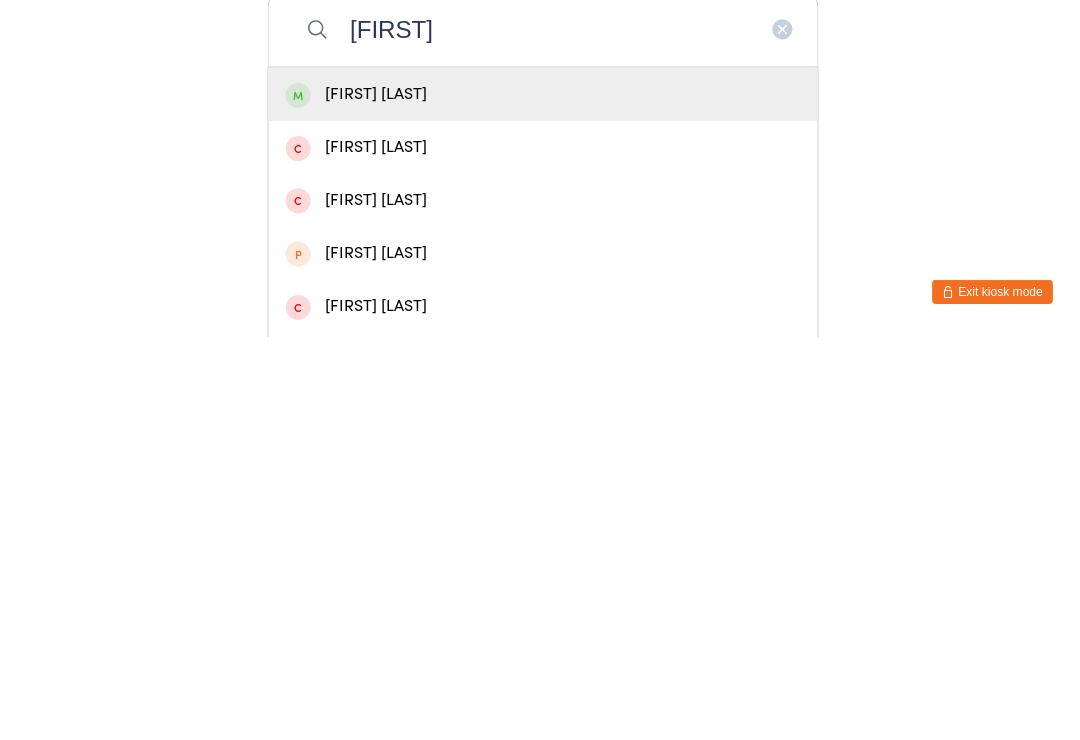 click on "[FIRST] [LAST]" at bounding box center [540, 498] 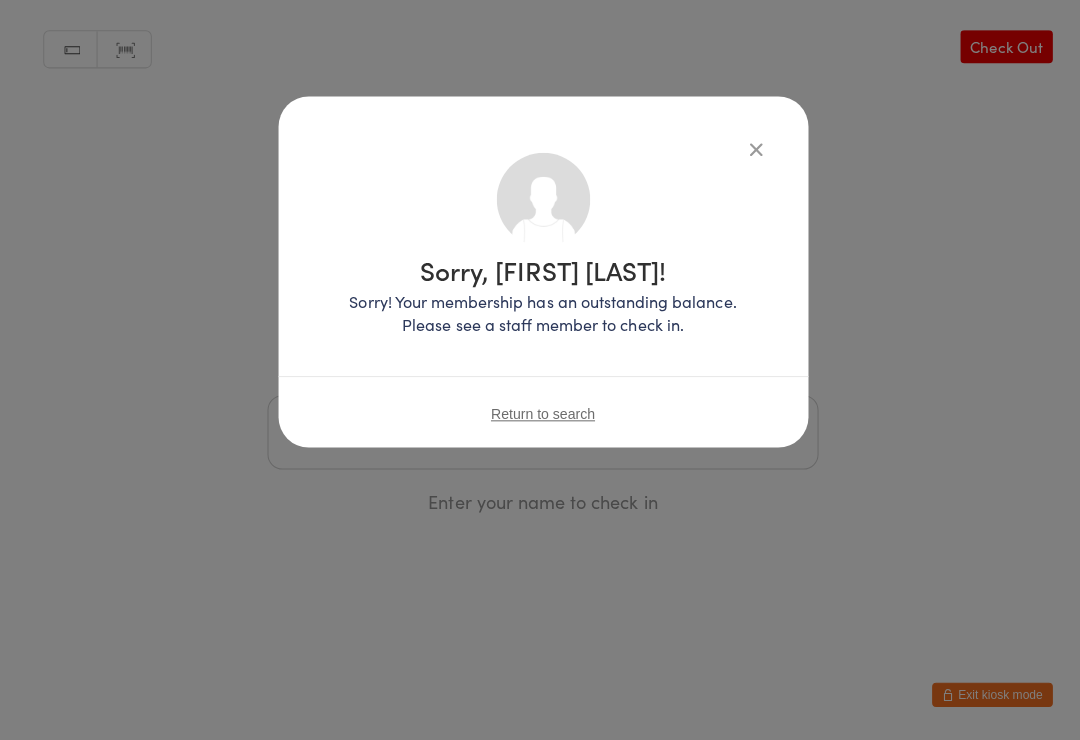 click on "Sorry, [FIRST] [LAST]! Sorry! Your membership has an outstanding balance. Please see a staff member to check in. Return to search" at bounding box center [540, 274] 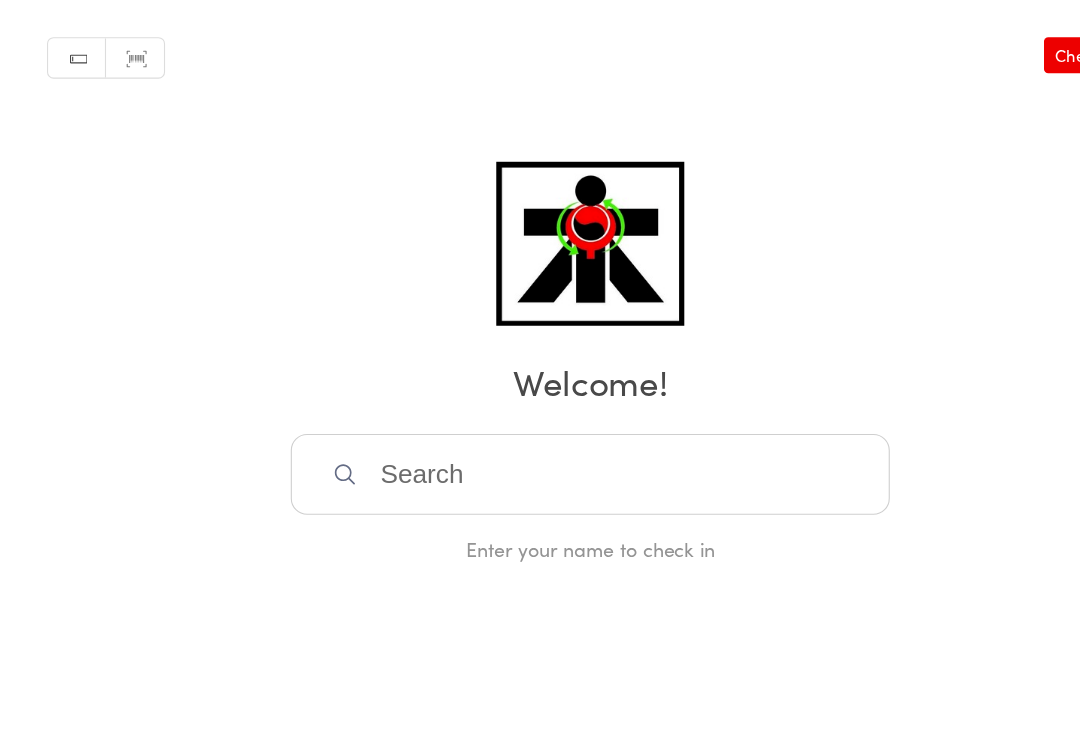 click at bounding box center (540, 434) 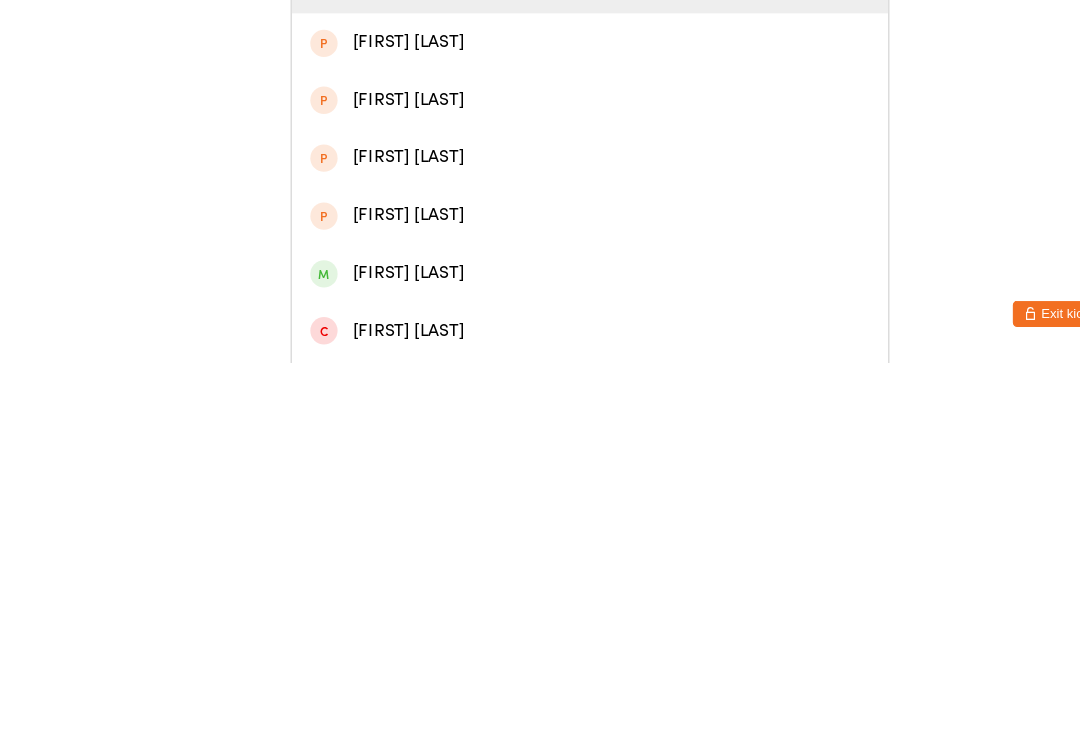 scroll, scrollTop: 131, scrollLeft: 0, axis: vertical 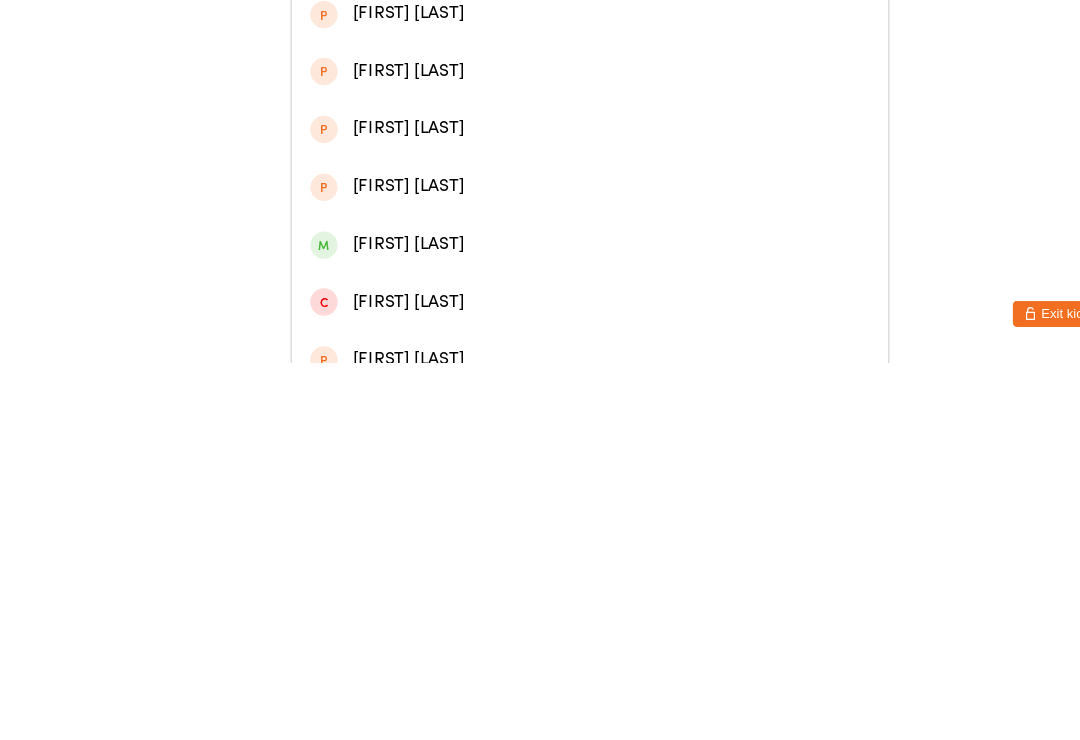 type on "Chelsea" 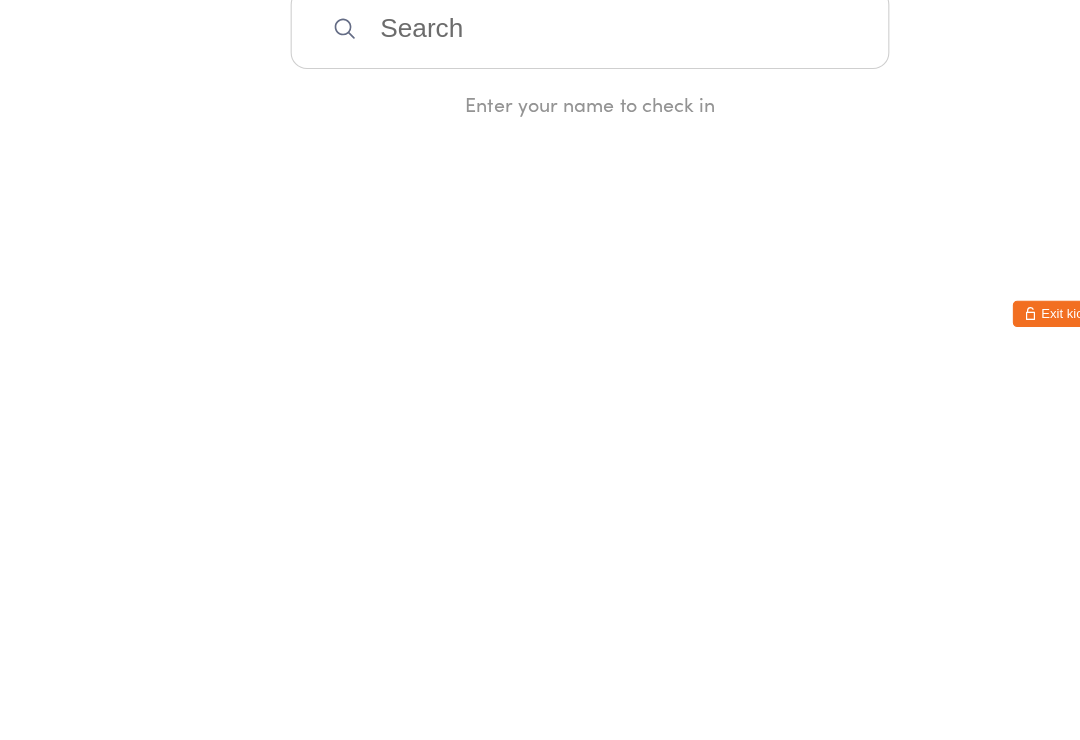 scroll, scrollTop: 0, scrollLeft: 0, axis: both 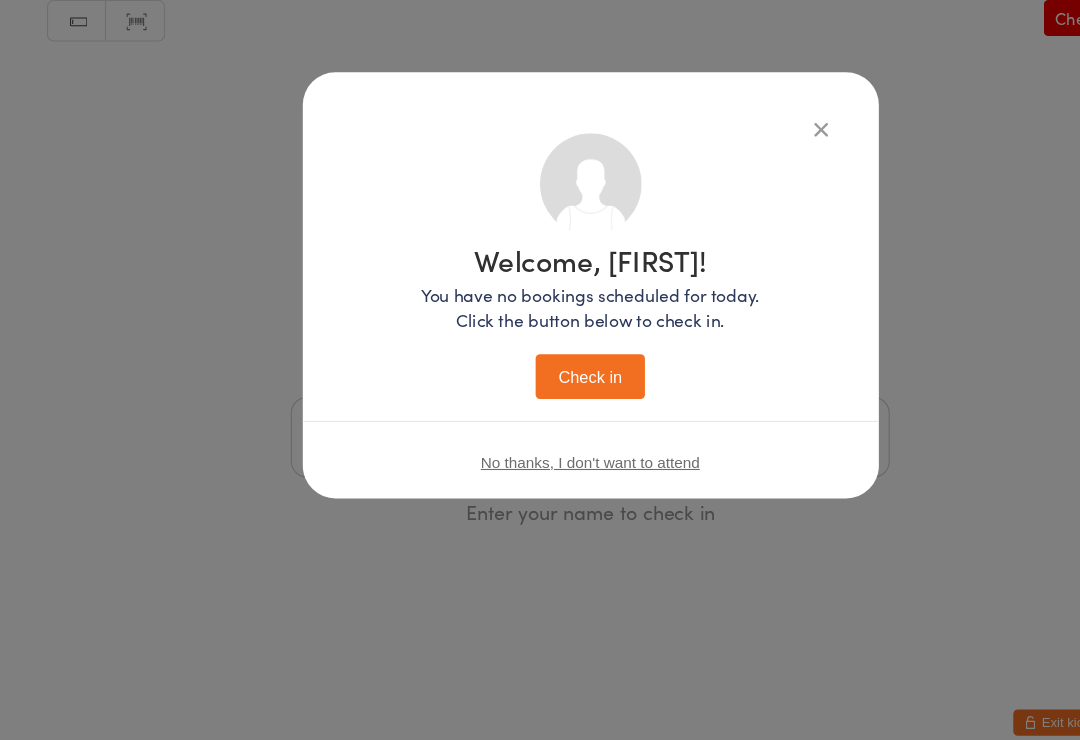 click on "Check in" at bounding box center (540, 378) 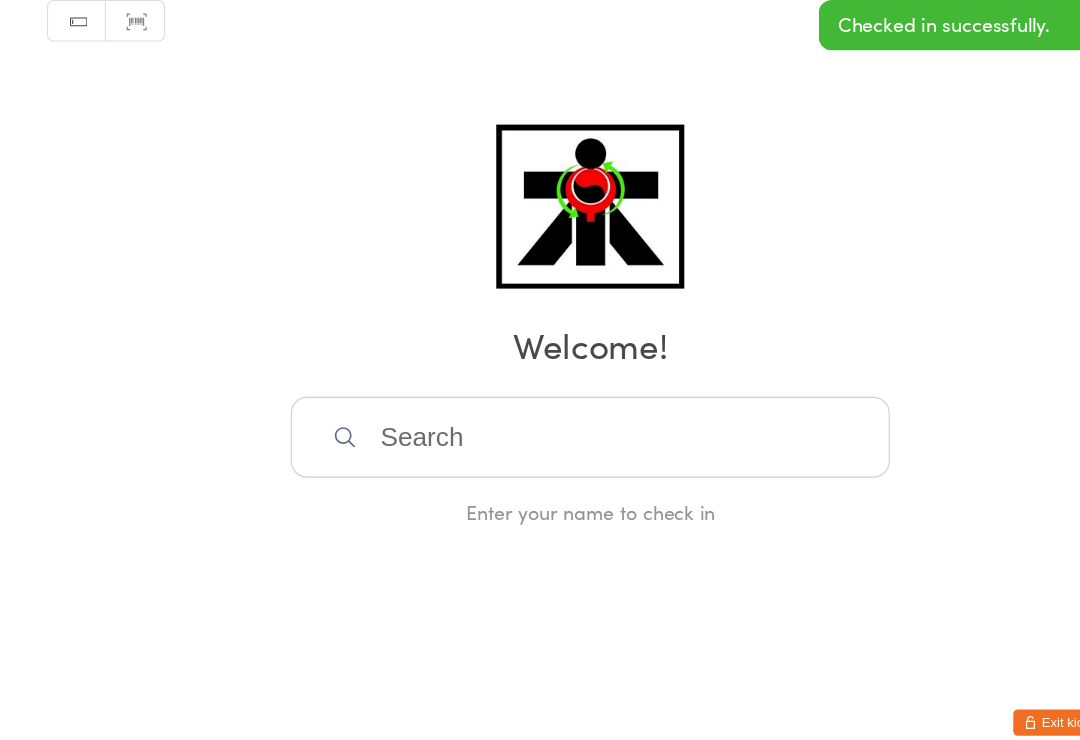 click at bounding box center [540, 434] 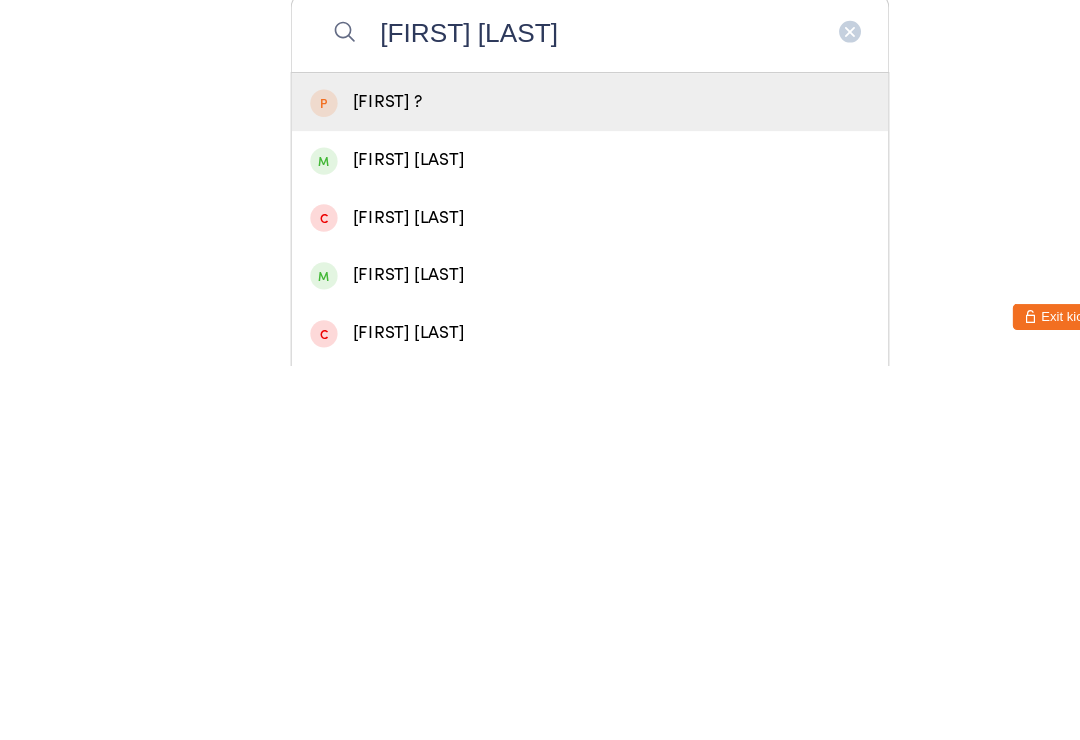 type on "[FIRST] [LAST]" 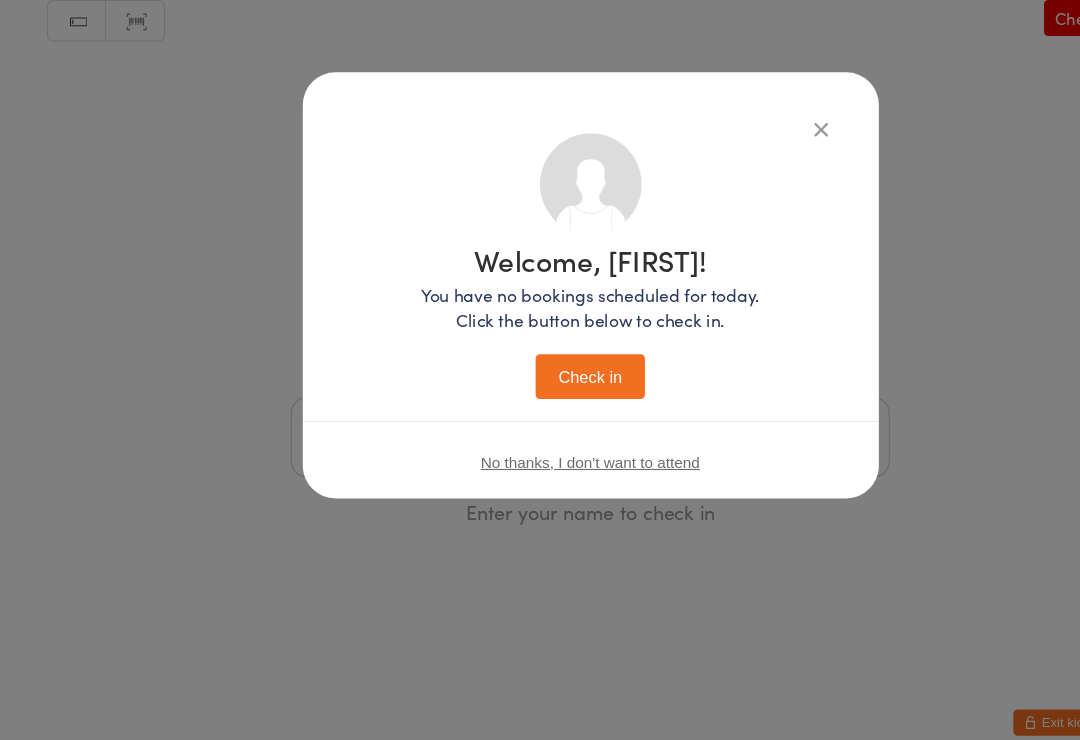 click on "Check in" at bounding box center [540, 378] 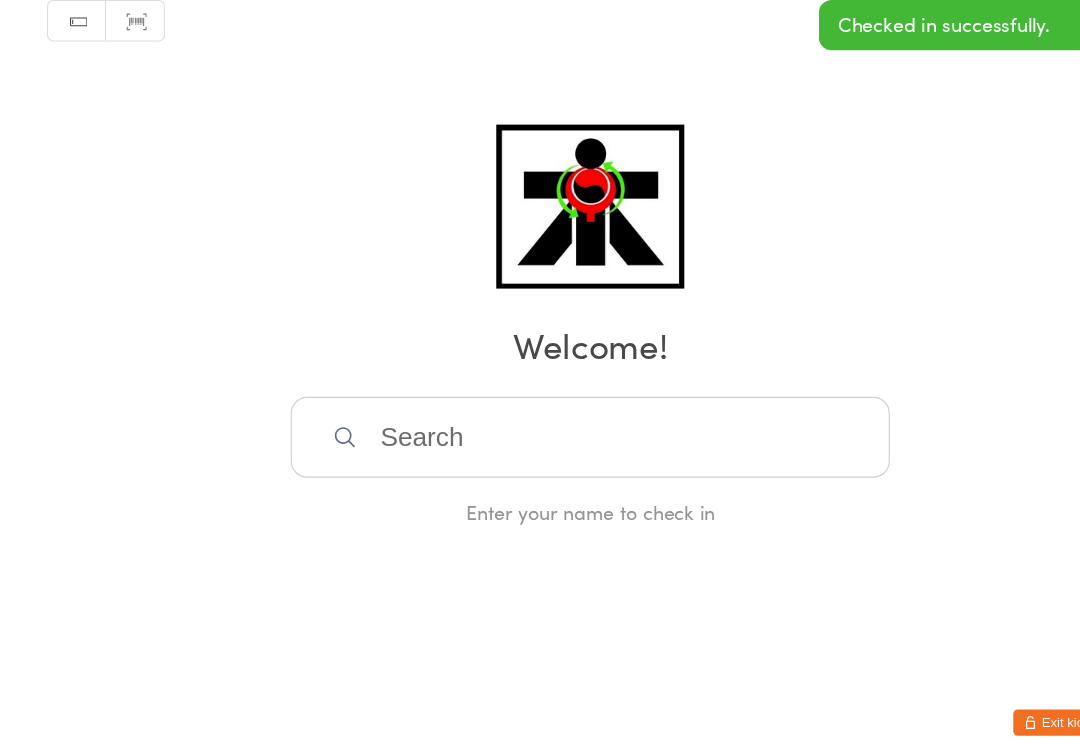 click on "Welcome!" at bounding box center (540, 348) 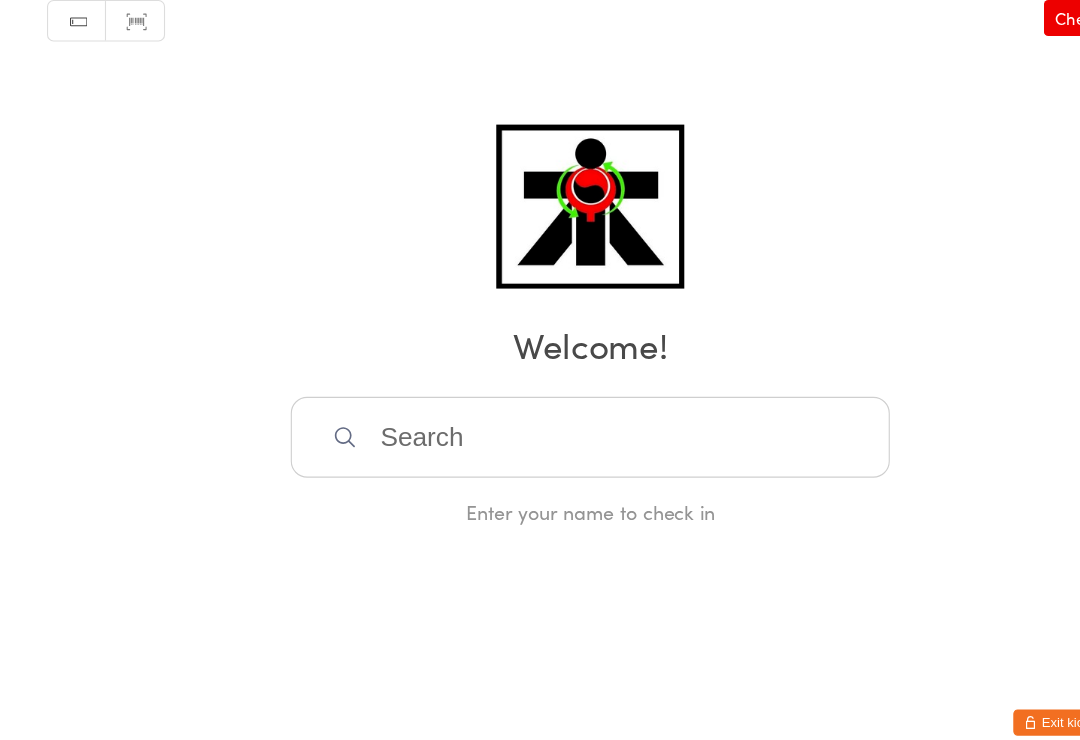 click at bounding box center (540, 434) 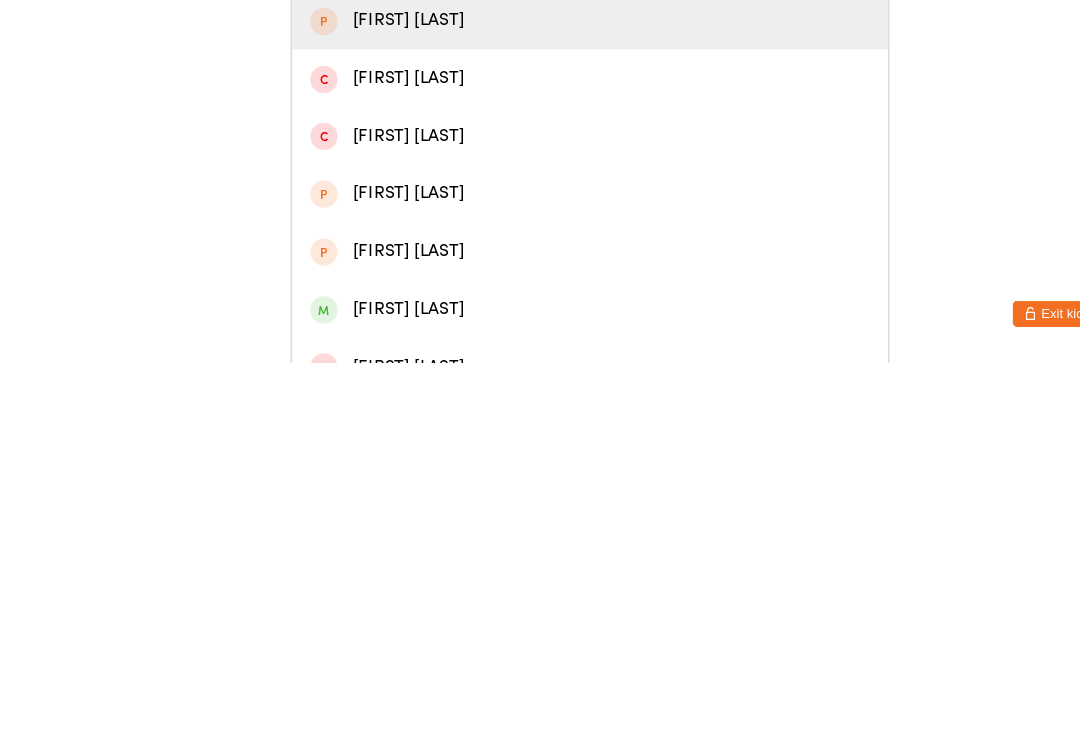 scroll, scrollTop: 73, scrollLeft: 0, axis: vertical 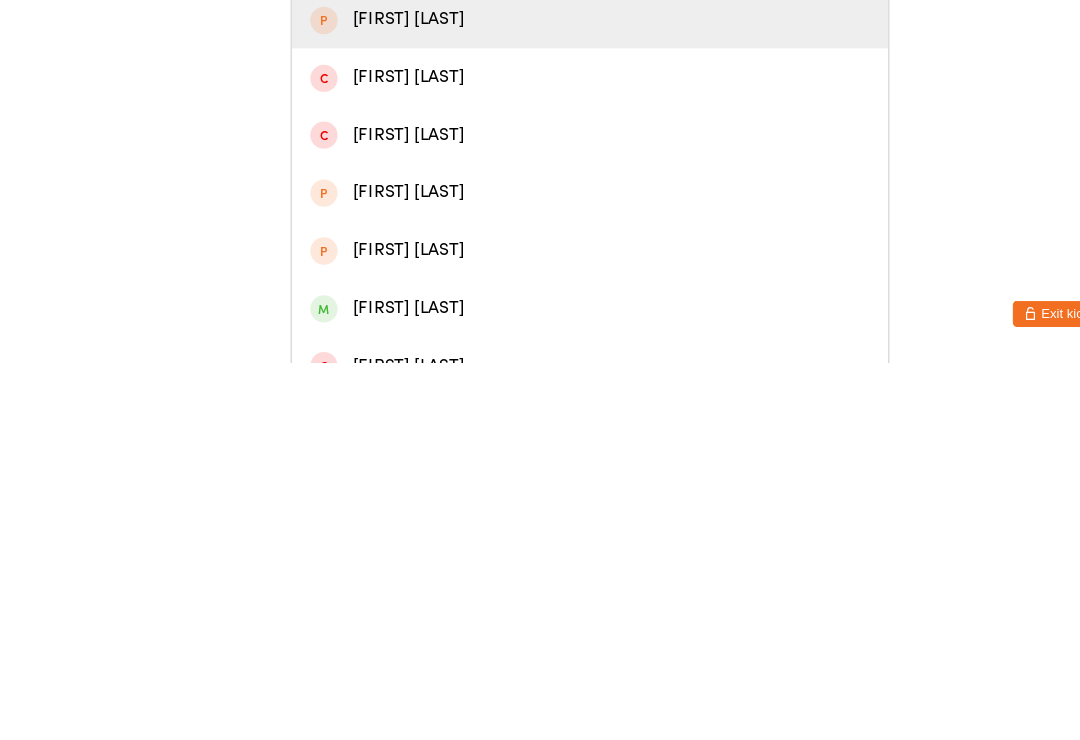 type on "[LAST]" 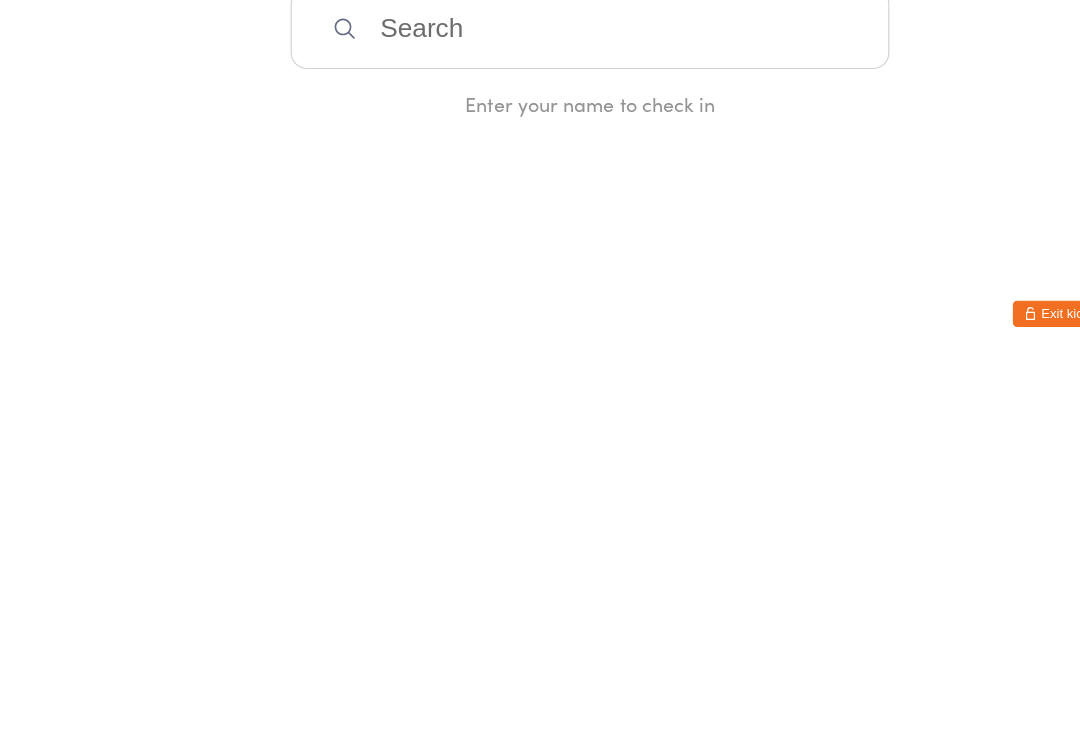 scroll, scrollTop: 0, scrollLeft: 0, axis: both 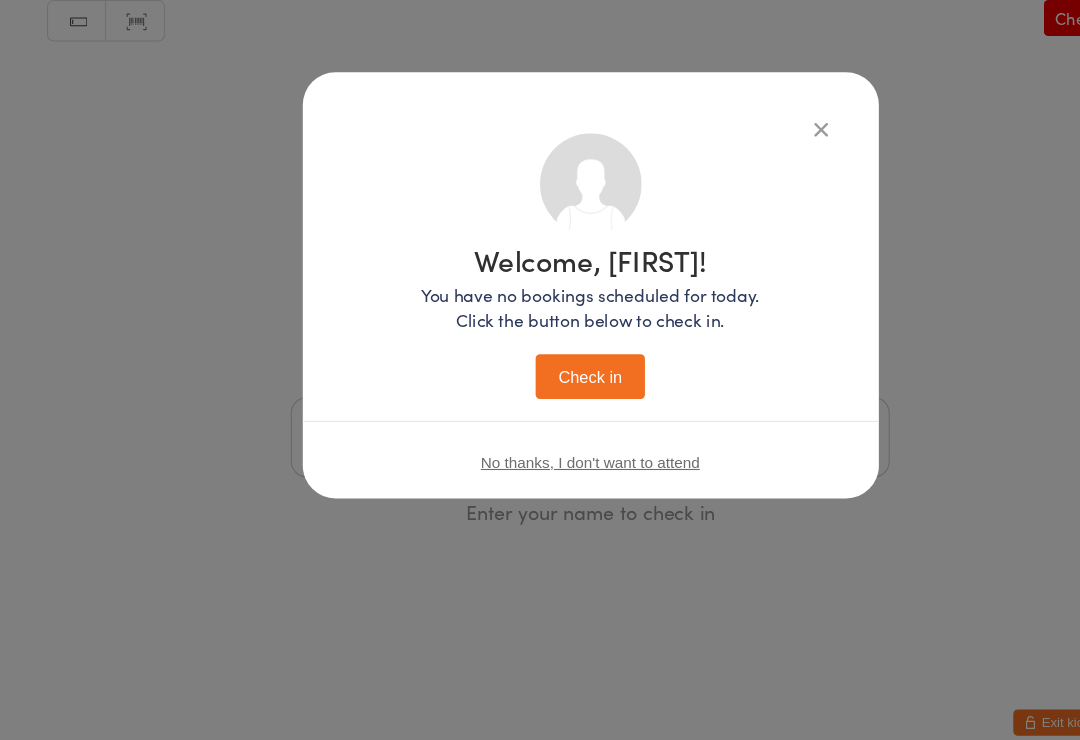 click on "Check in" at bounding box center [540, 378] 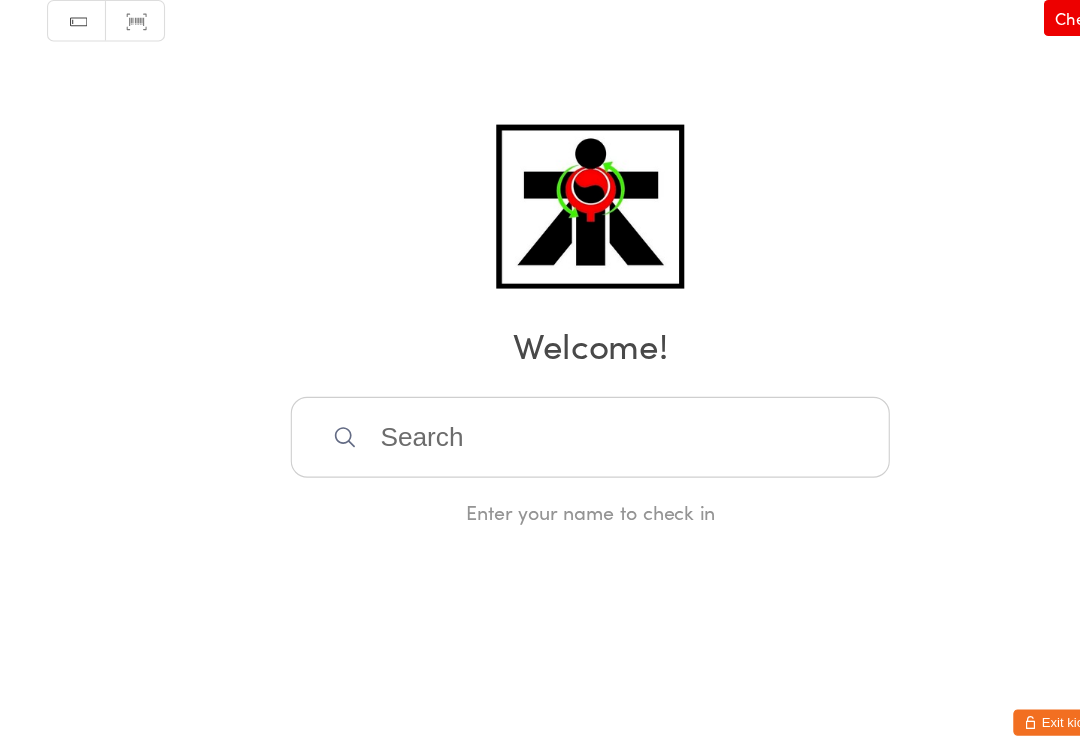 click at bounding box center (540, 434) 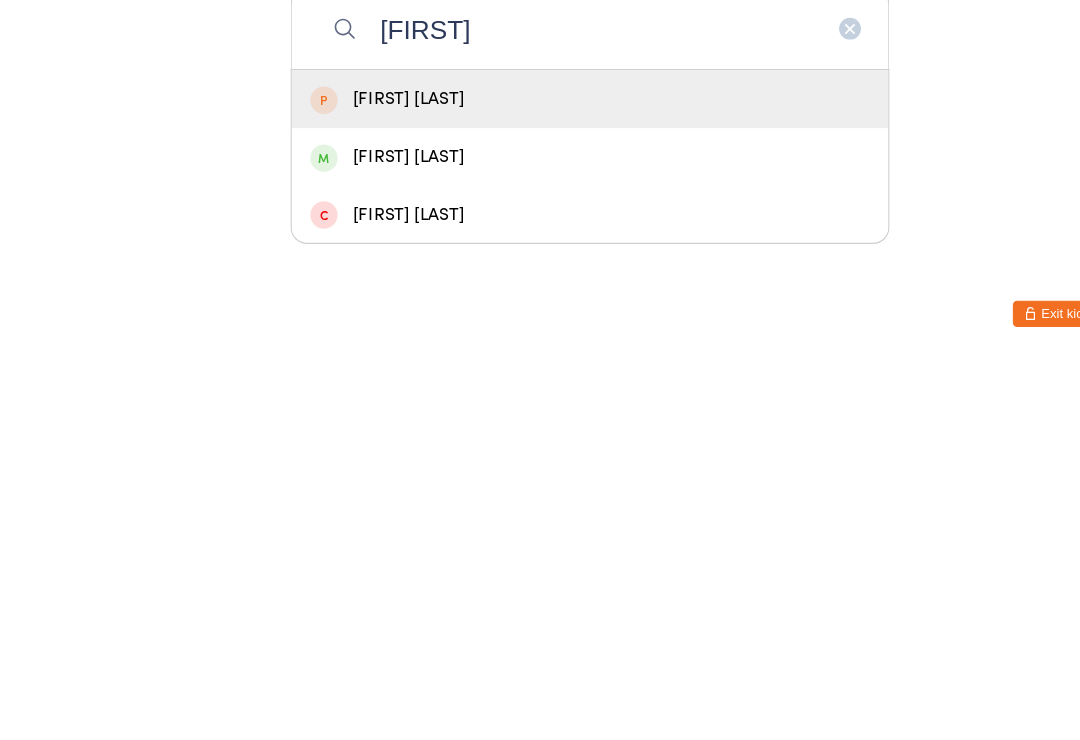 type on "[FIRST]" 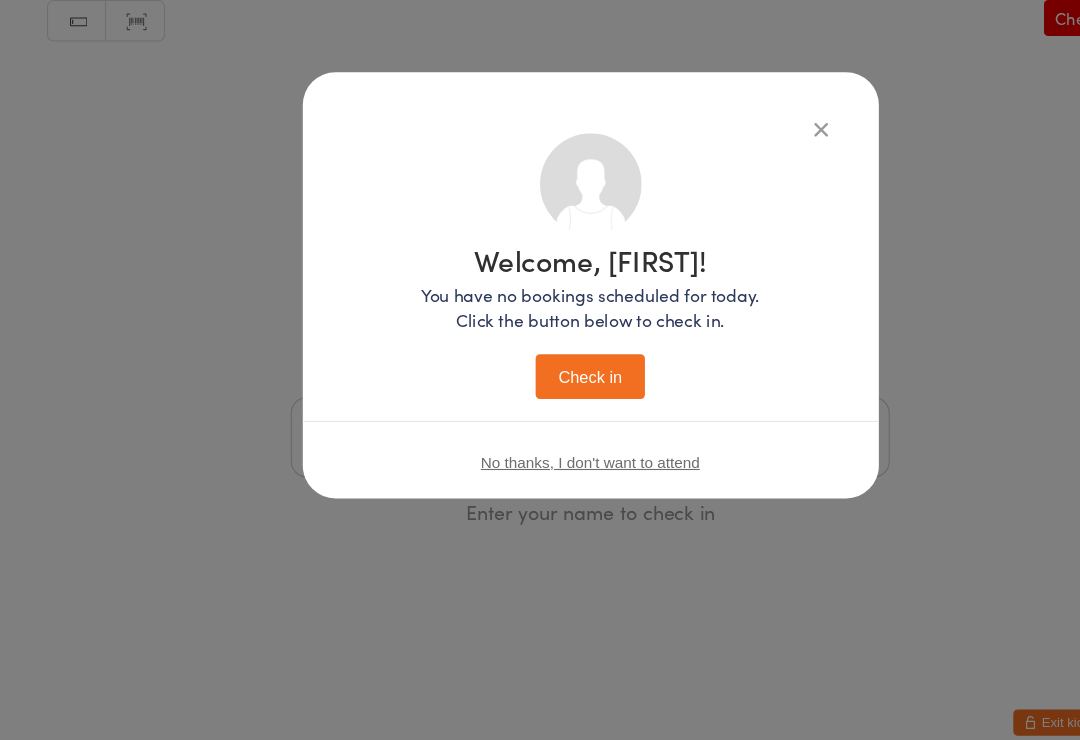 click on "Welcome, [FIRST]! You have no bookings scheduled for today. Click the button below to check in. Check in No thanks, I don't want to attend" at bounding box center (540, 370) 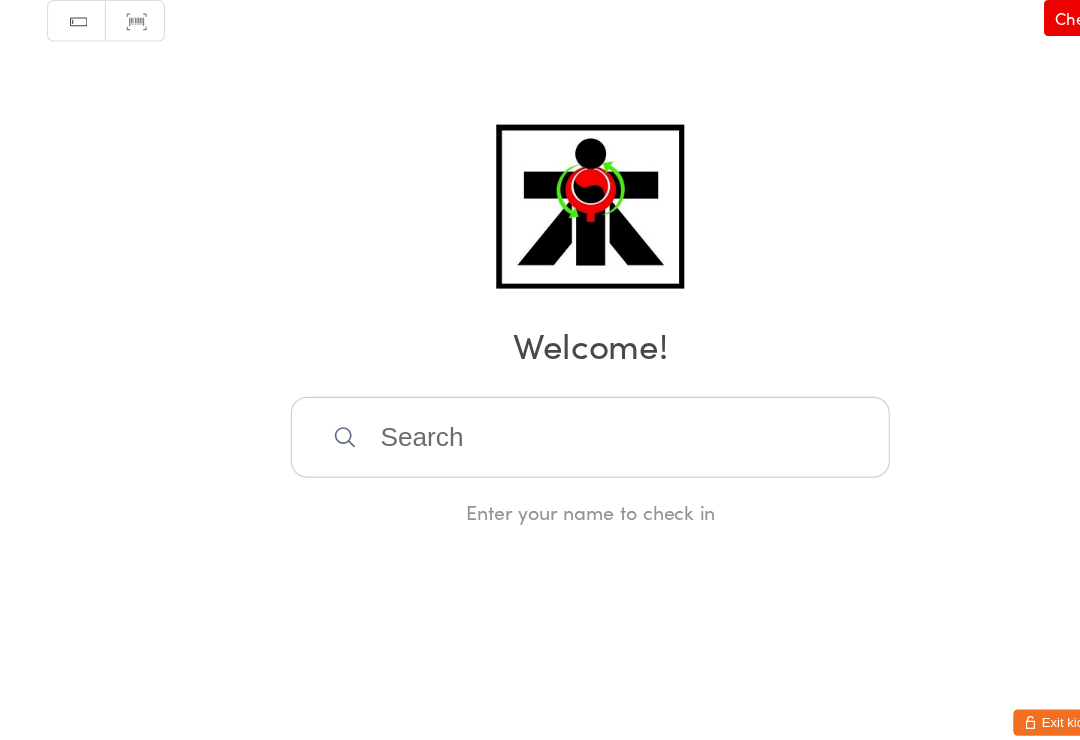 click at bounding box center (540, 434) 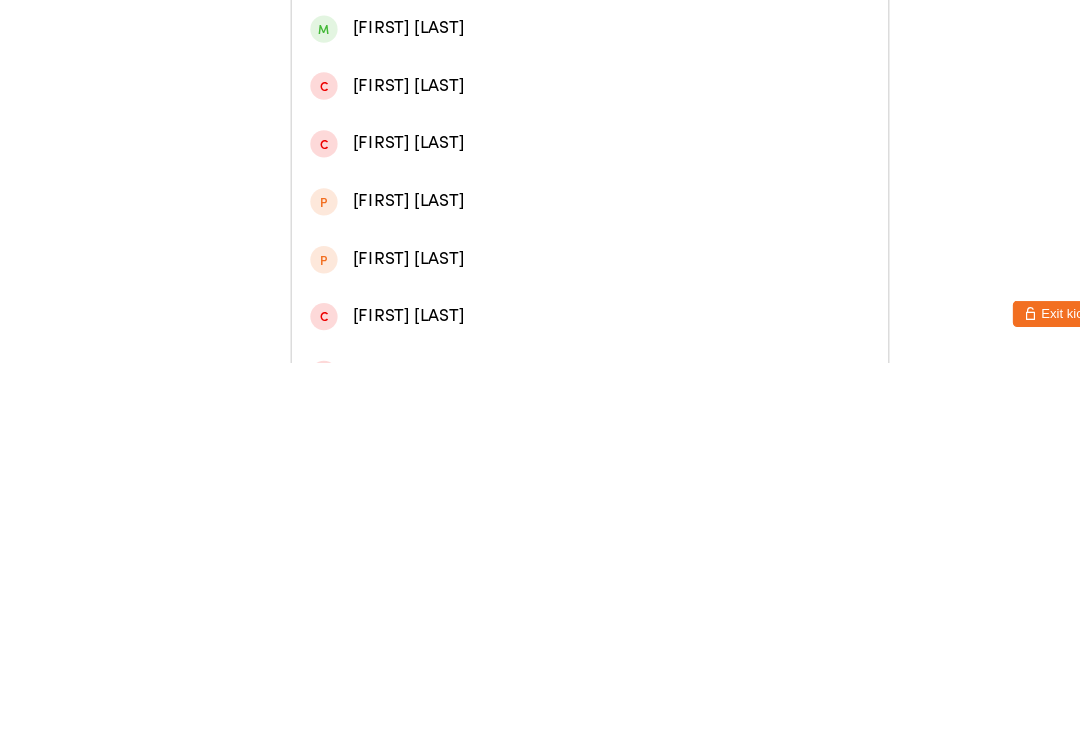scroll, scrollTop: 333, scrollLeft: 0, axis: vertical 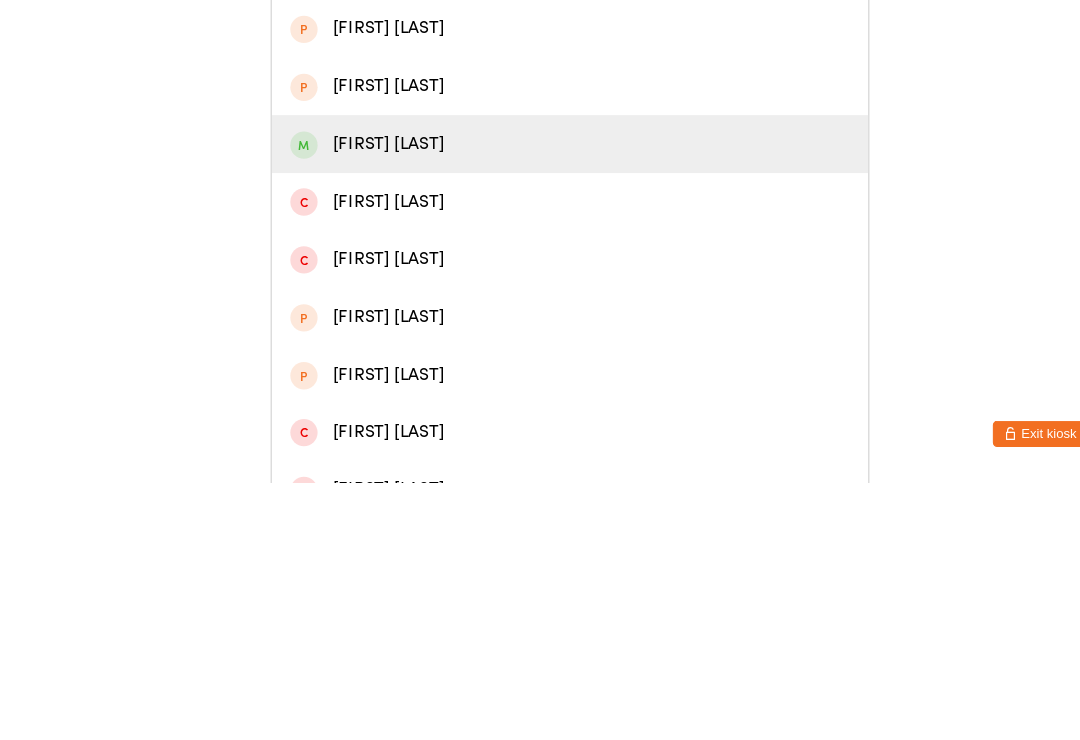 type on "[FIRST]" 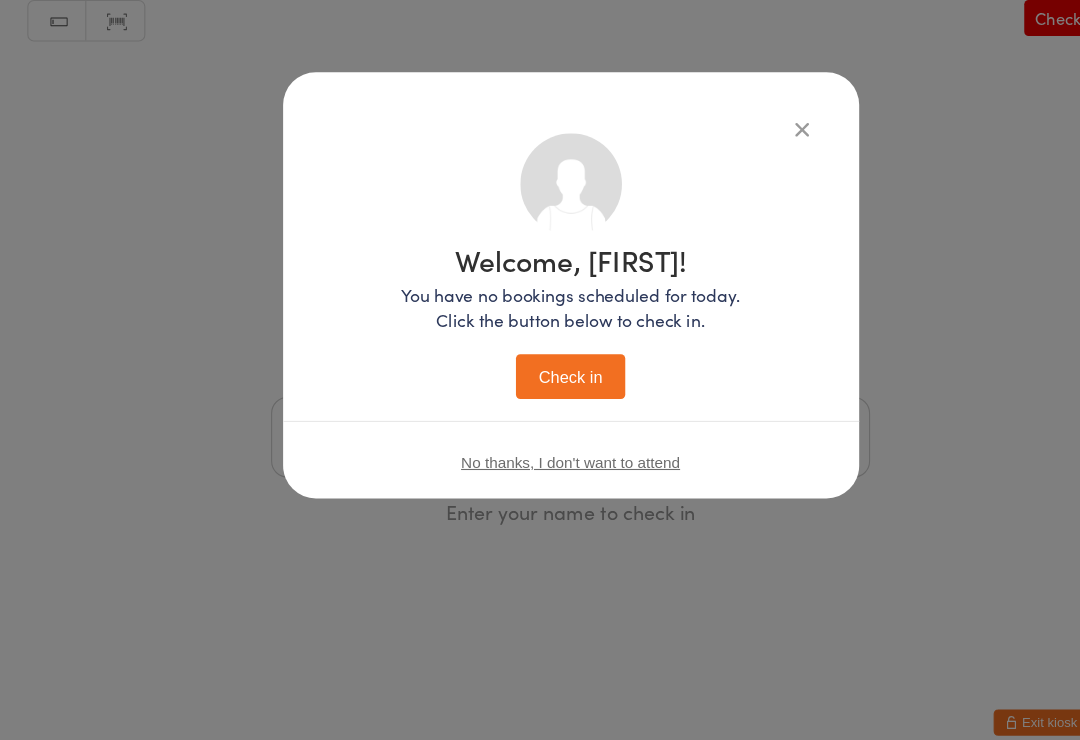 click on "Check in" at bounding box center (540, 378) 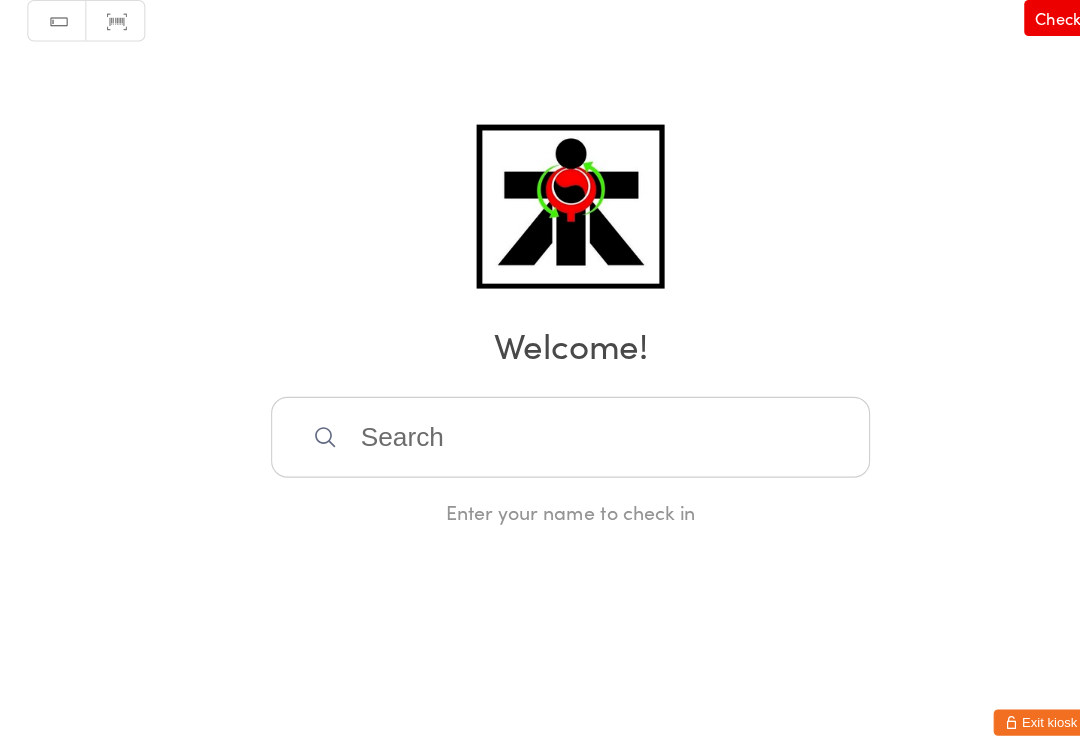 click at bounding box center (540, 434) 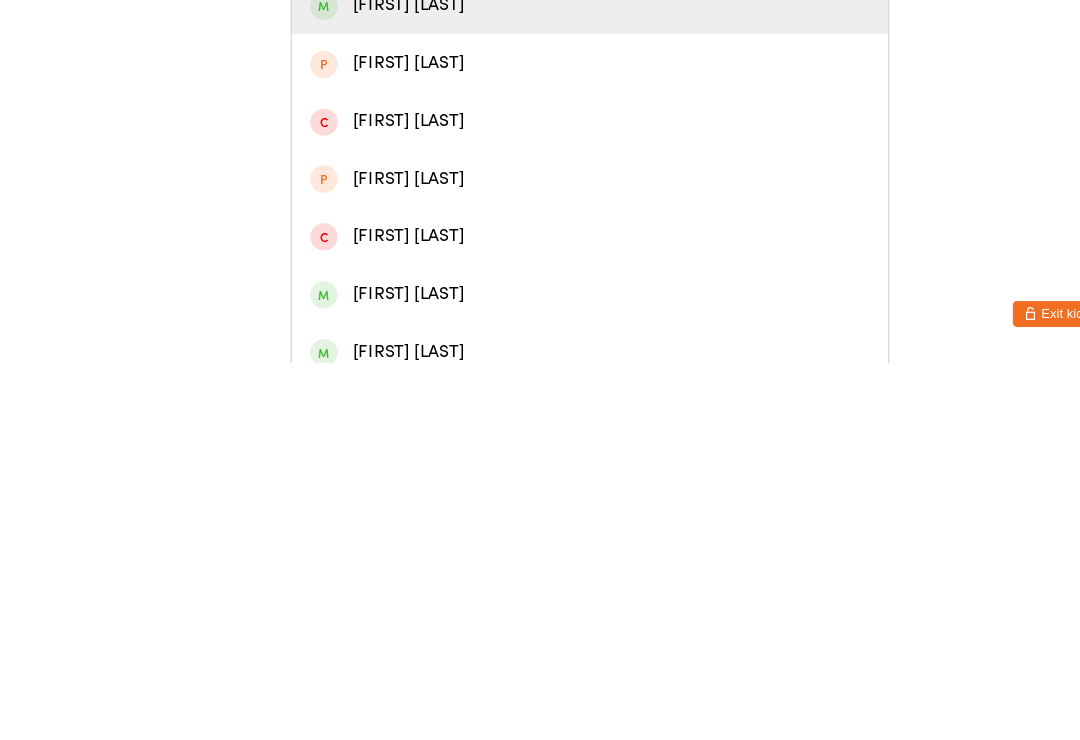 scroll, scrollTop: 271, scrollLeft: 0, axis: vertical 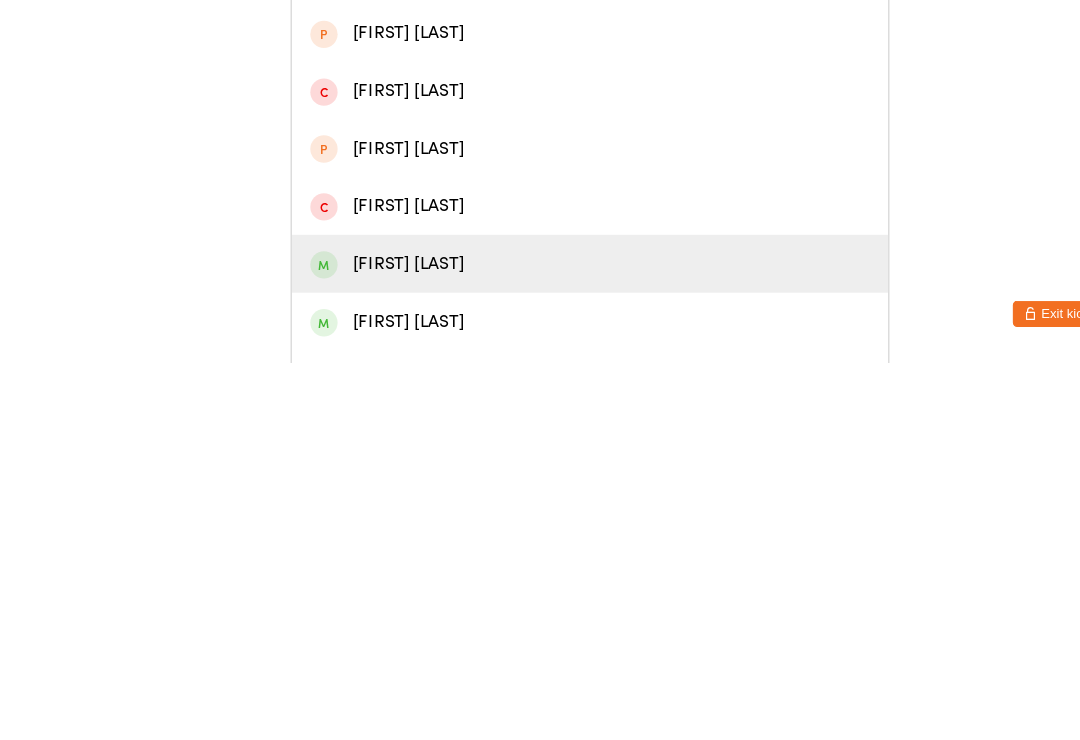 type on "Nath" 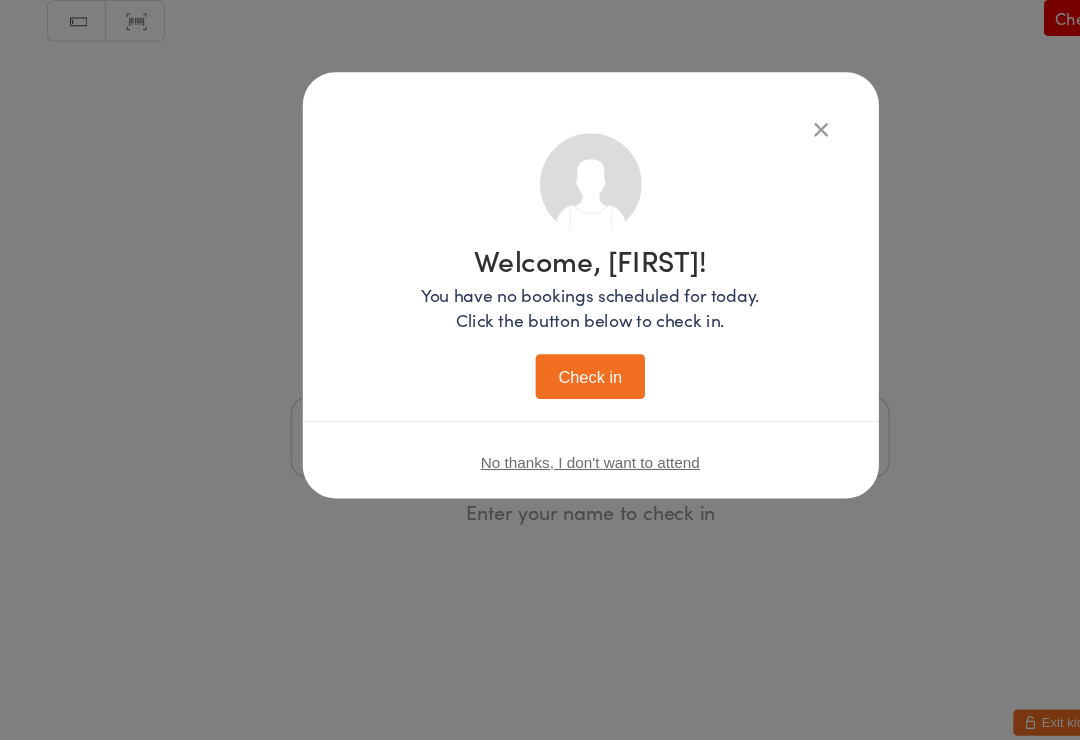 click on "Check in" at bounding box center (540, 378) 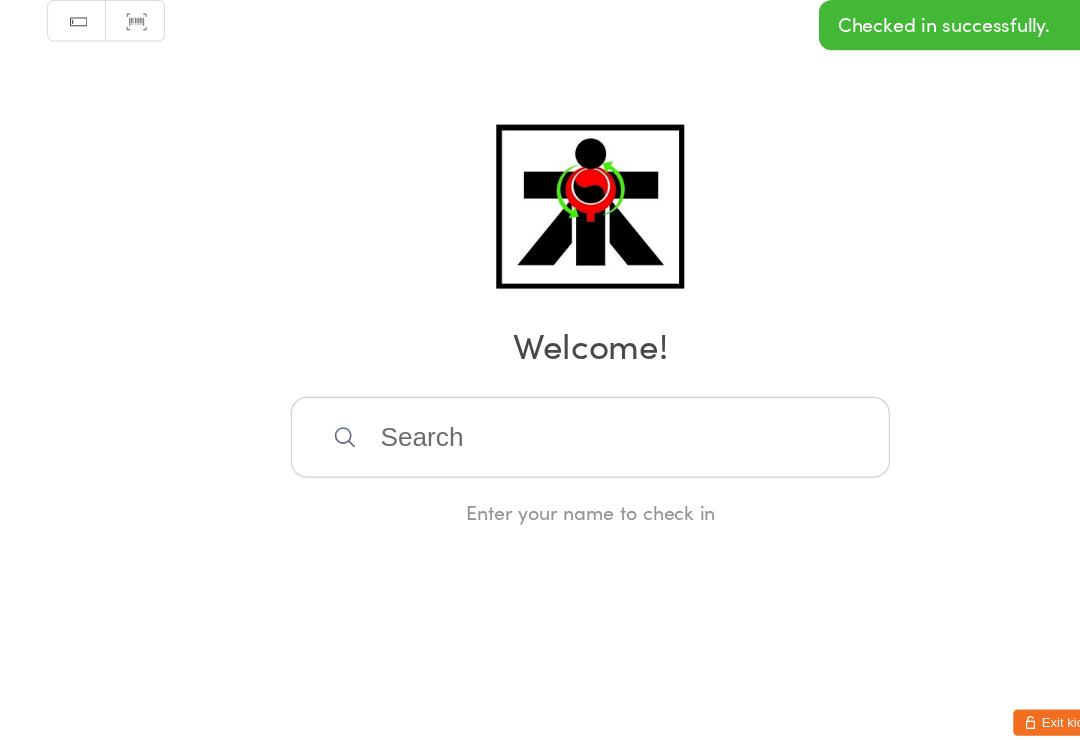 click at bounding box center [540, 434] 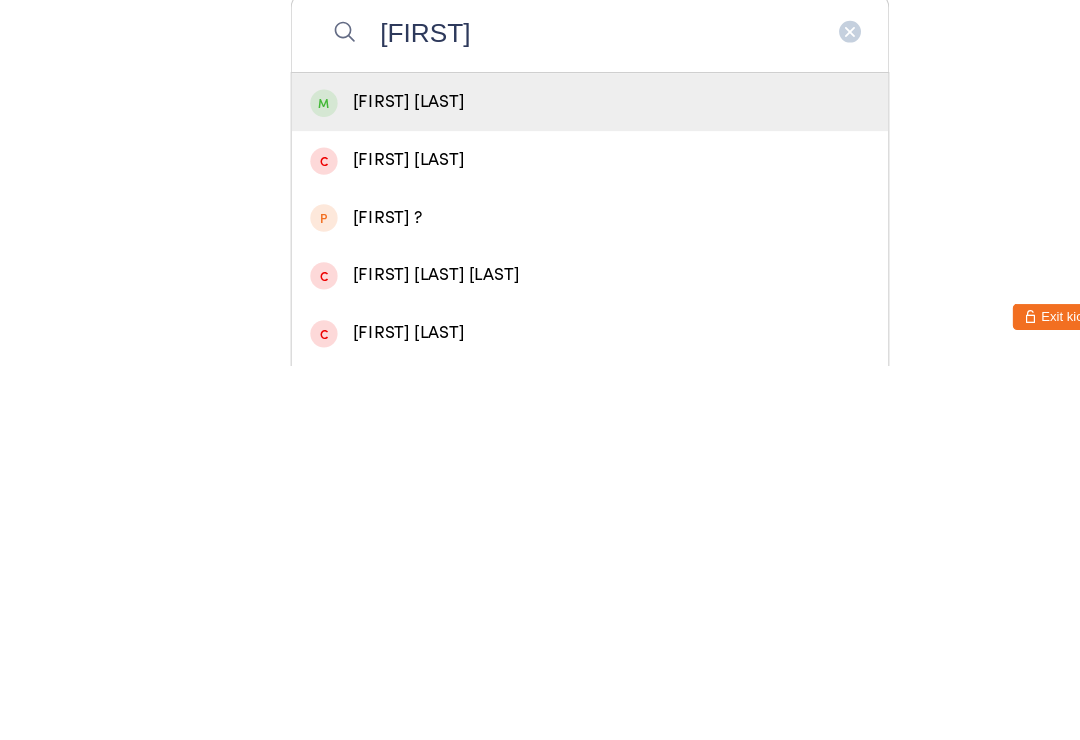 type on "[FIRST]" 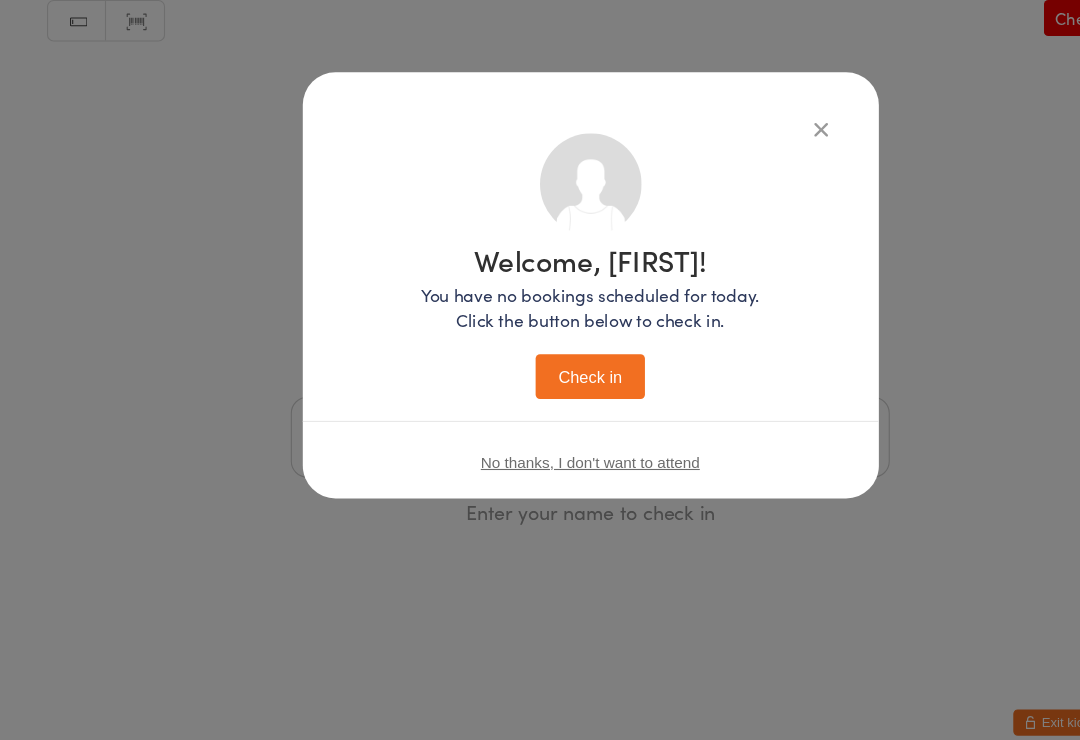 click on "Check in" at bounding box center (540, 378) 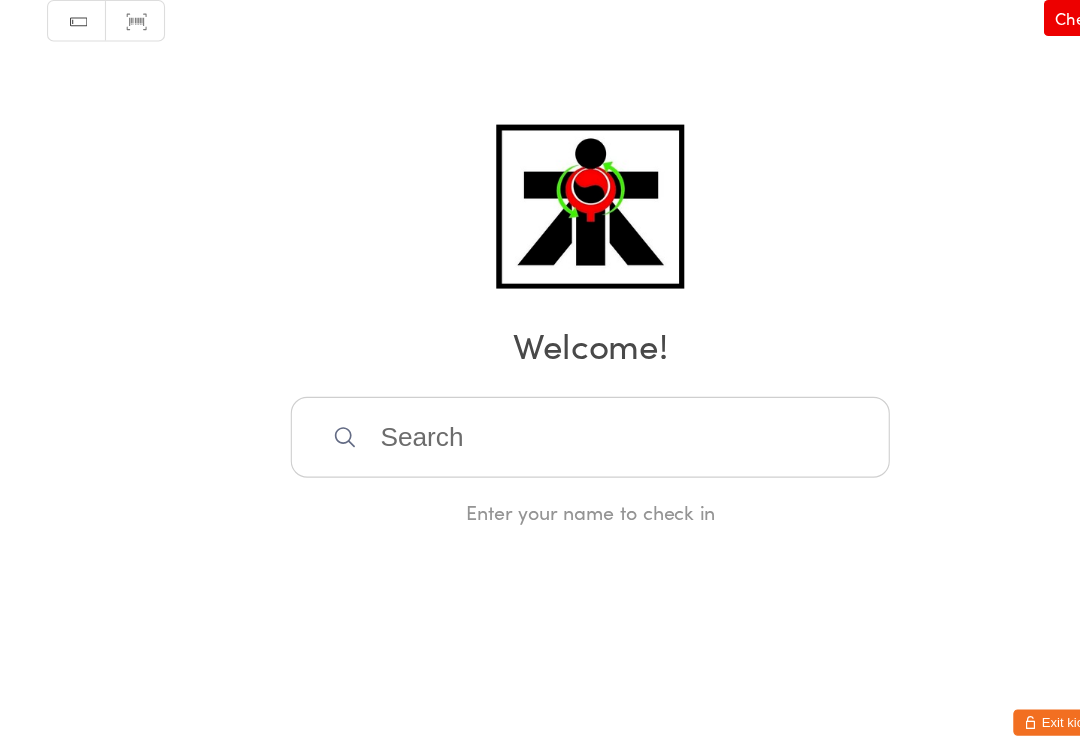 click at bounding box center [540, 434] 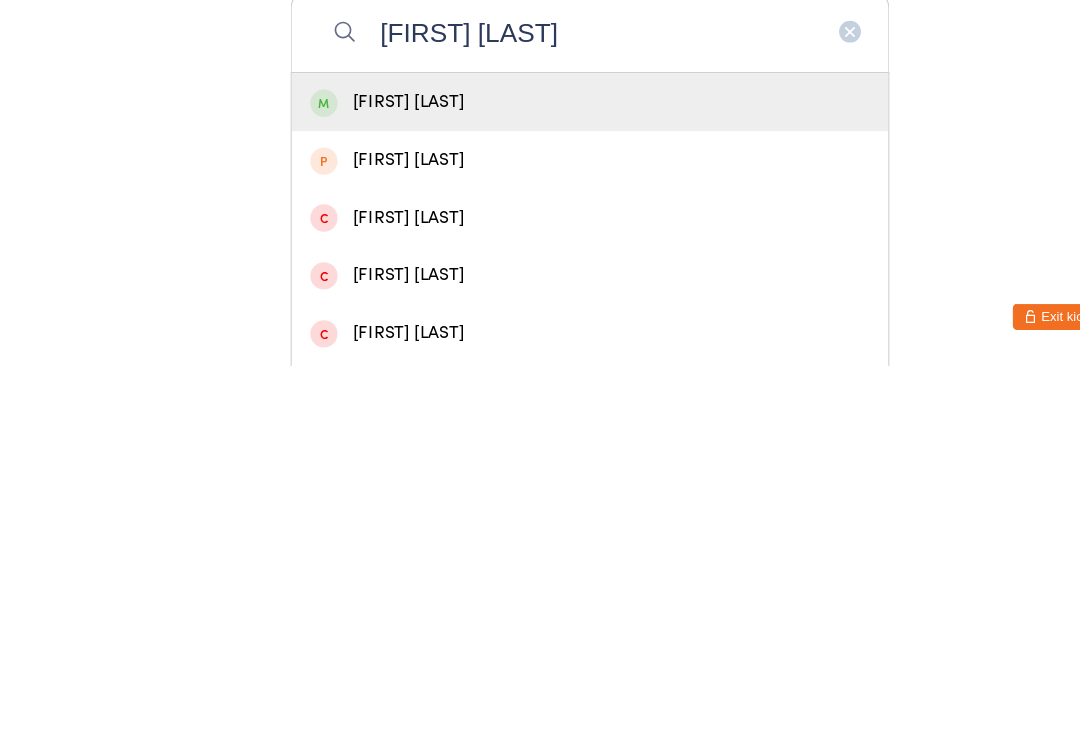 type on "[FIRST] [LAST]" 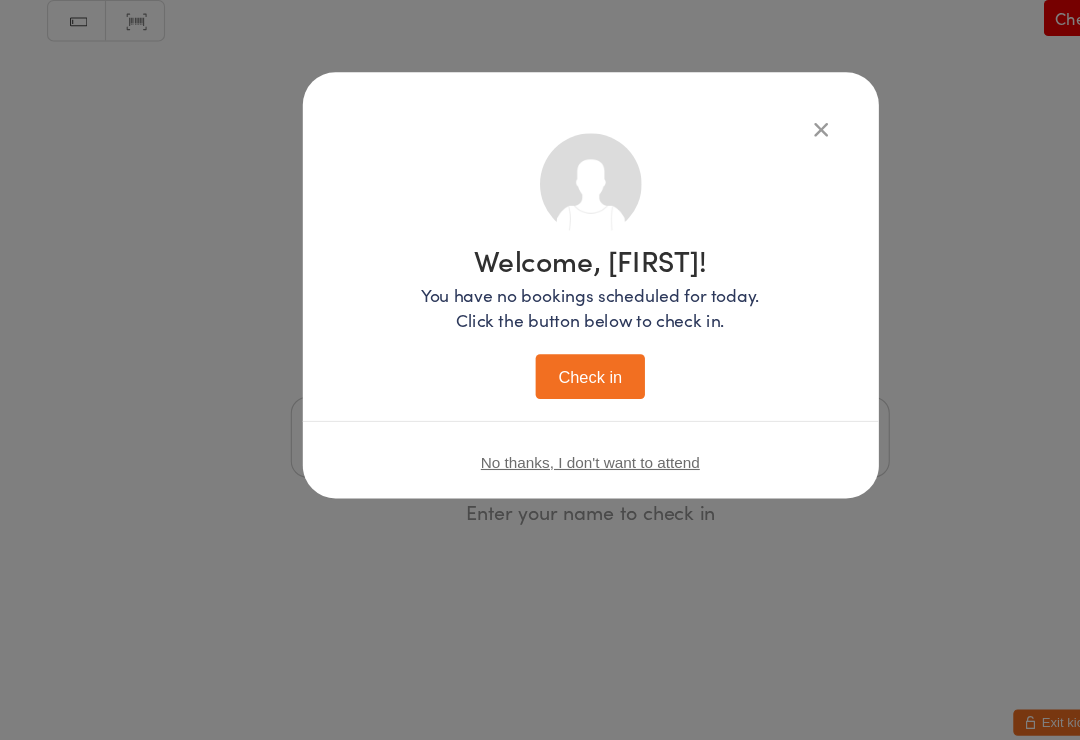click on "Check in" at bounding box center [540, 378] 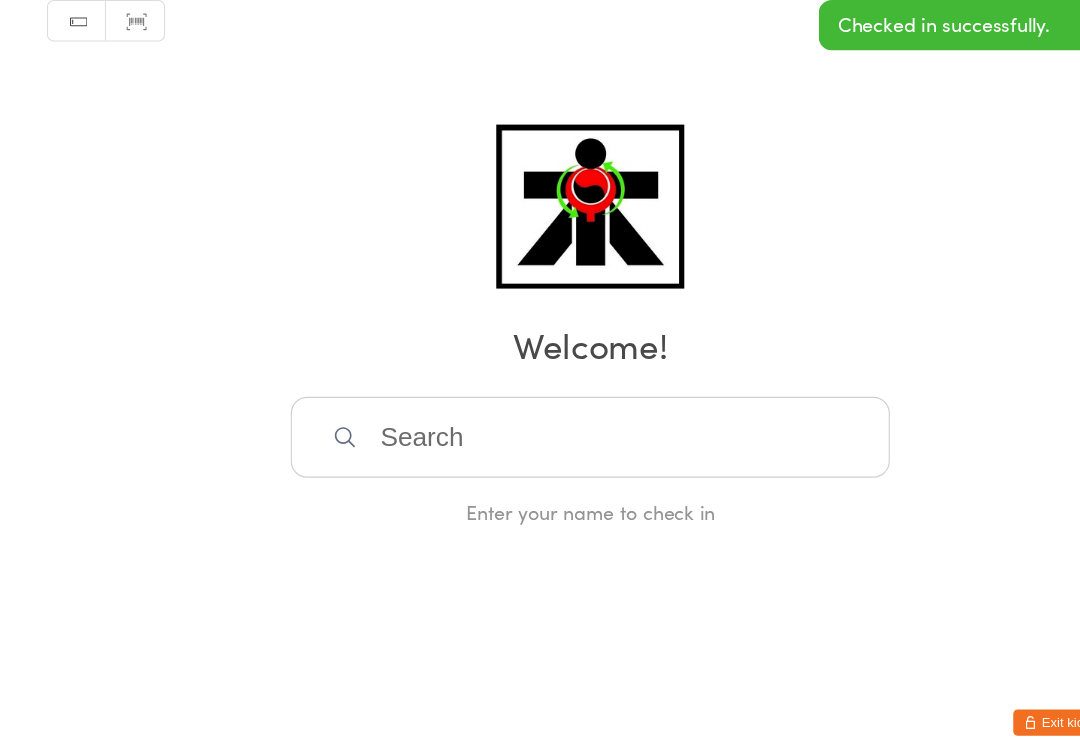 click at bounding box center (540, 434) 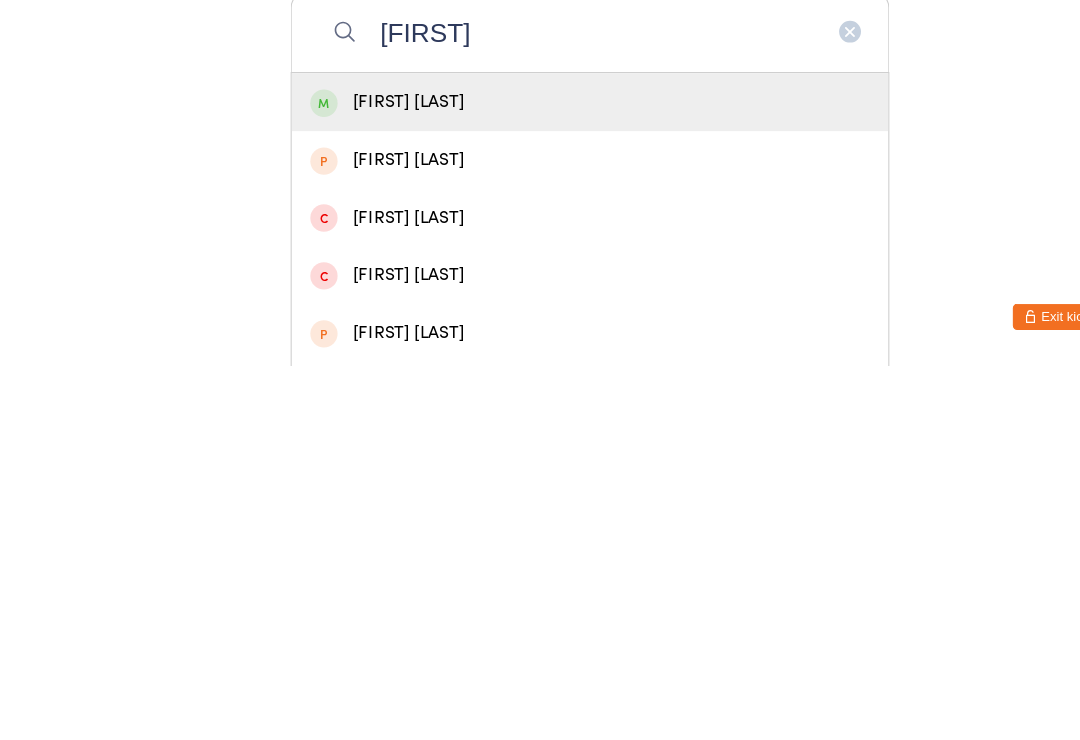 type on "[FIRST]" 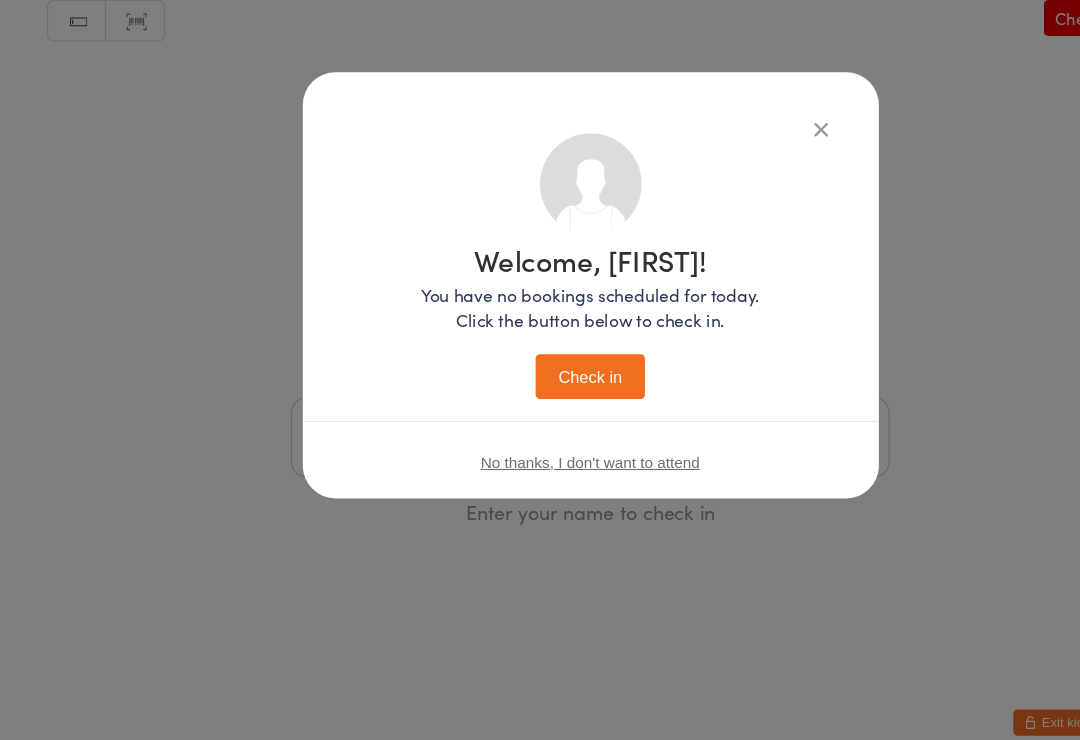 click on "Check in" at bounding box center (540, 378) 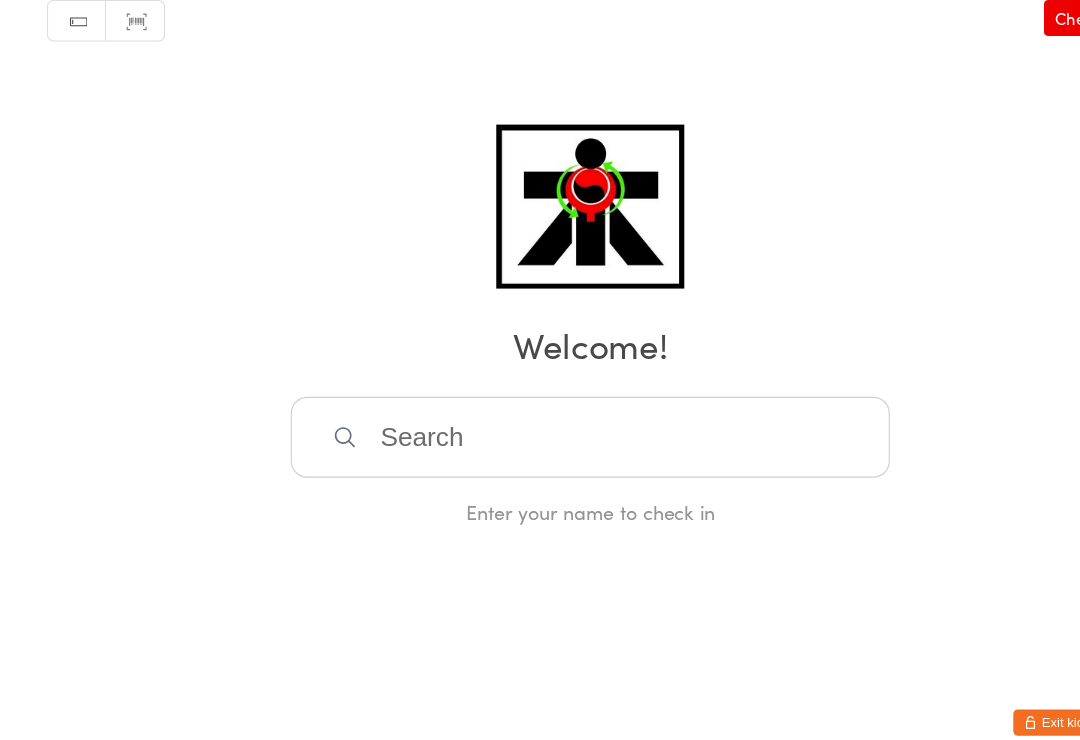 click at bounding box center [540, 434] 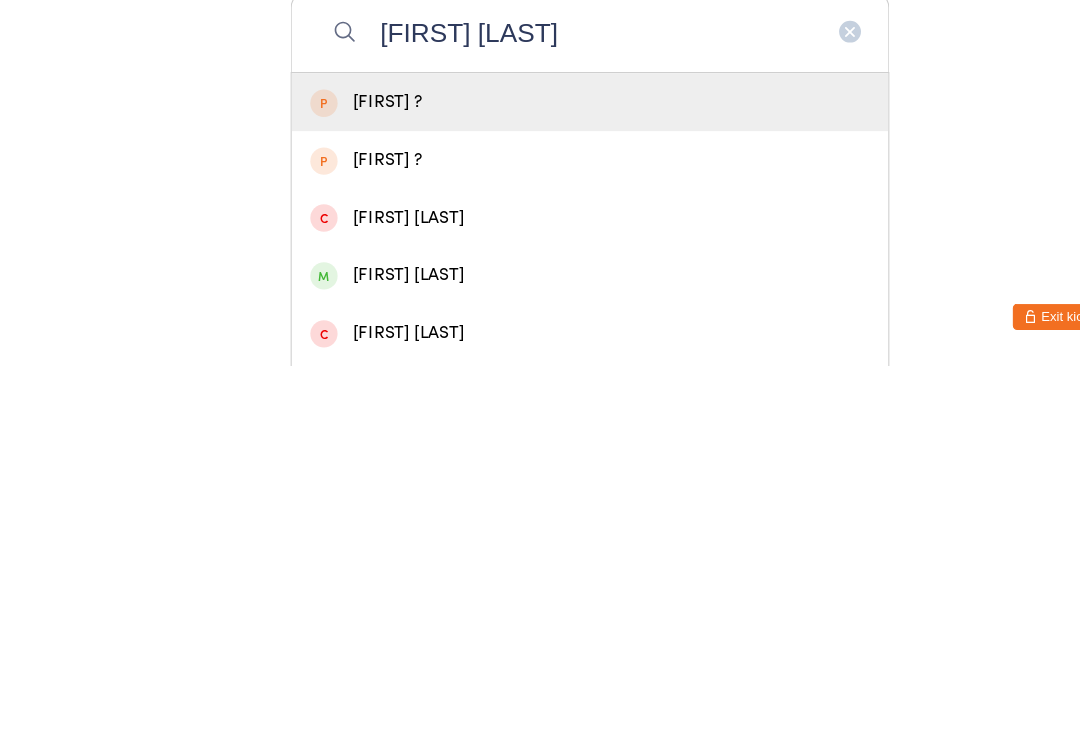 type on "[FIRST] [LAST]" 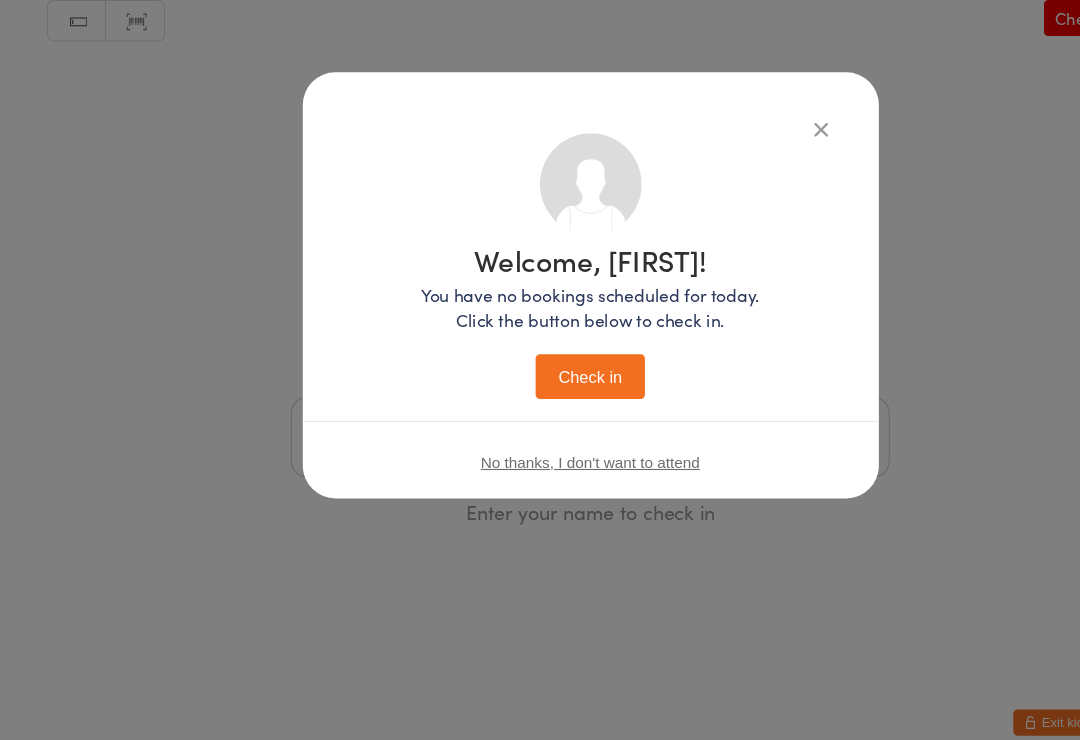 click on "Check in" at bounding box center [540, 378] 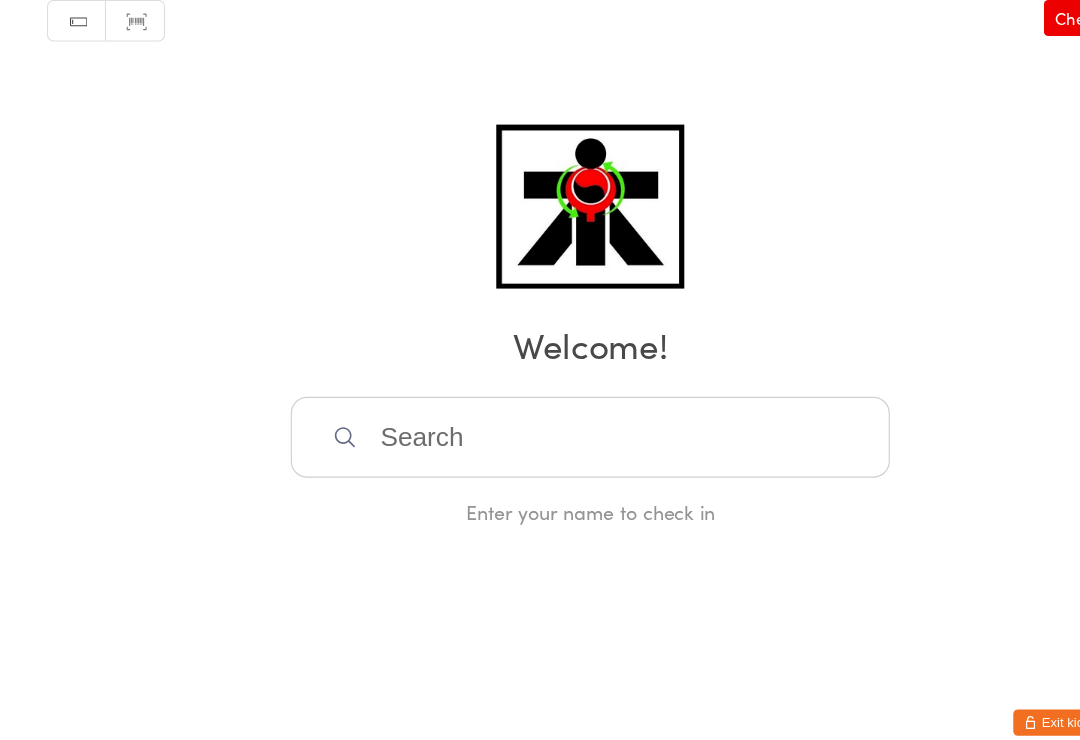 click at bounding box center (540, 434) 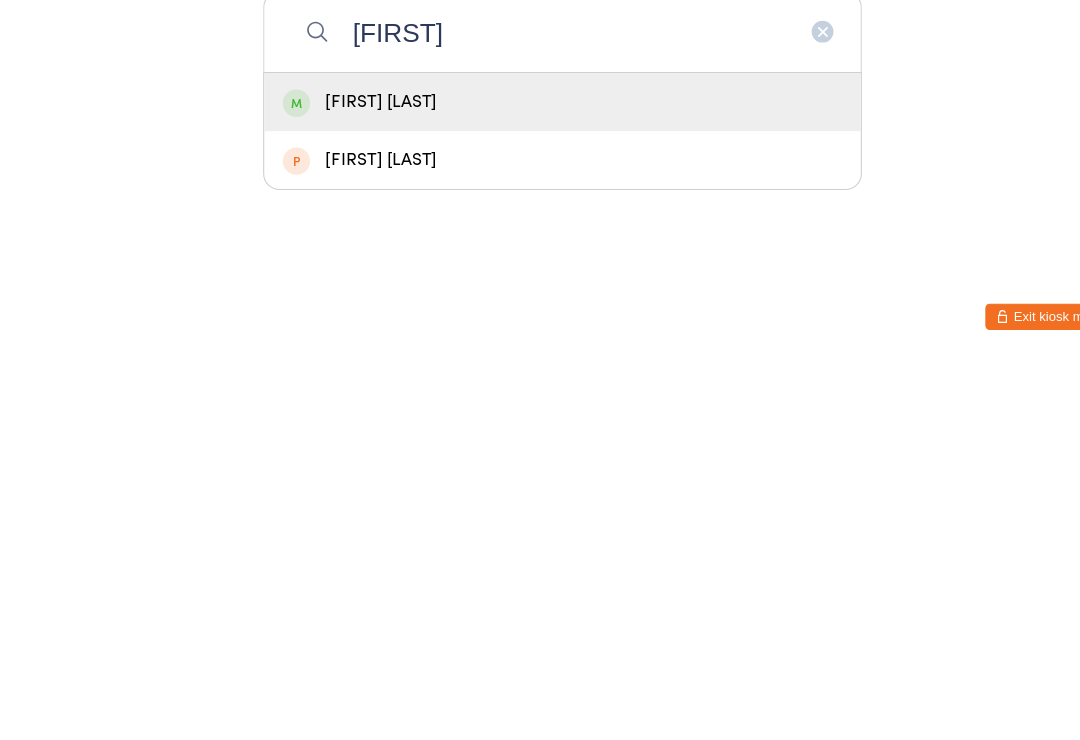 type on "[FIRST]" 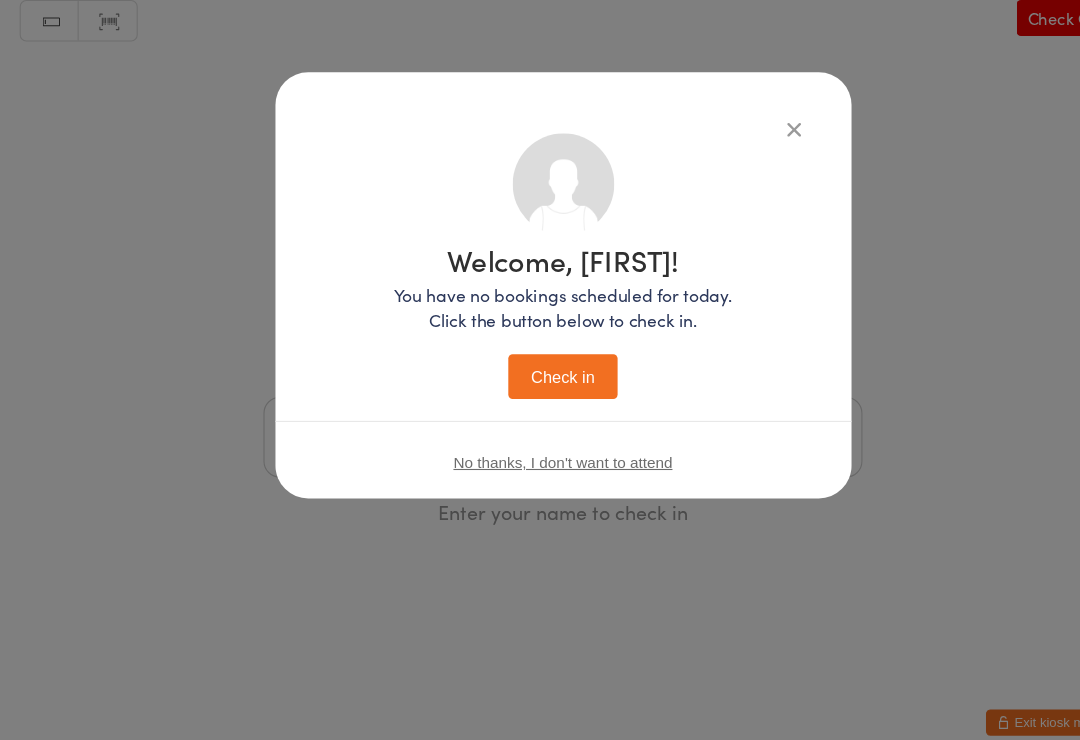 click on "Check in" at bounding box center (540, 378) 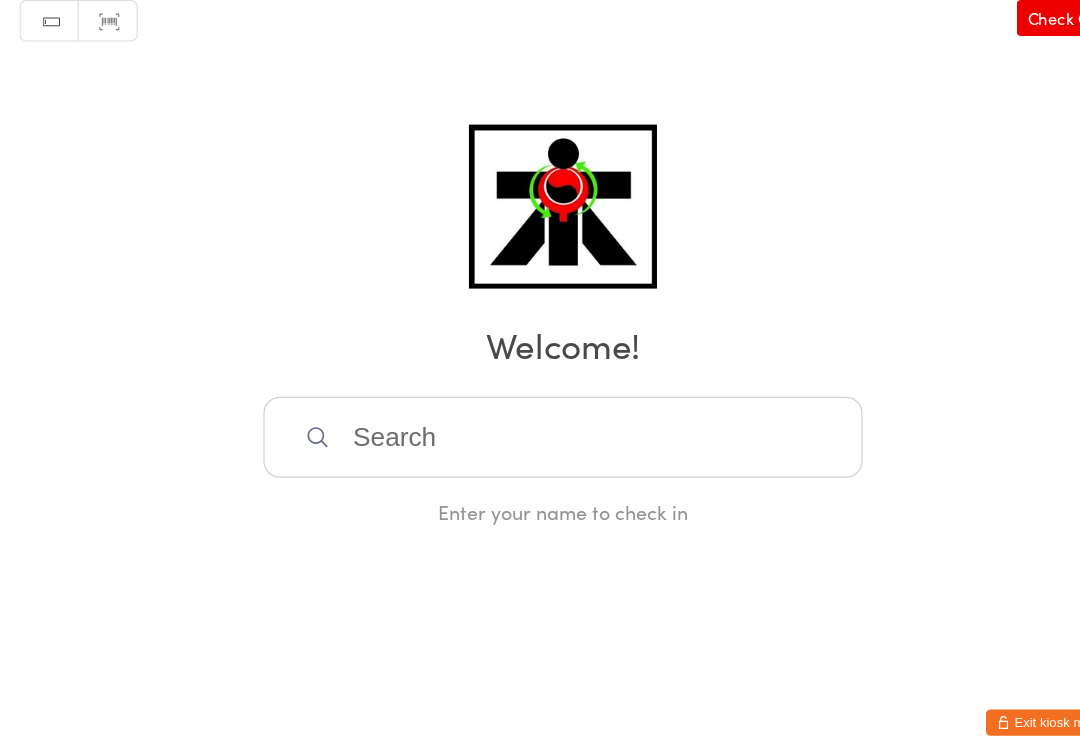 click at bounding box center (540, 434) 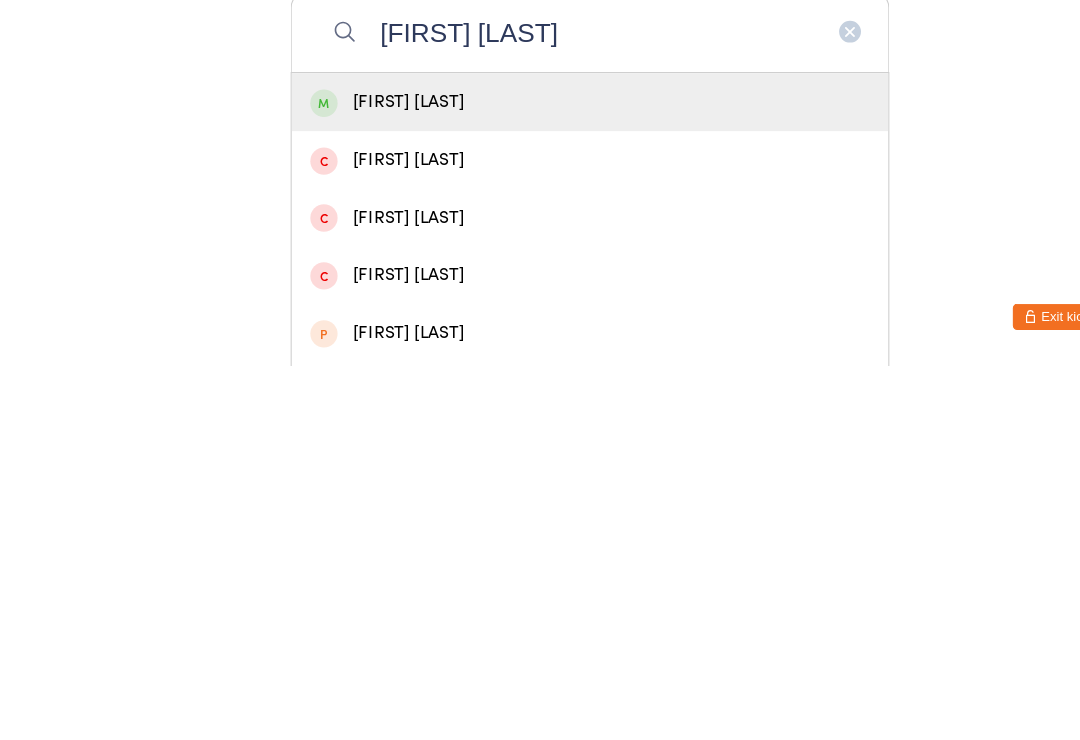 type on "[FIRST] [LAST]" 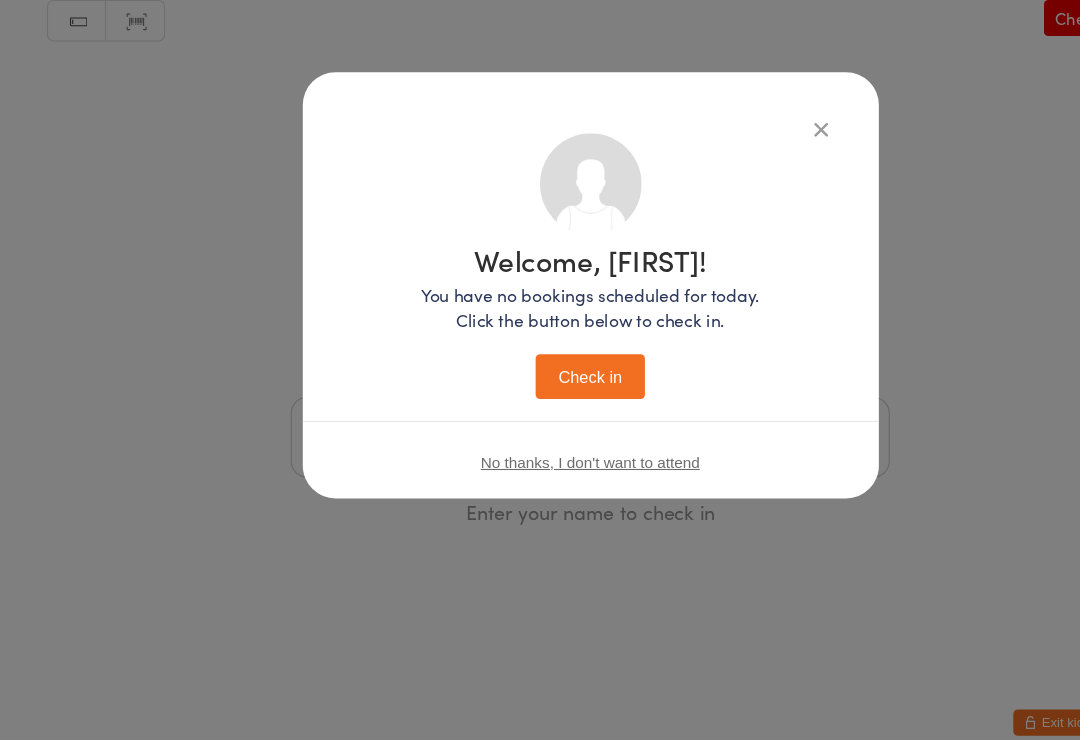 click on "Check in" at bounding box center [540, 378] 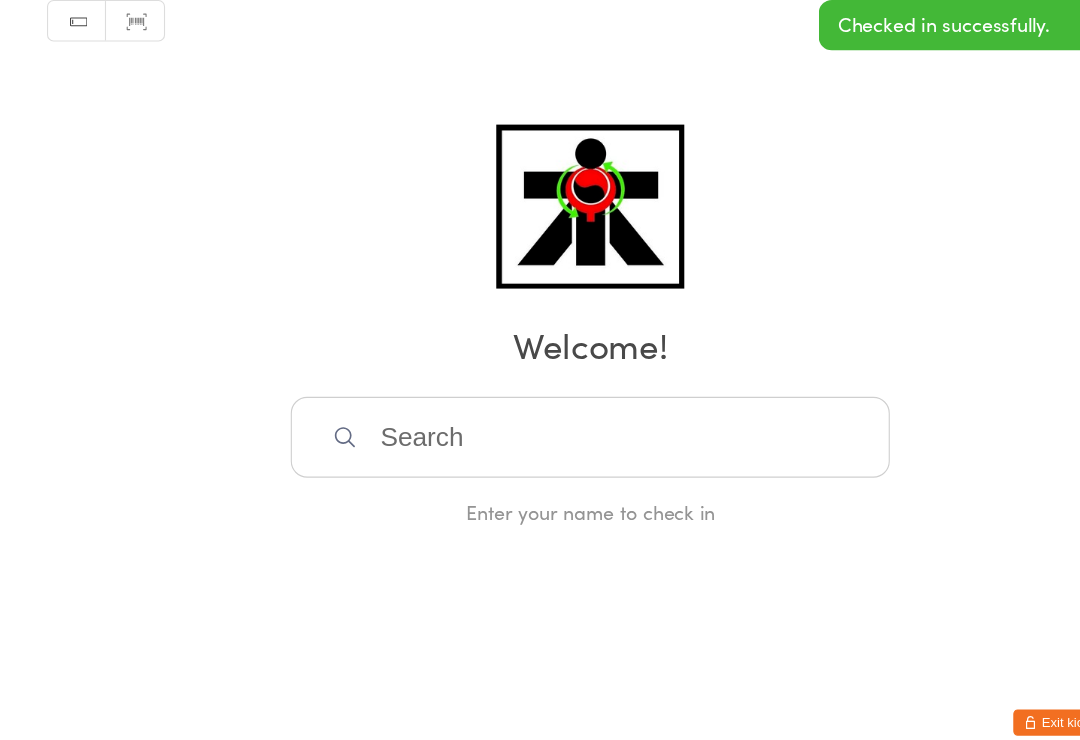 click at bounding box center (540, 434) 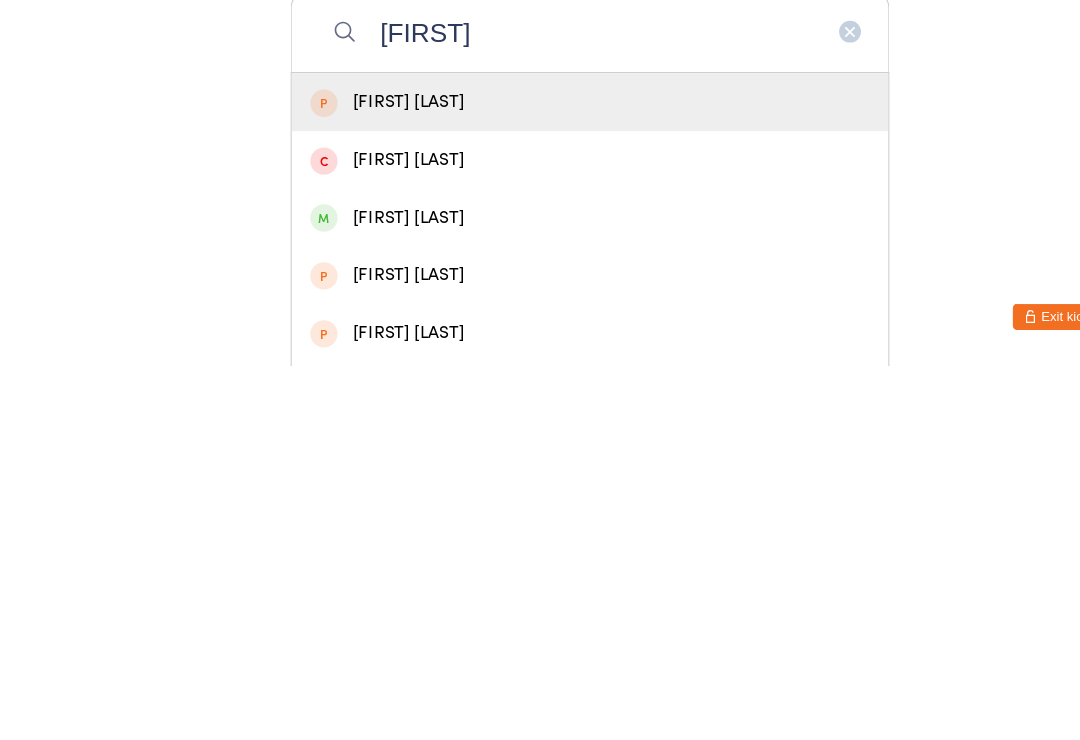 scroll, scrollTop: 366, scrollLeft: 0, axis: vertical 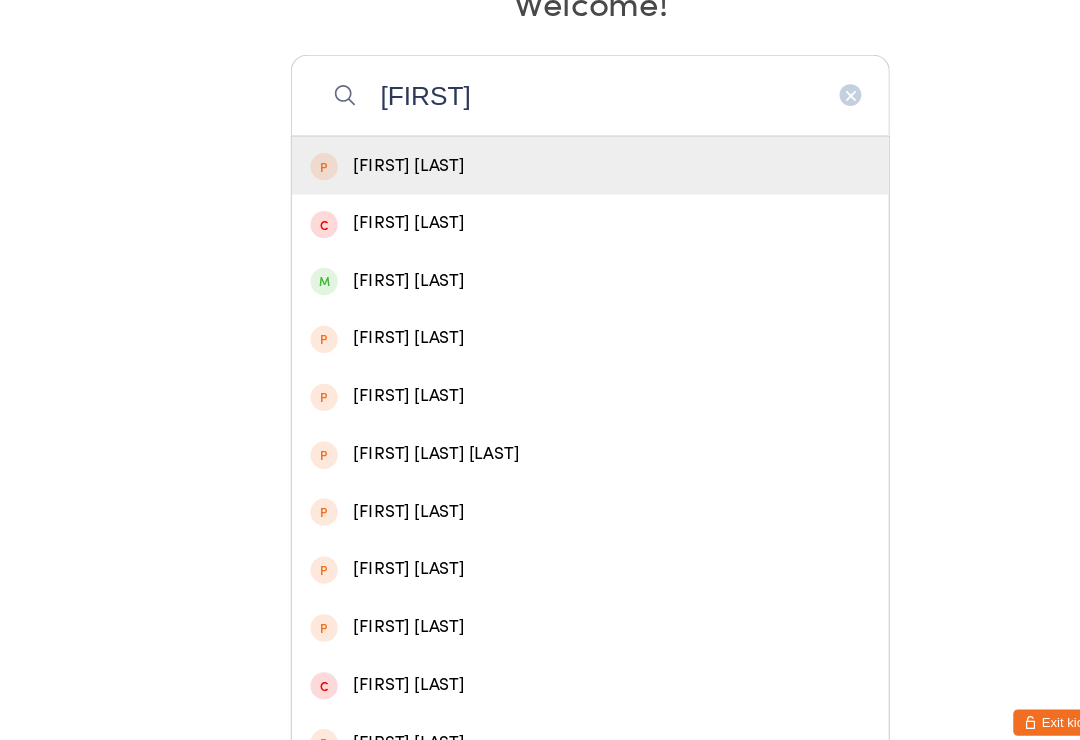 type on "[FIRST]" 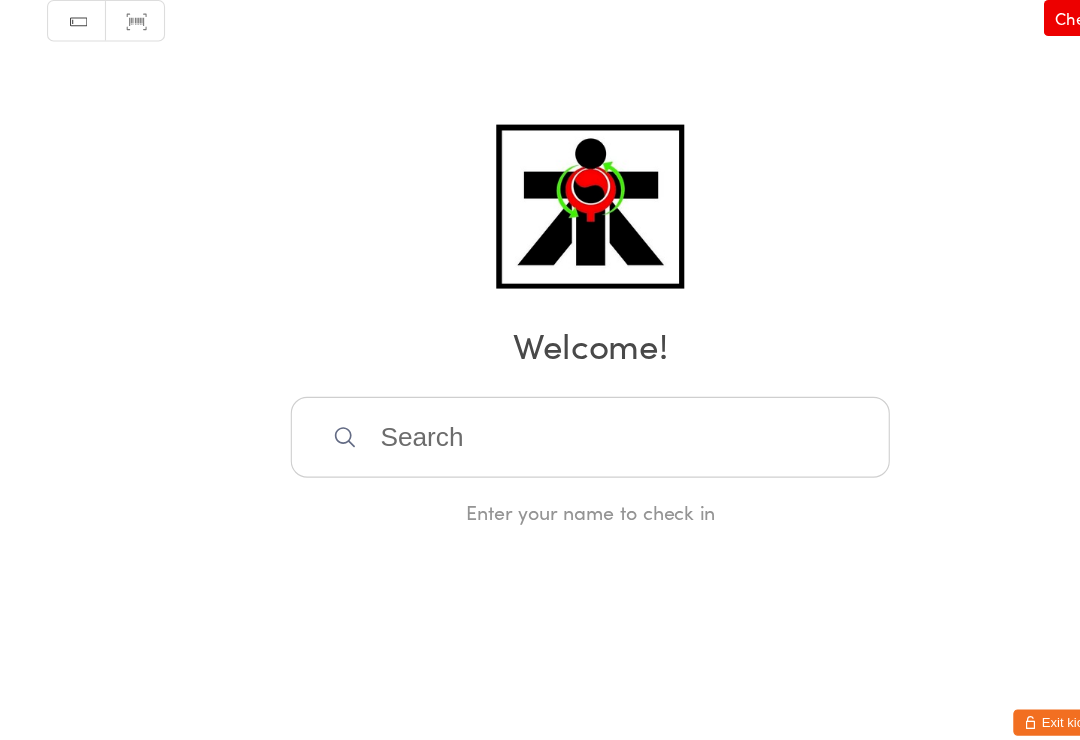 scroll, scrollTop: 0, scrollLeft: 0, axis: both 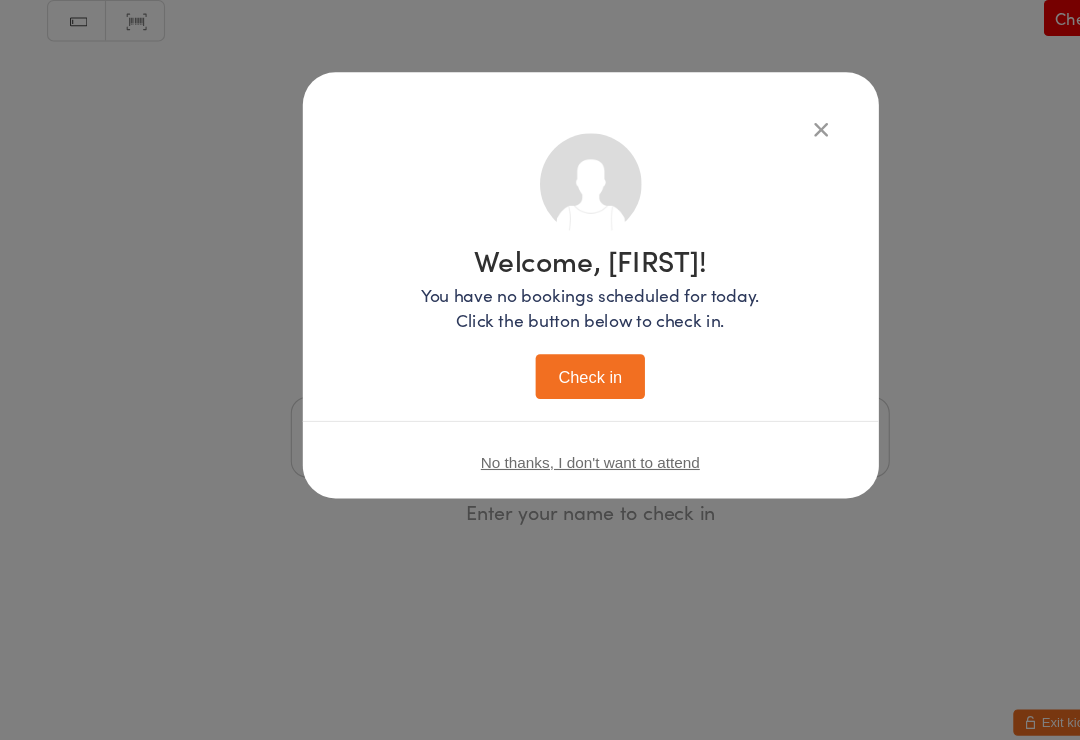 click on "Check in" at bounding box center [540, 378] 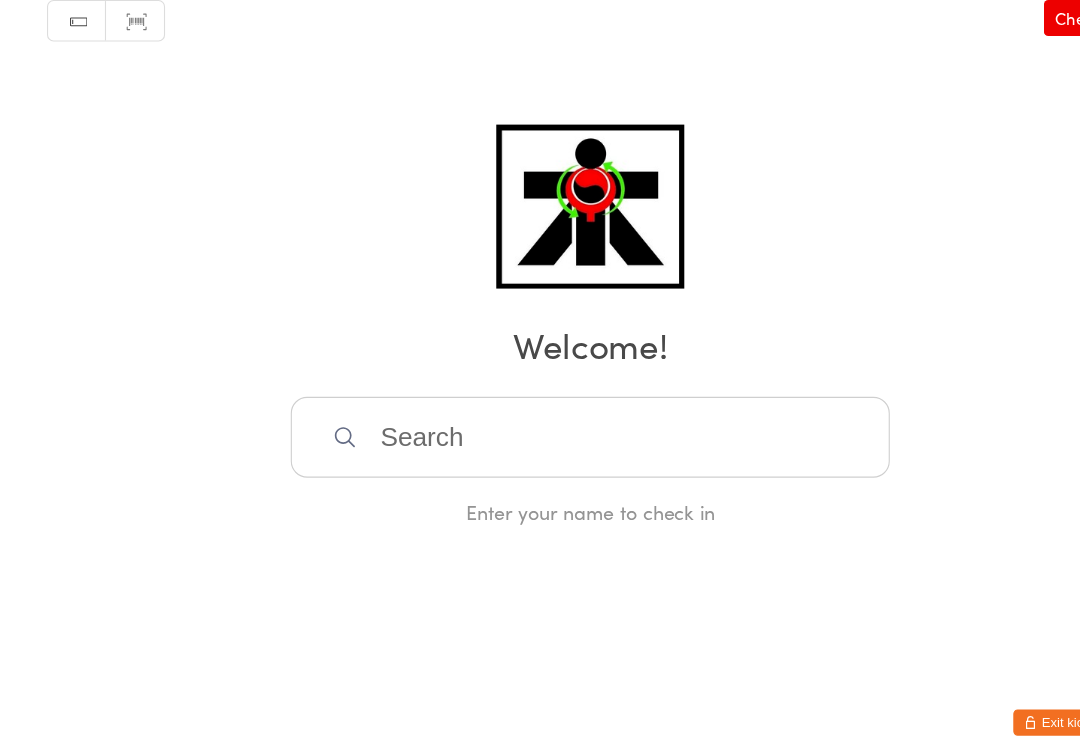 click at bounding box center [540, 434] 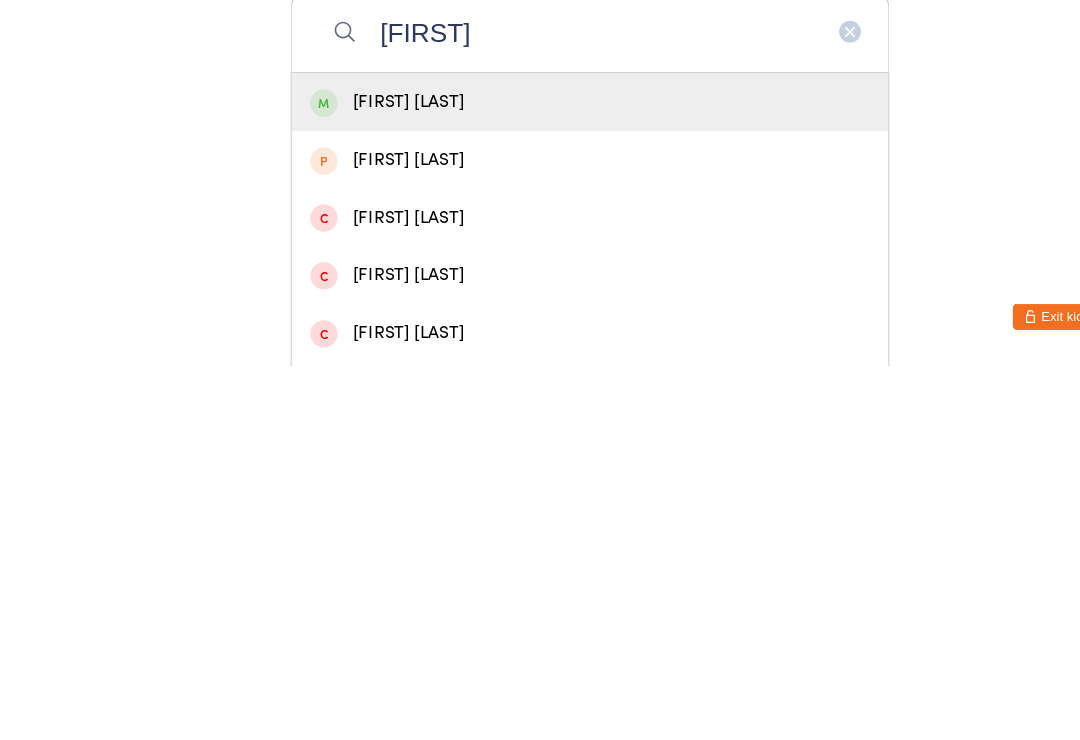 type on "[FIRST]" 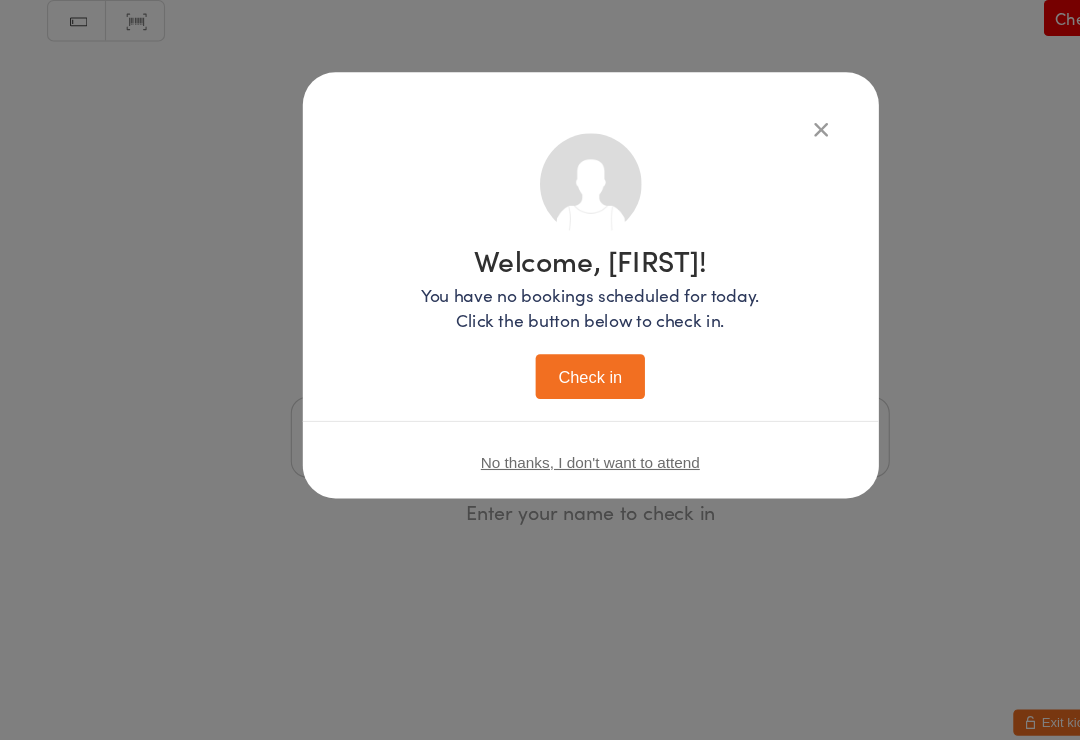 click on "Check in" at bounding box center [540, 378] 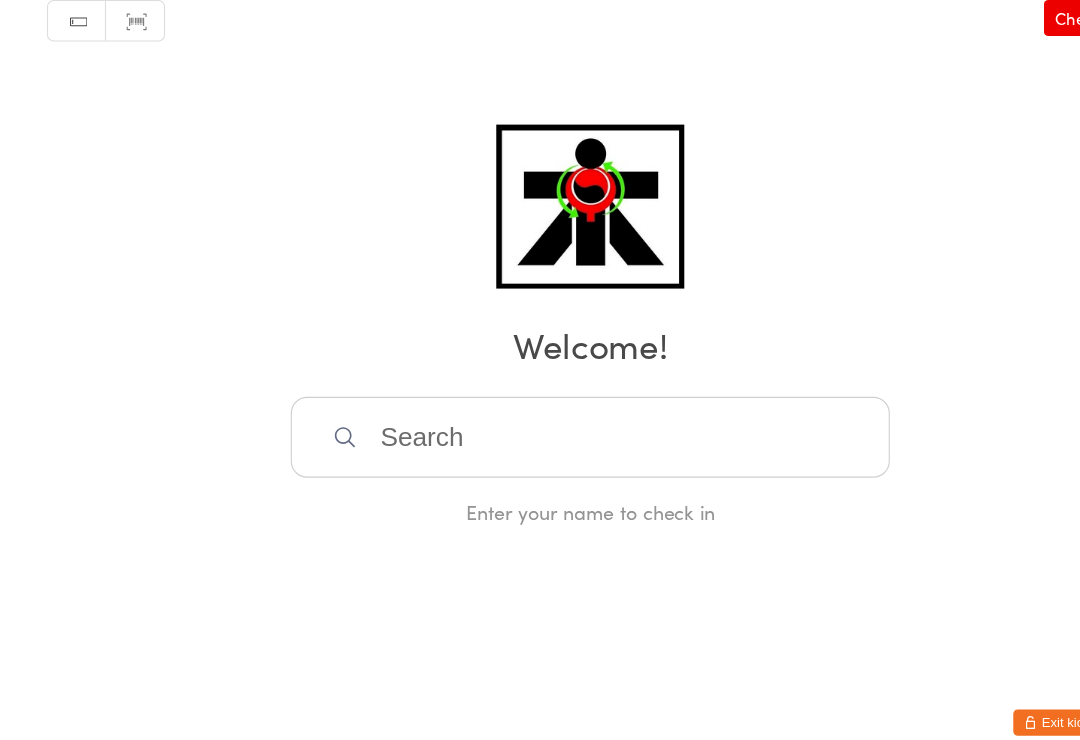 click at bounding box center [540, 434] 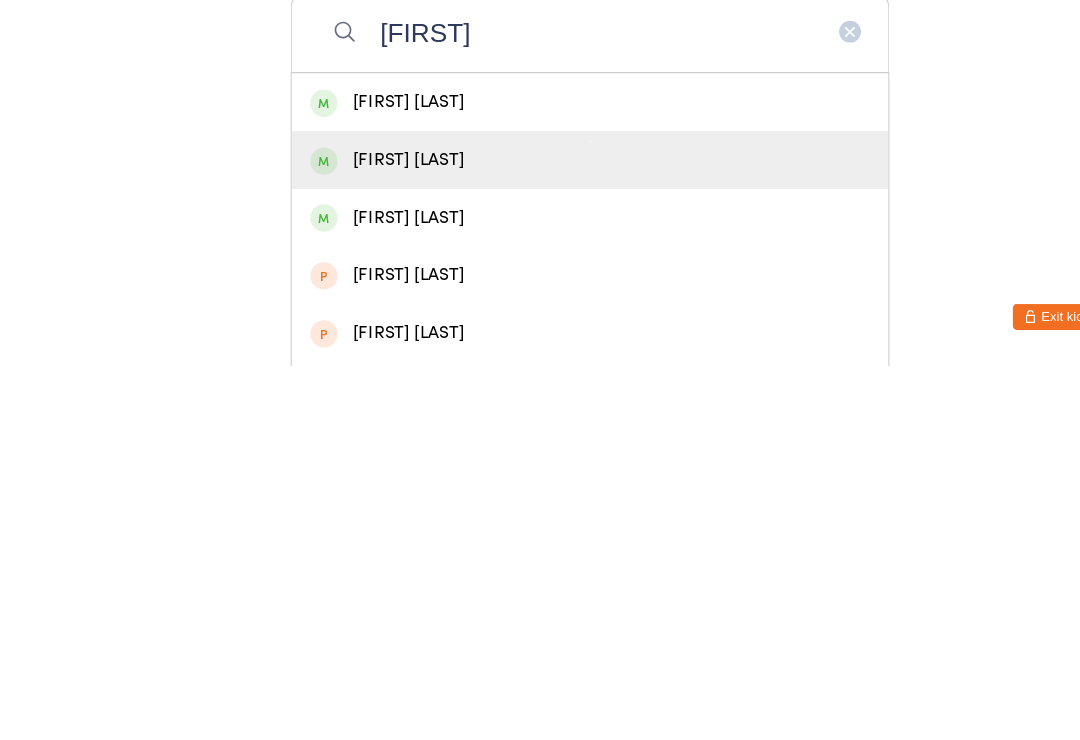 type on "[FIRST]" 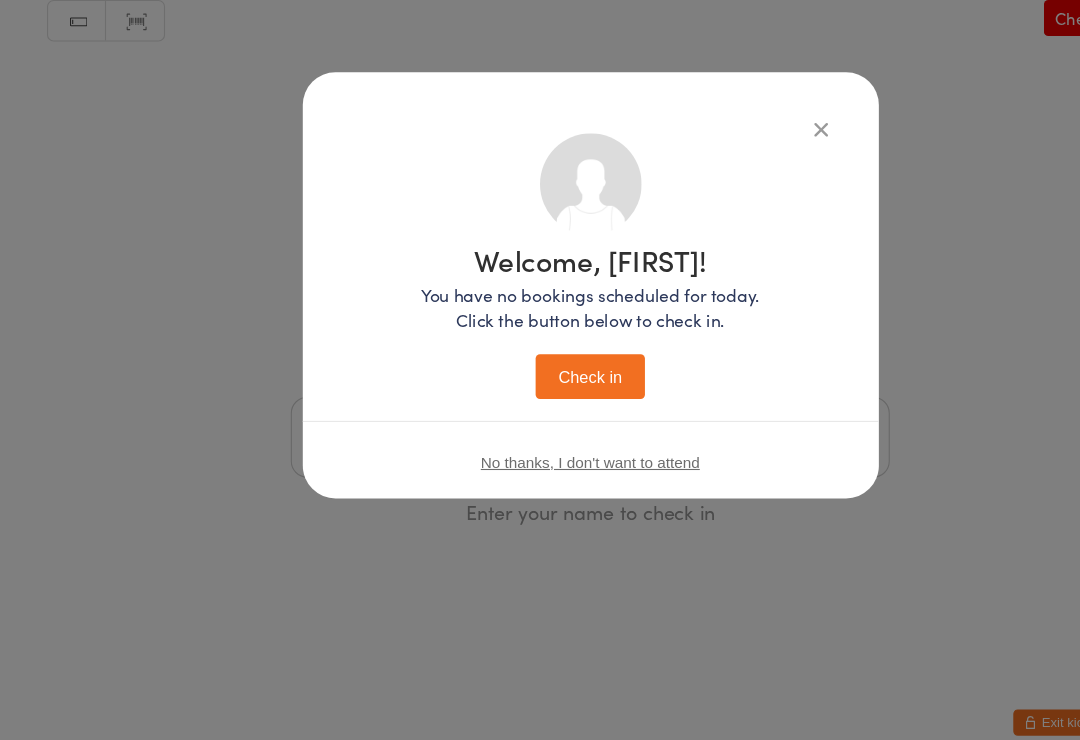 click on "Check in" at bounding box center [540, 378] 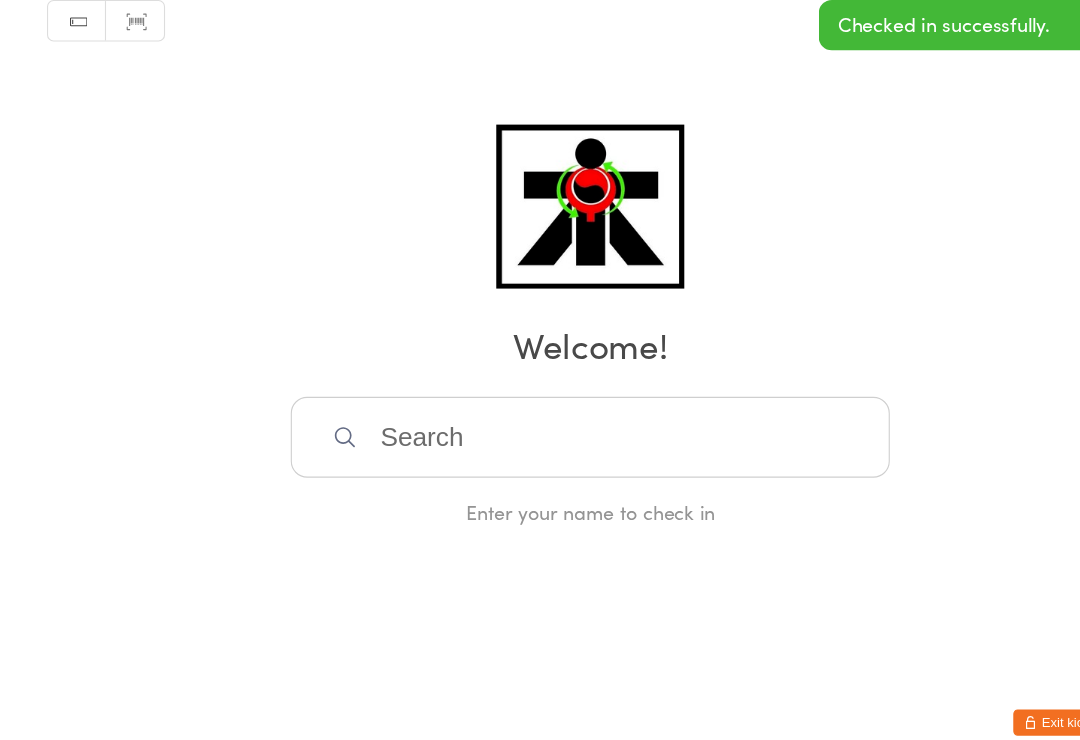 click at bounding box center [540, 434] 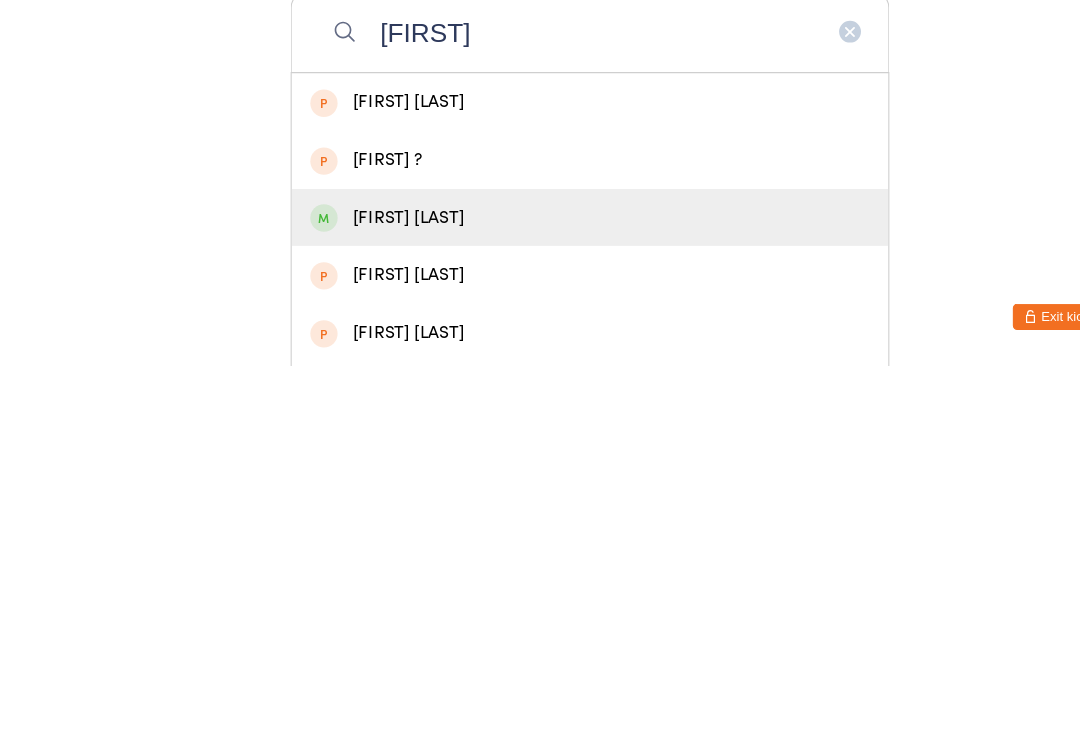 type on "[FIRST]" 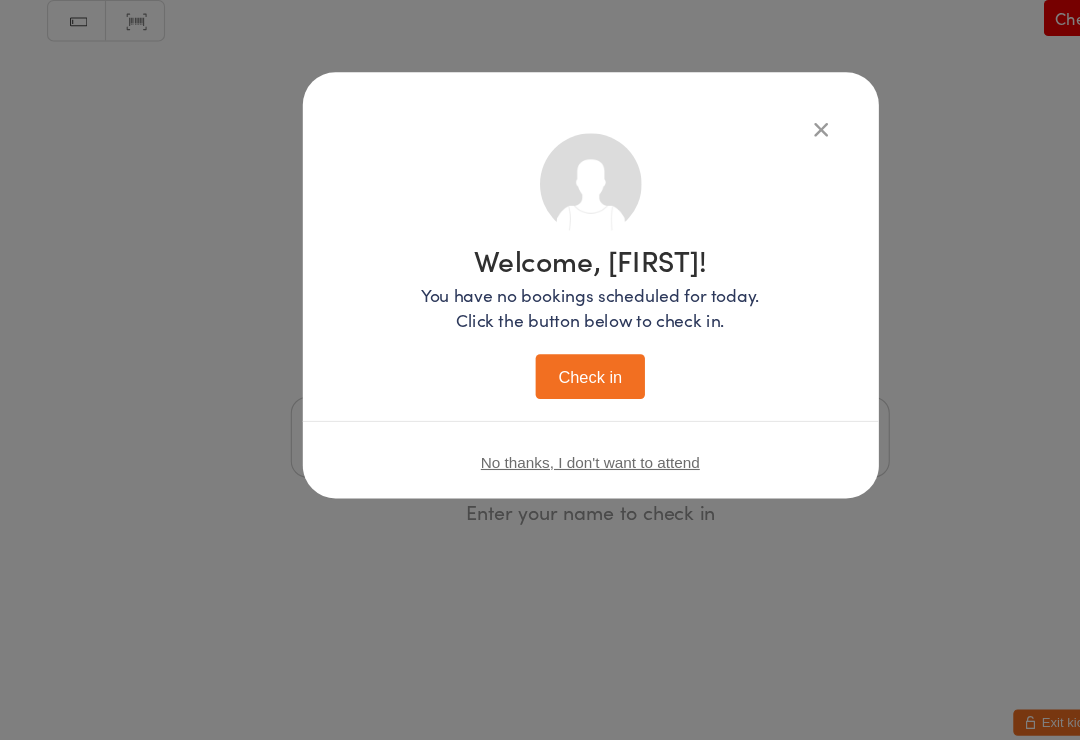 click on "Check in" at bounding box center [540, 378] 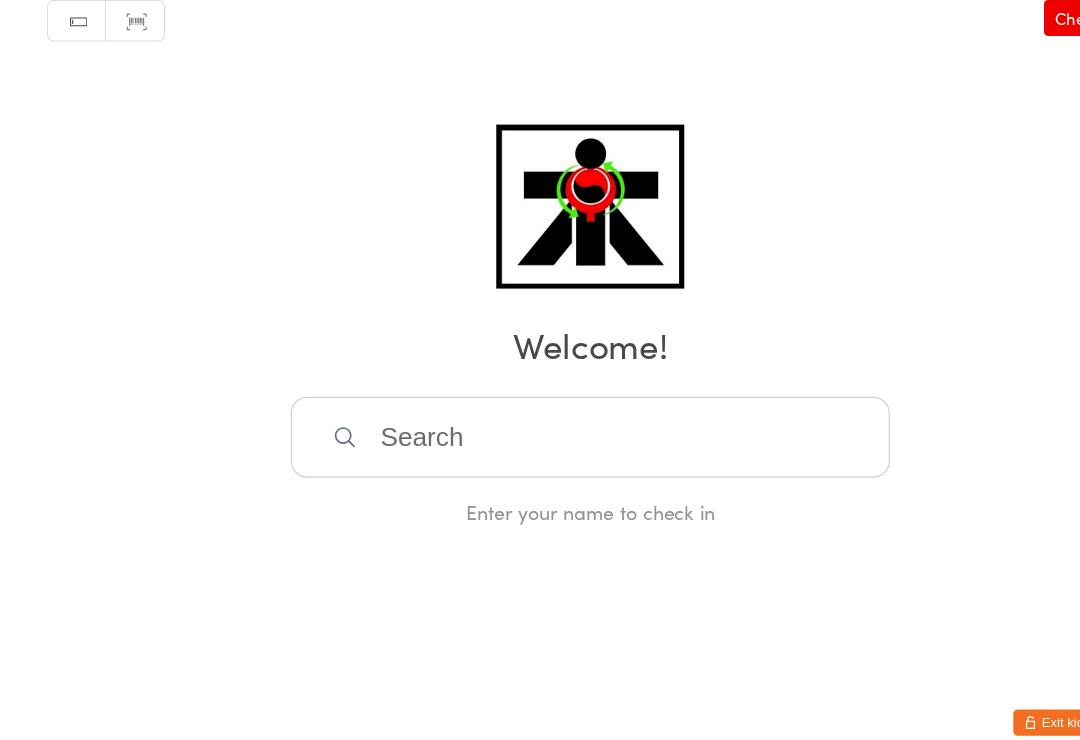 click at bounding box center (540, 434) 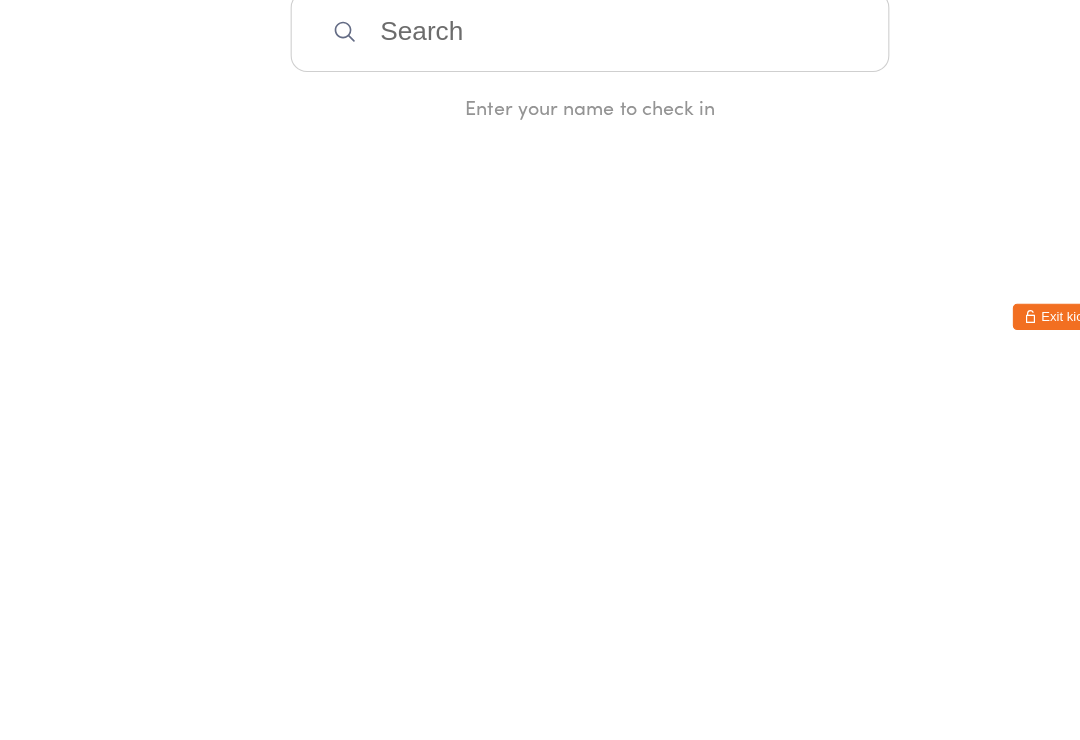 type on "L" 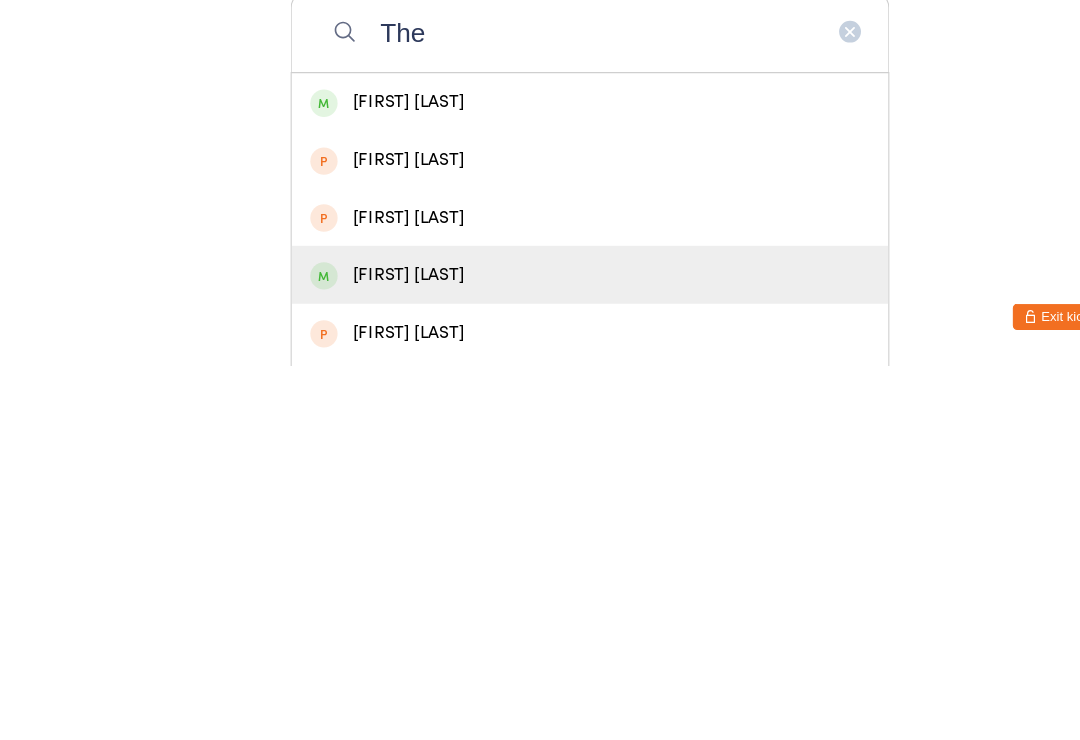 type on "The" 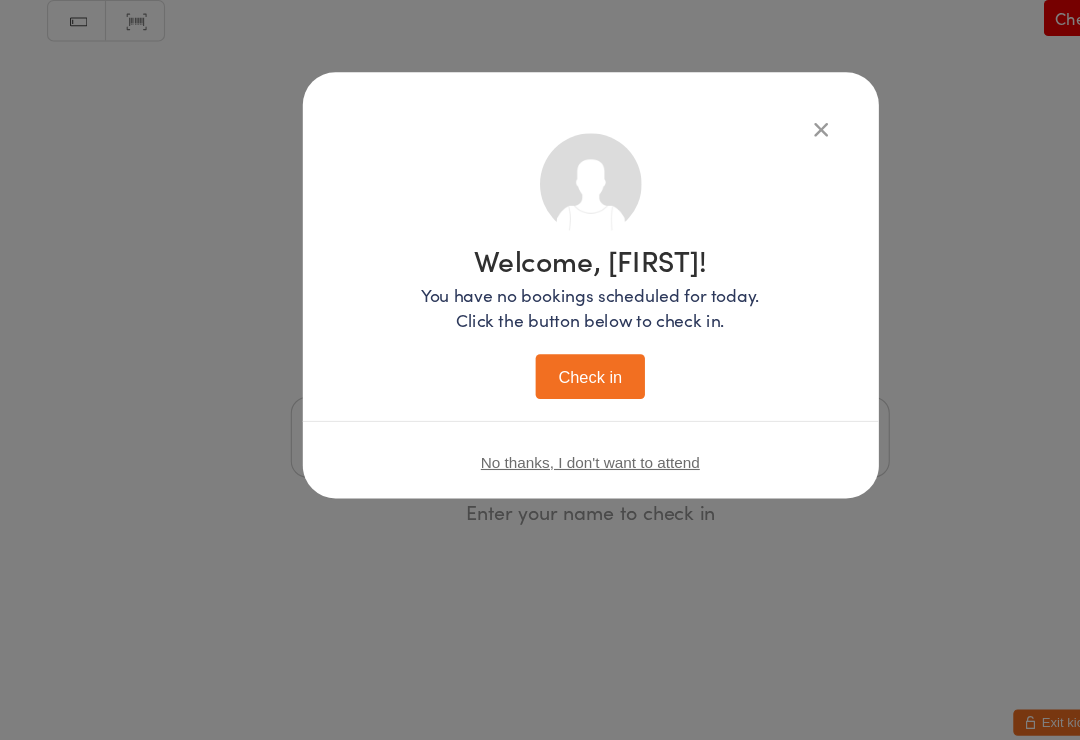 click on "Check in" at bounding box center (540, 378) 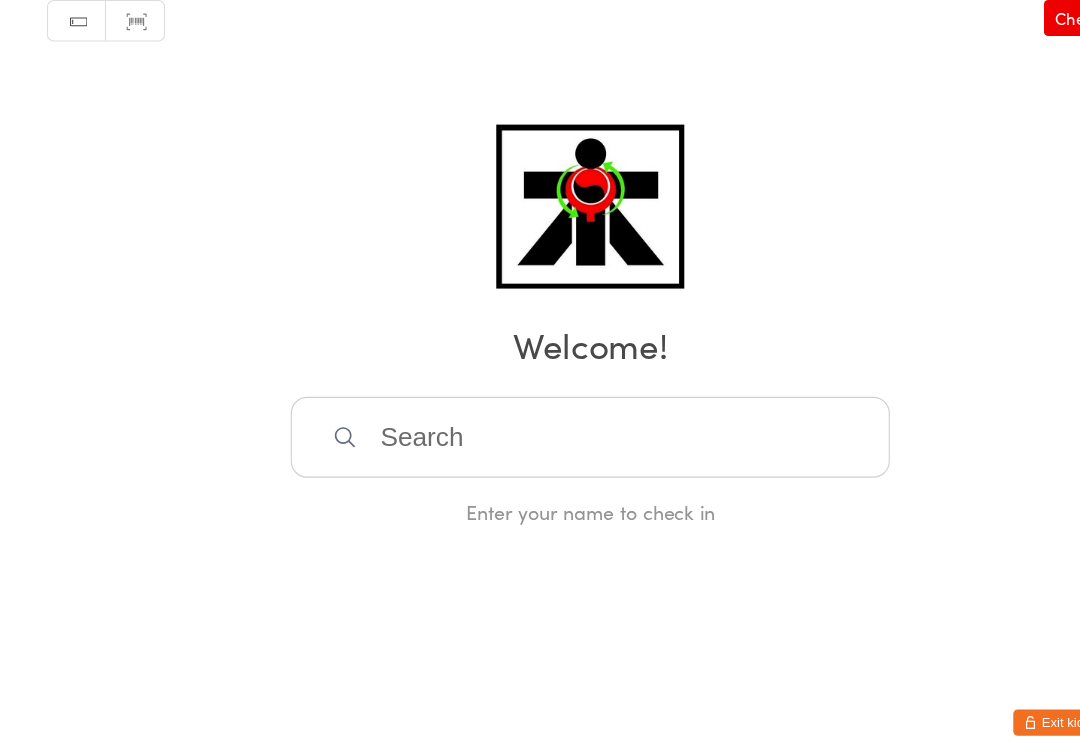 click at bounding box center (540, 434) 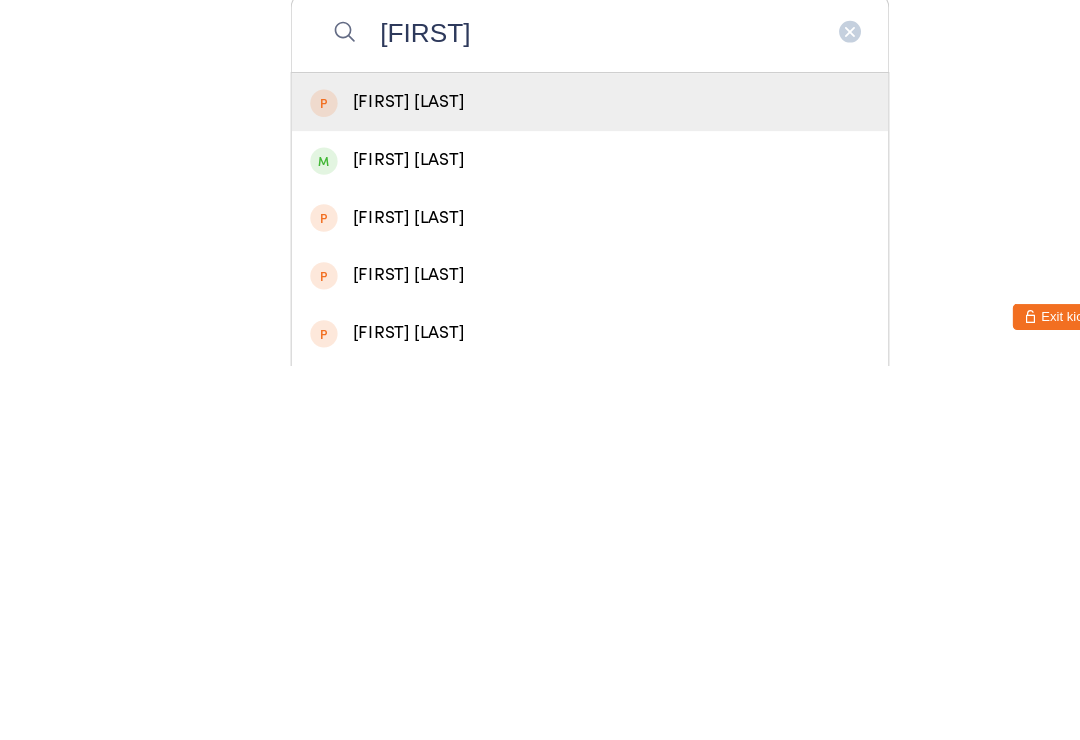 type on "[FIRST]" 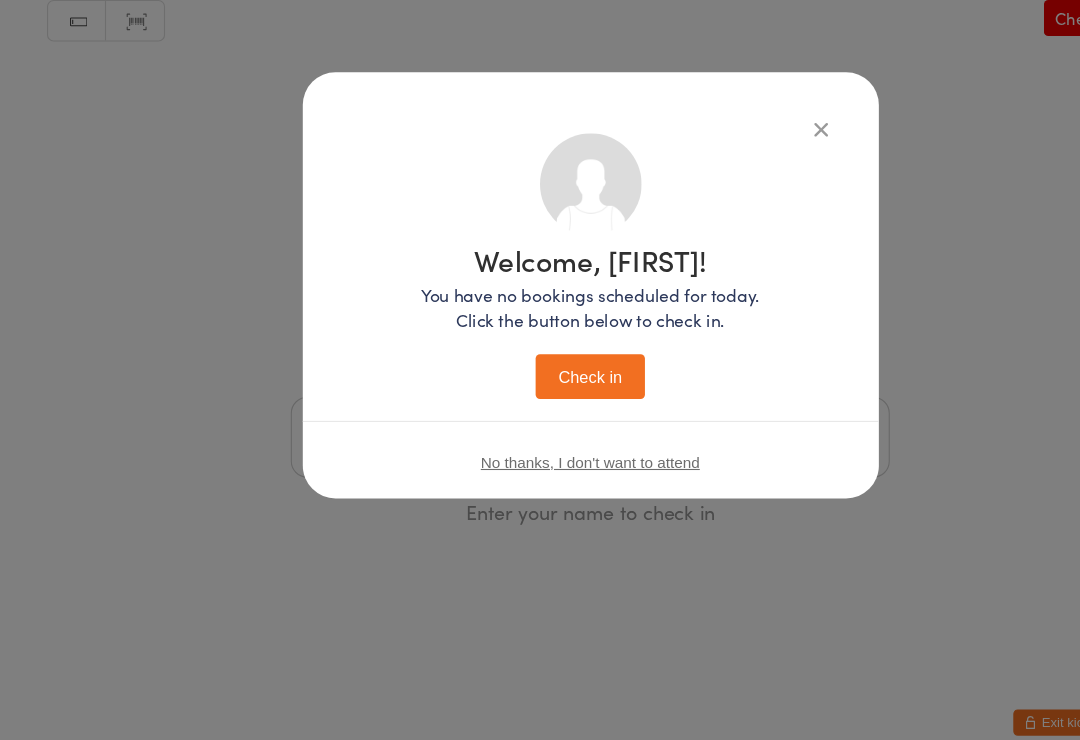 click on "Check in" at bounding box center [540, 378] 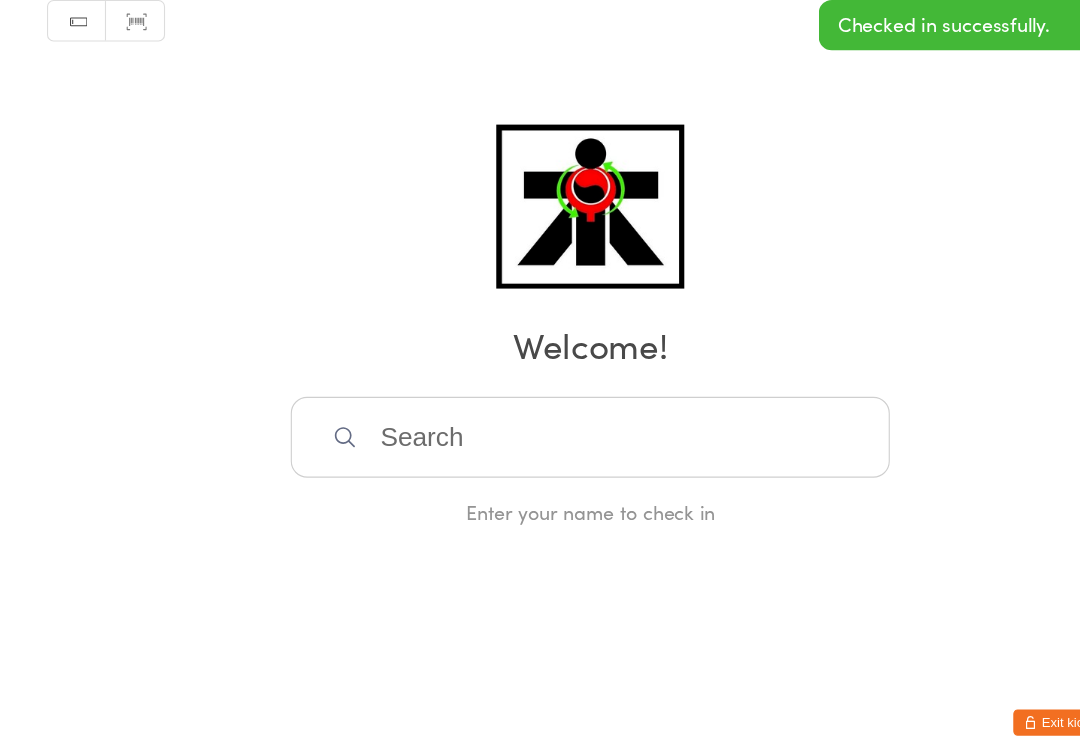 click at bounding box center [540, 434] 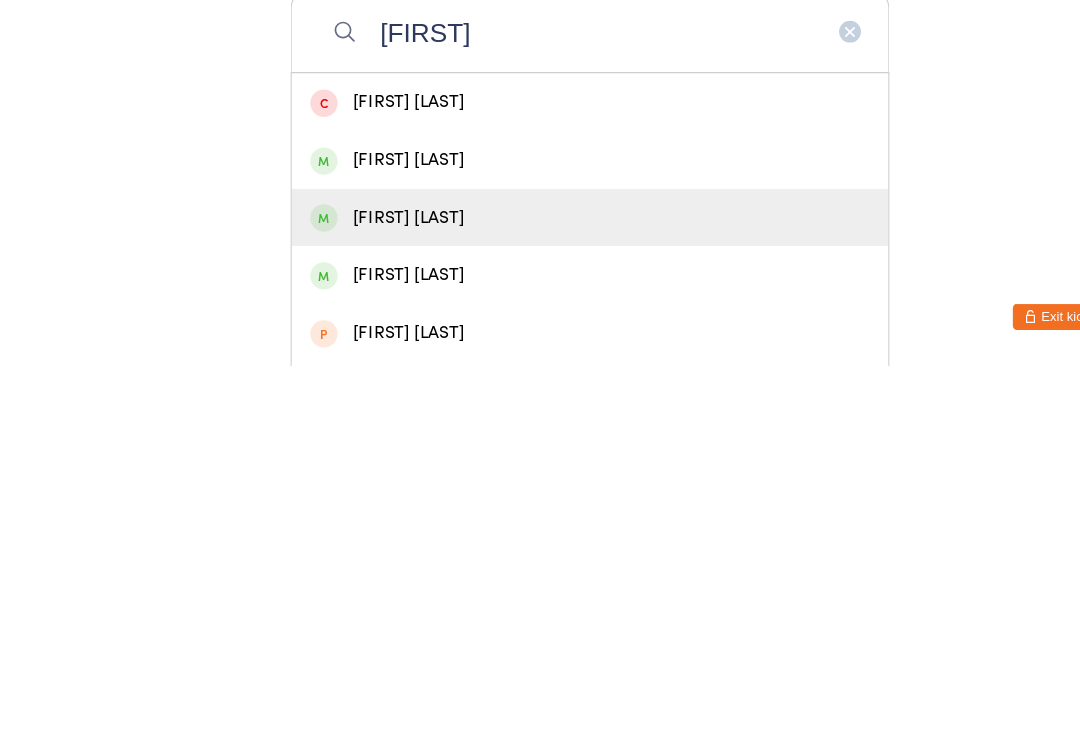 type on "[FIRST]" 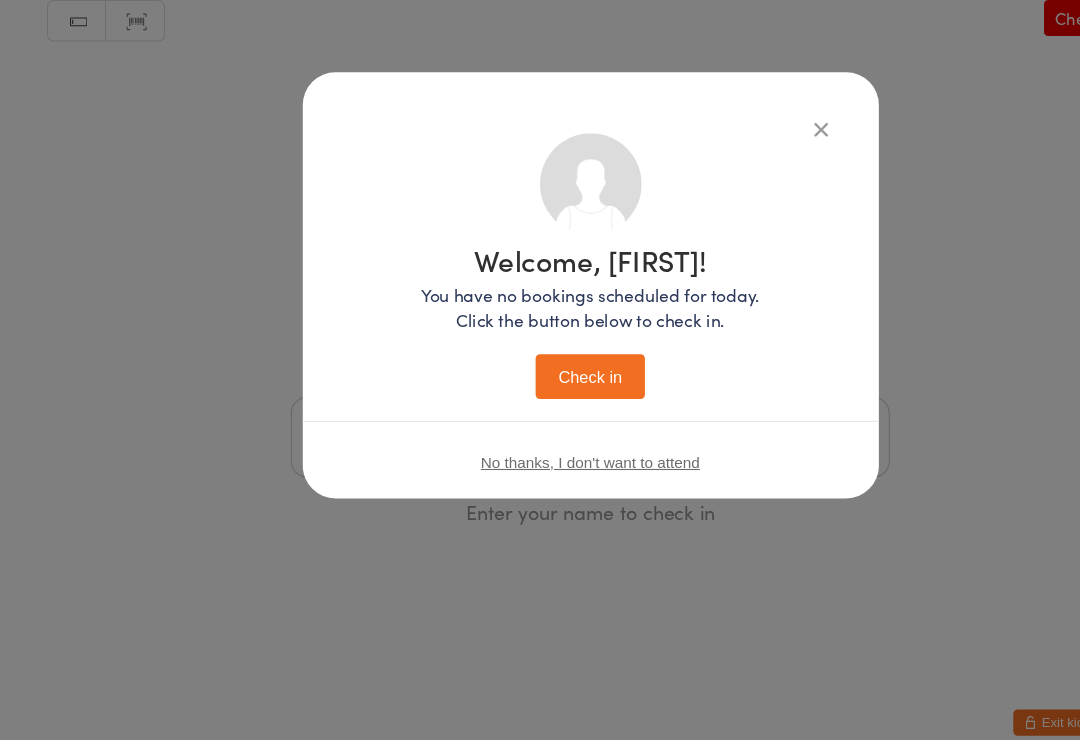 click on "Check in" at bounding box center (540, 378) 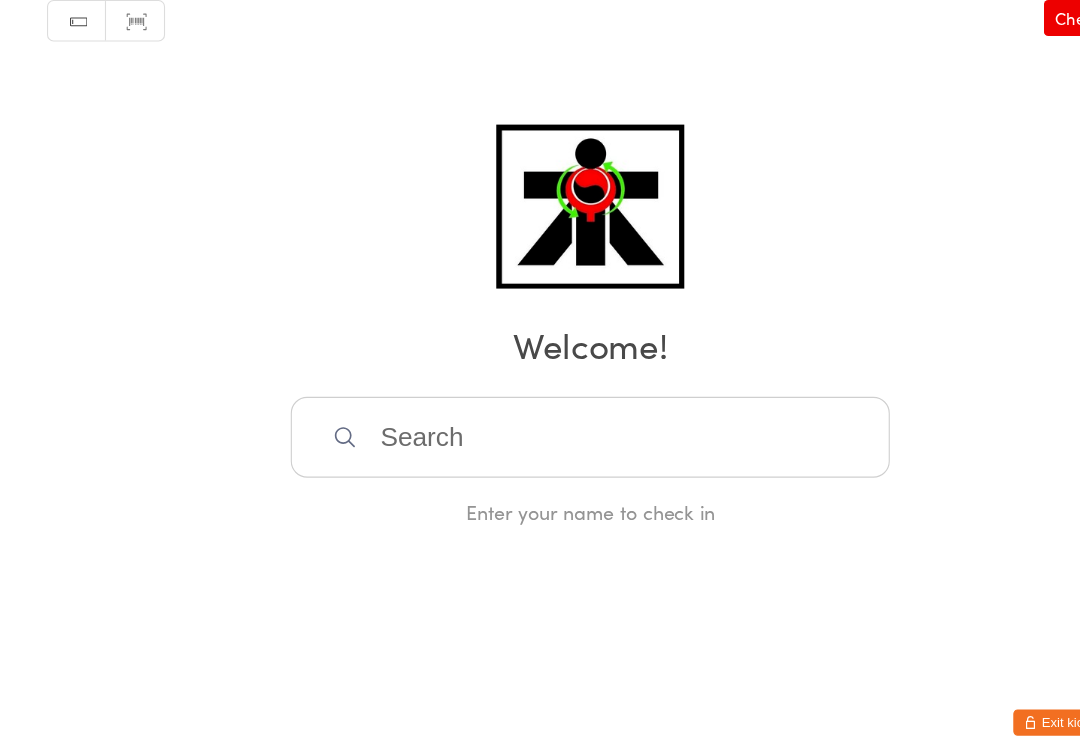 click on "You have now entered Kiosk Mode. Members will be able to check themselves in using the search field below. Click "Exit kiosk mode" below to exit Kiosk Mode at any time. Checked in successfully. Manual search Scanner input Check Out Welcome! Enter your name to check in Exit kiosk mode" at bounding box center (540, 370) 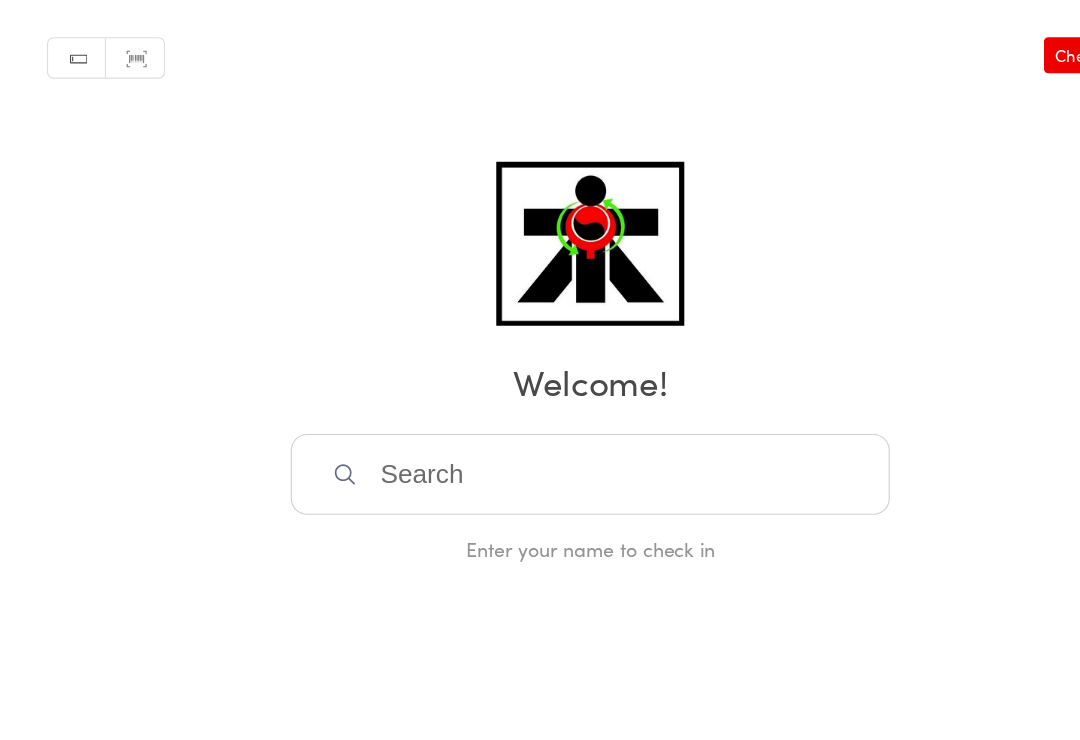 click at bounding box center [540, 434] 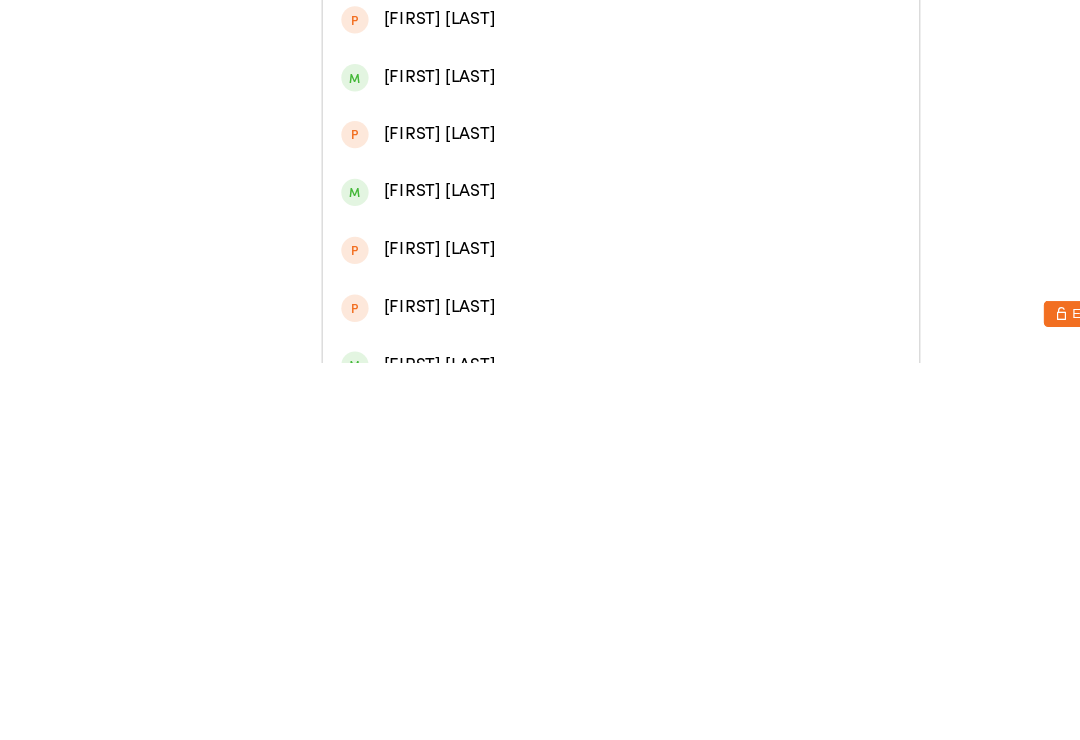 scroll, scrollTop: 547, scrollLeft: 0, axis: vertical 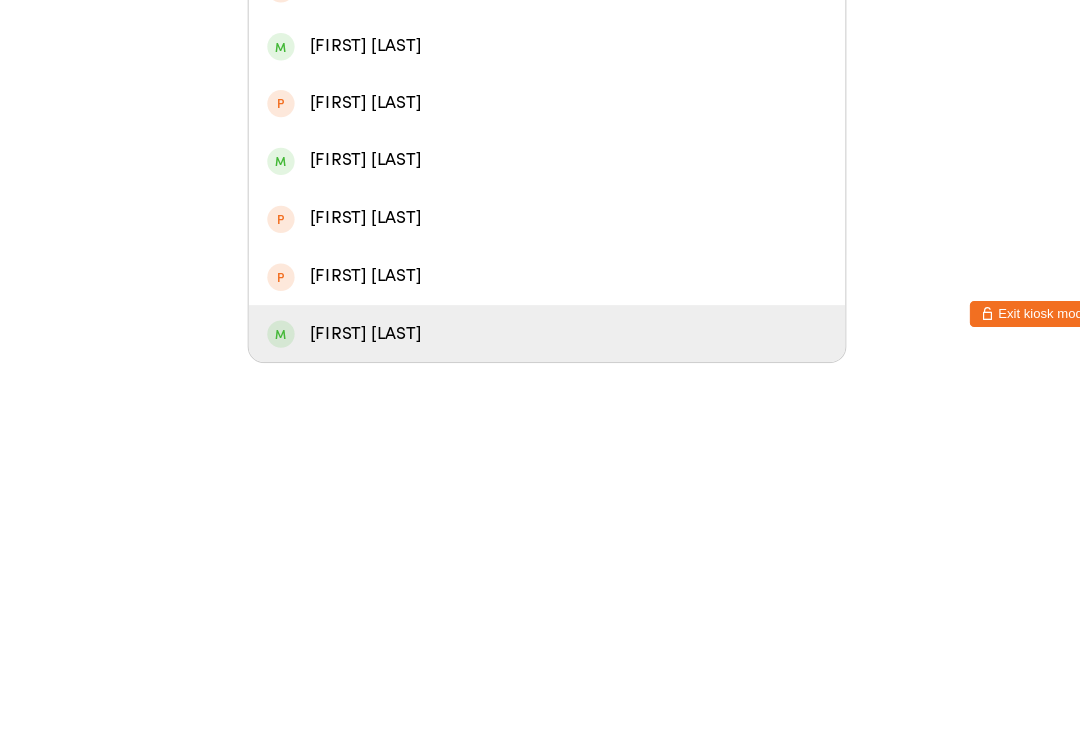 type on "[FIRST]" 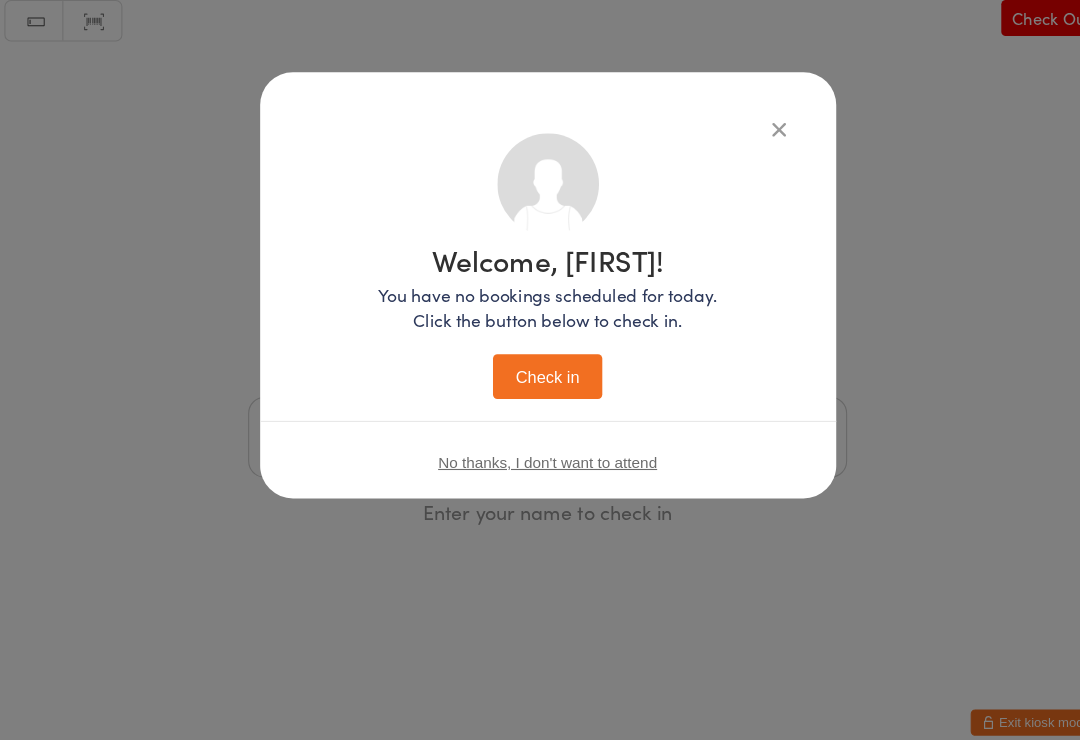 click on "Check in" at bounding box center [540, 378] 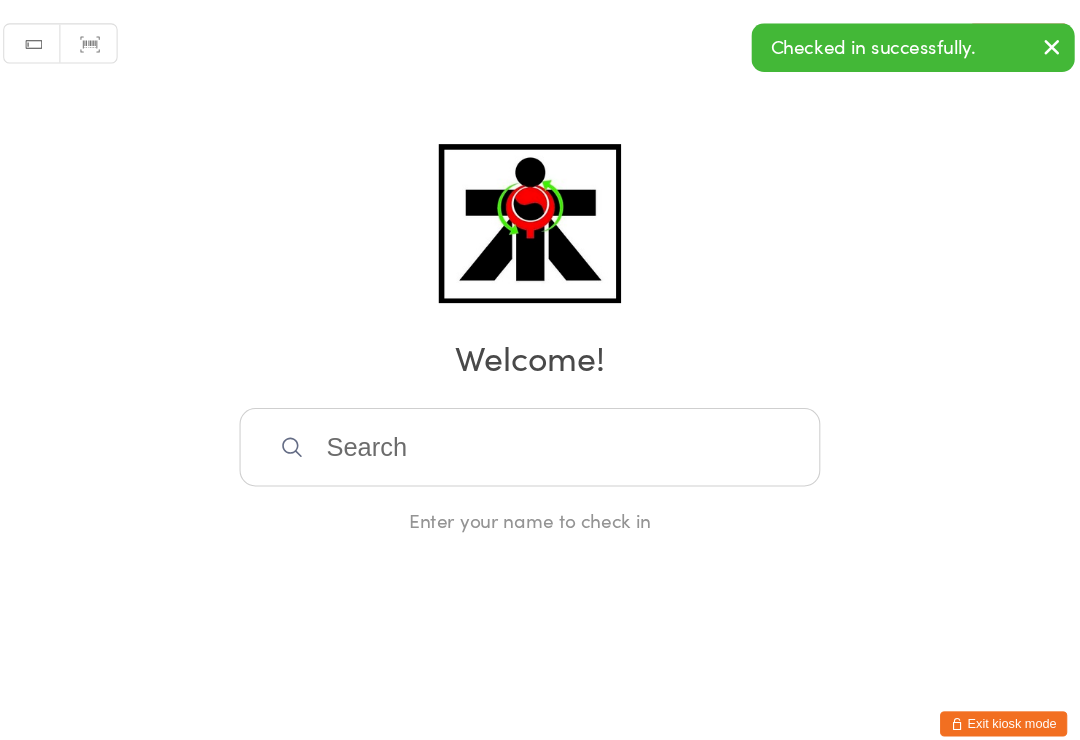 click at bounding box center [540, 434] 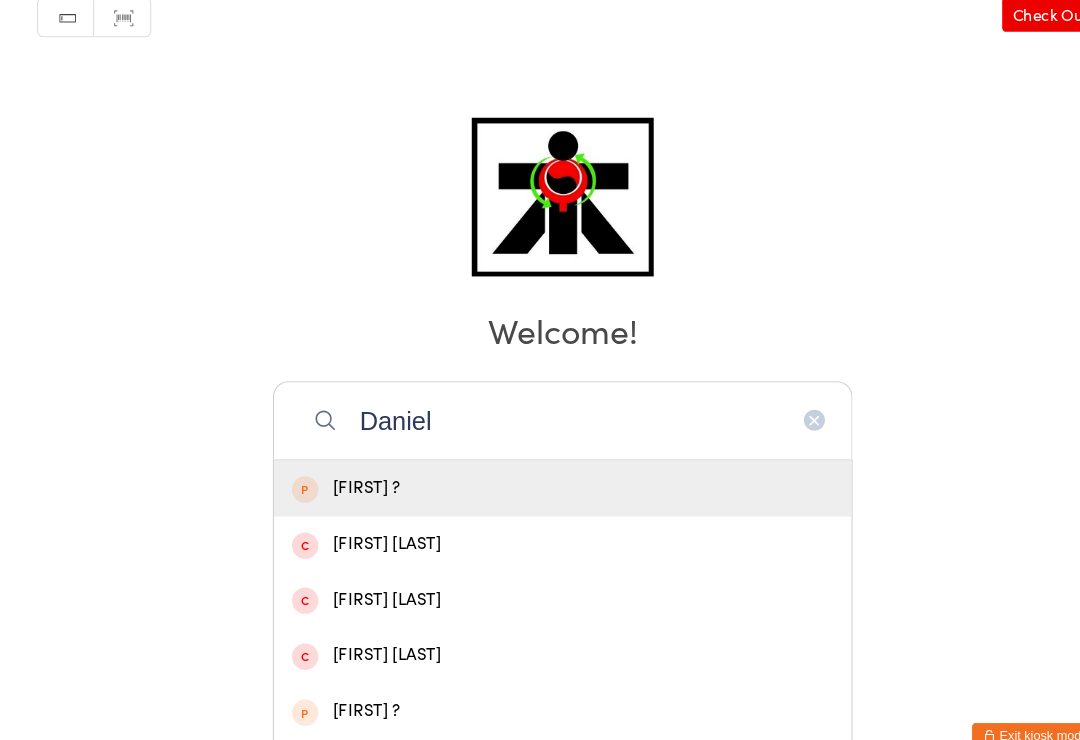 scroll, scrollTop: 35, scrollLeft: 0, axis: vertical 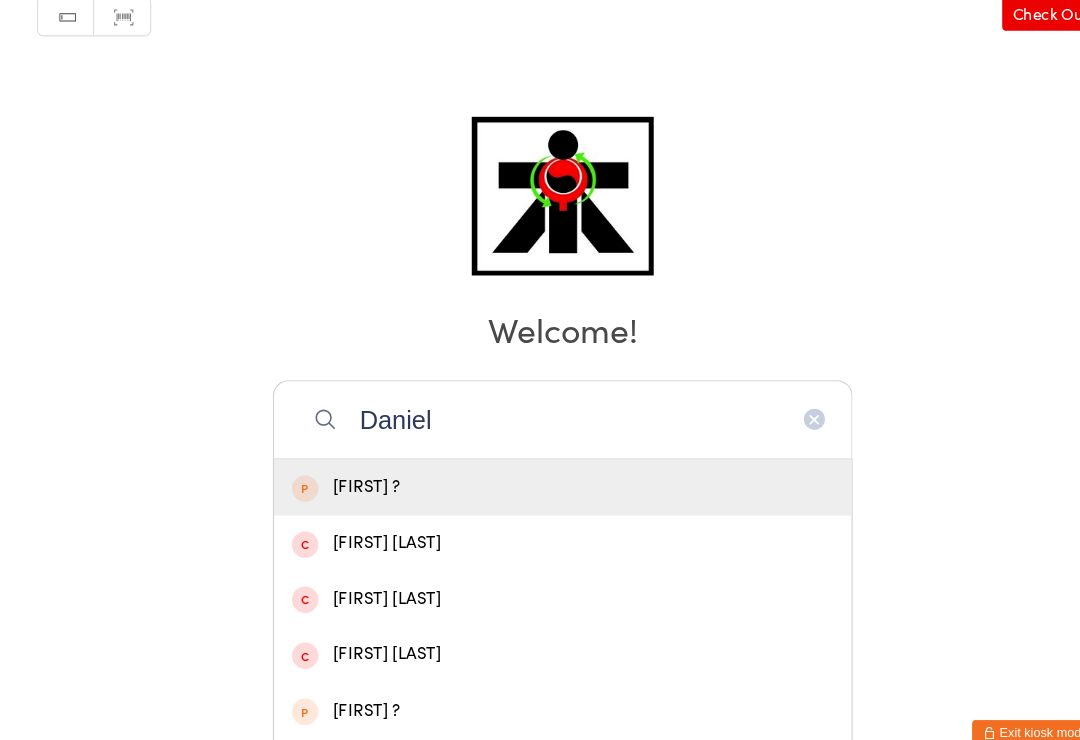 click on "Daniel" at bounding box center (540, 399) 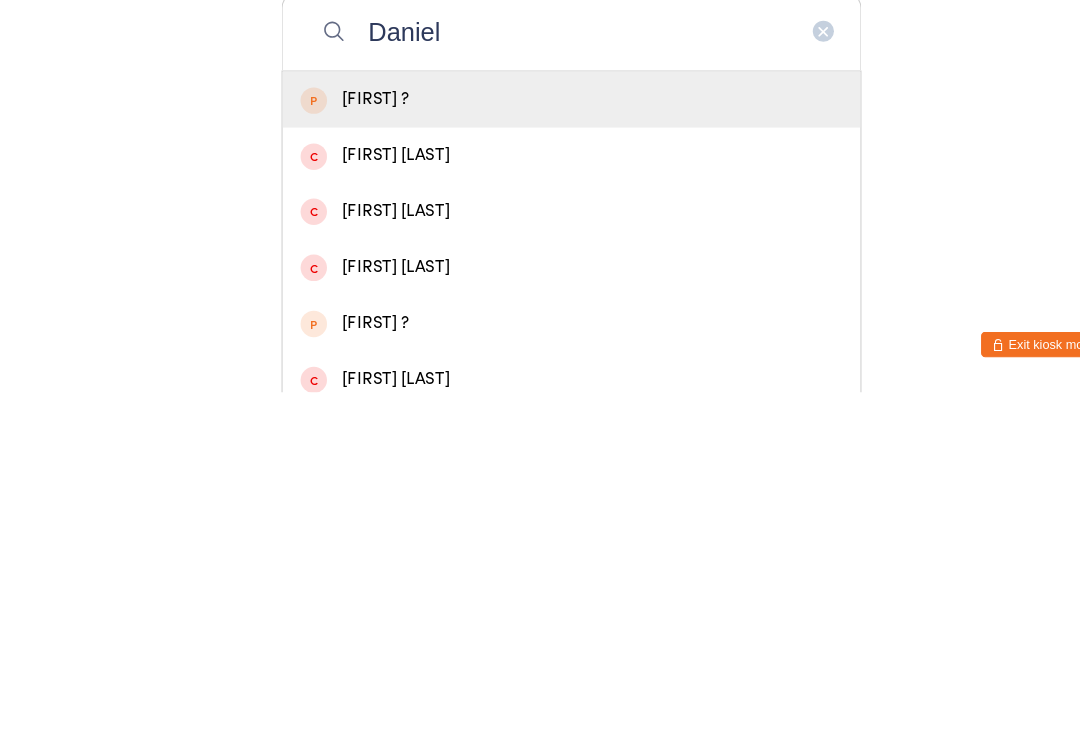 type on "Daniel" 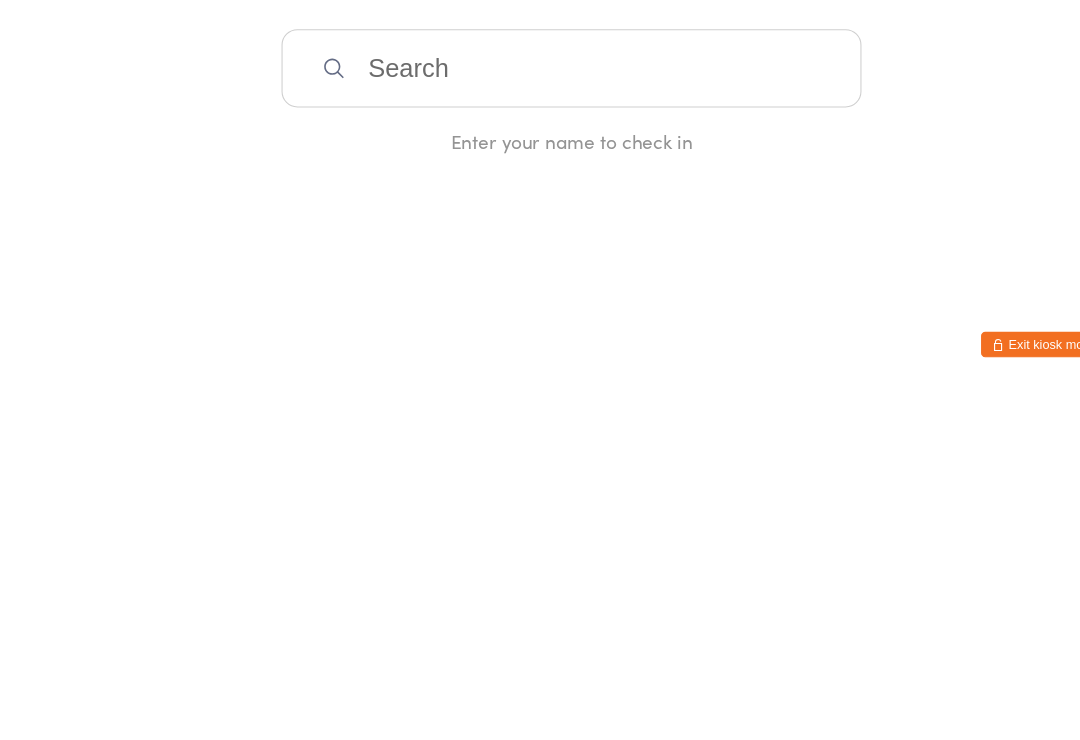 scroll, scrollTop: 0, scrollLeft: 0, axis: both 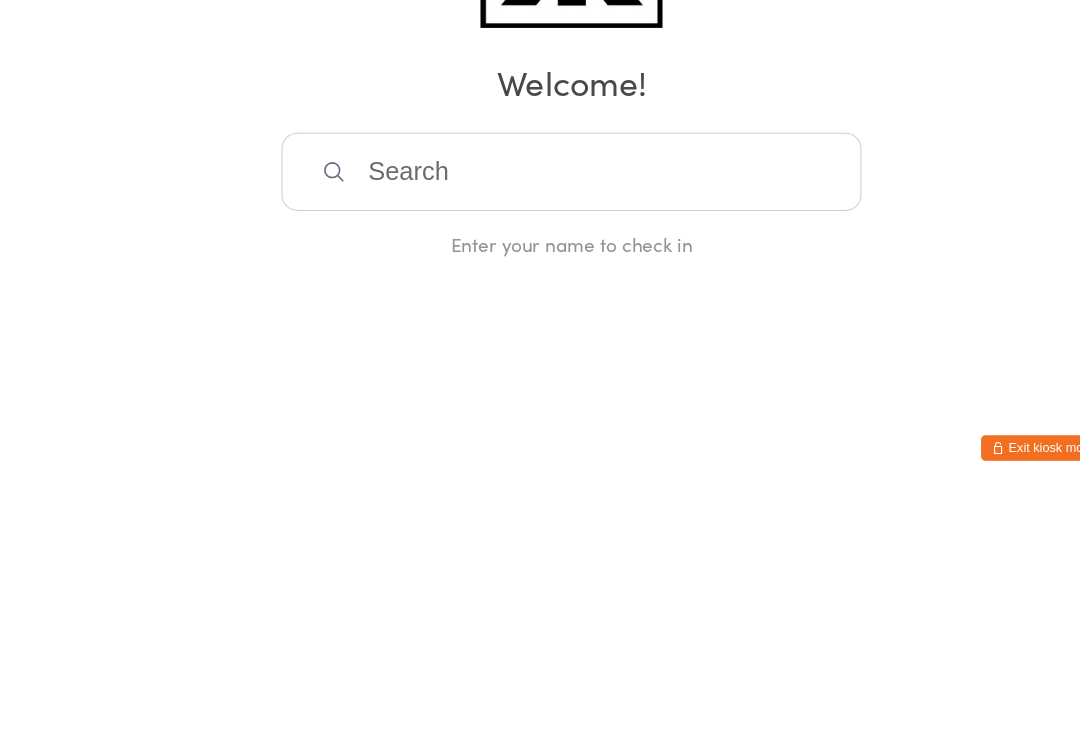click at bounding box center [540, 434] 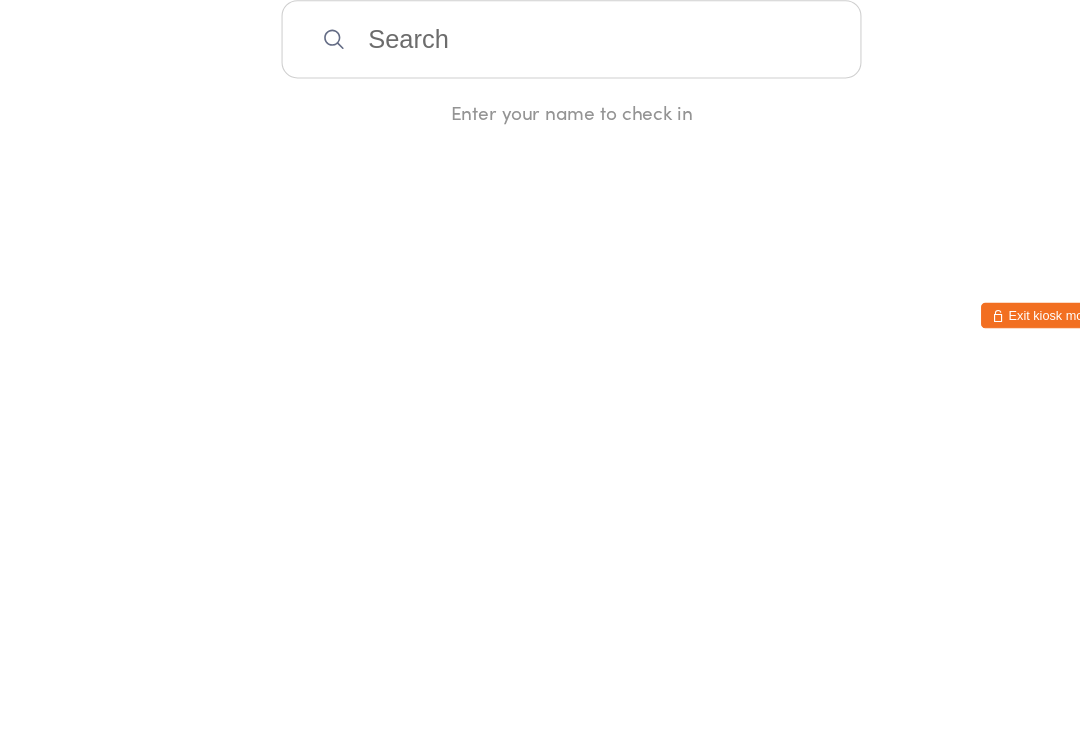 click at bounding box center [540, 434] 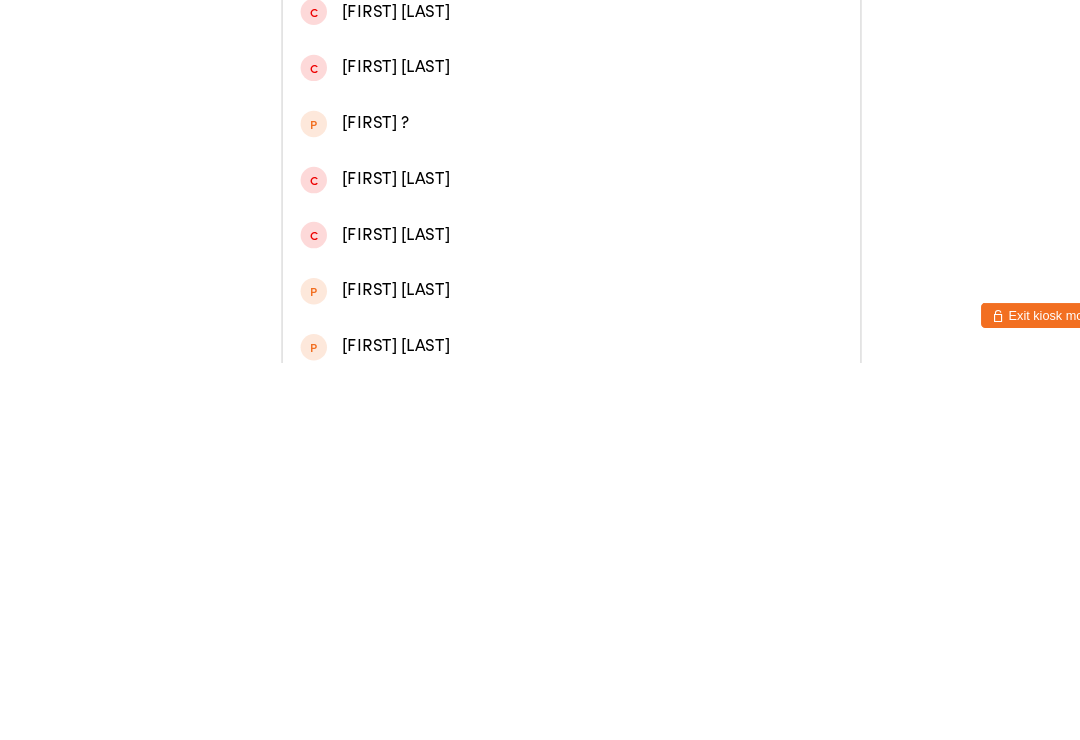 scroll, scrollTop: 202, scrollLeft: 0, axis: vertical 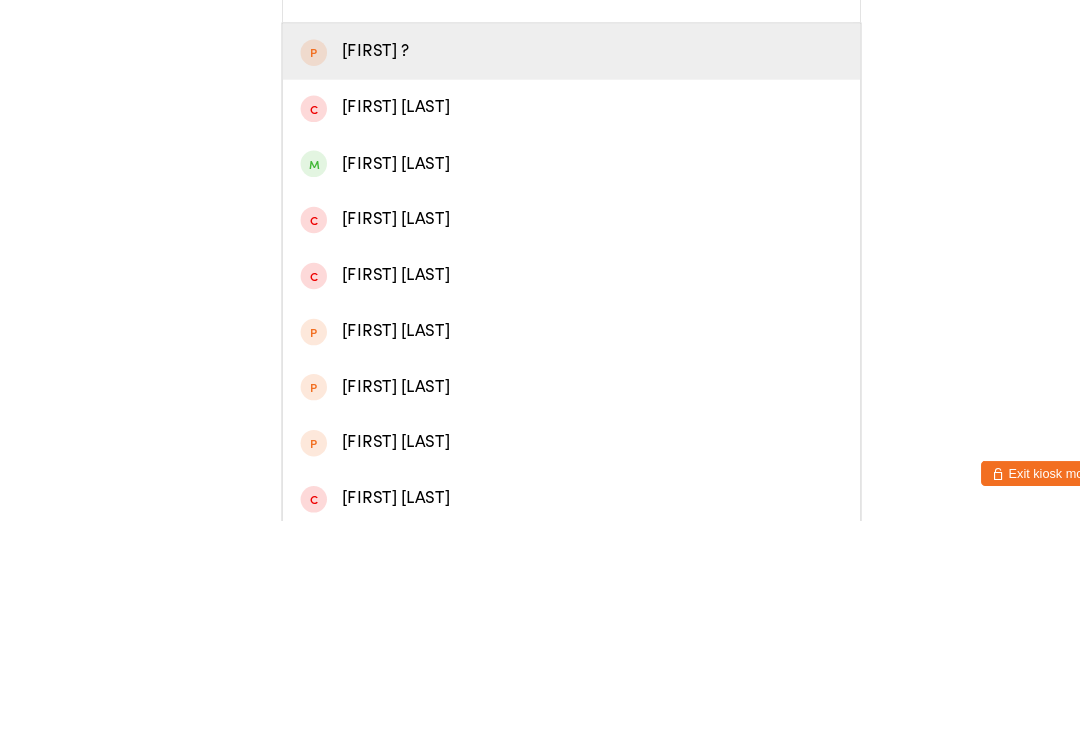 type on "[FIRST] [LAST]" 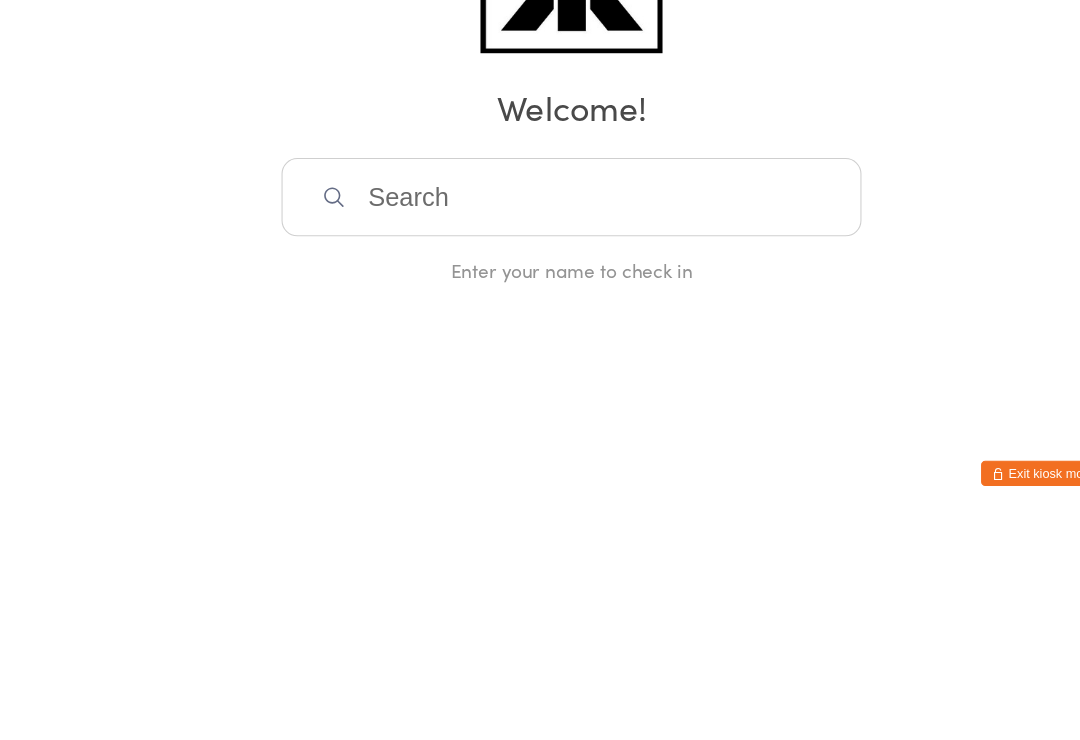 scroll, scrollTop: 0, scrollLeft: 0, axis: both 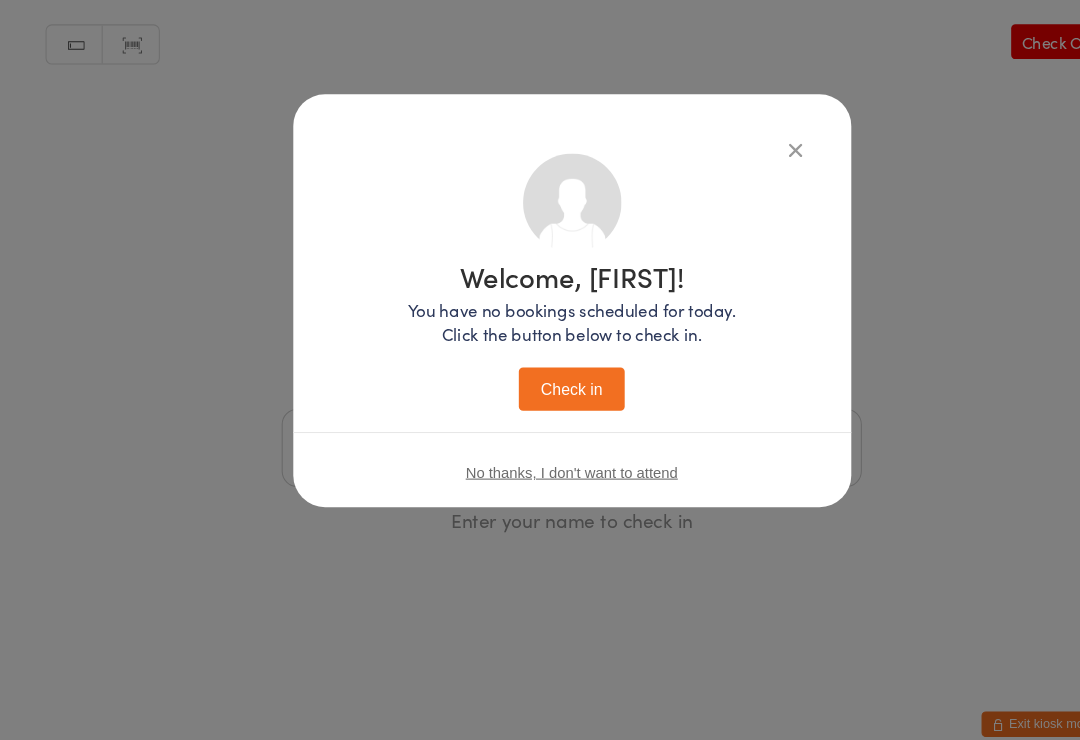 click on "Check in" at bounding box center (540, 378) 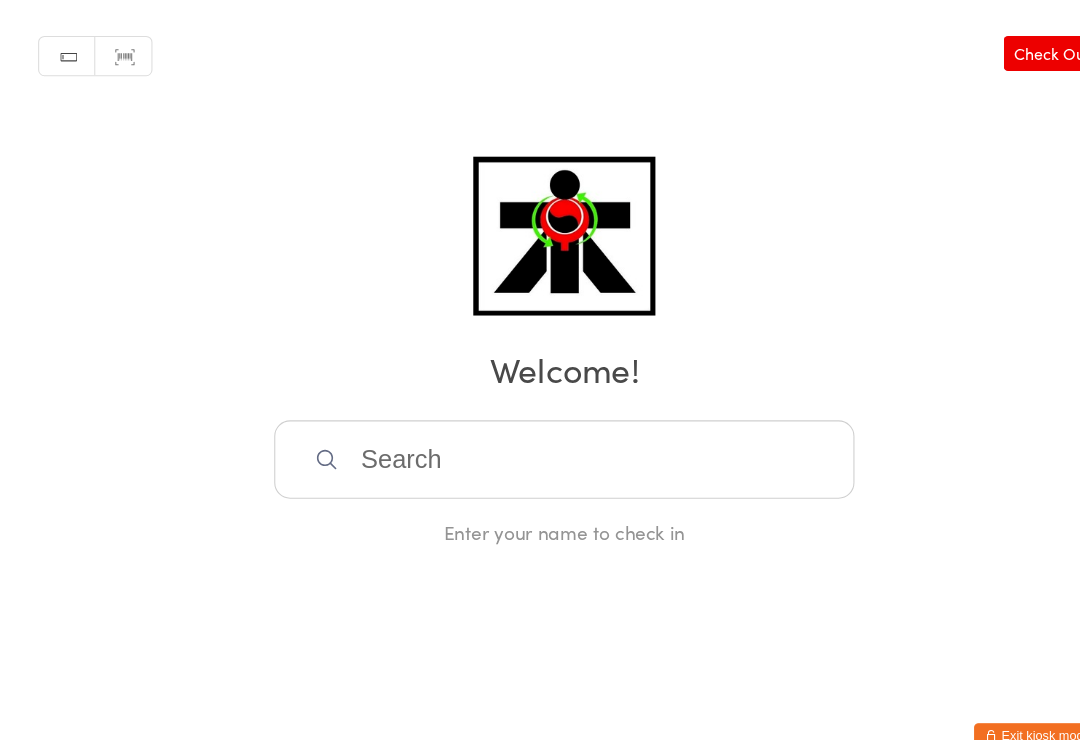 click at bounding box center (540, 434) 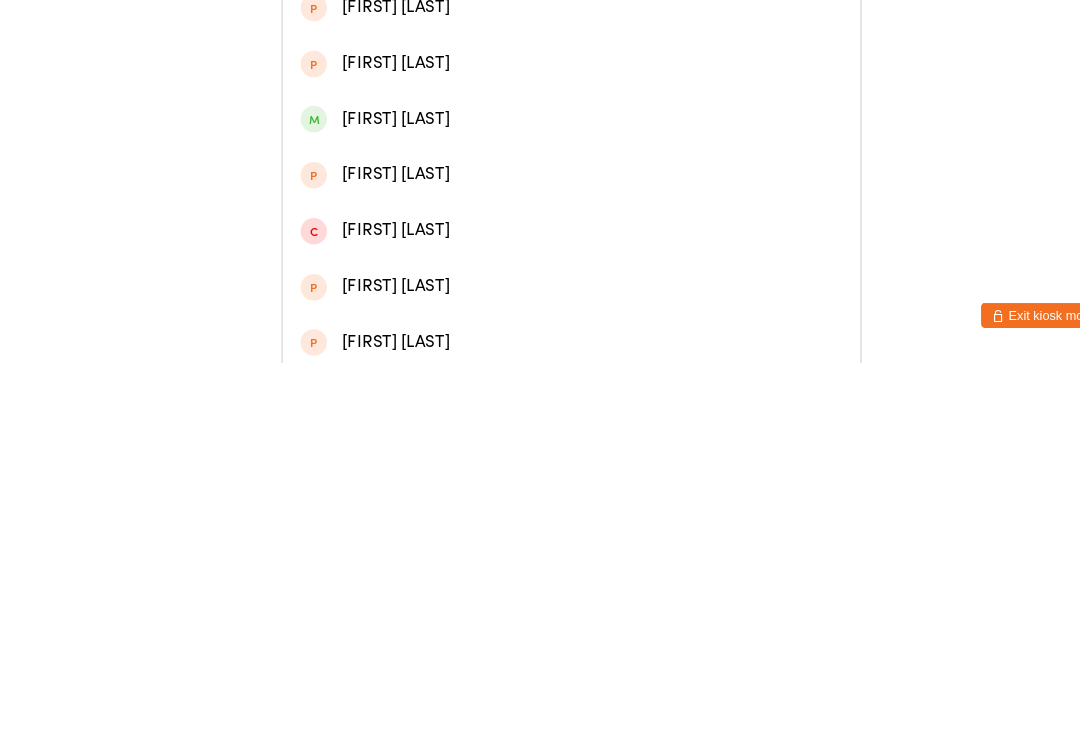 scroll, scrollTop: 314, scrollLeft: 0, axis: vertical 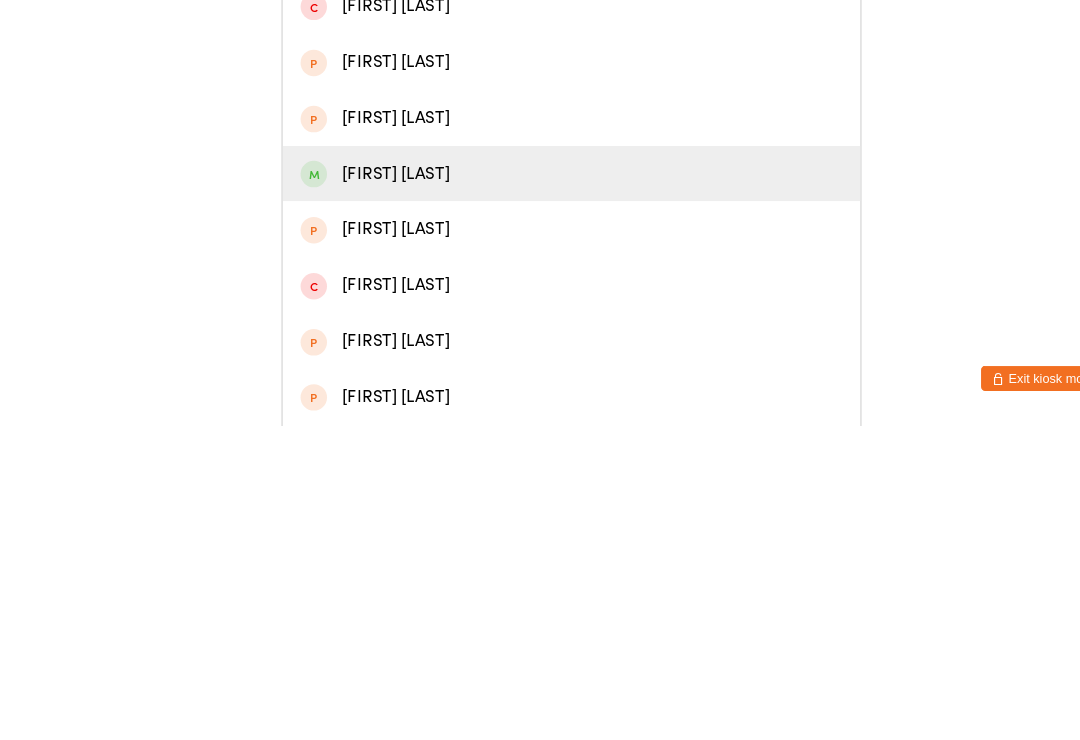 type on "Henry" 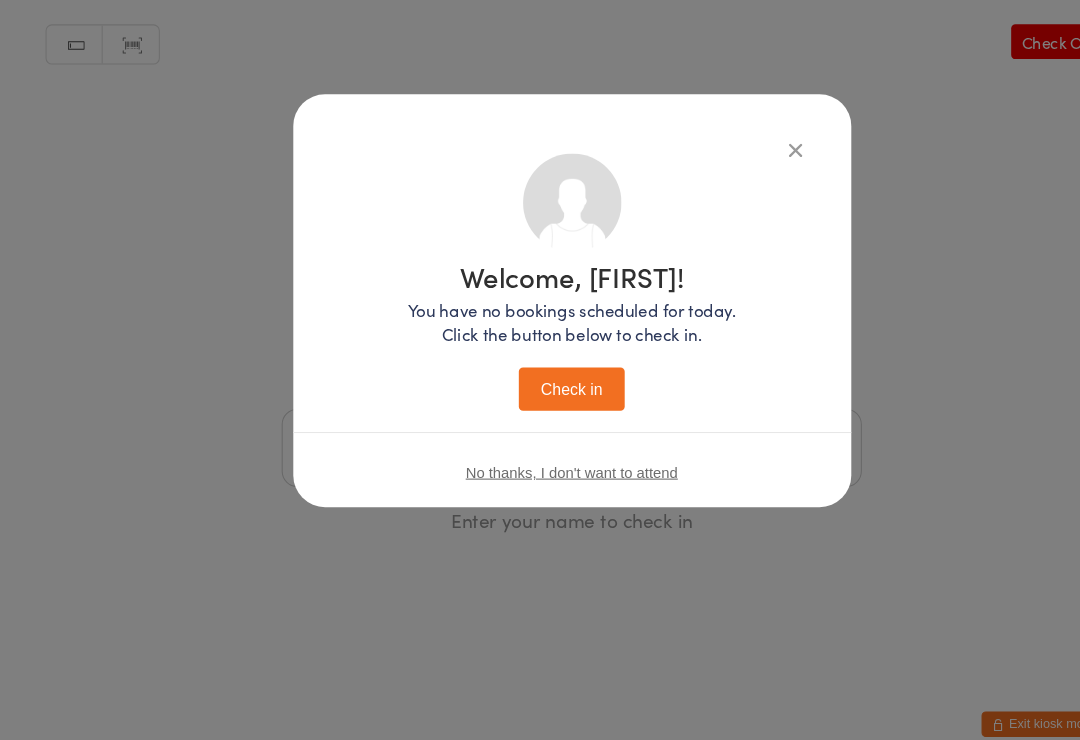 click on "Check in" at bounding box center (540, 378) 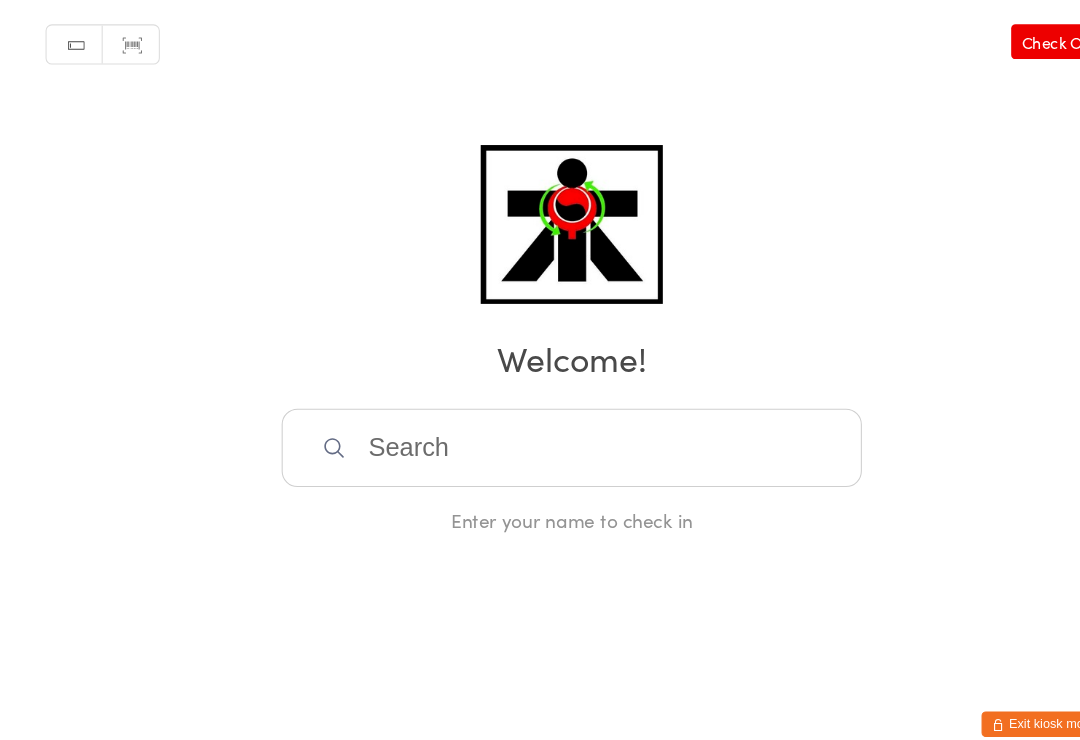 click at bounding box center [540, 434] 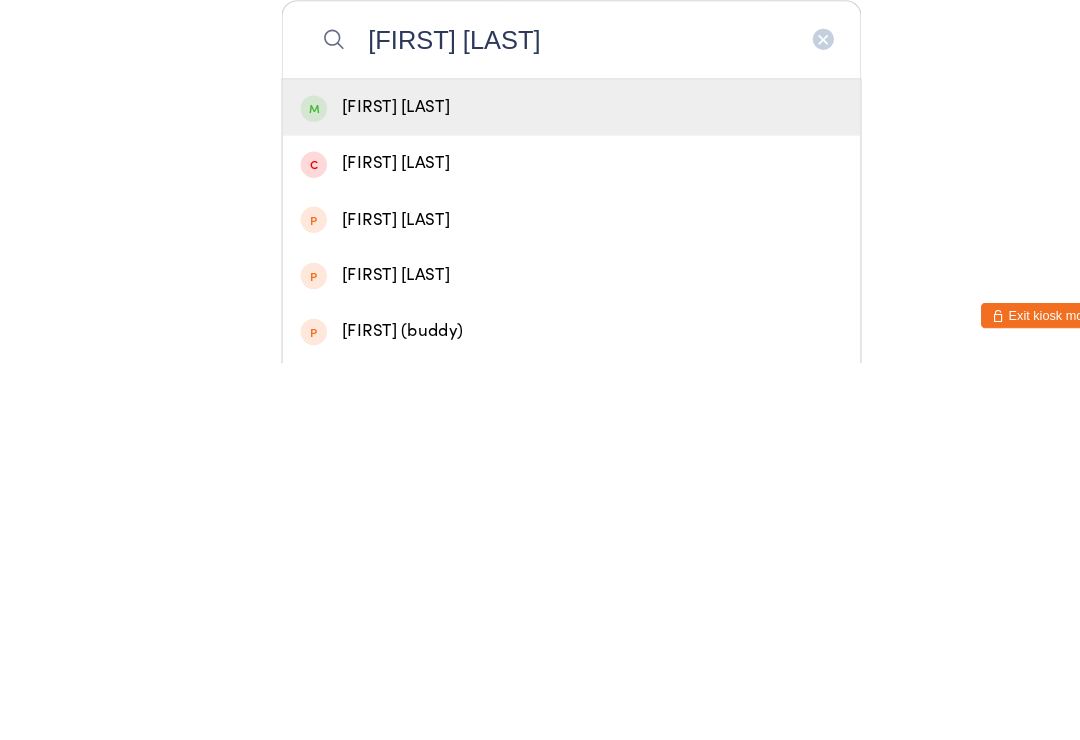 type on "[FIRST] [LAST]" 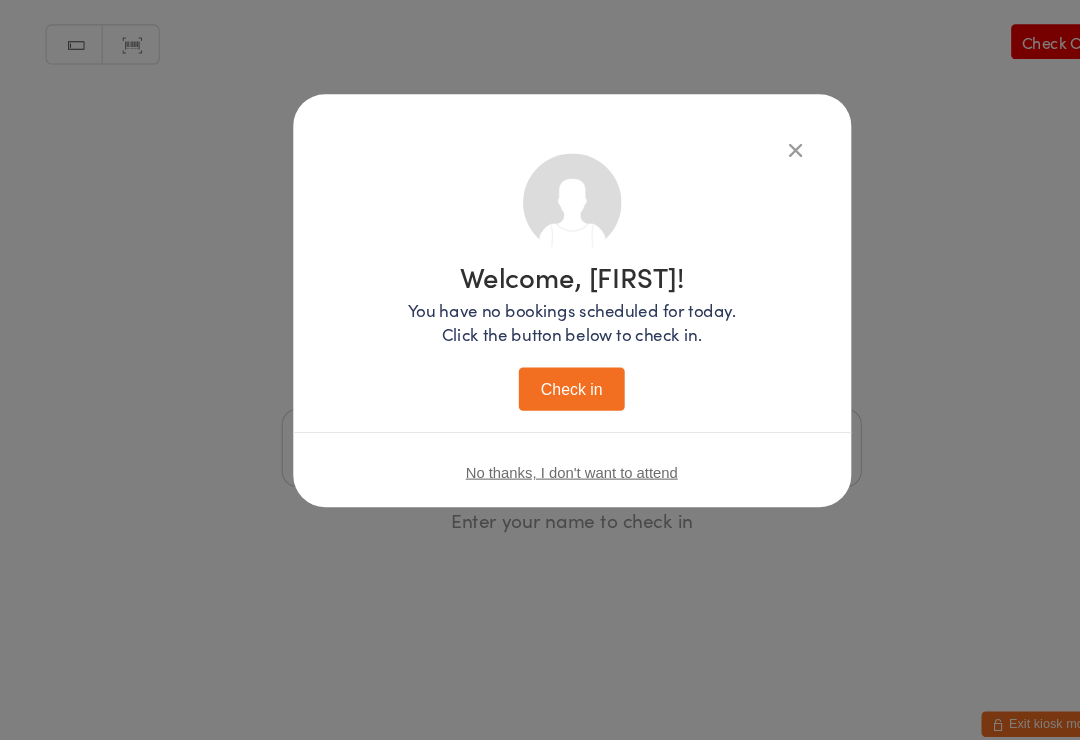 click on "Check in" at bounding box center (540, 378) 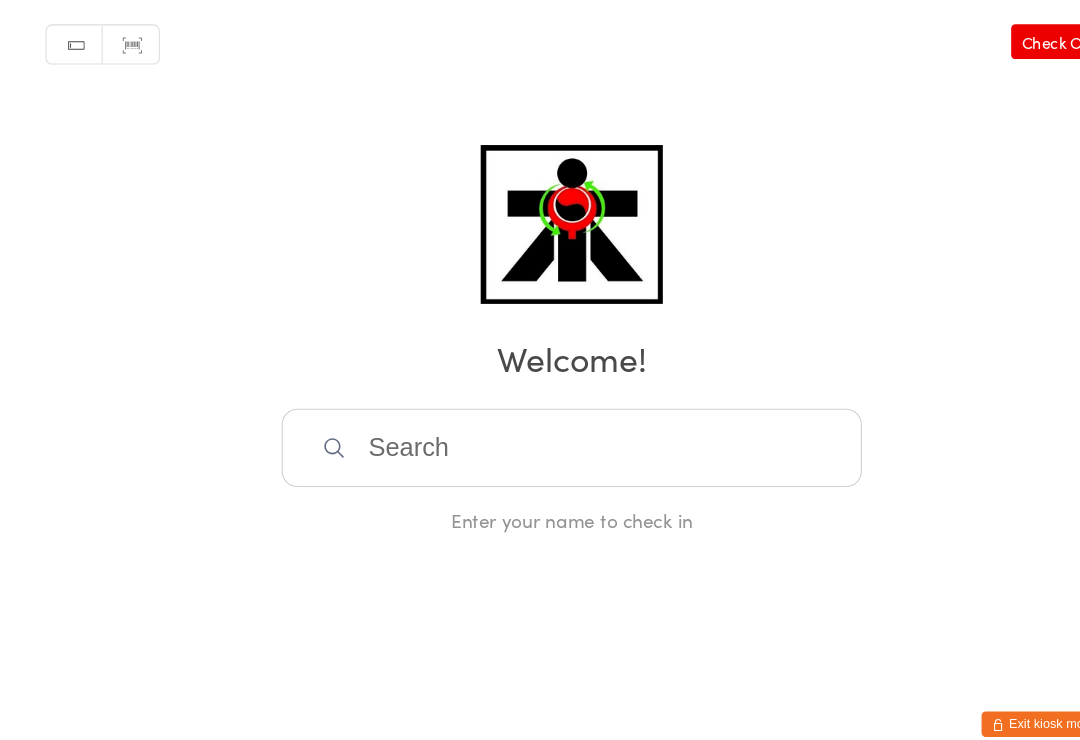 click at bounding box center (540, 434) 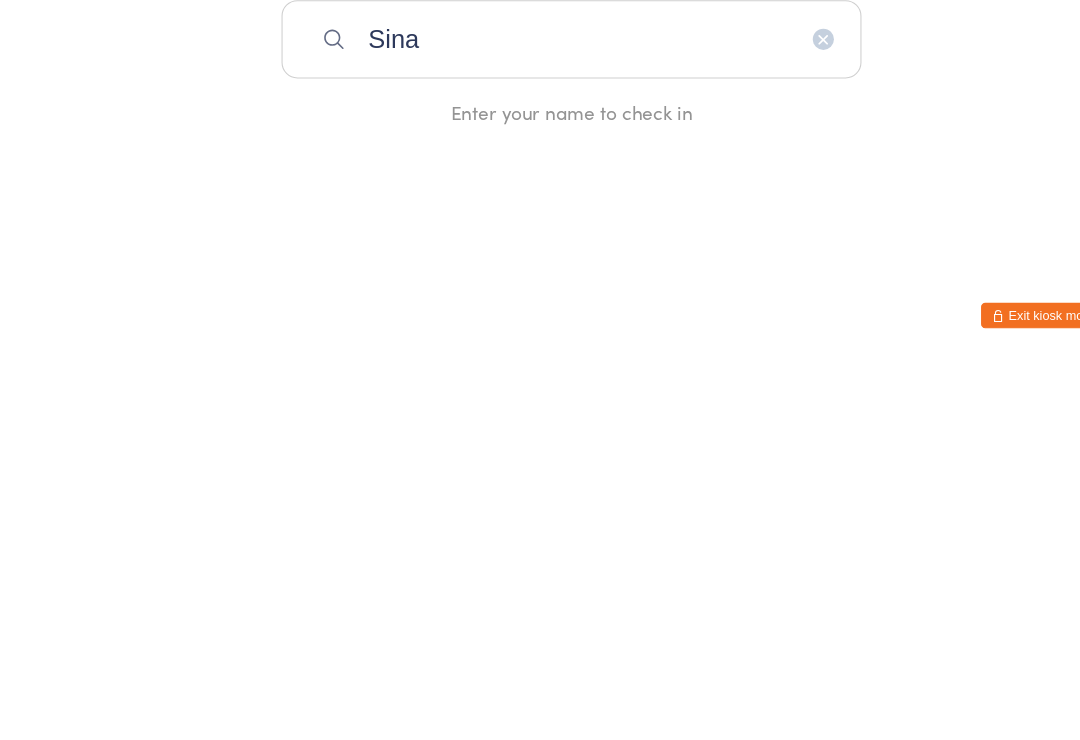 type on "Sina" 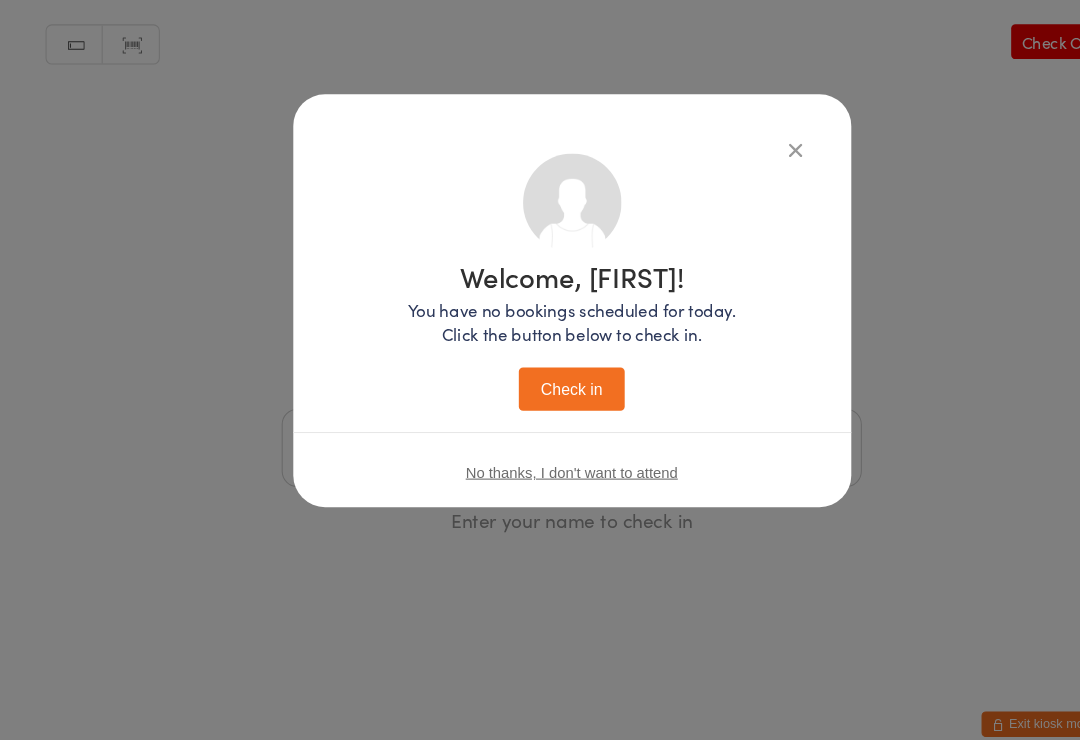 click on "Check in" at bounding box center [540, 378] 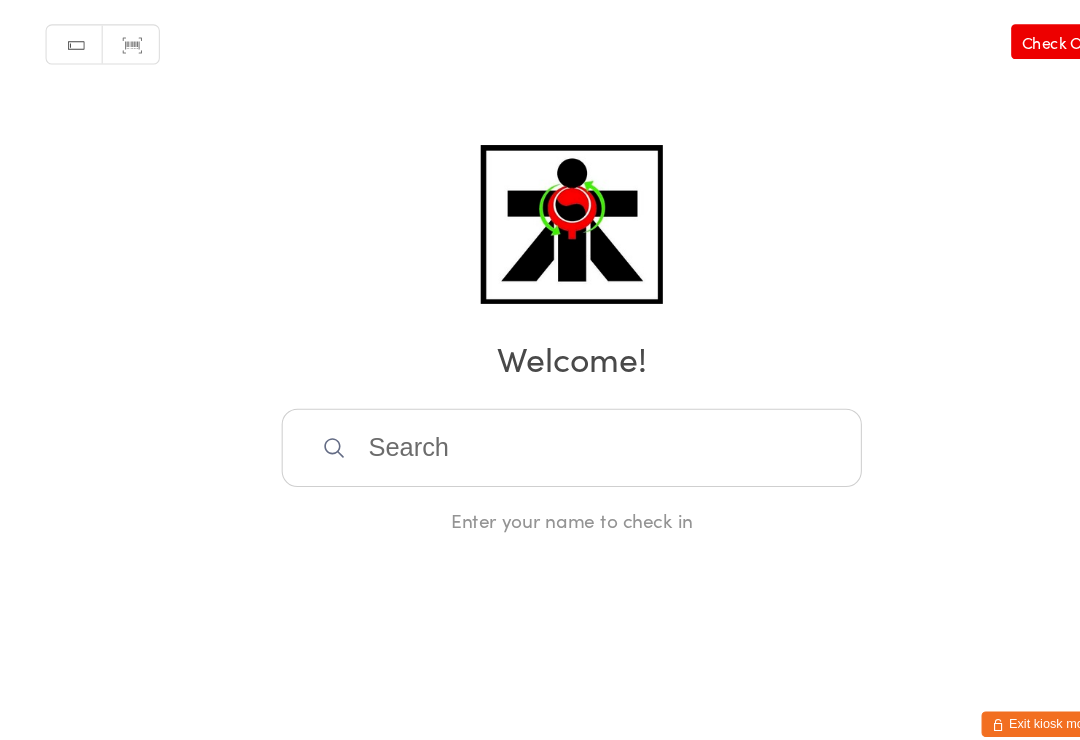 click at bounding box center (540, 434) 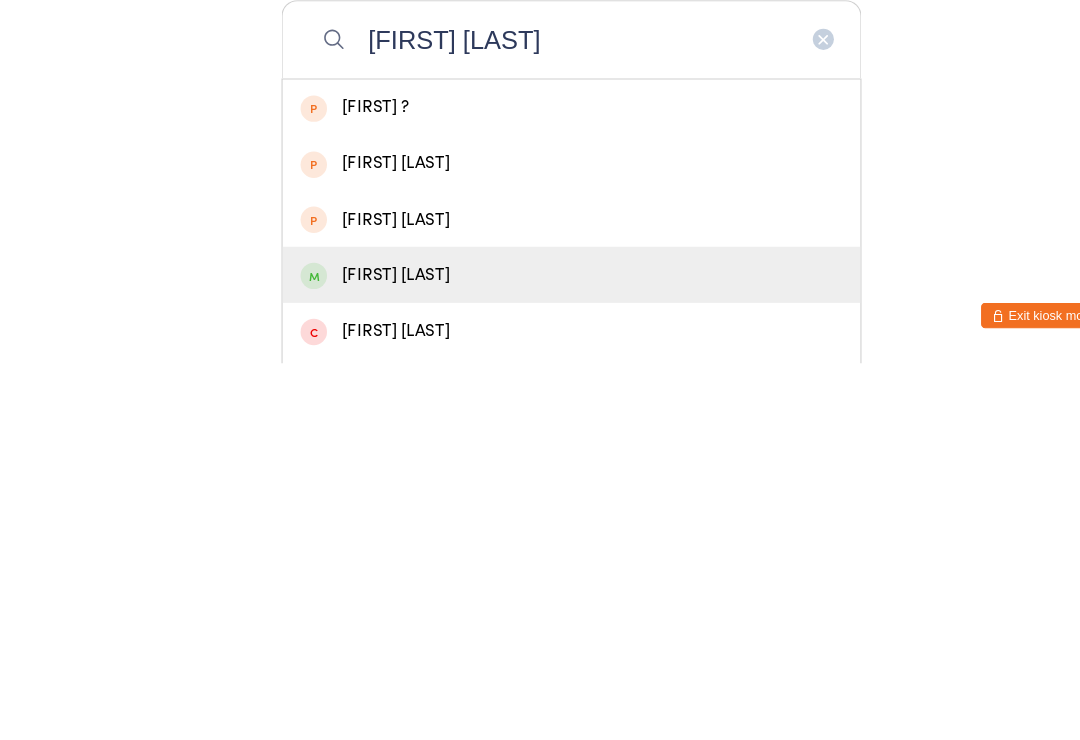 type on "[FIRST] [LAST]" 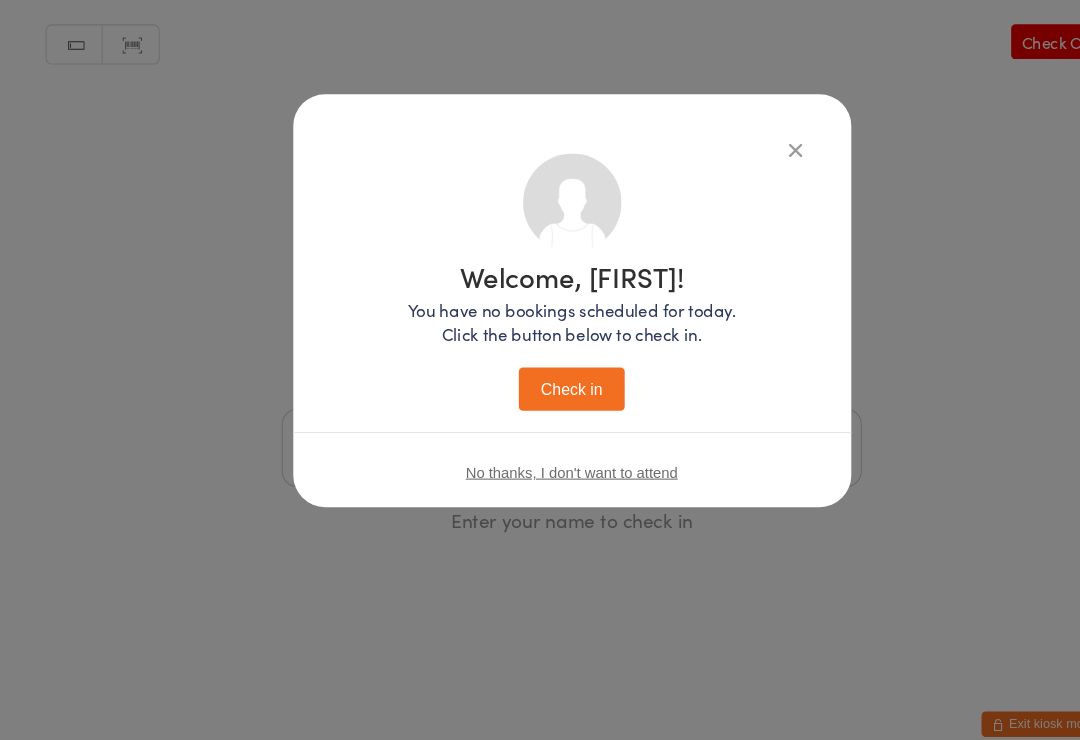 click on "Check in" at bounding box center (540, 378) 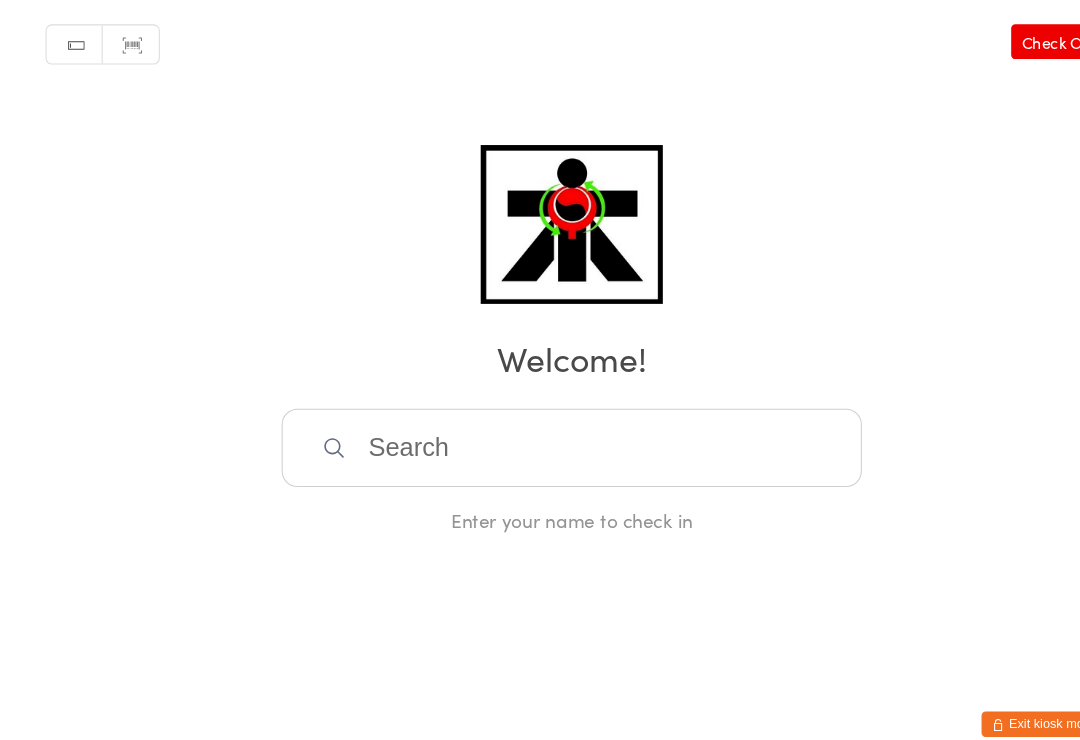 click at bounding box center [540, 434] 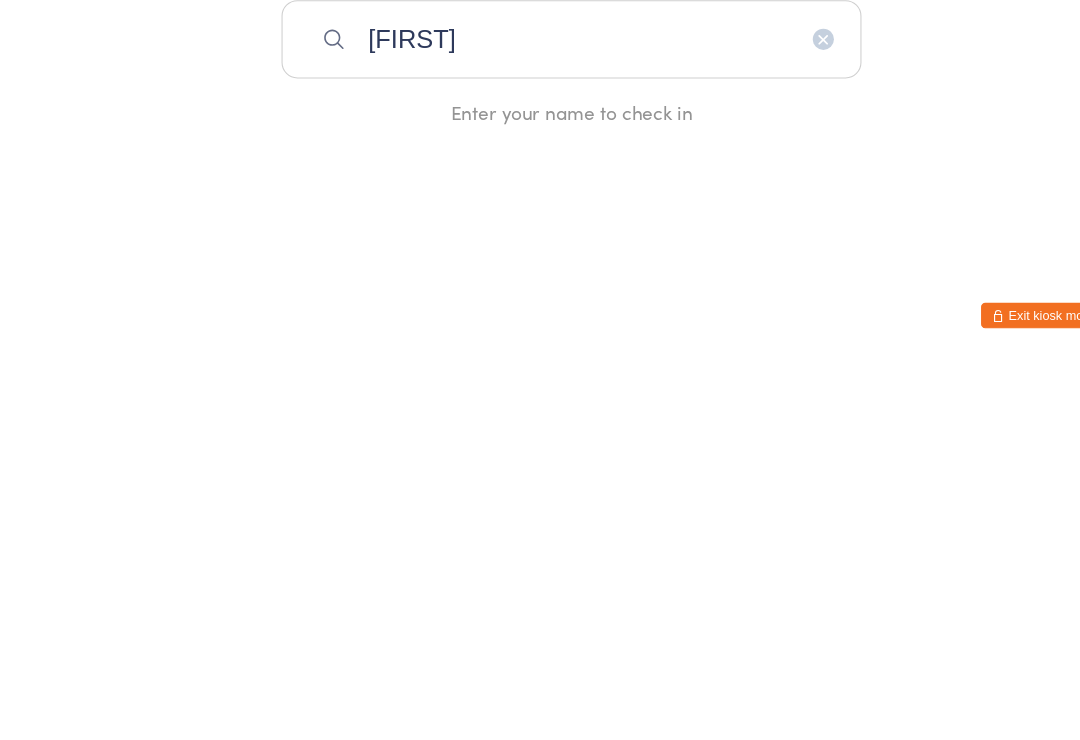 type on "[FIRST]" 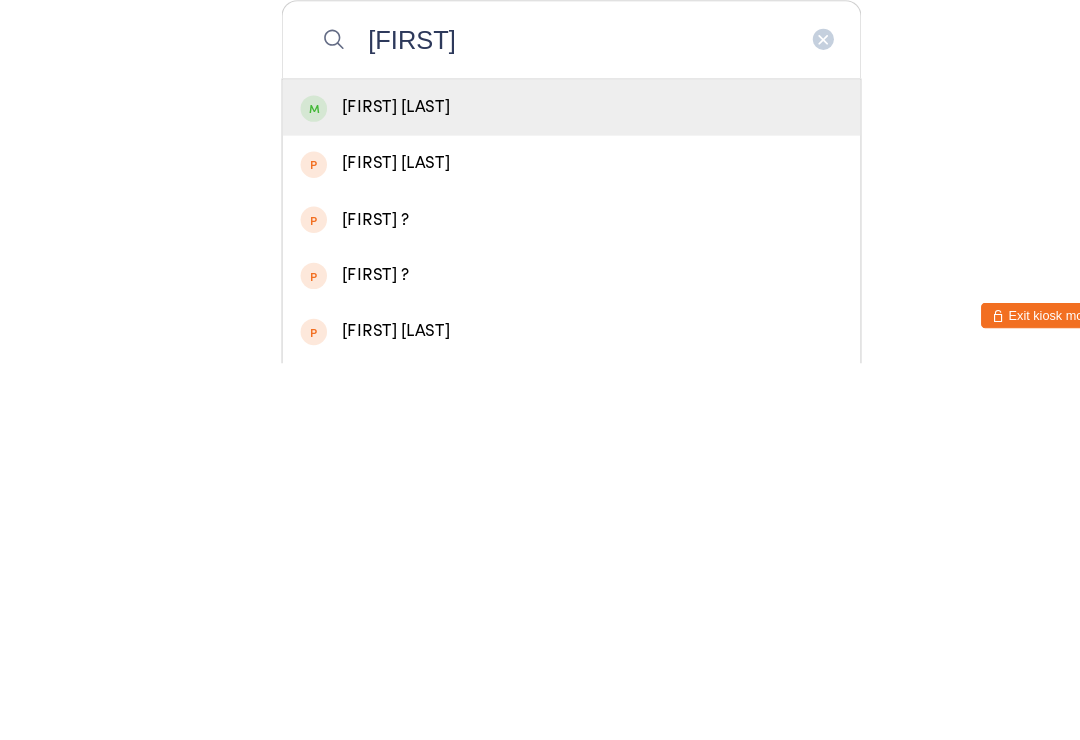 click on "[FIRST] [LAST]" at bounding box center (540, 498) 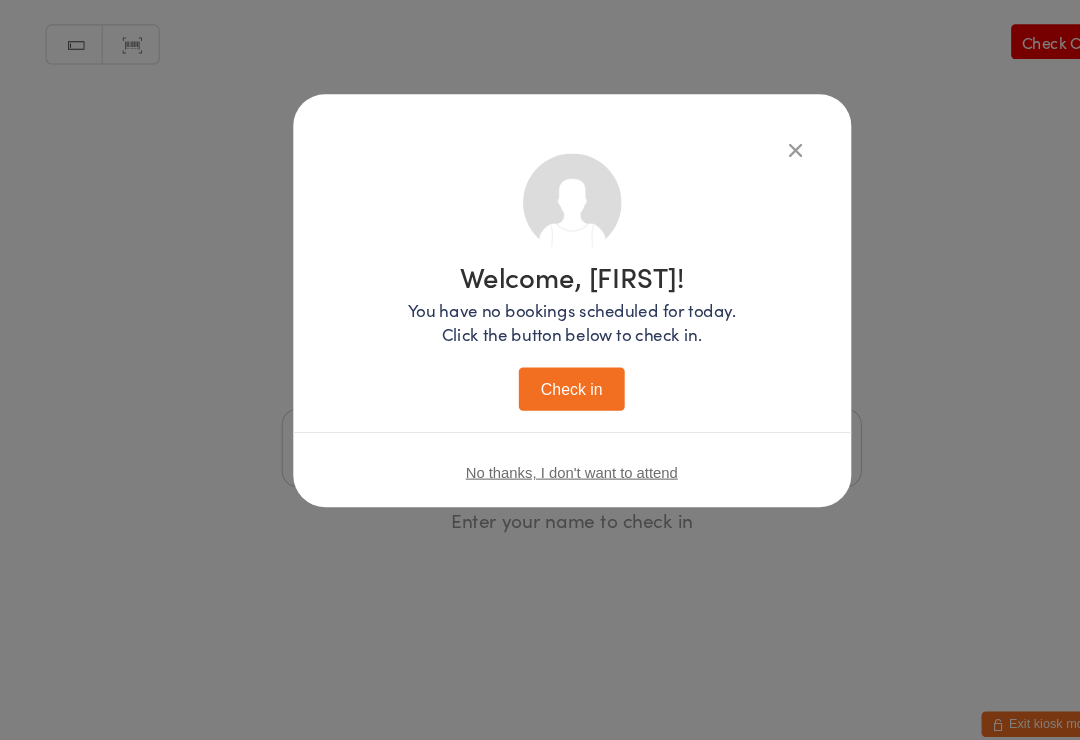 click on "Check in" at bounding box center (540, 378) 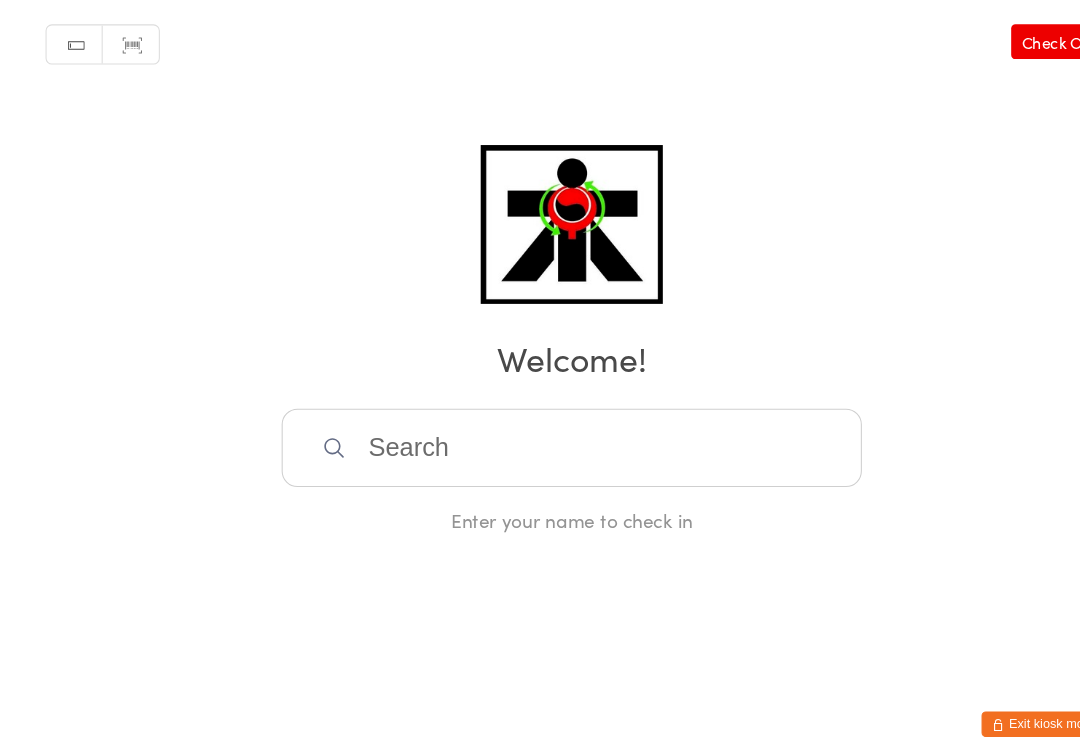 click at bounding box center (540, 434) 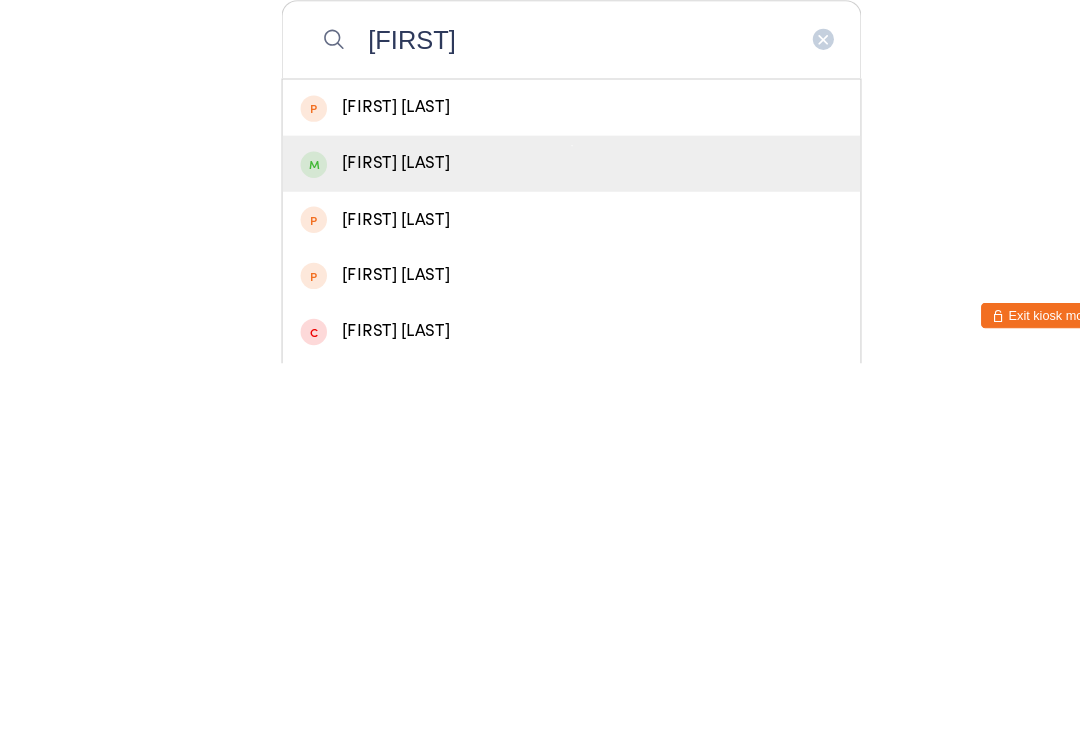 type on "[FIRST]" 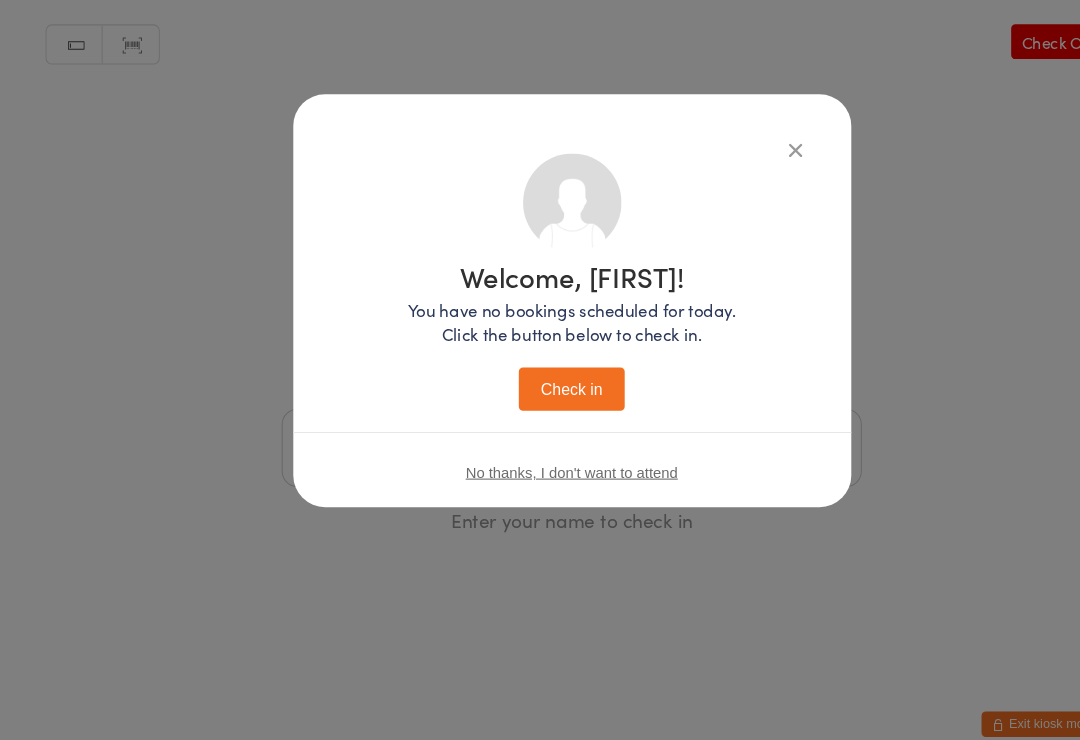click on "Check in" at bounding box center [540, 378] 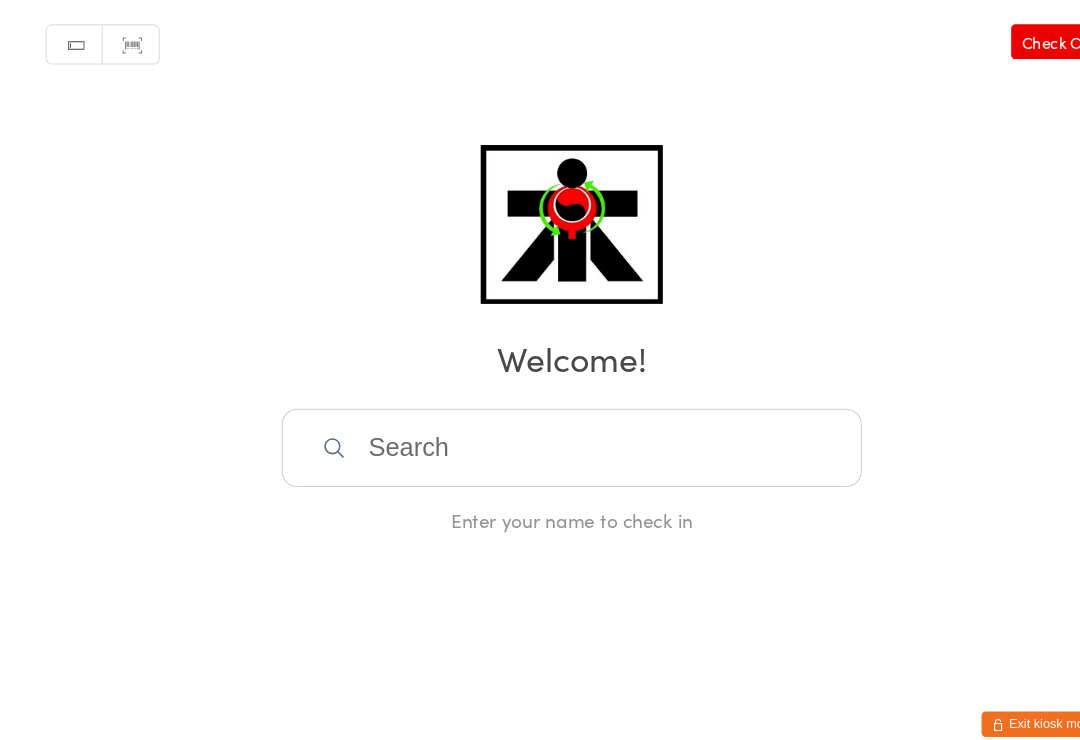 click at bounding box center (540, 434) 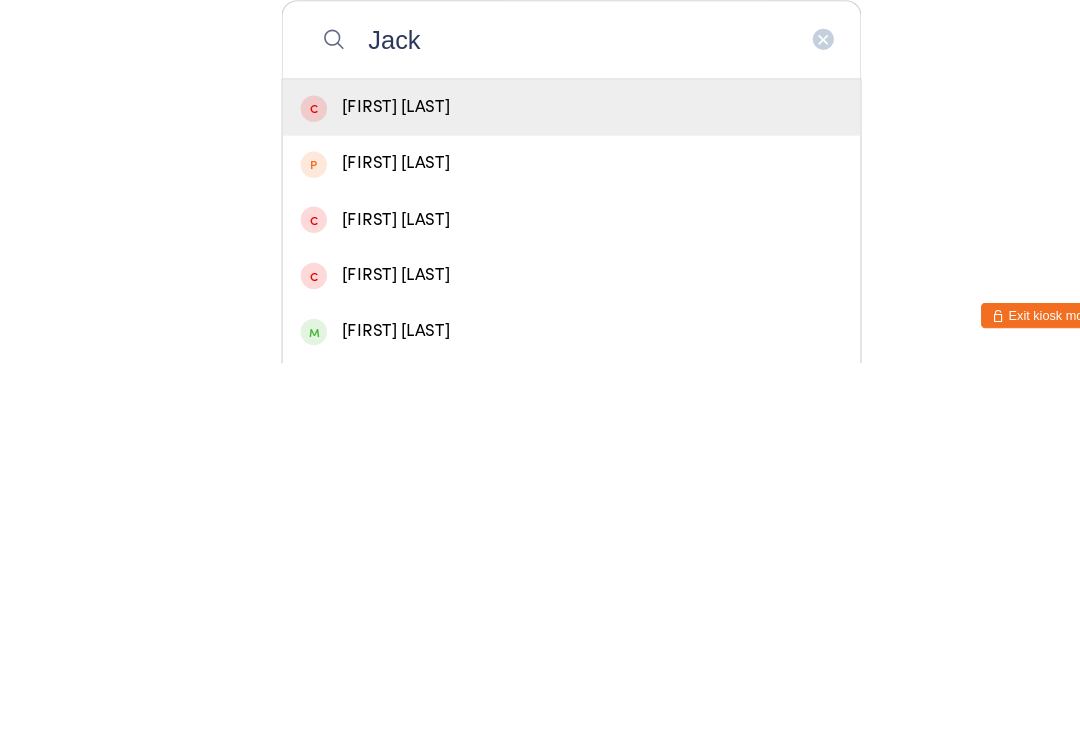 type on "Jack" 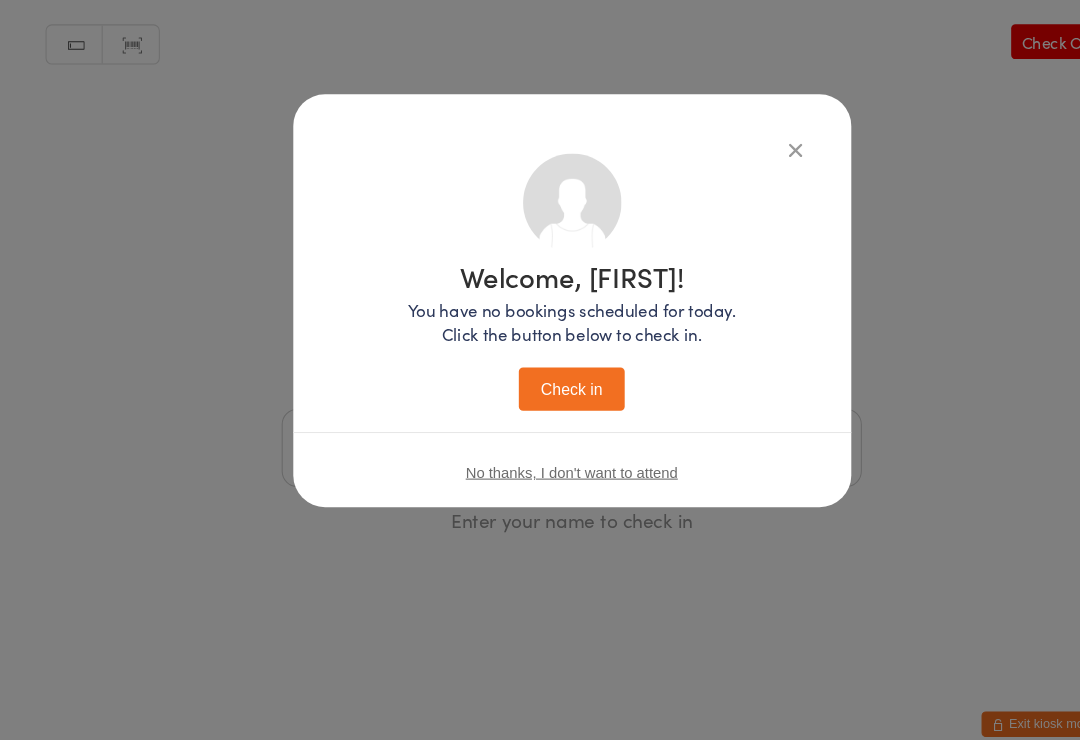 click on "Check in" at bounding box center (540, 378) 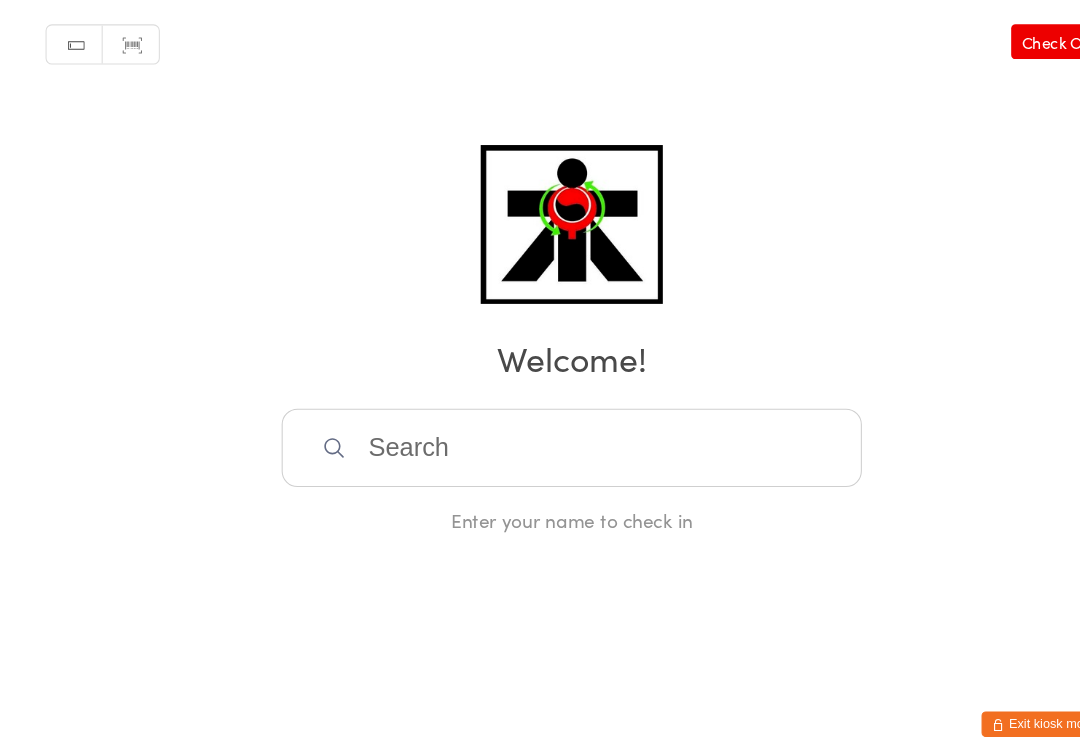 click at bounding box center [540, 434] 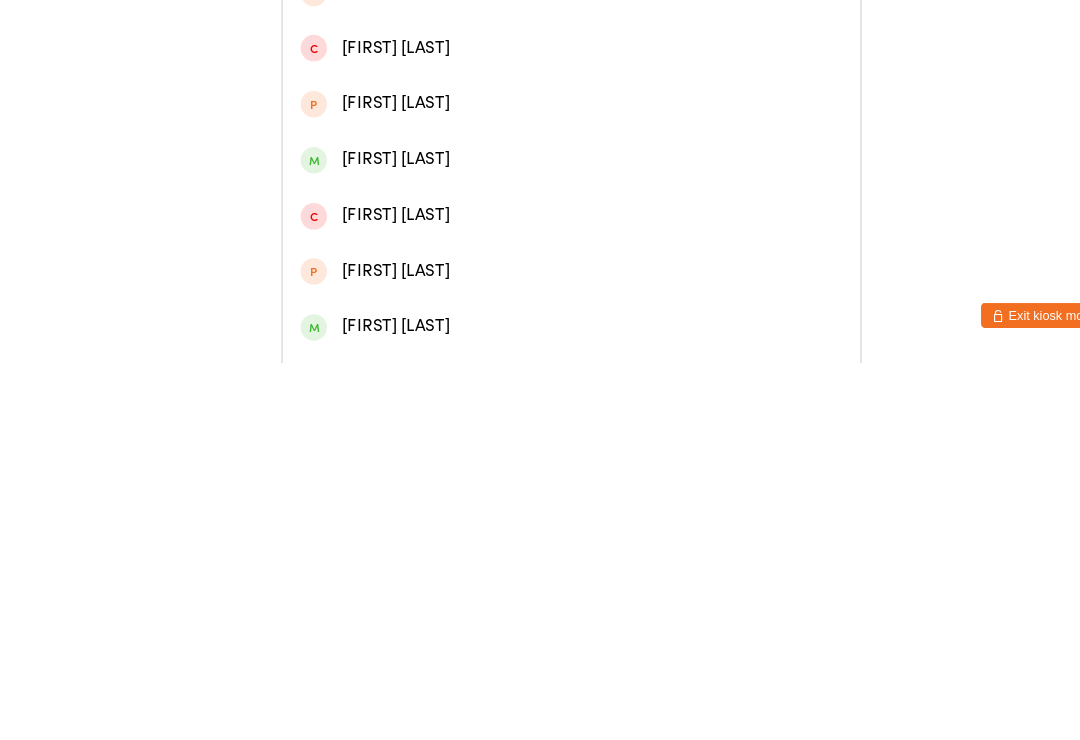 scroll, scrollTop: 381, scrollLeft: 0, axis: vertical 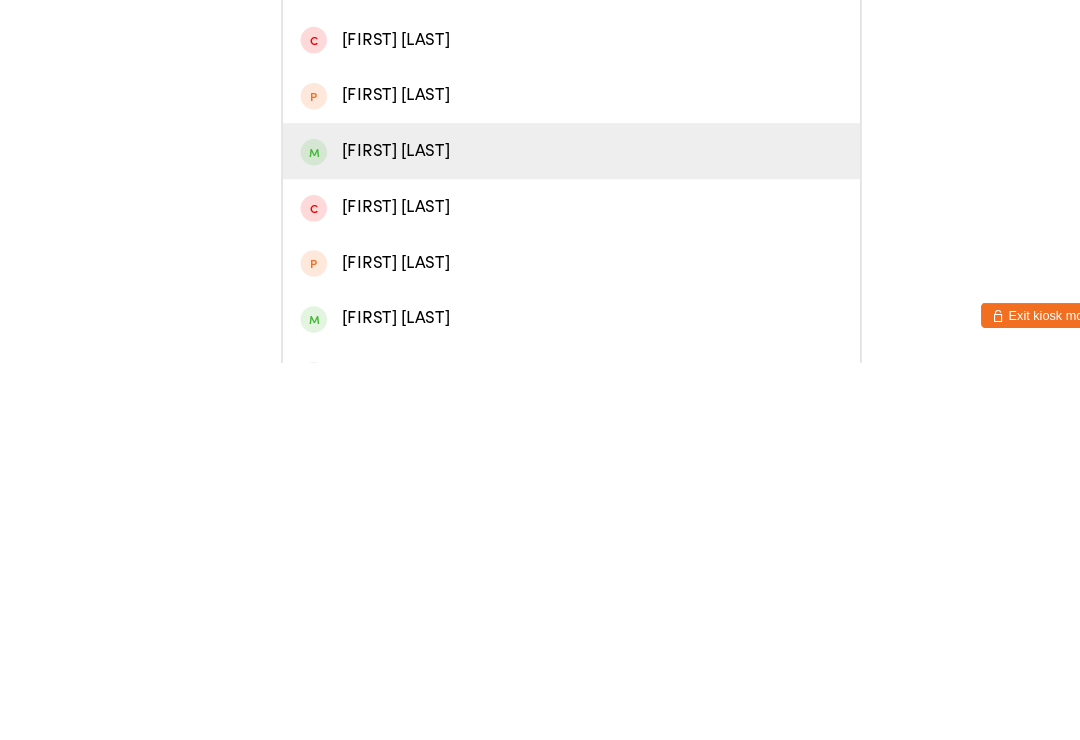 type on "Mason" 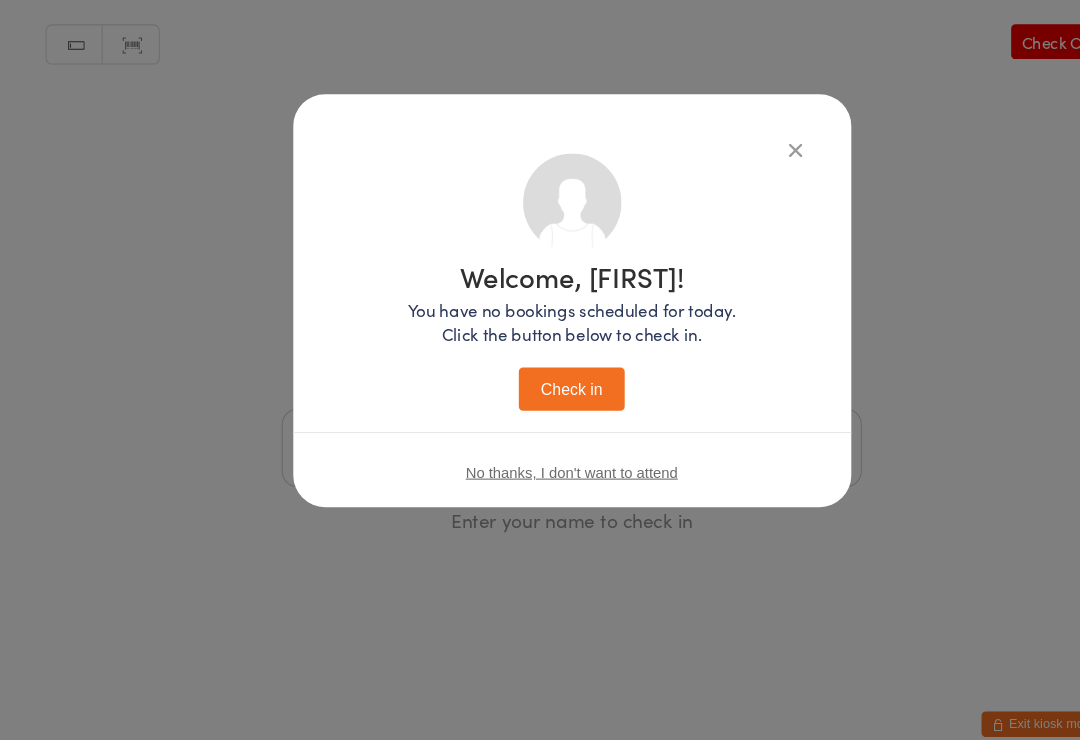 click on "Check in" at bounding box center [540, 378] 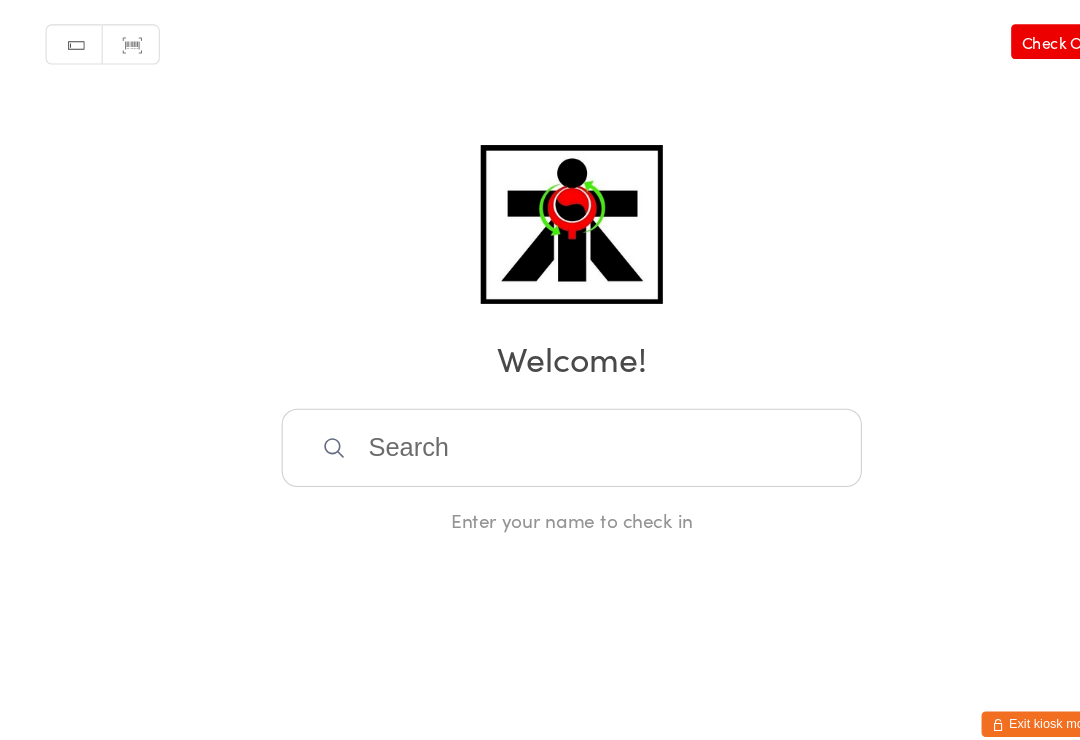 click at bounding box center [540, 434] 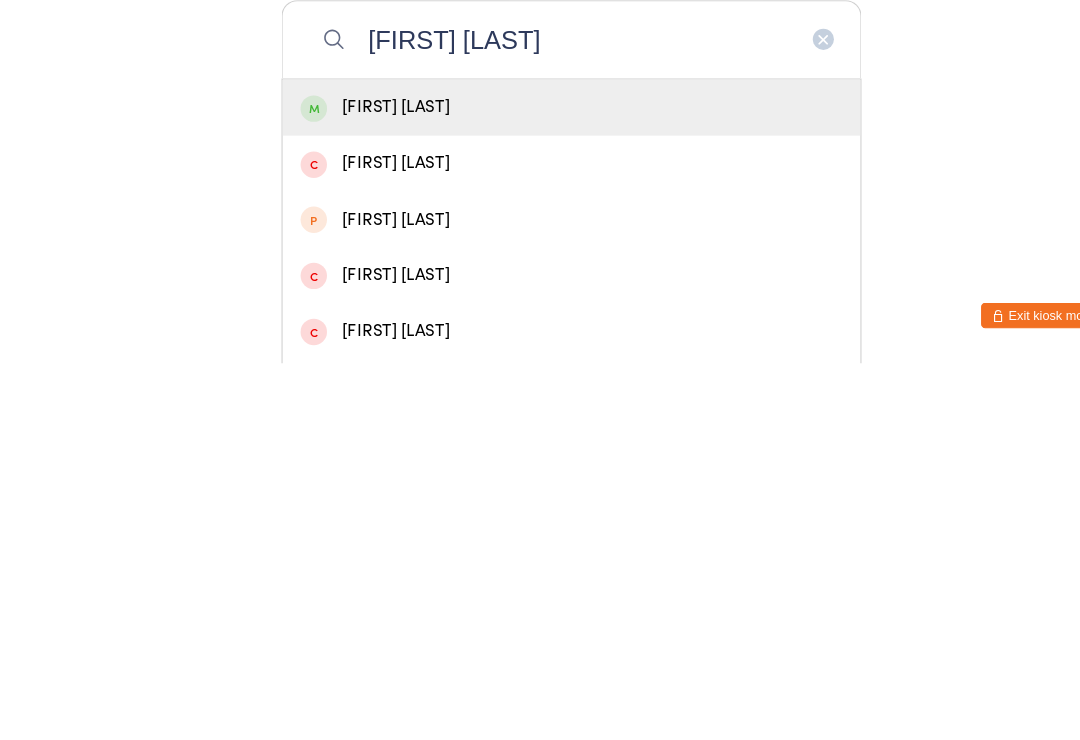 type on "[FIRST] [LAST]" 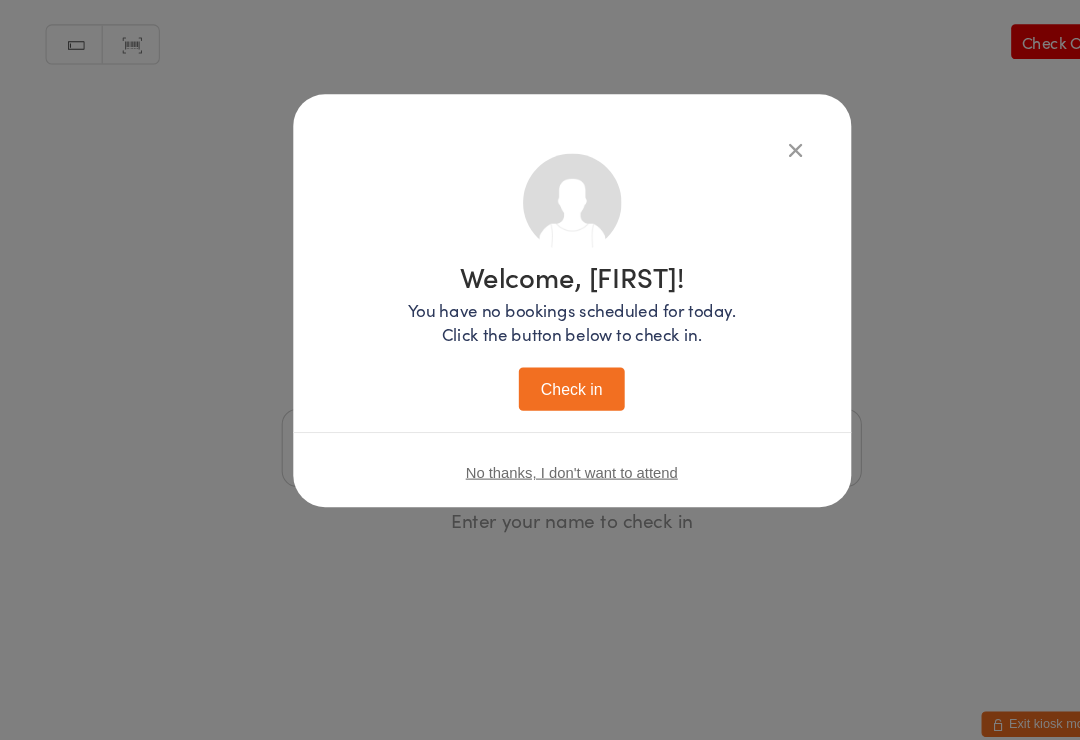 click on "Check in" at bounding box center [540, 378] 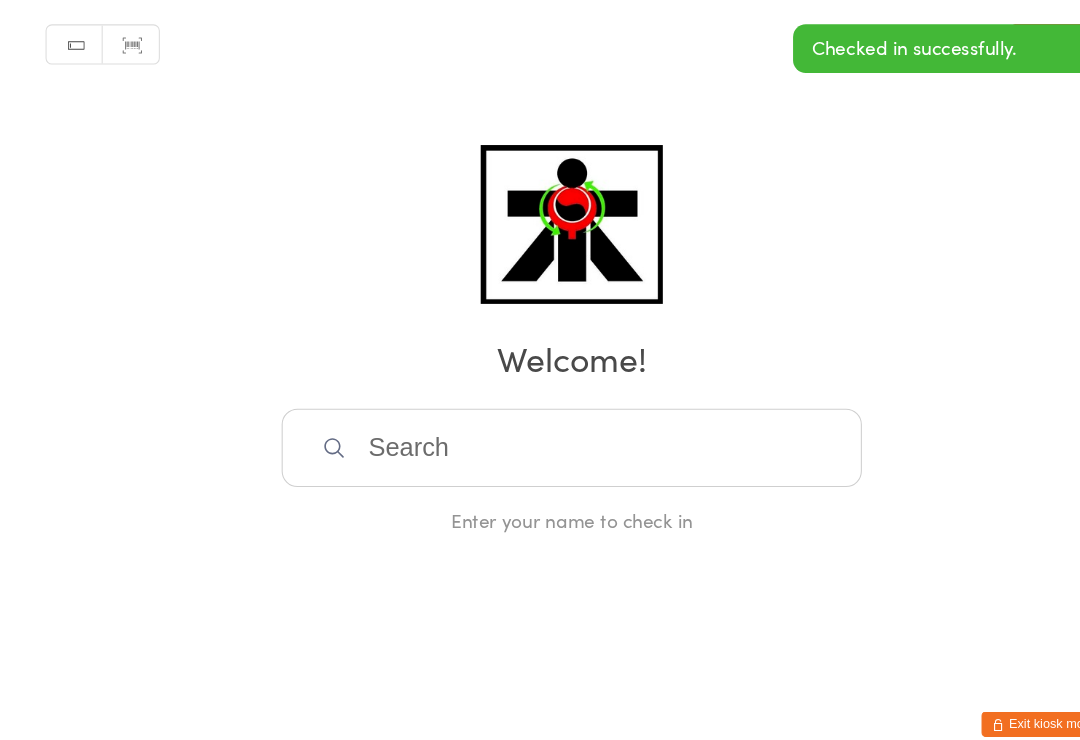 click at bounding box center [540, 434] 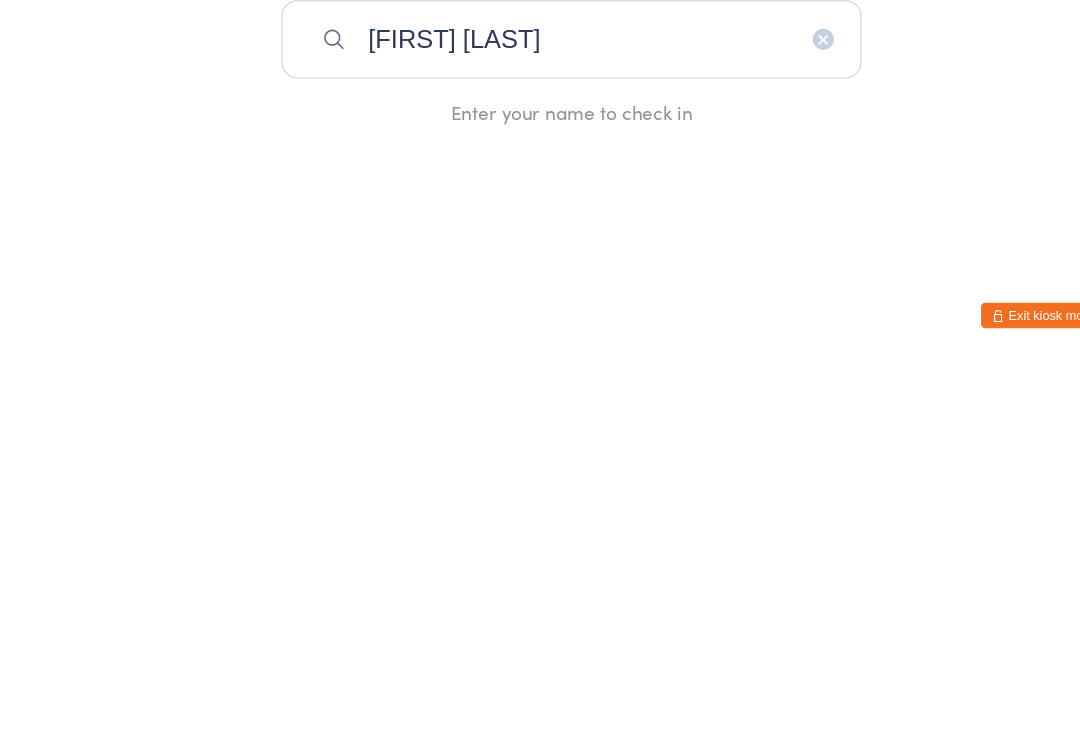 type on "[FIRST] [LAST]" 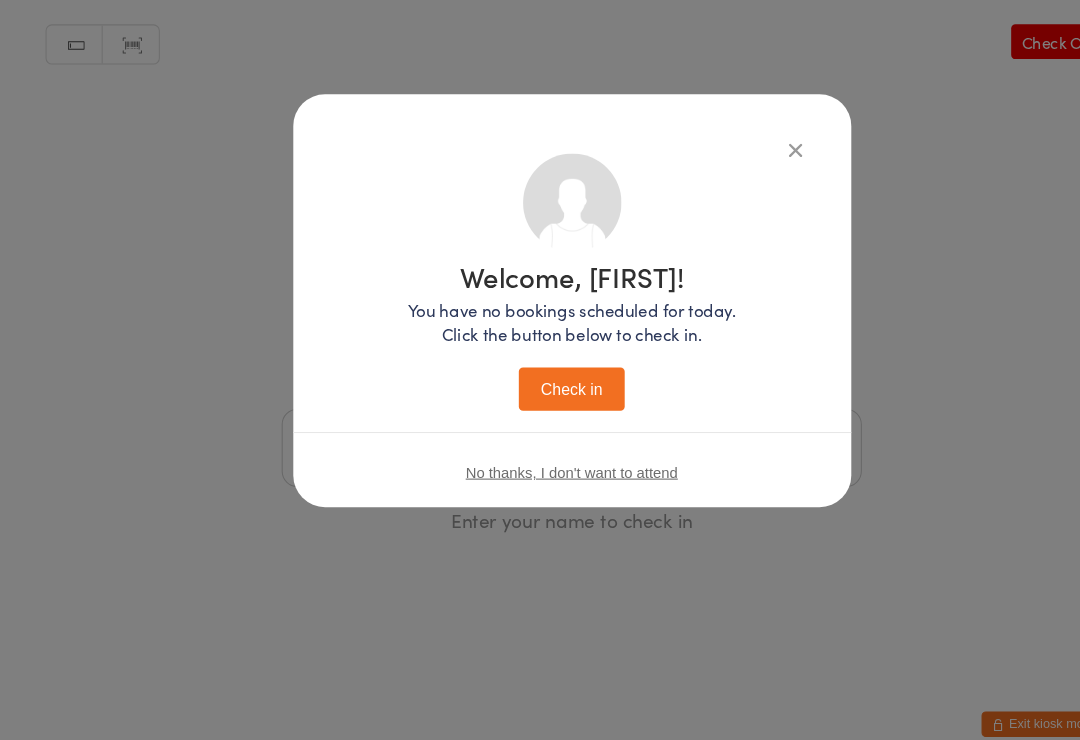click on "Check in" at bounding box center [540, 378] 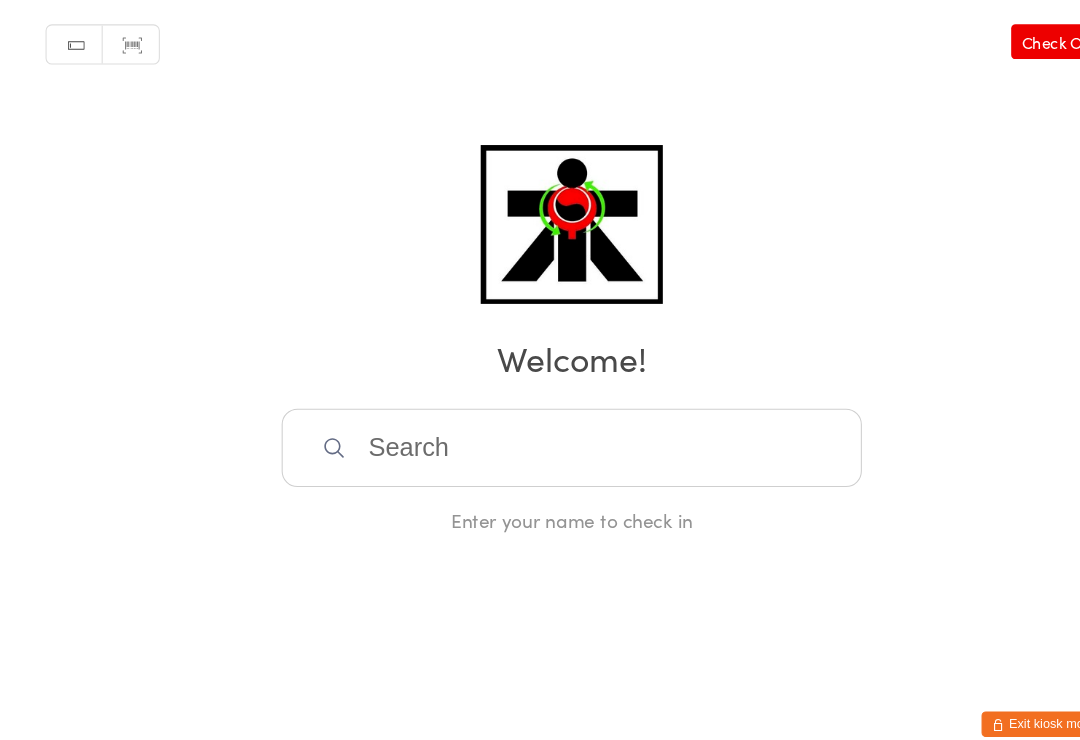 click at bounding box center (540, 434) 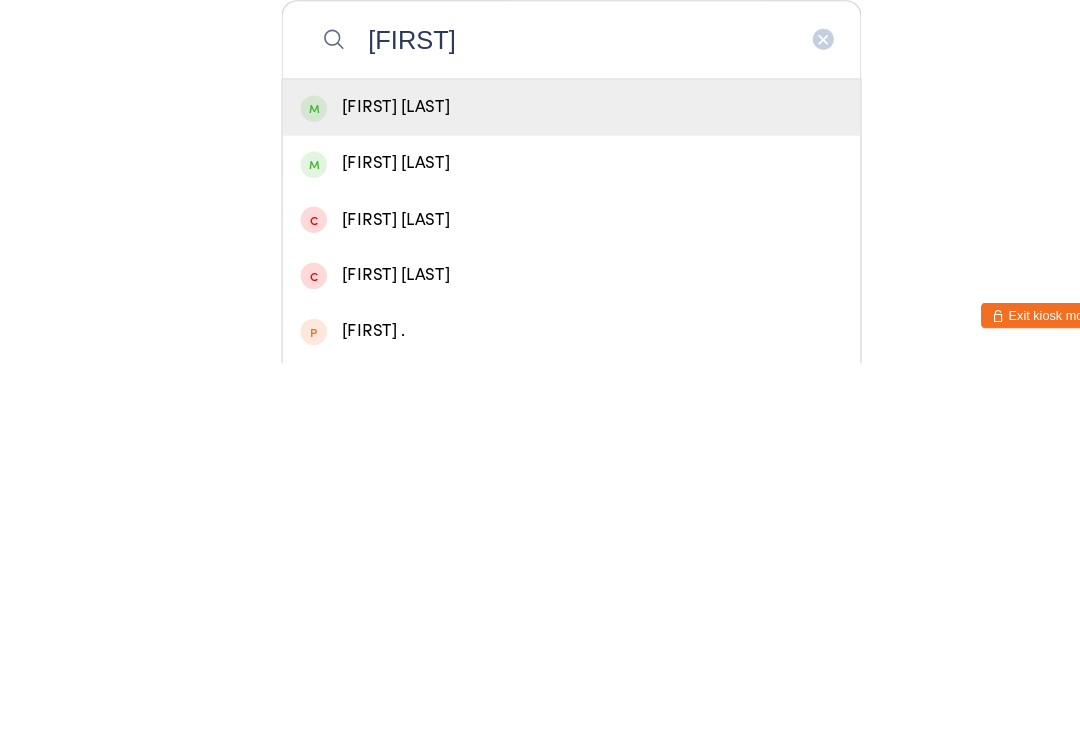 type on "[FIRST]" 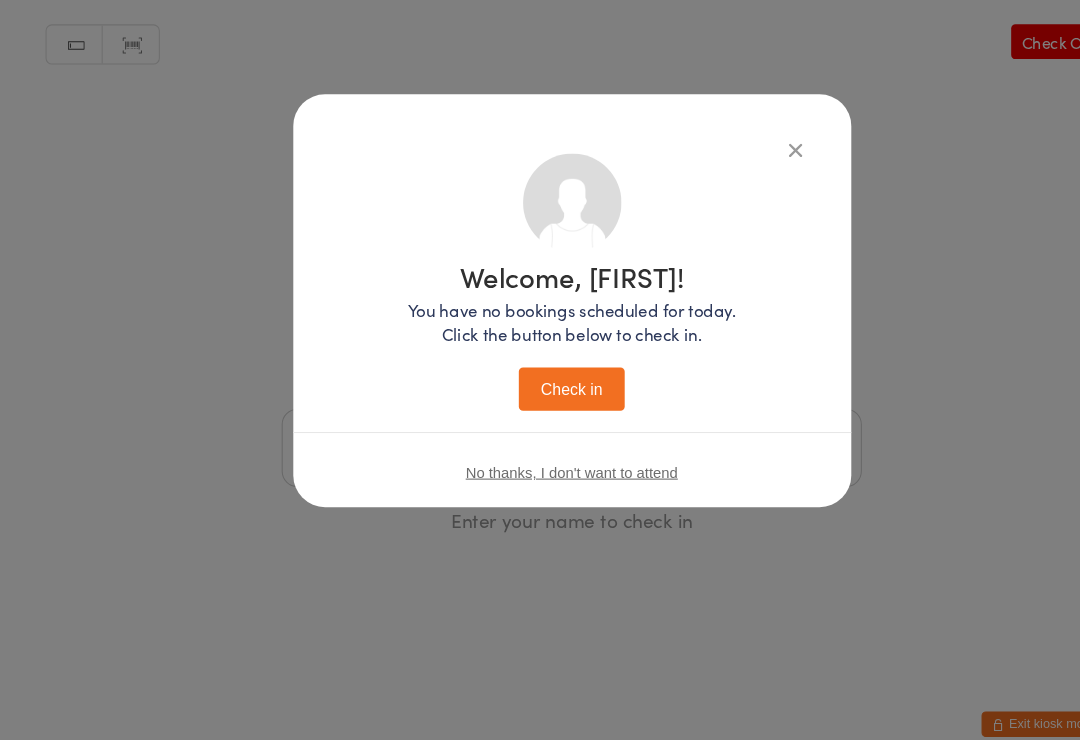click on "Check in" at bounding box center (540, 378) 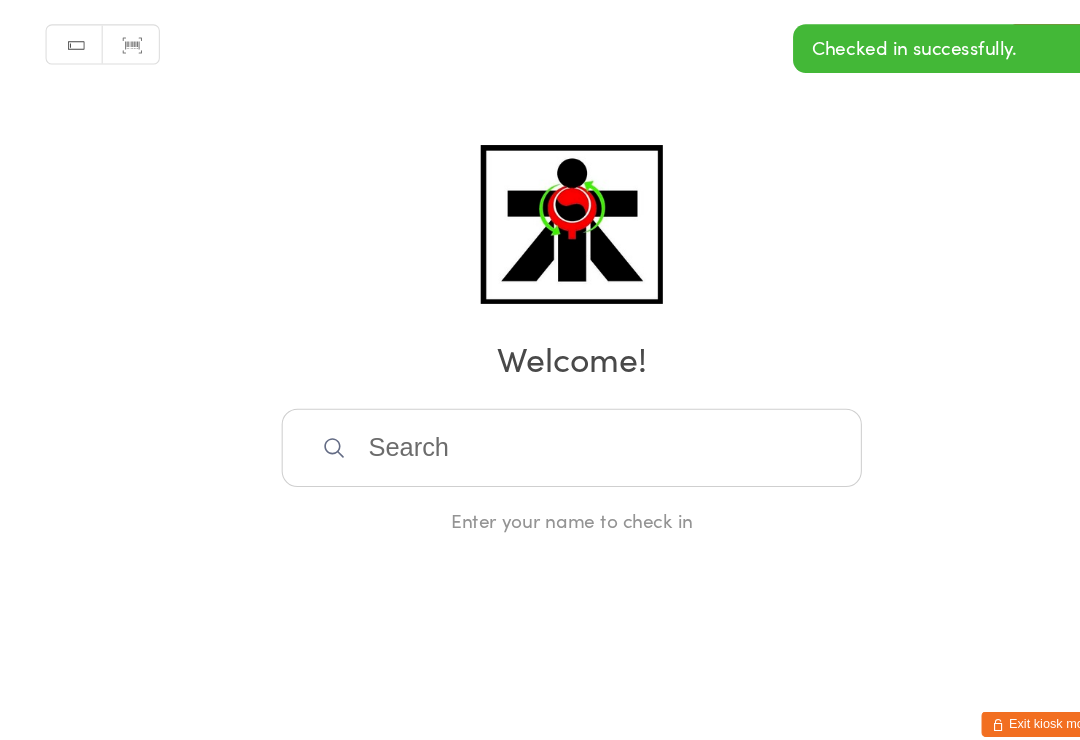 click at bounding box center (540, 434) 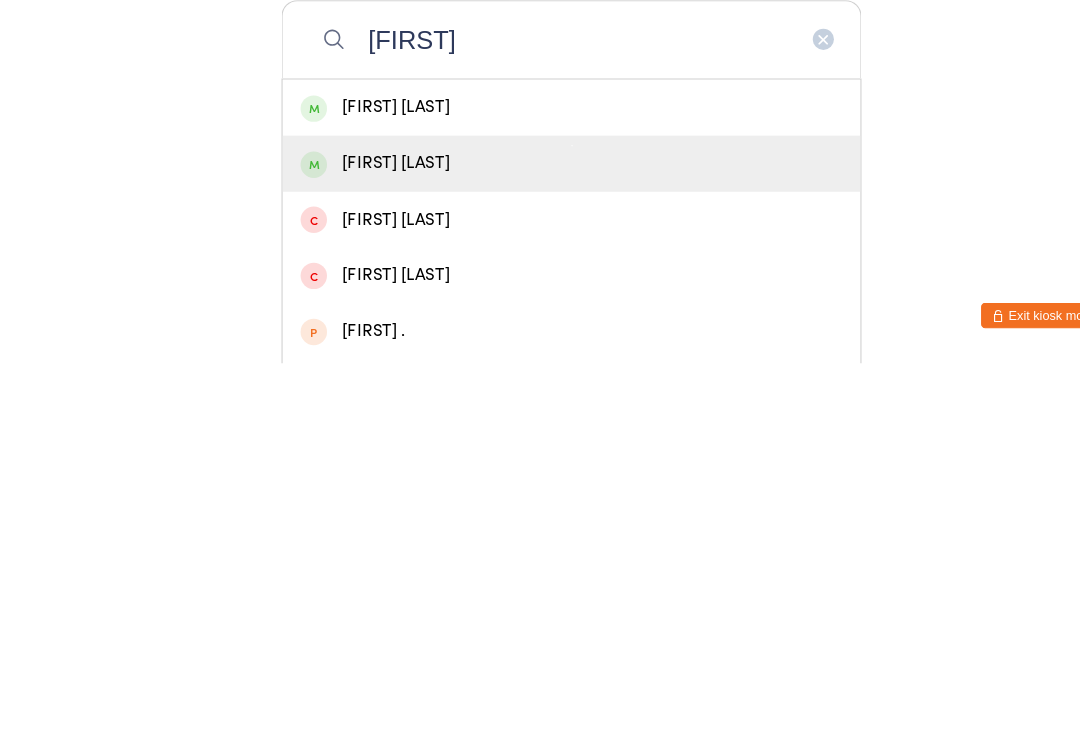 type on "[FIRST]" 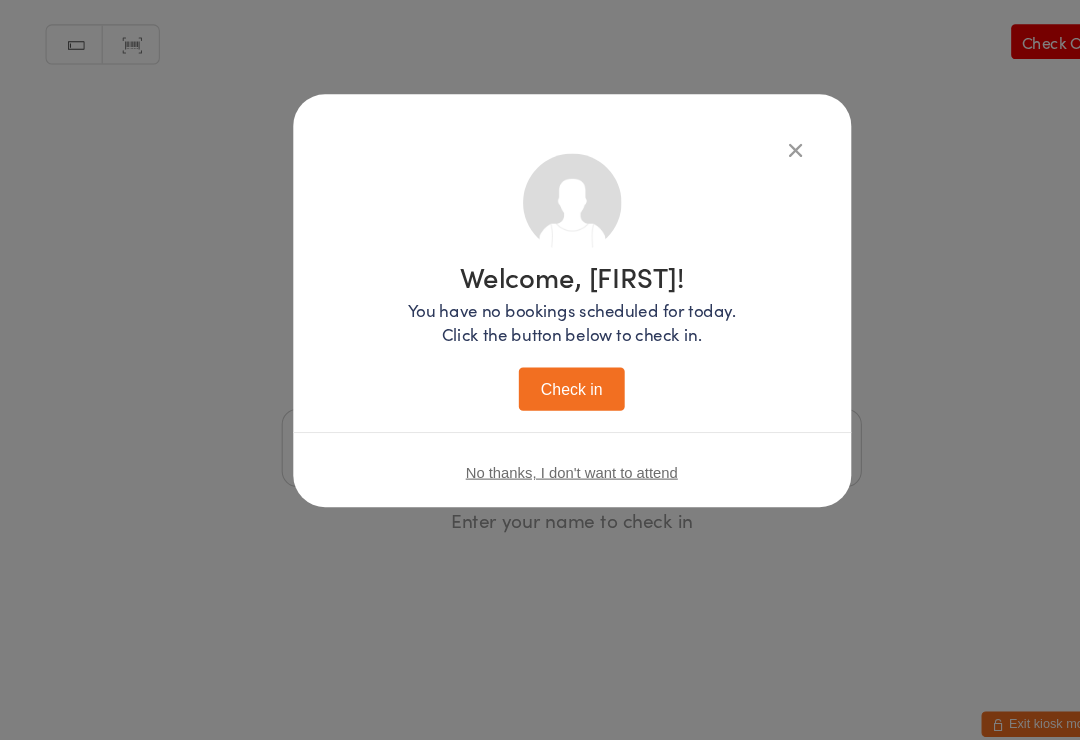 click on "Check in" at bounding box center (540, 378) 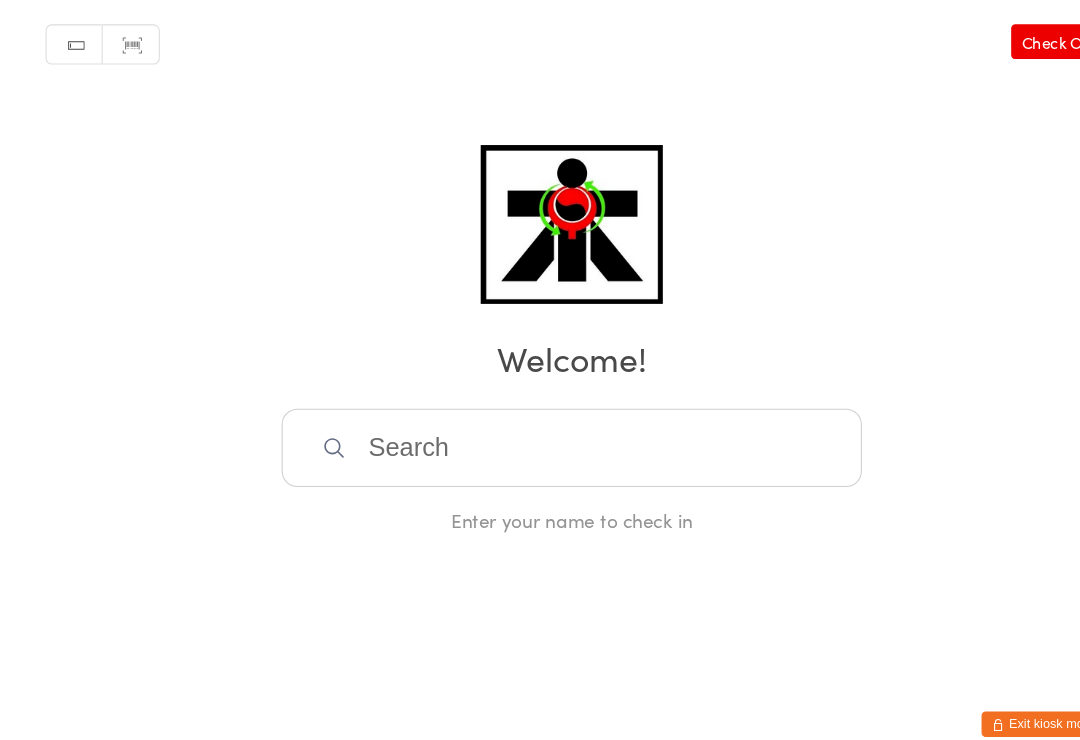 click at bounding box center [540, 434] 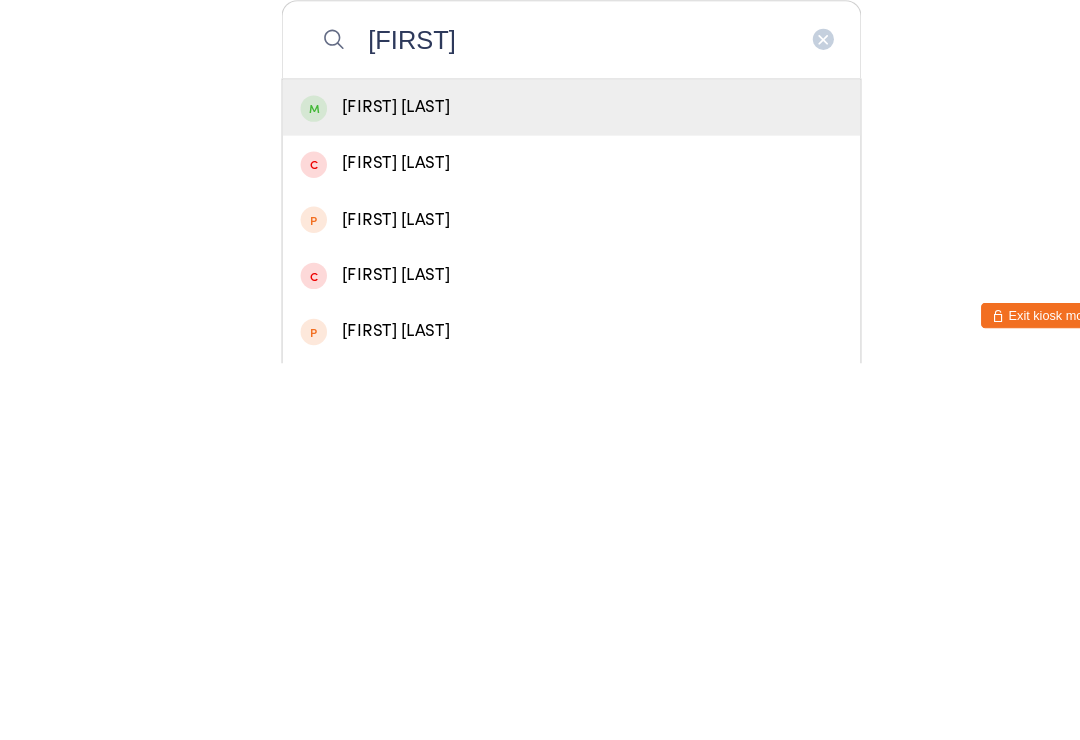 type on "[FIRST]" 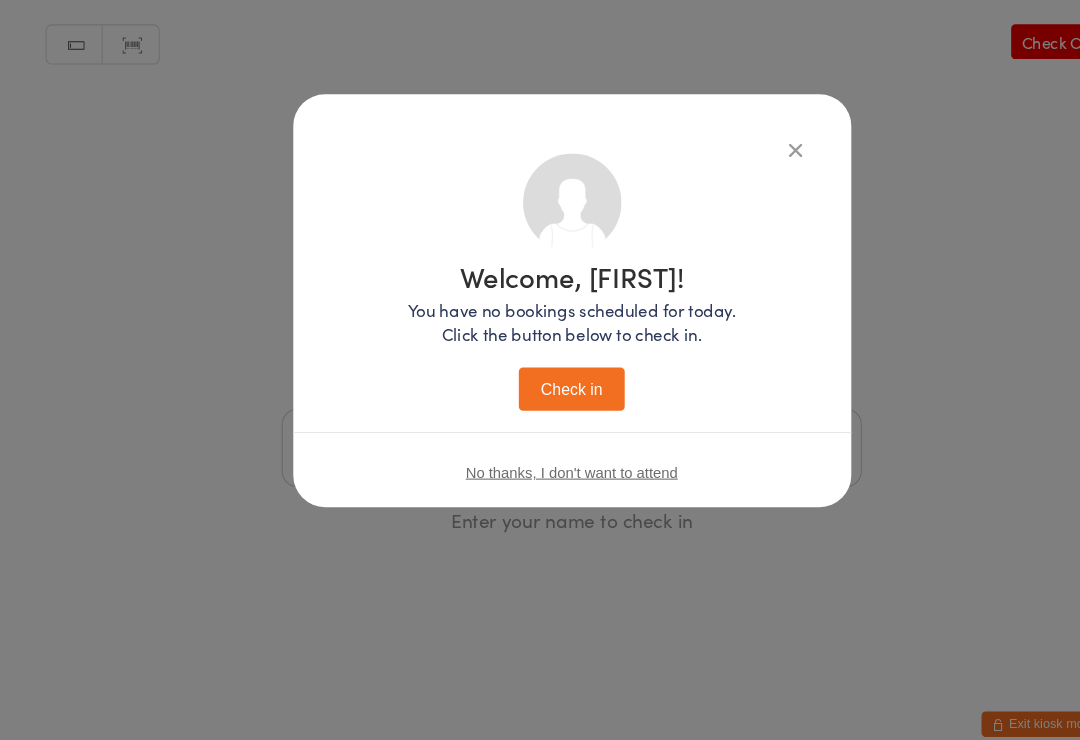 click on "No thanks, I don't want to attend" at bounding box center (540, 456) 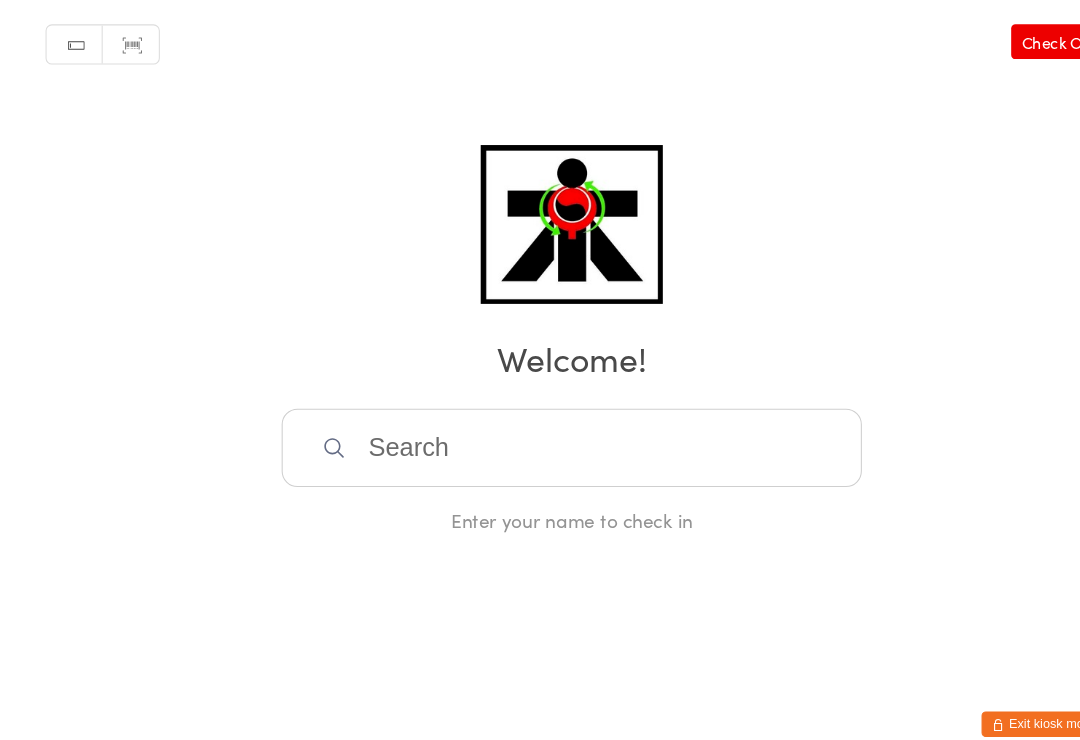 click at bounding box center (540, 434) 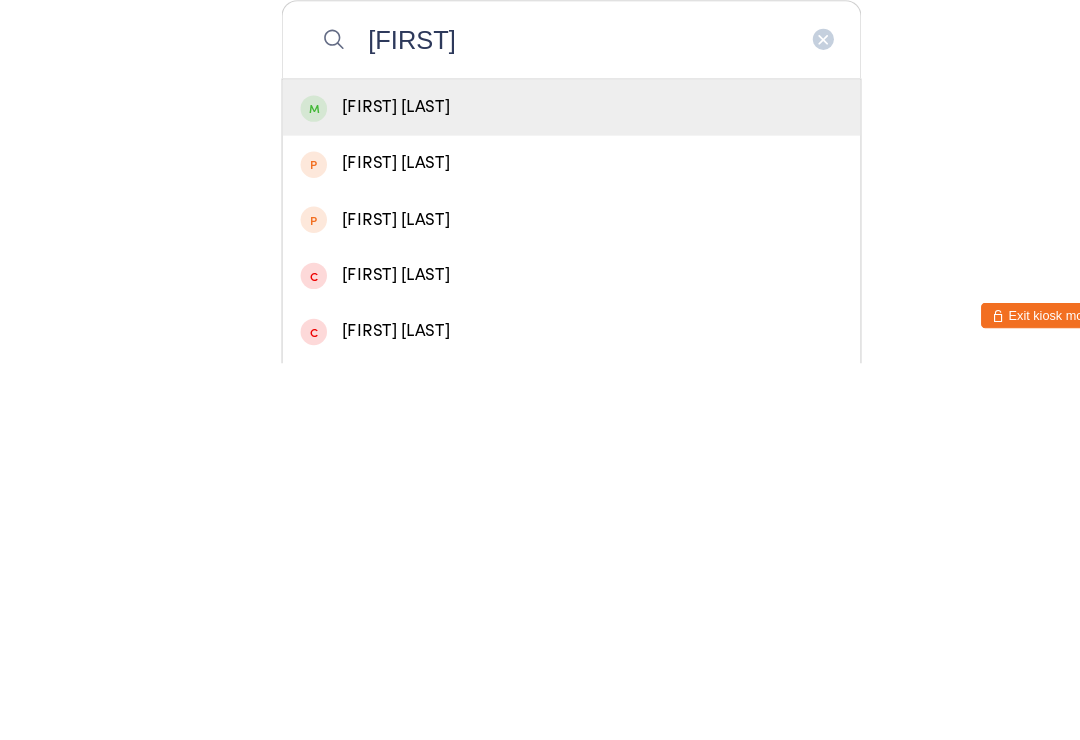type on "[FIRST]" 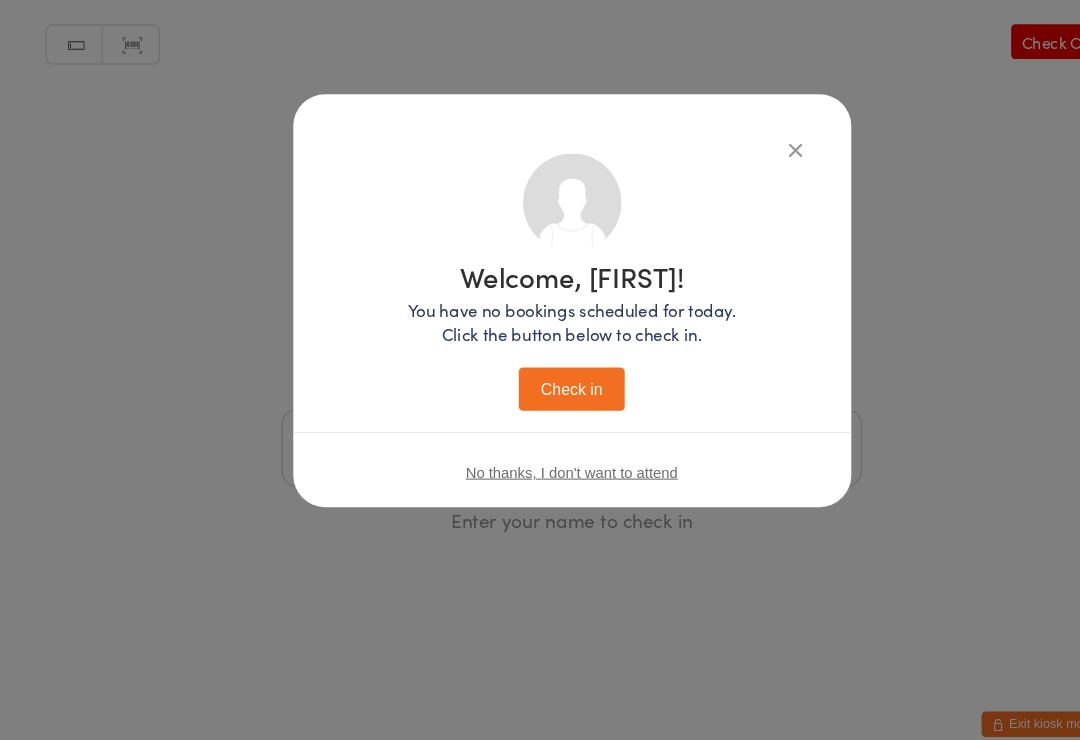 click on "Check in" at bounding box center (540, 378) 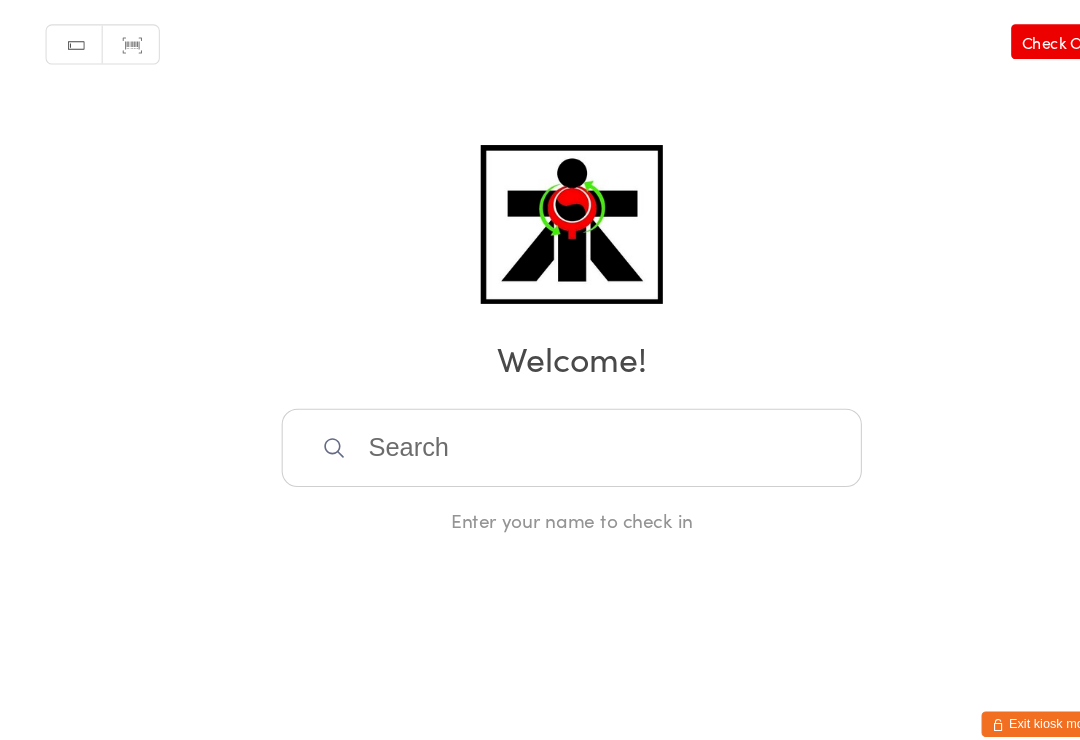 click at bounding box center (540, 434) 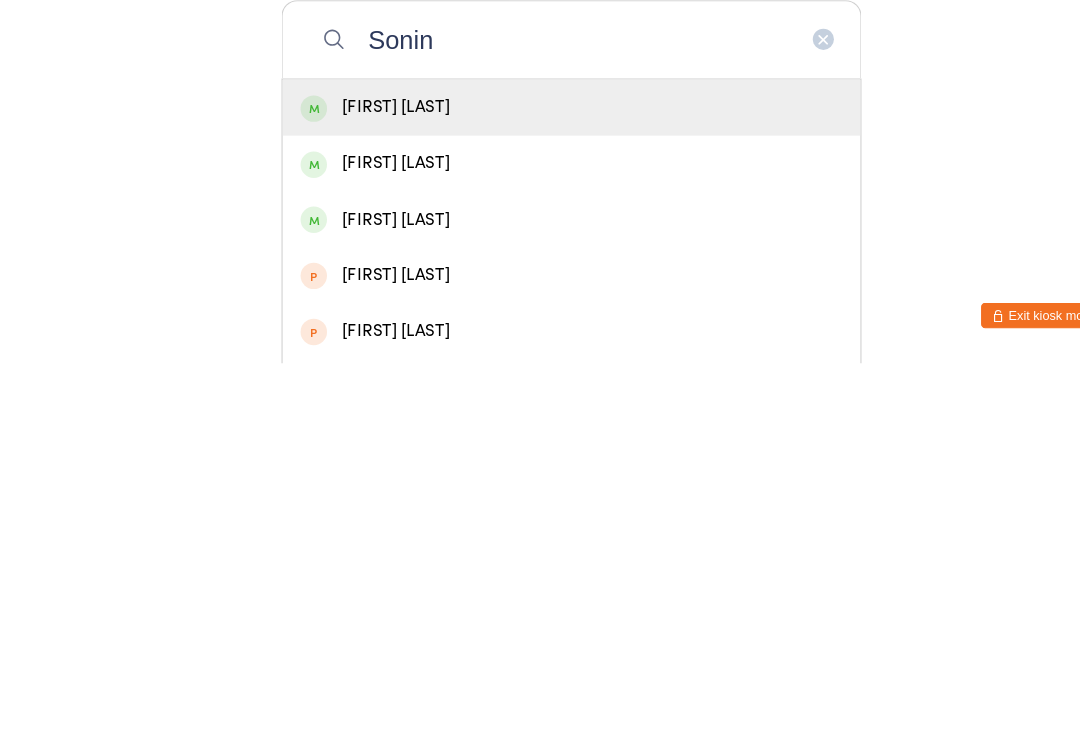 type on "Sonin" 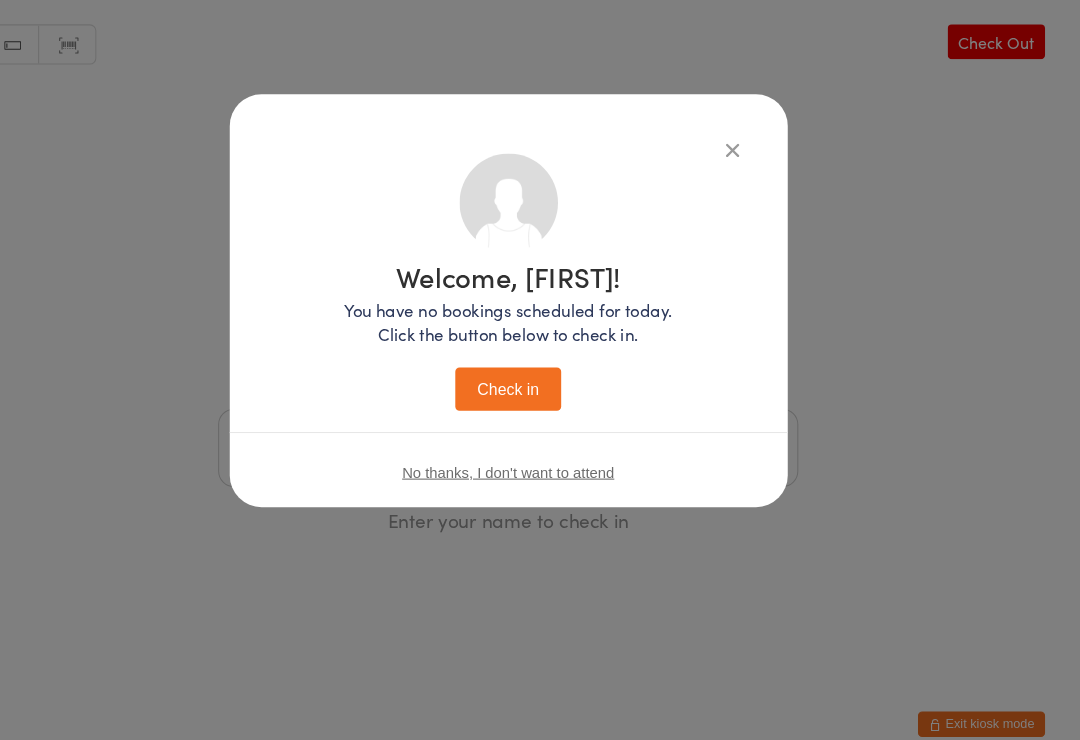 click on "Check in" at bounding box center [540, 378] 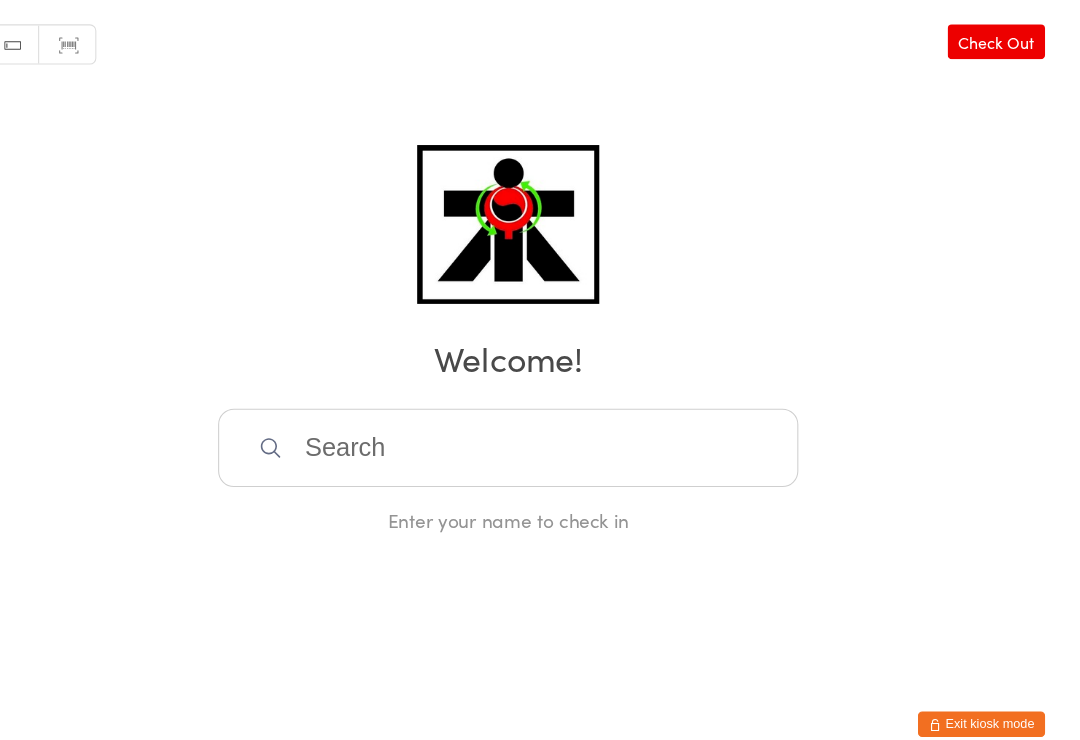 click at bounding box center [540, 434] 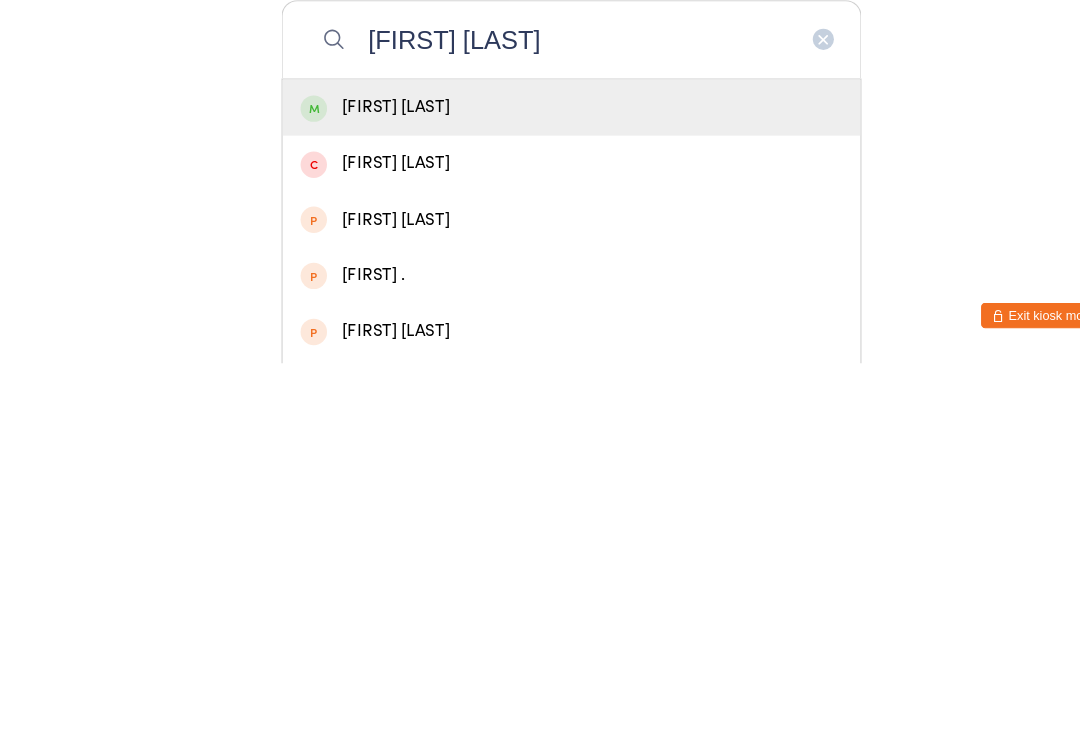 type on "[FIRST] [LAST]" 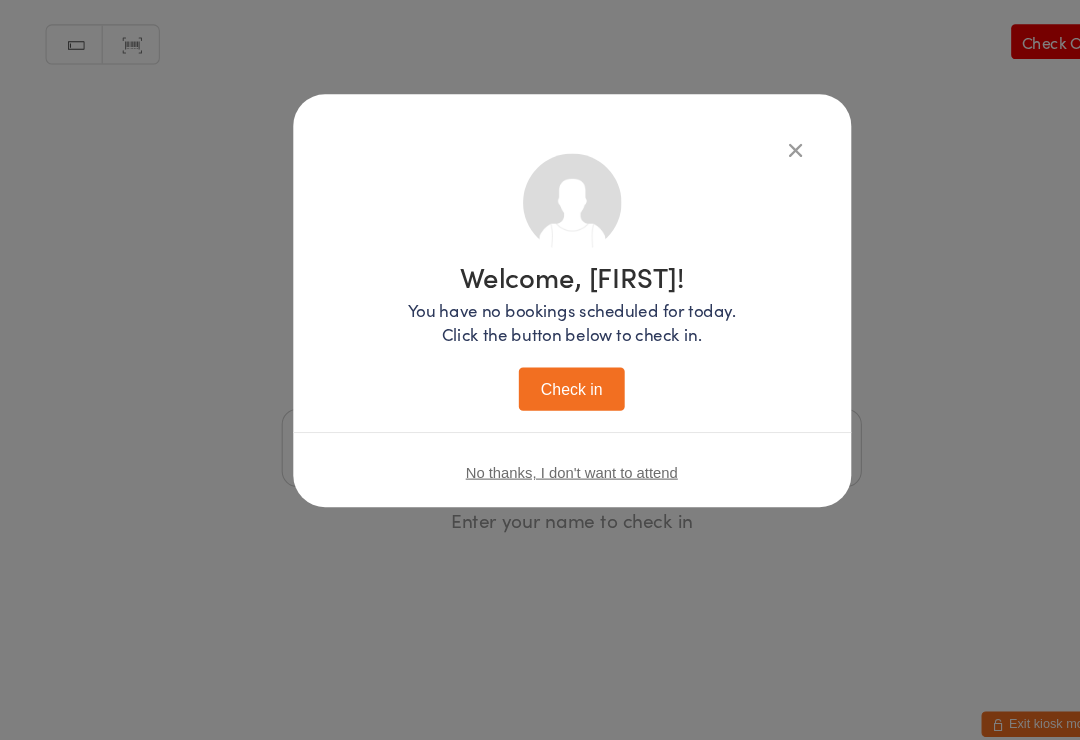 click on "Check in" at bounding box center (540, 378) 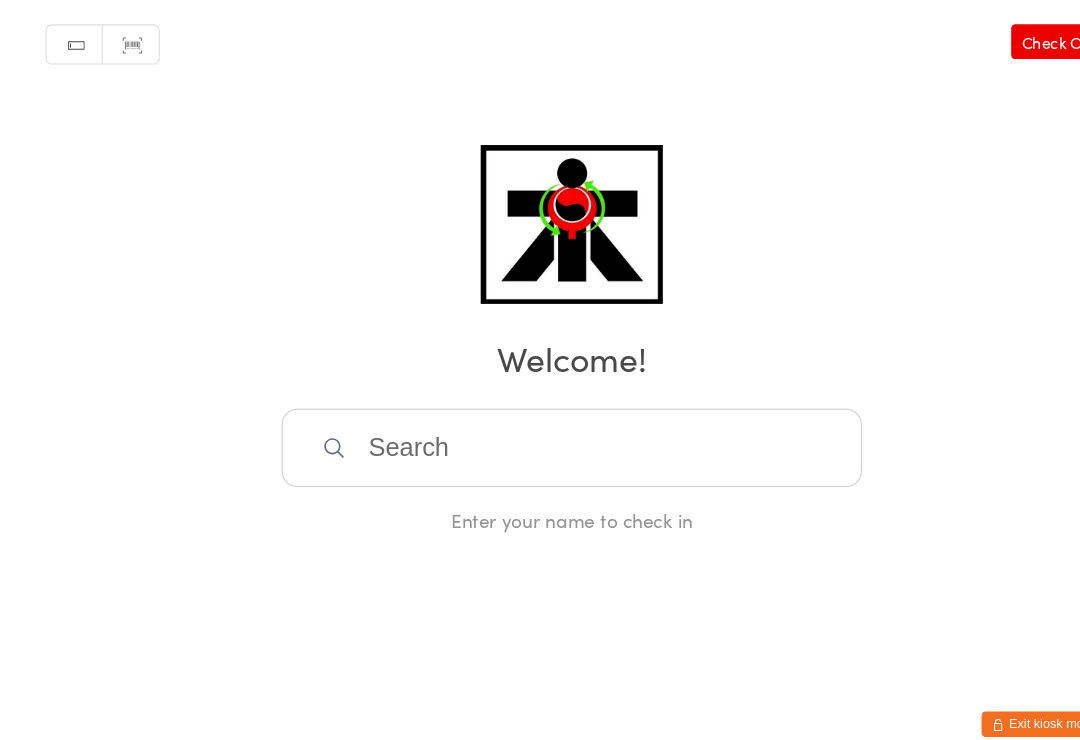 click at bounding box center [540, 434] 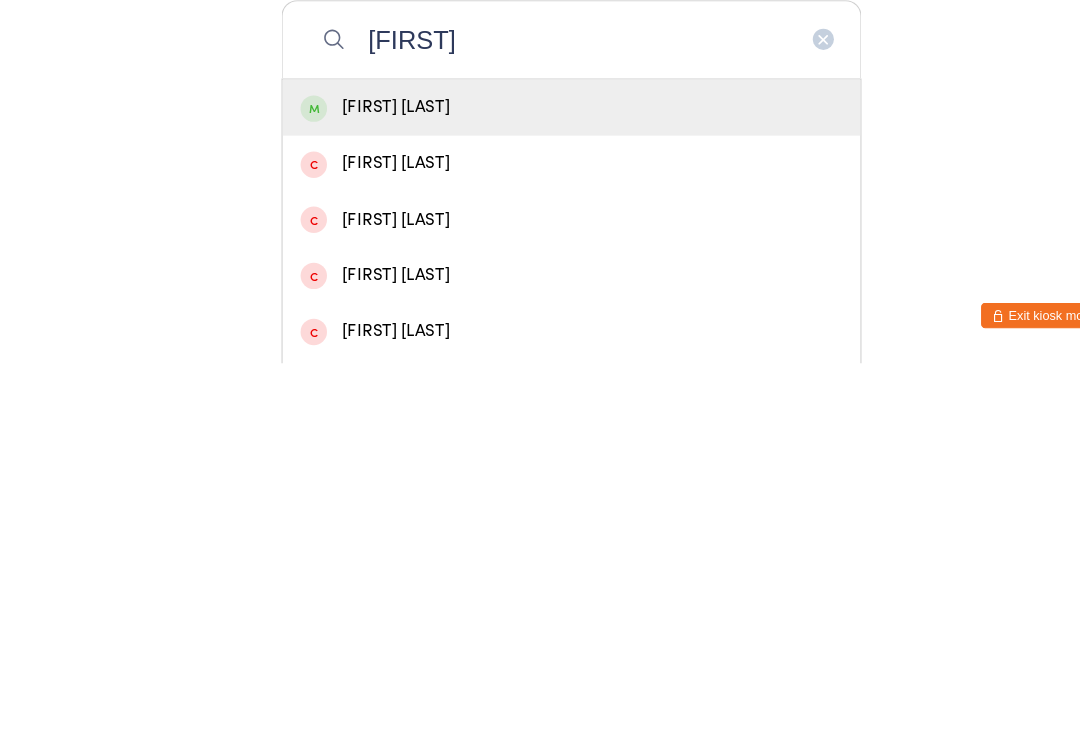 type on "[FIRST]" 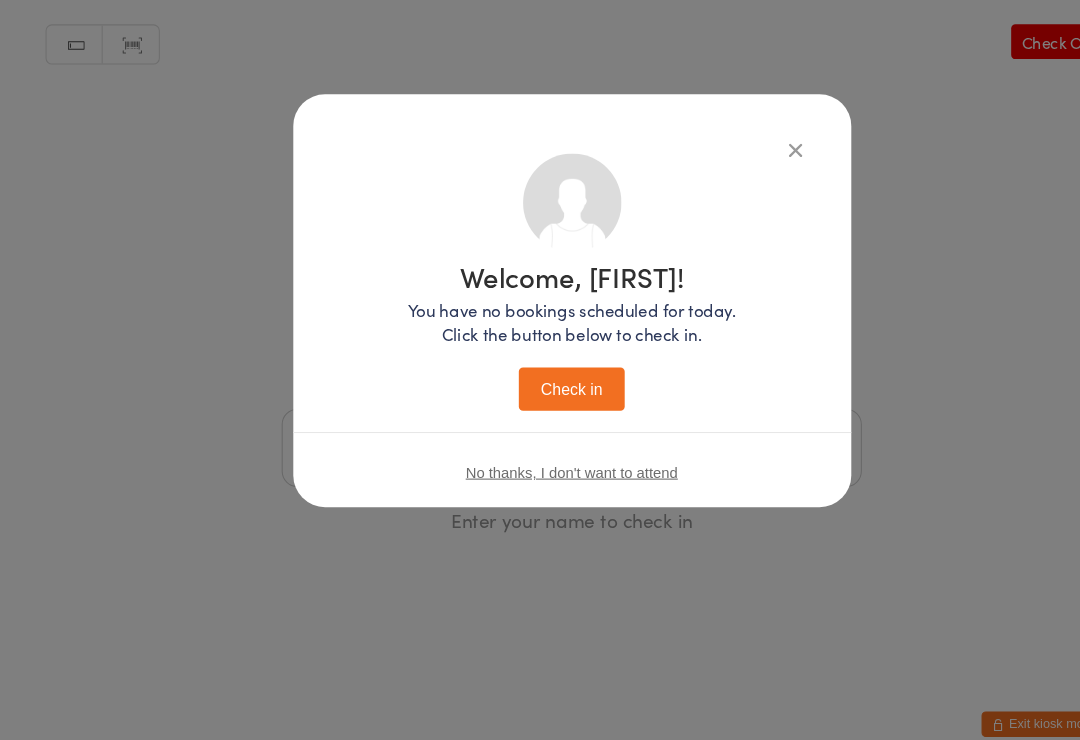 click on "Check in" at bounding box center (540, 378) 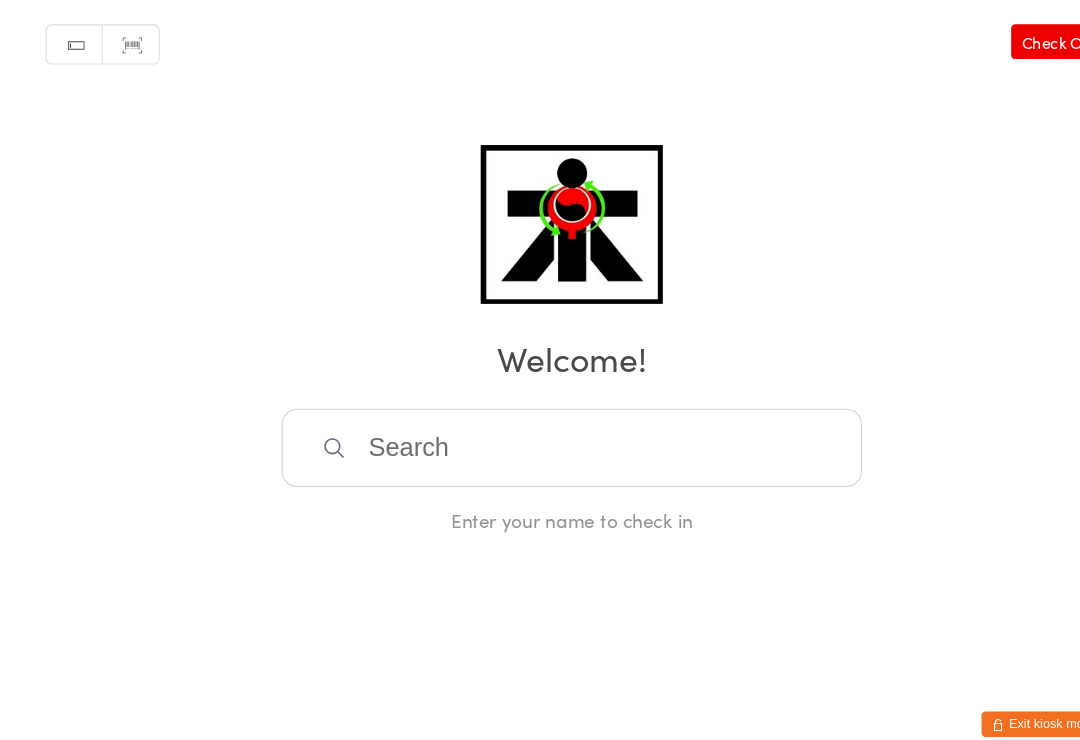 click at bounding box center [540, 434] 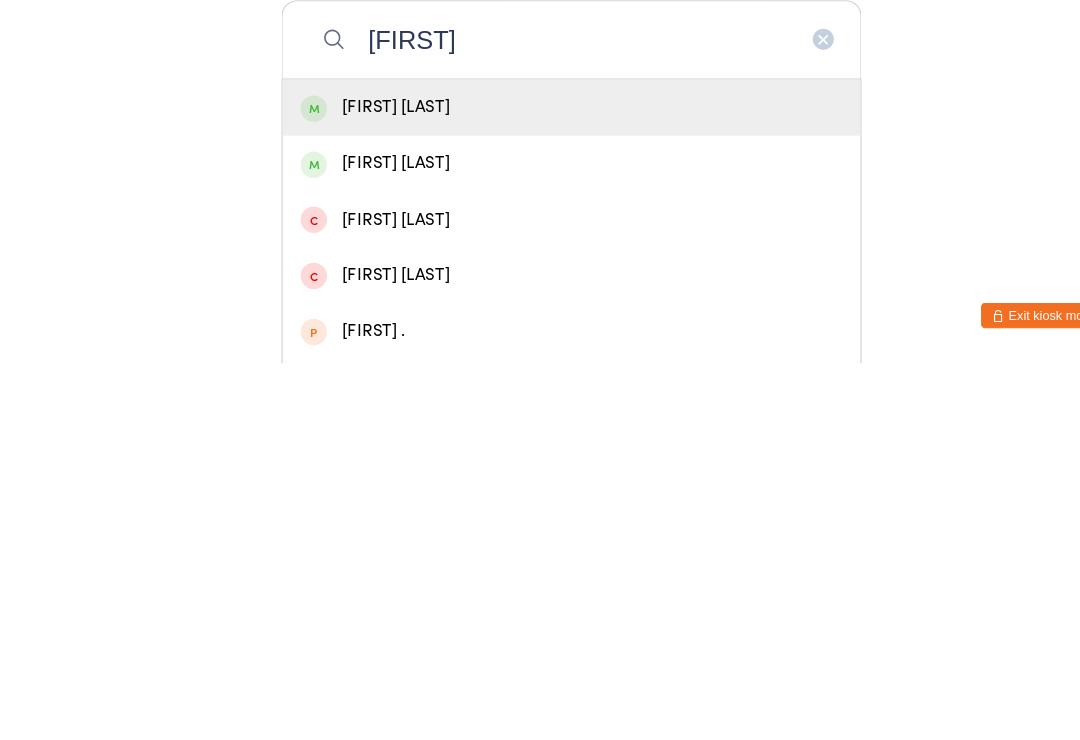 type on "[FIRST]" 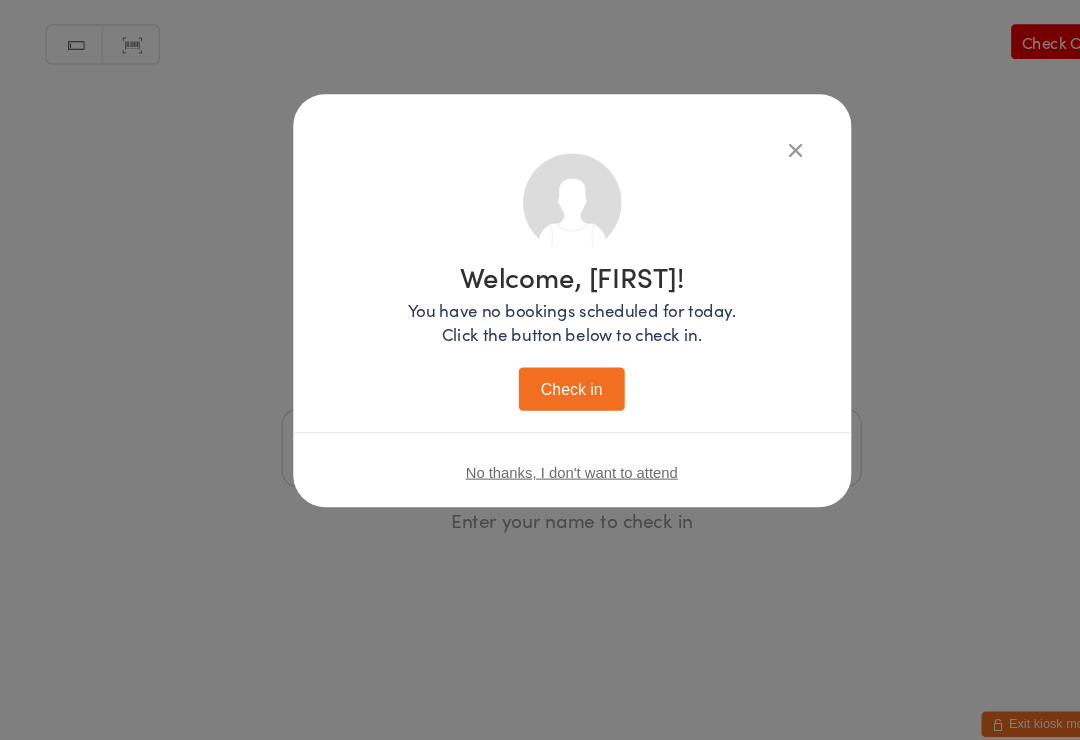 click on "Check in" at bounding box center (540, 378) 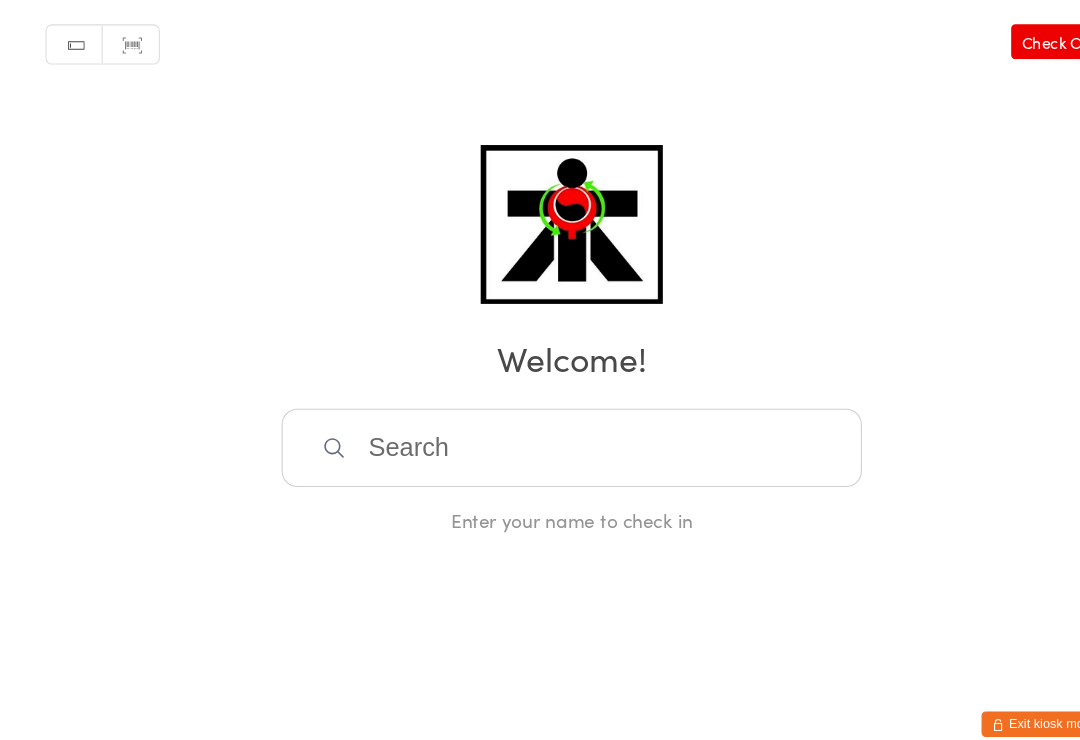 click at bounding box center (540, 434) 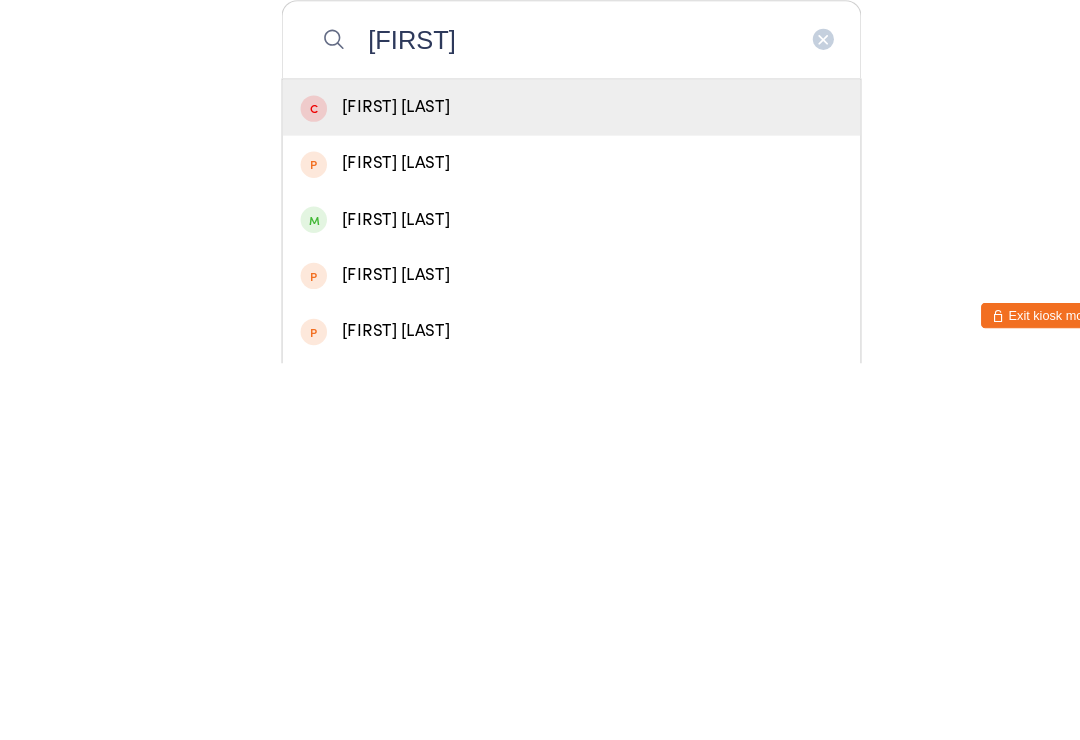 type on "[FIRST]" 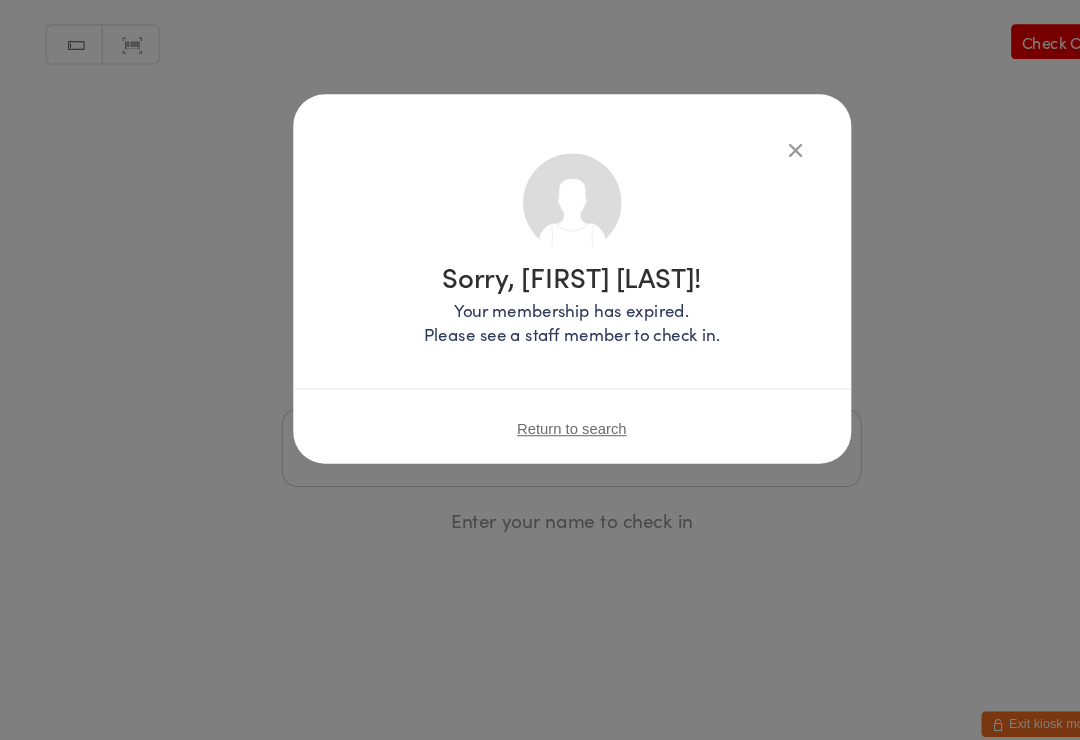 click on "Sorry, [FIRST] [LAST]! Sorry! Your membership has an outstanding balance. Please see a staff member to check in. Return to search" at bounding box center [540, 274] 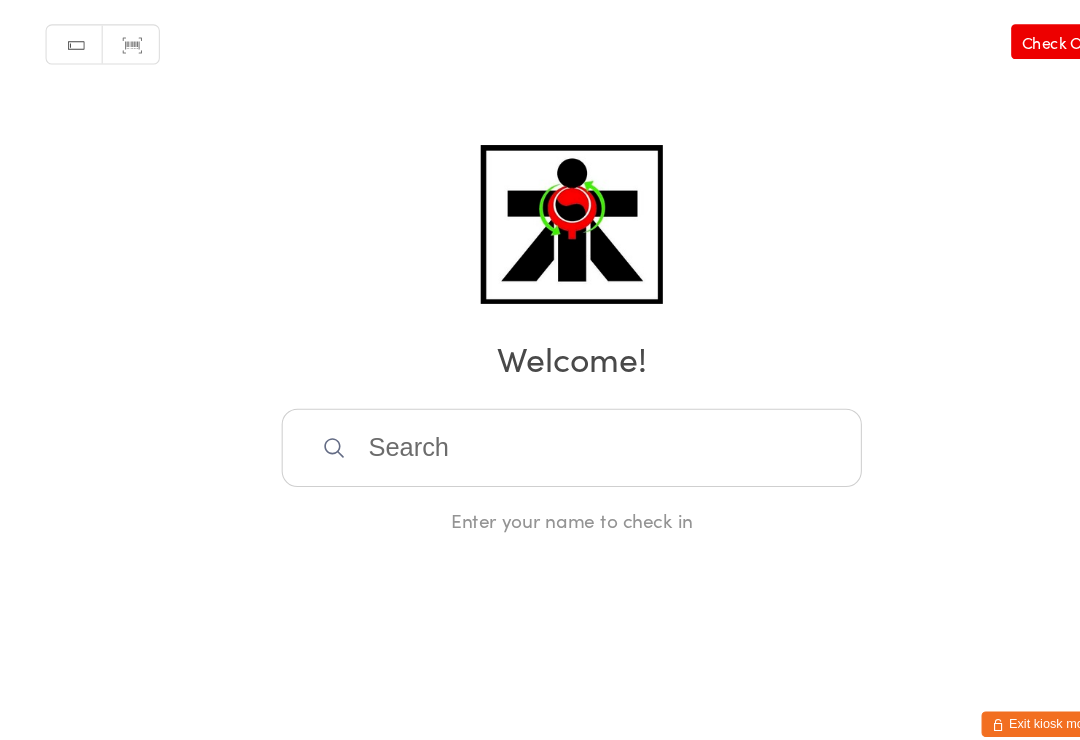 click at bounding box center [540, 434] 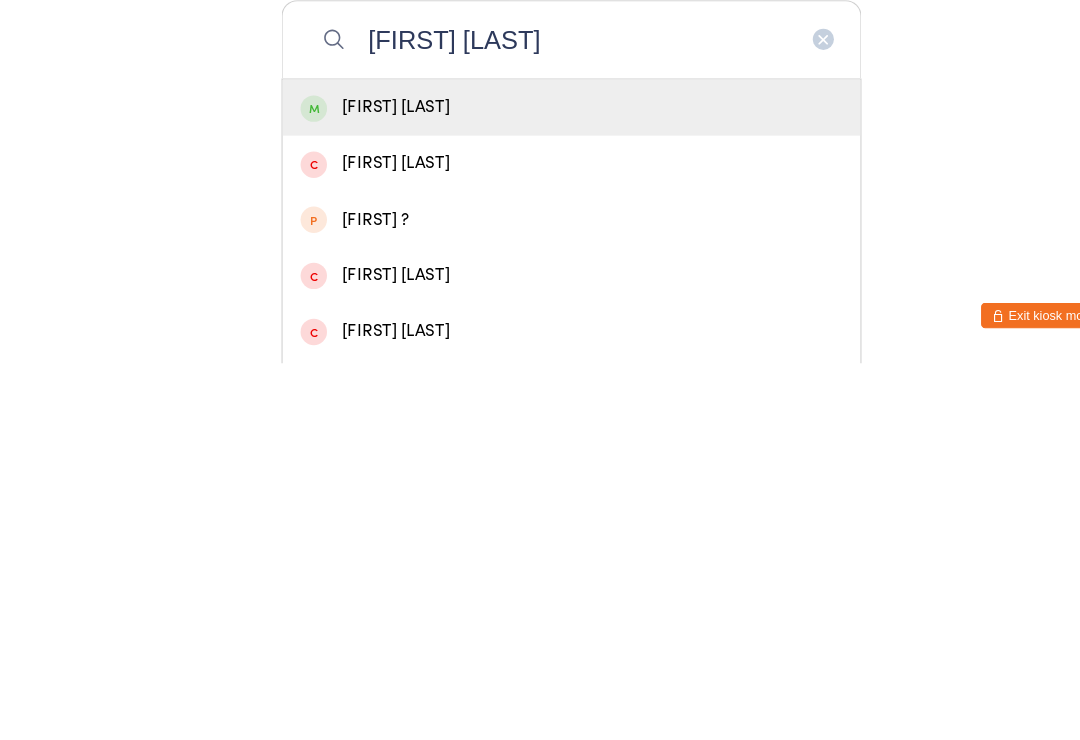 type on "[FIRST] [LAST]" 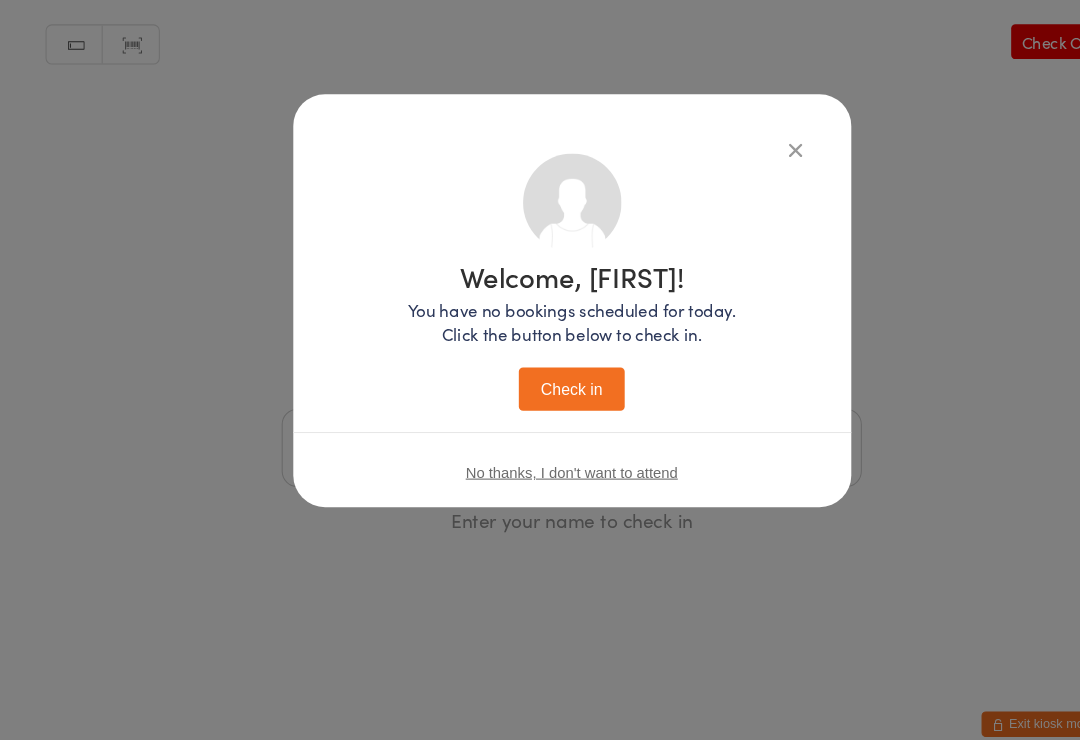 click on "Check in" at bounding box center [540, 378] 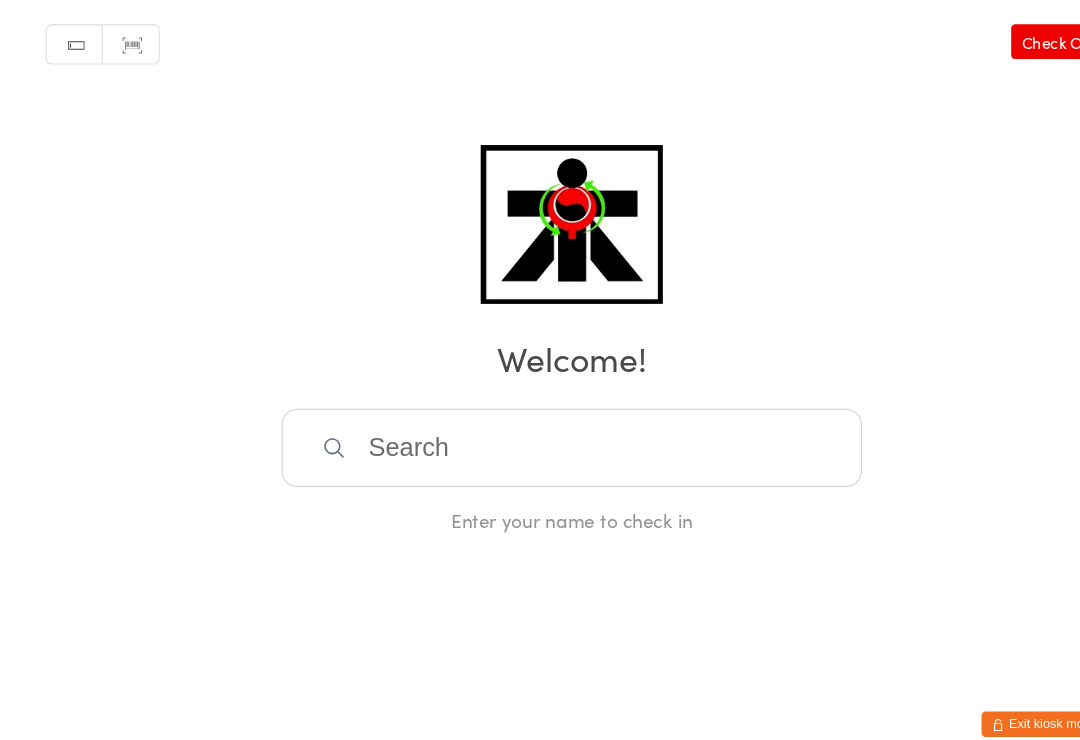 click at bounding box center (540, 434) 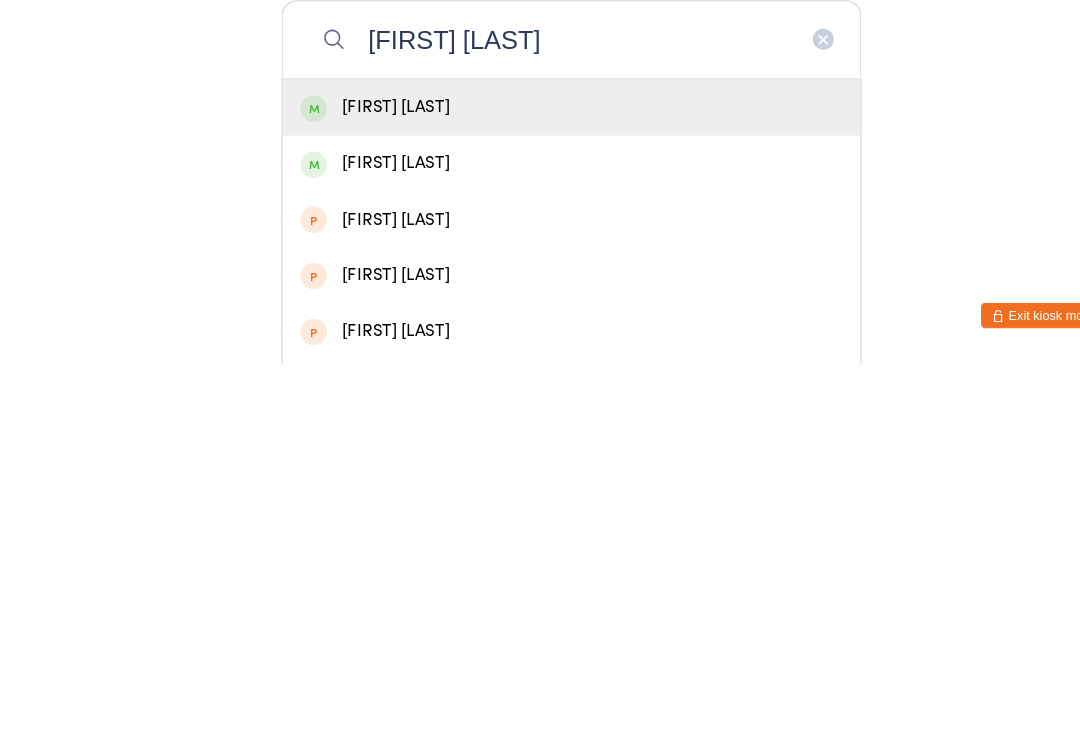 type on "[FIRST] [LAST]" 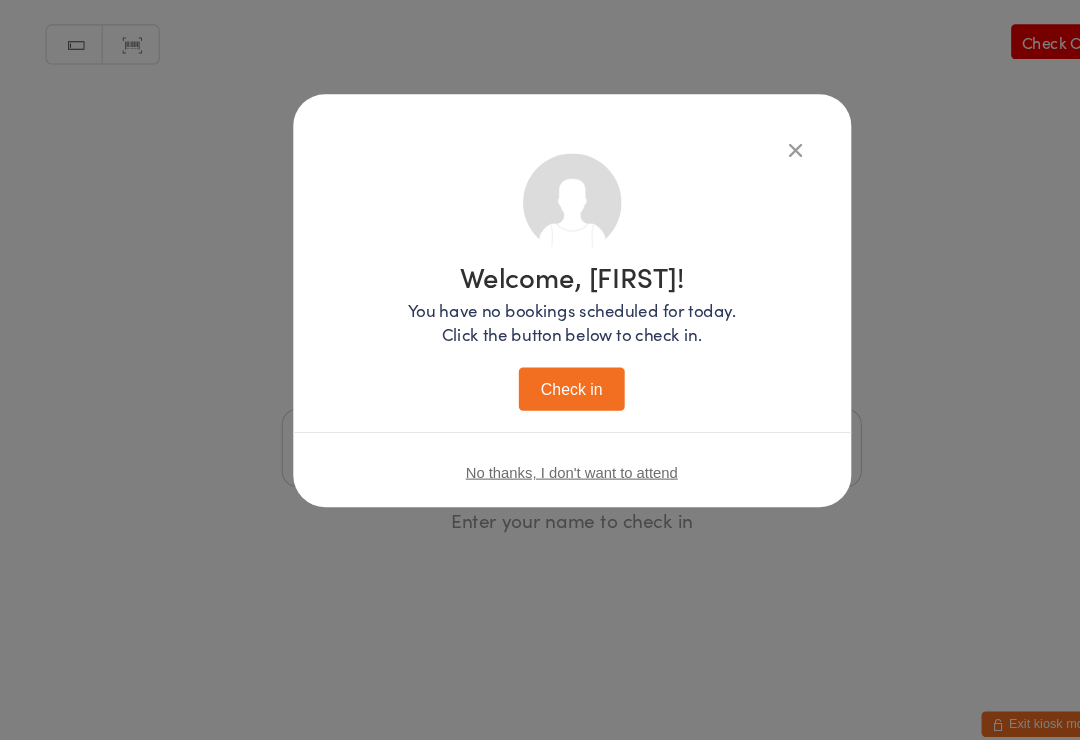 click on "Check in" at bounding box center [540, 378] 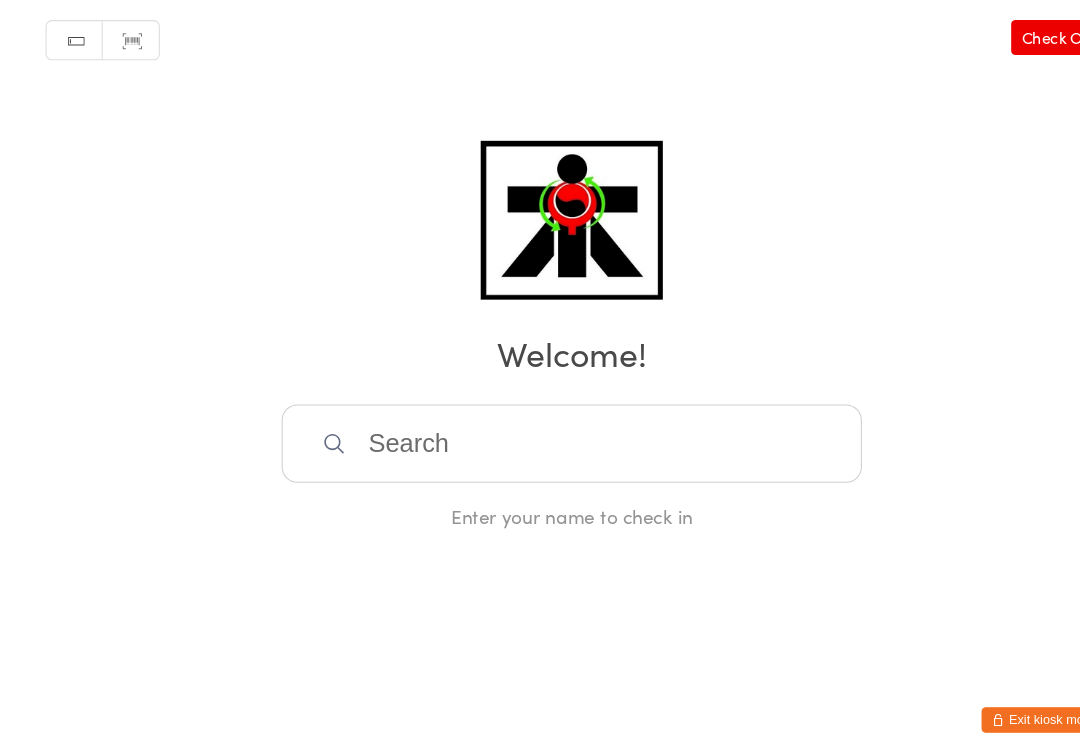 click at bounding box center [540, 434] 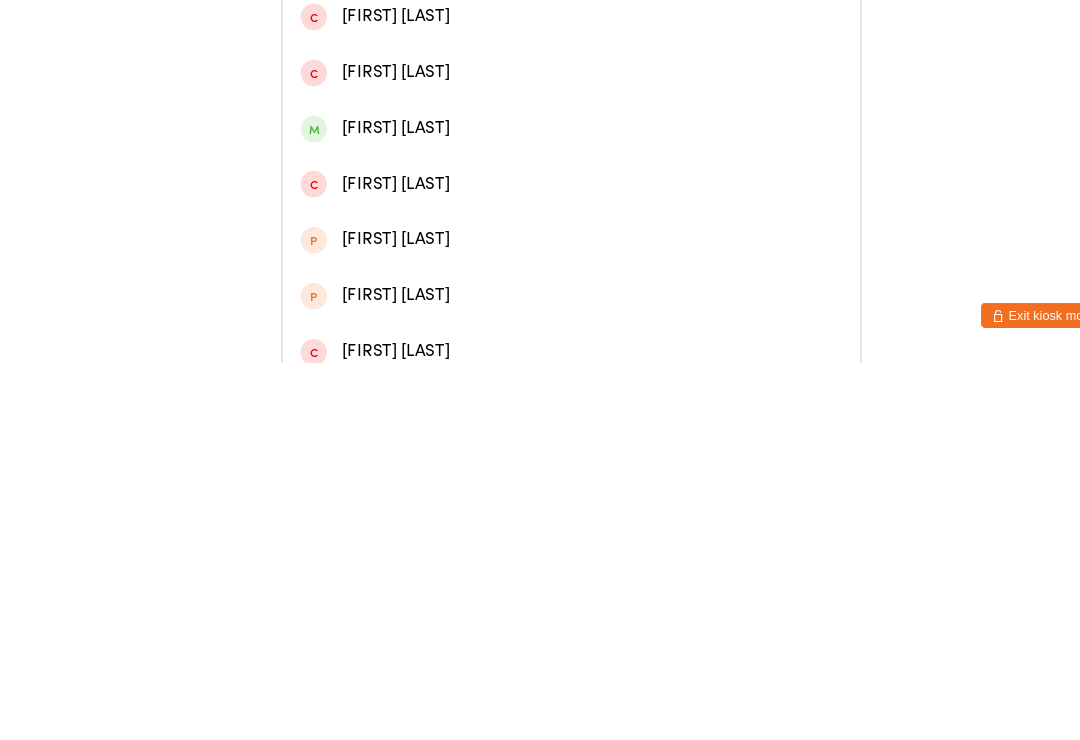 scroll, scrollTop: 303, scrollLeft: 0, axis: vertical 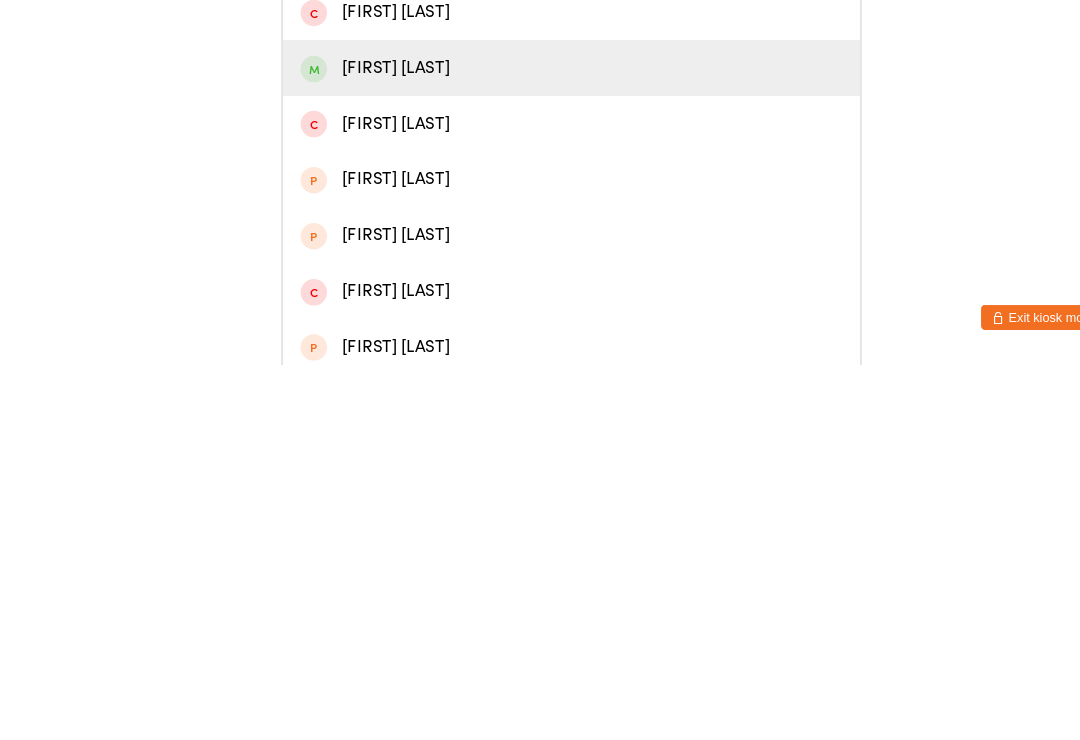 type on "Ali" 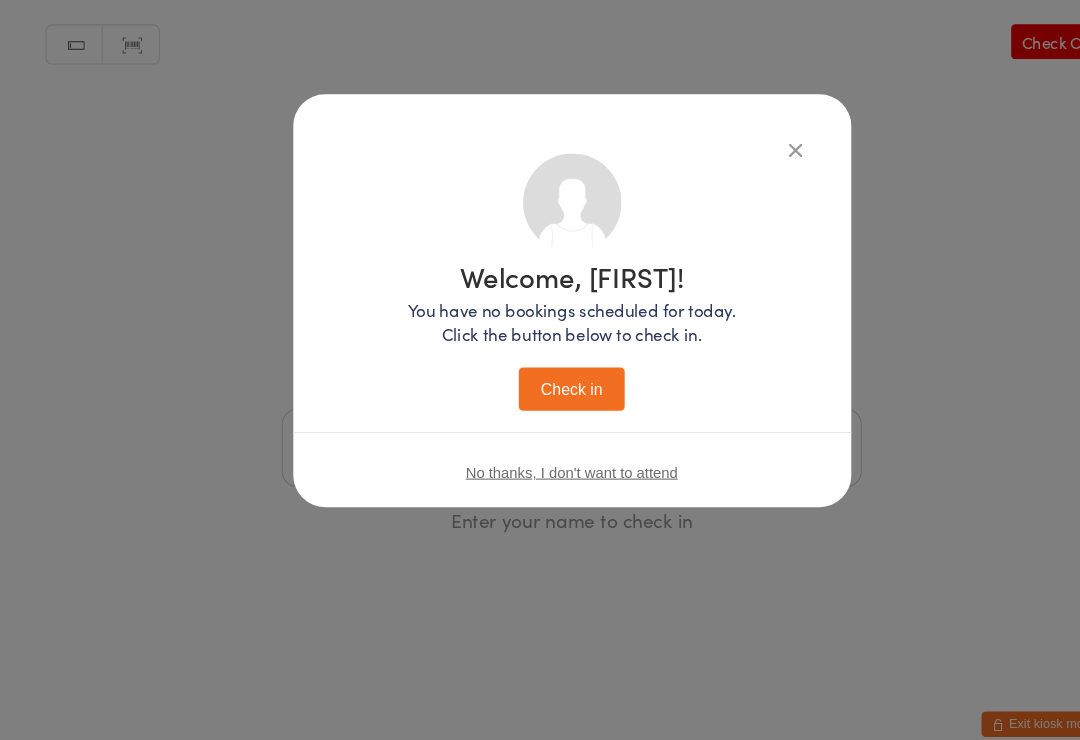 click on "Check in" at bounding box center [540, 378] 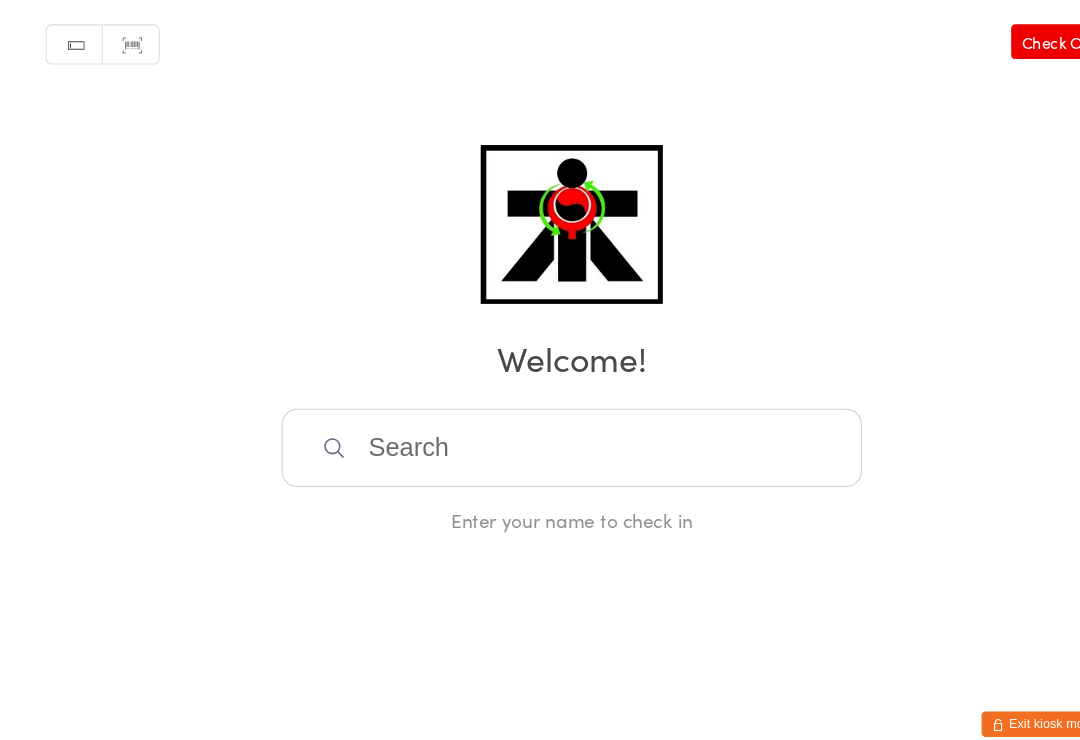 click at bounding box center (540, 434) 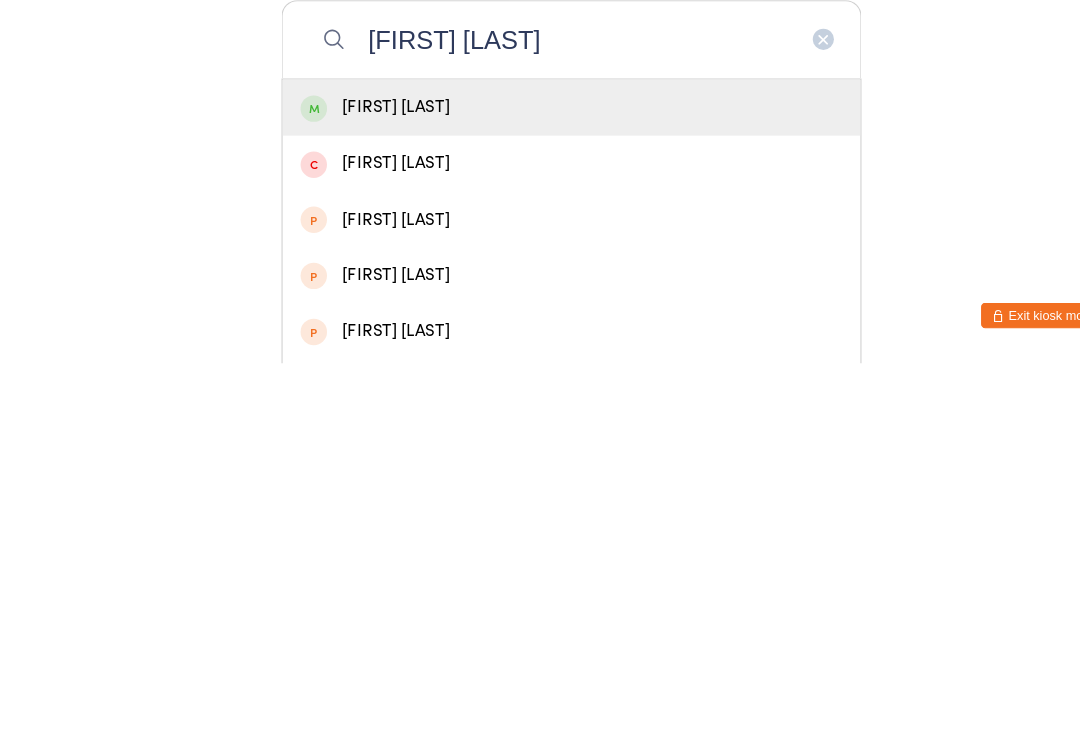 type on "[FIRST] [LAST]" 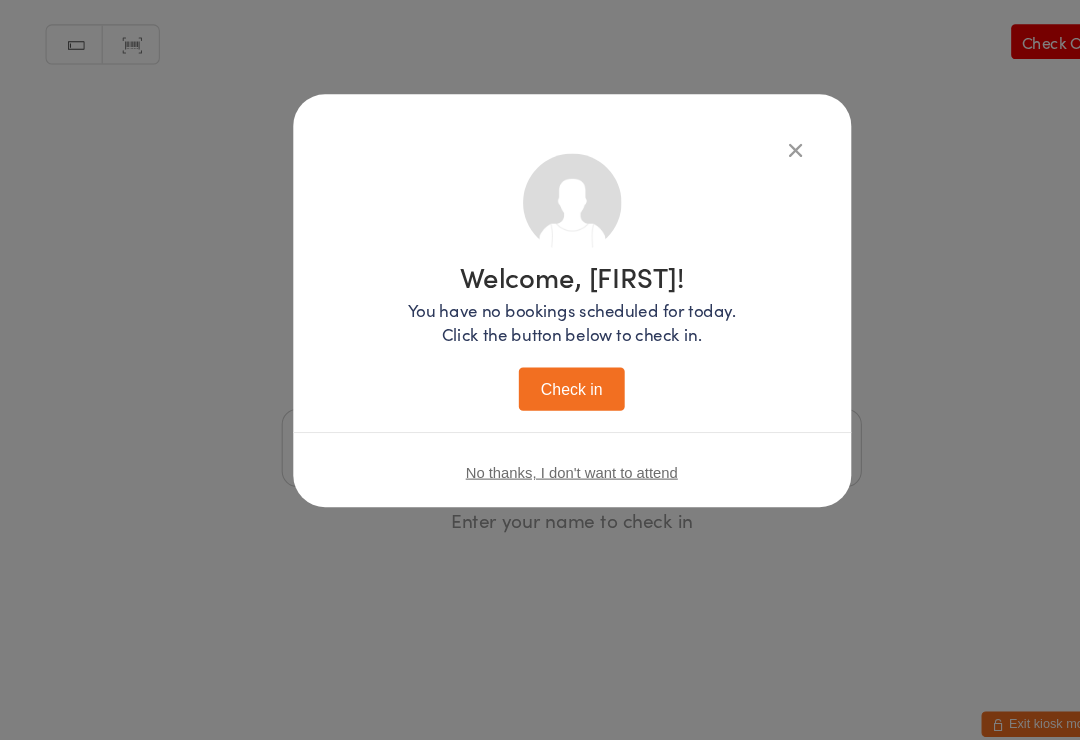 click on "Check in" at bounding box center (540, 378) 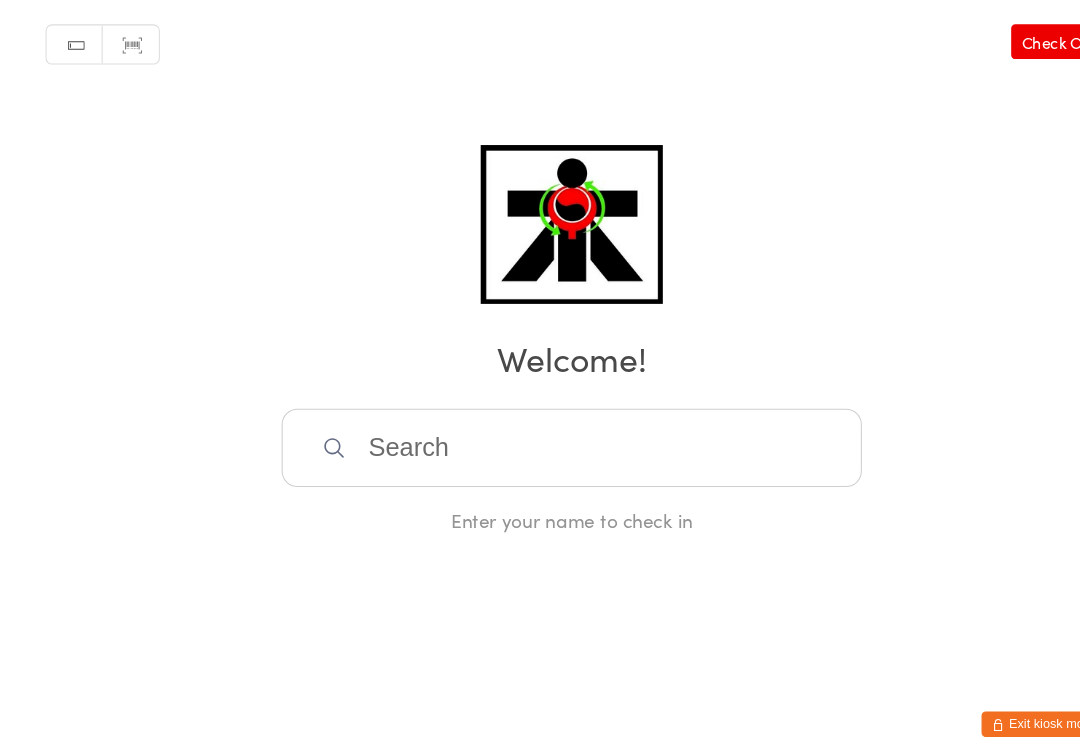 click at bounding box center [540, 434] 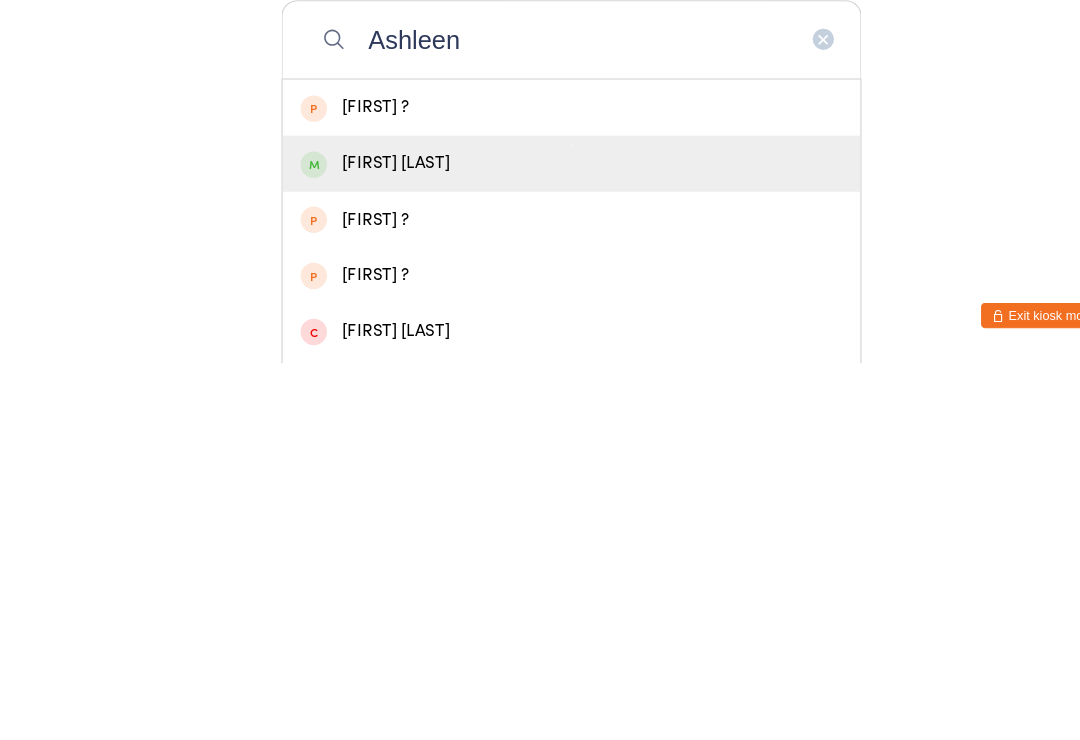 type on "Ashleen" 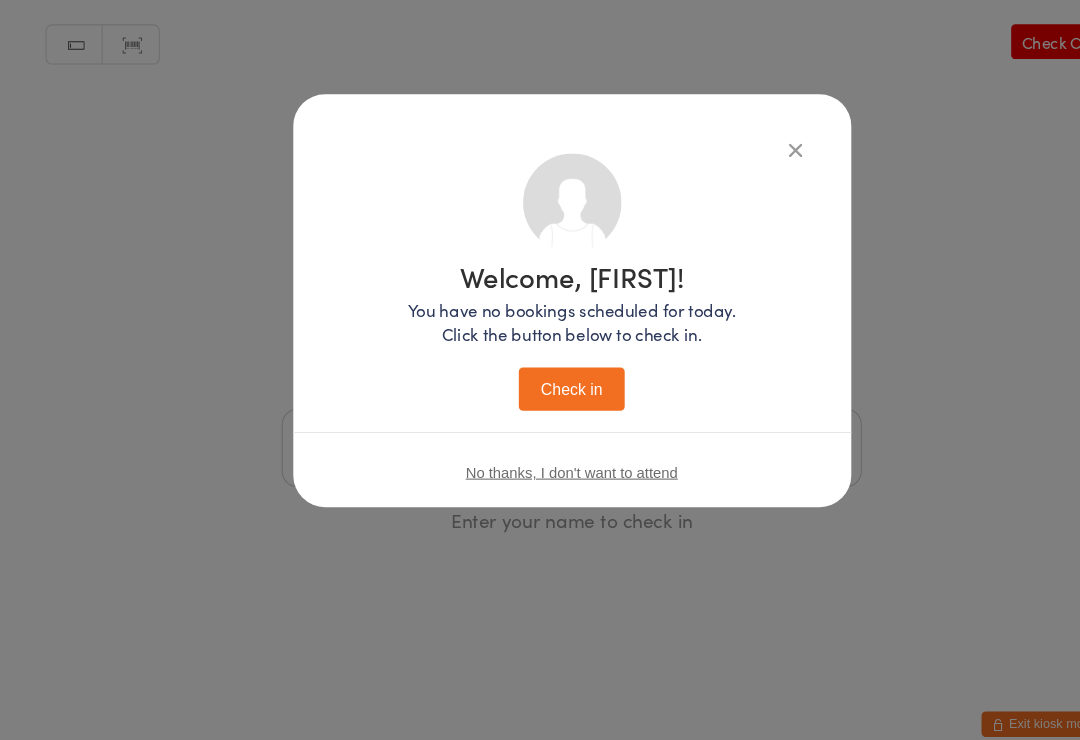 click on "Check in" at bounding box center (540, 378) 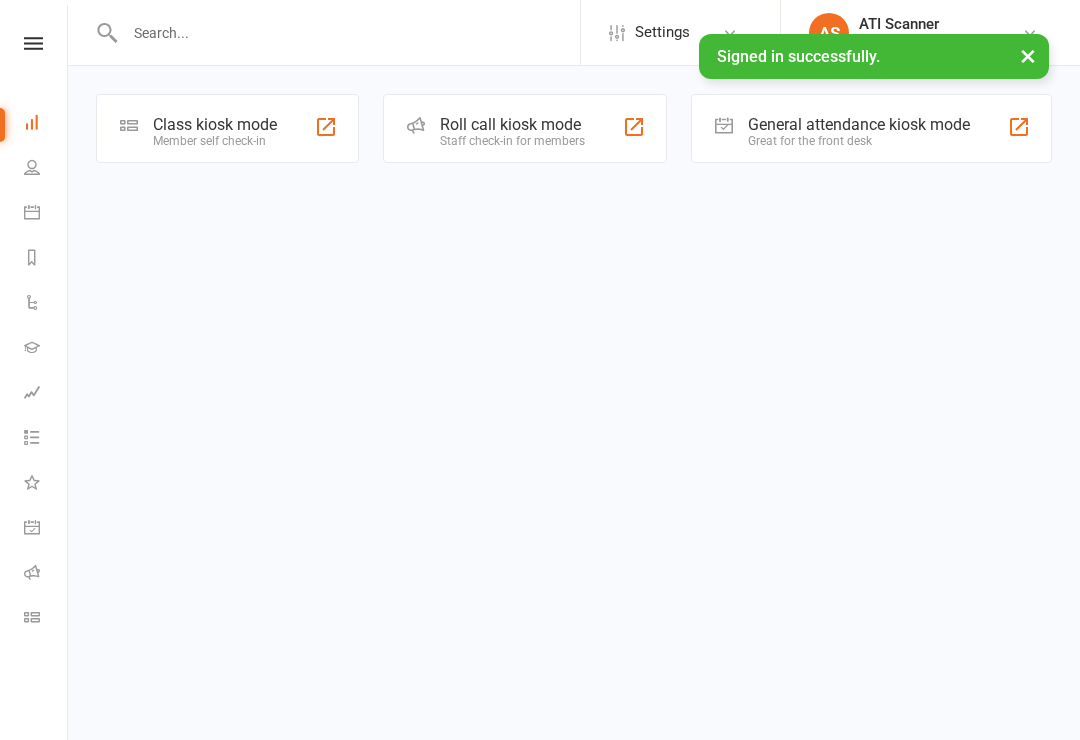 scroll, scrollTop: 0, scrollLeft: 0, axis: both 